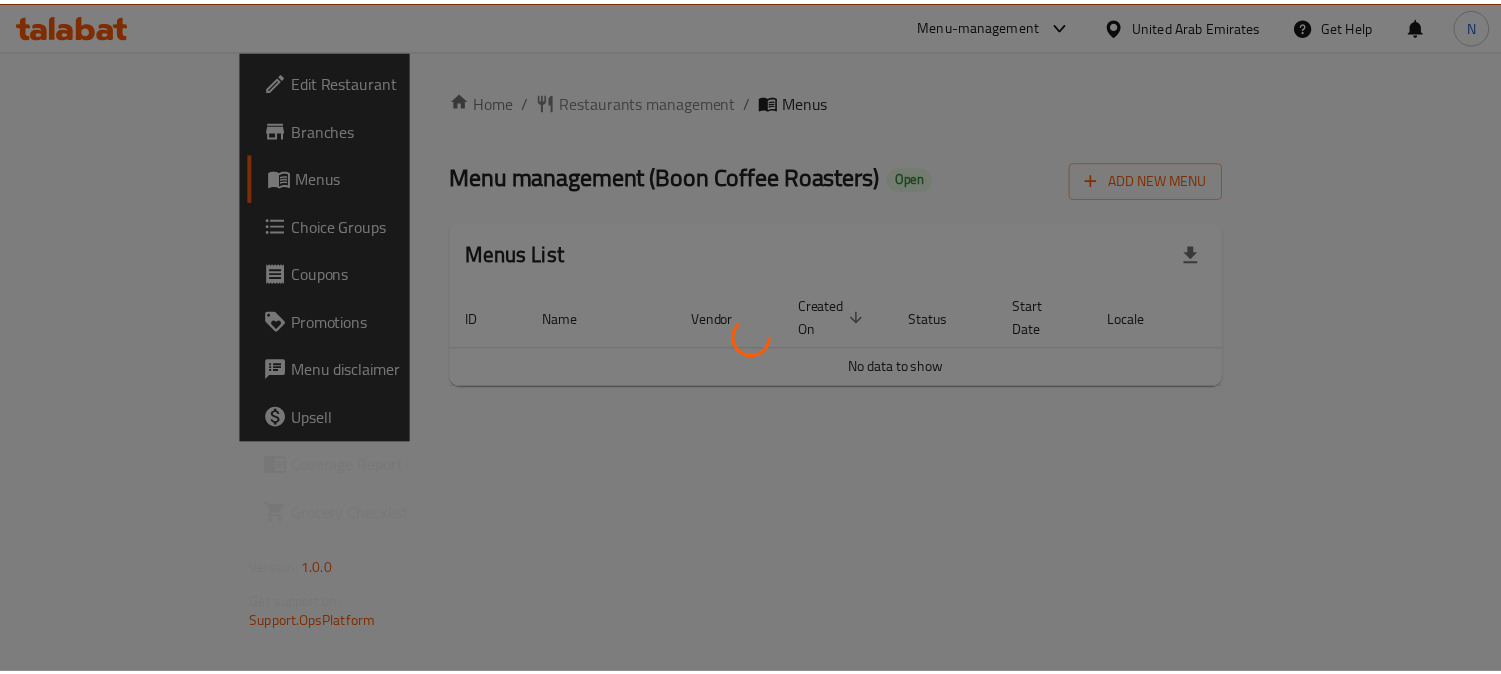 scroll, scrollTop: 0, scrollLeft: 0, axis: both 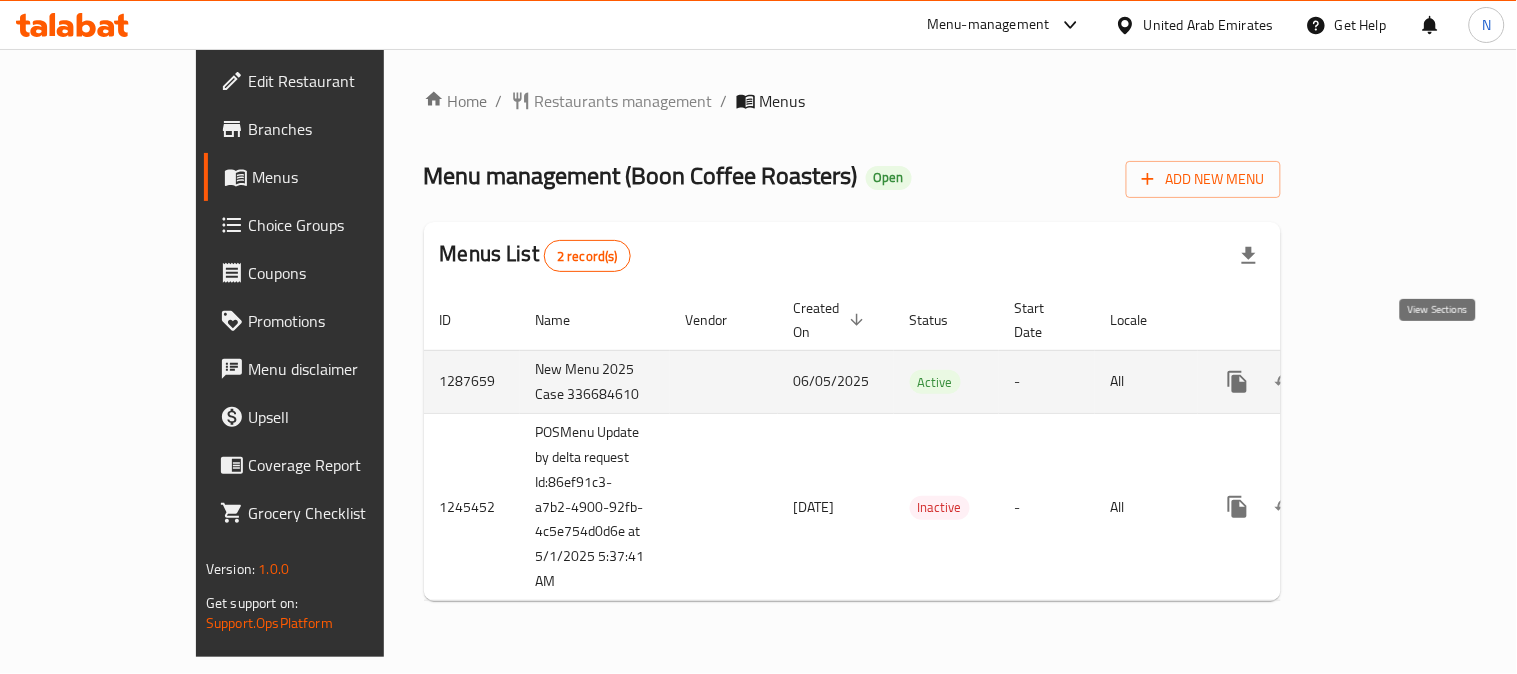 click 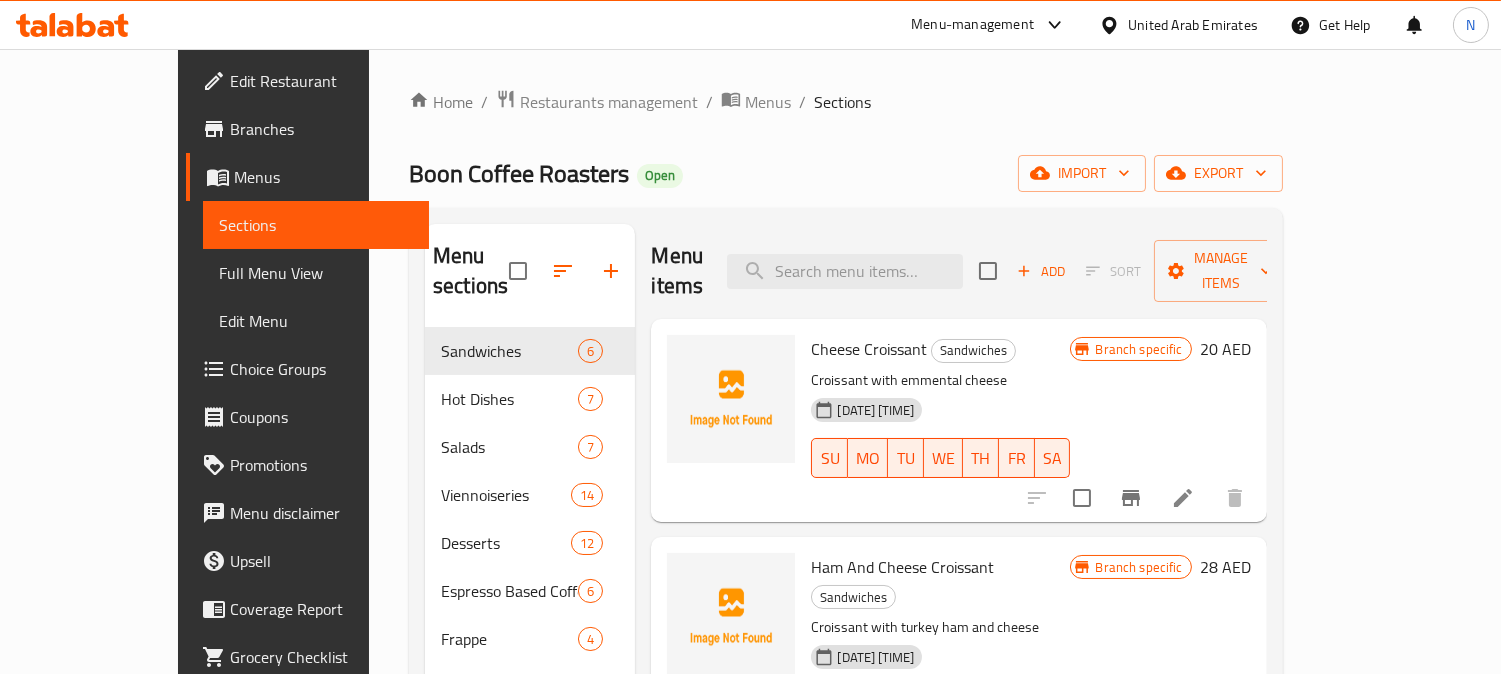 click on "Full Menu View" at bounding box center (316, 273) 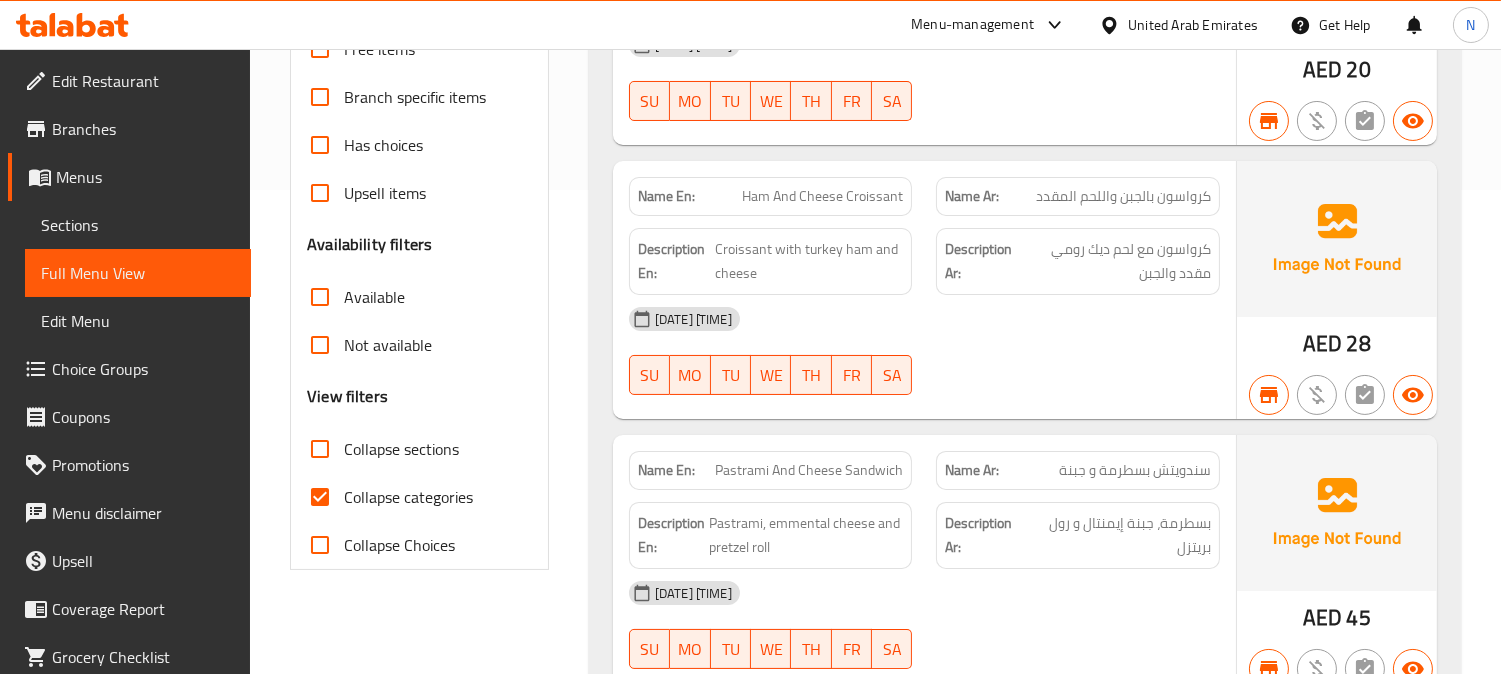 scroll, scrollTop: 777, scrollLeft: 0, axis: vertical 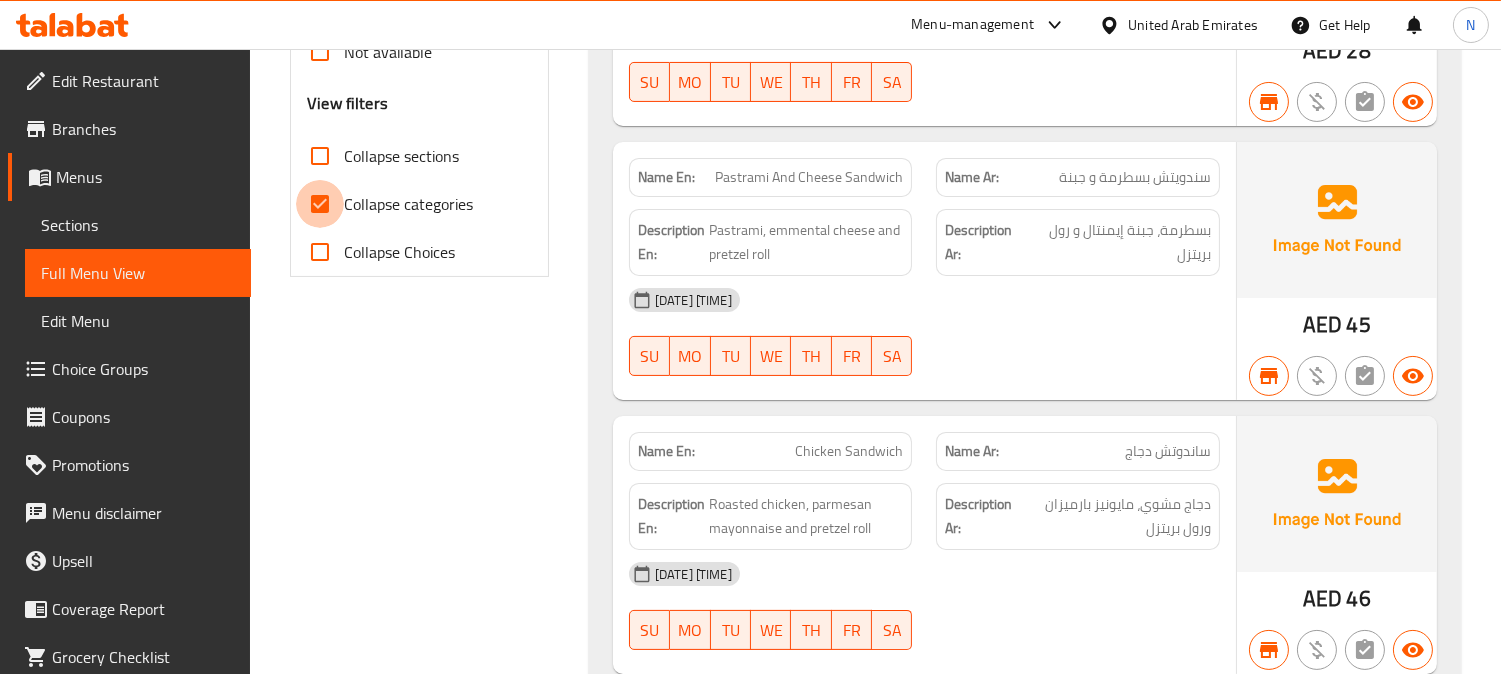 click on "Collapse categories" at bounding box center [320, 204] 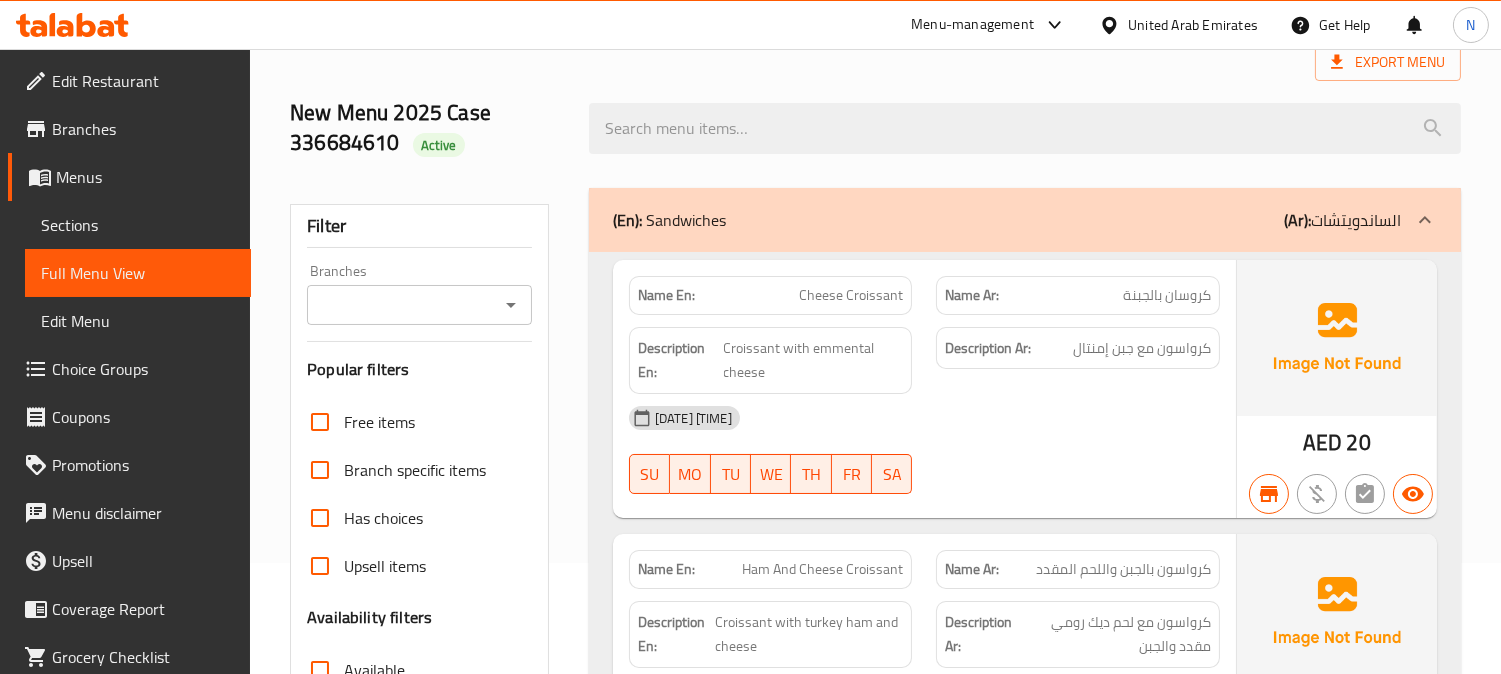 scroll, scrollTop: 0, scrollLeft: 0, axis: both 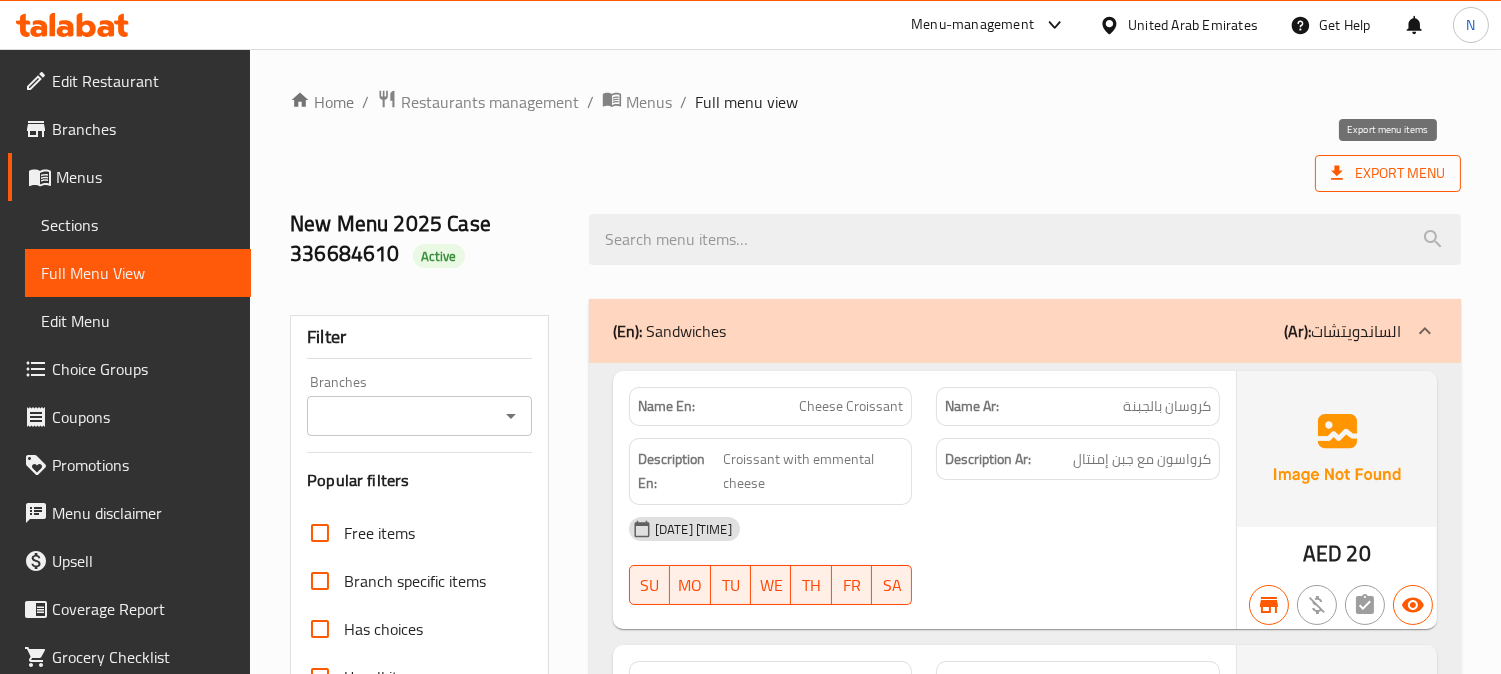 click on "Export Menu" at bounding box center (1388, 173) 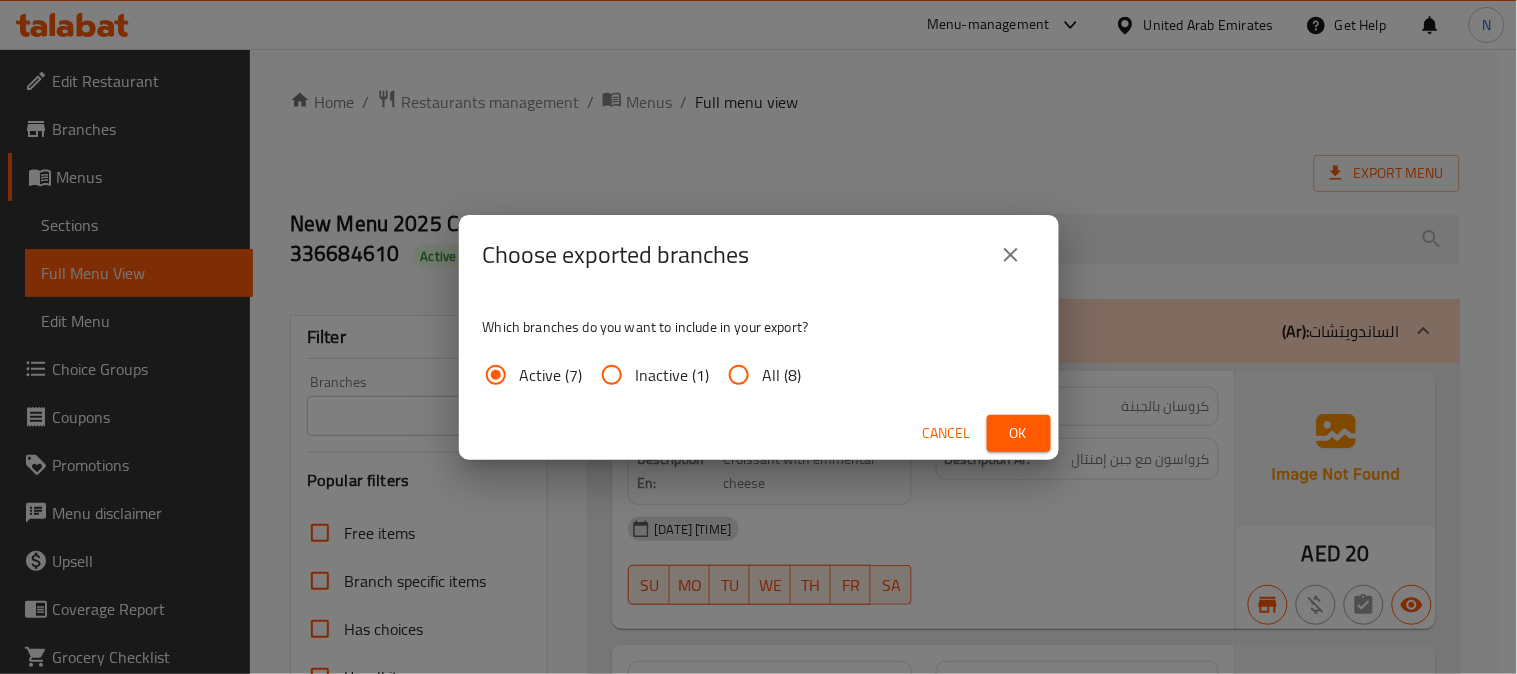 click on "All (8)" at bounding box center (782, 375) 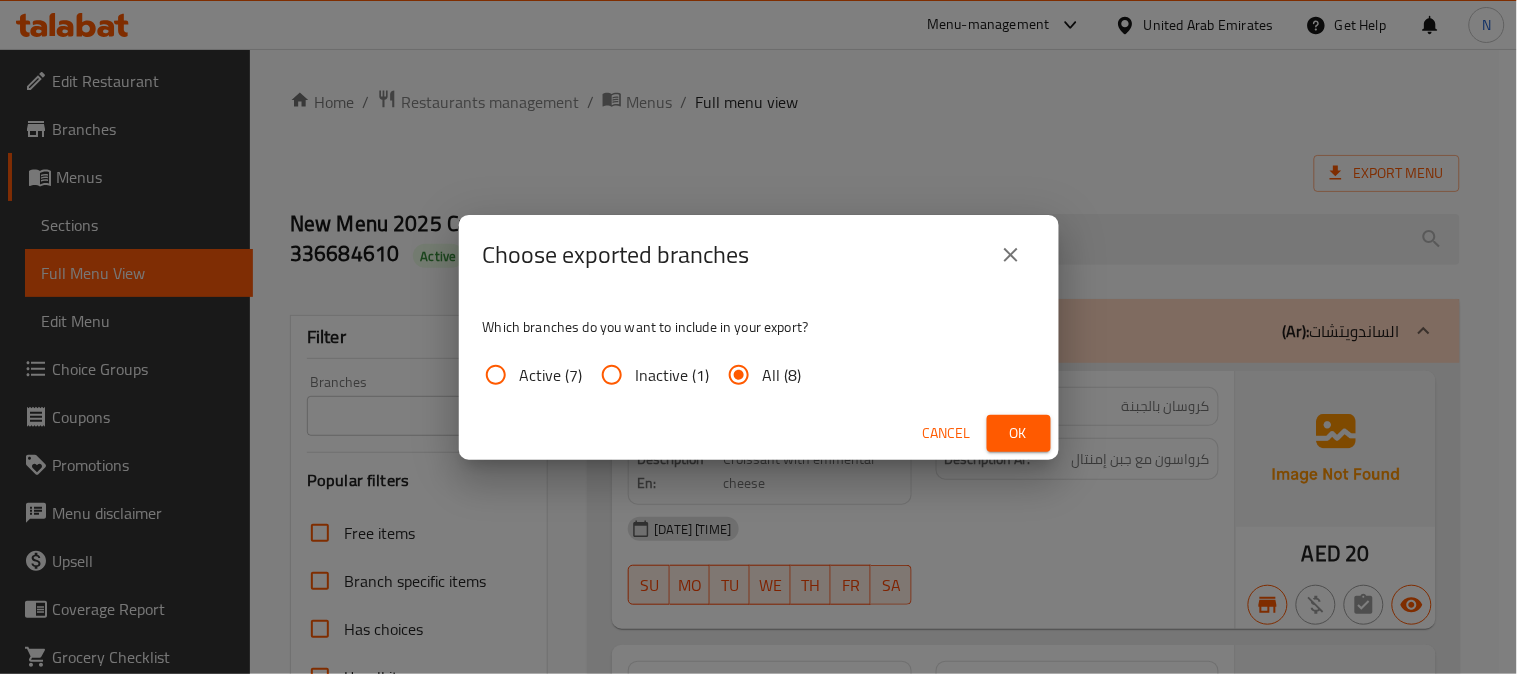 click on "Ok" at bounding box center [1019, 433] 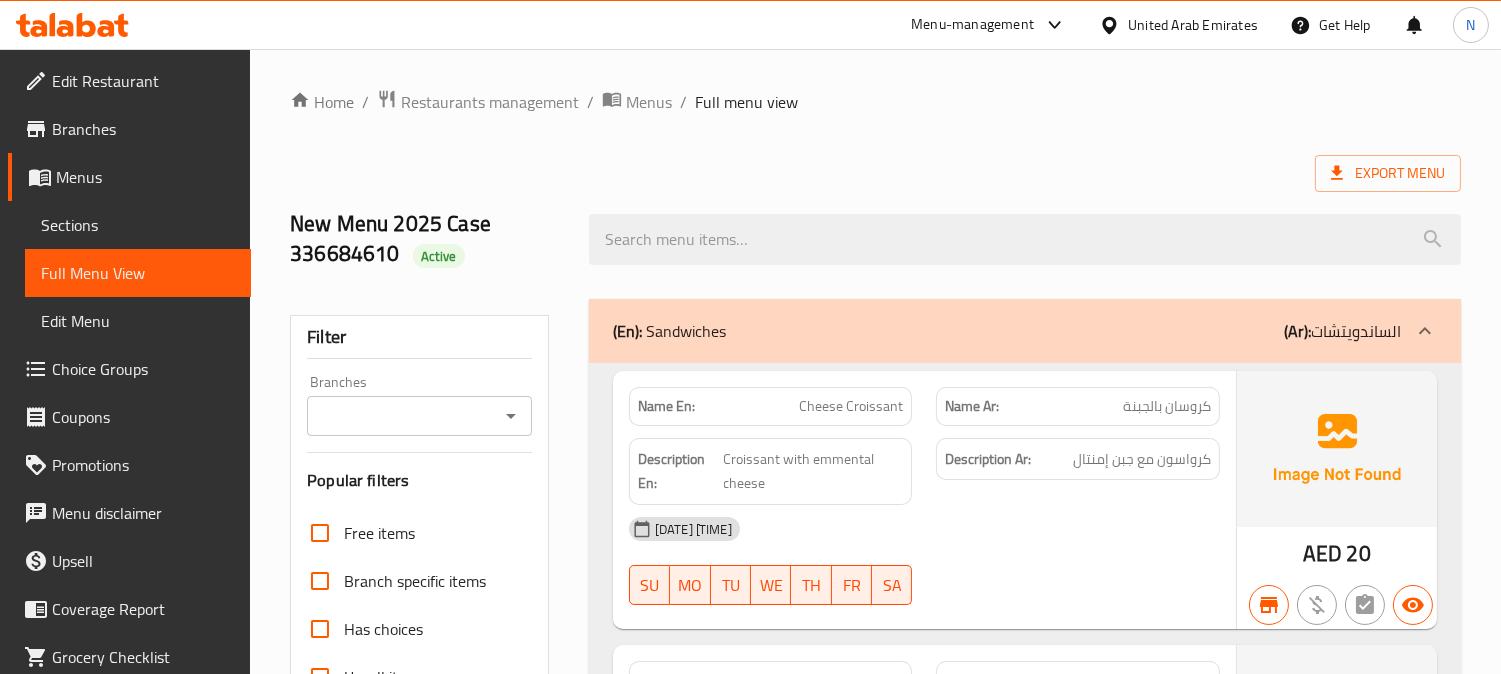 click on "Home / Restaurants management / Menus / Full menu view Export Menu New Menu [YYYY] Case [NUMBER] Active Filter Branches Branches Popular filters Free items Branch specific items Has choices Upsell items Availability filters Available Not available View filters Collapse sections Collapse categories Collapse Choices (En): Sandwiches (Ar): الساندويتشات Name En: Cheese Croissant Name Ar: كروسان بالجبنة Description En: Croissant with emmental cheese Description Ar: كروسان مع جبن إمنتال [DD]-[MM]-[YYYY] [HH]:[MM] [AM/PM] SU MO TU WE TH FR SA AED [PRICE] Name En: Ham And Cheese Croissant Name Ar: كروسان بالجبن واللحم المقدد Description En: Croissant with turkey ham and cheese Description Ar: كروسان مع لحم ديك رومي مقدد والجبن [DD]-[MM]-[YYYY] [HH]:[MM] [AM/PM] SU MO TU WE TH FR SA AED [PRICE] Name En: Pastrami And Cheese Sandwich Name Ar: سندويتش بسطرمة و جبنة Description En: Pastrami, emmental cheese and pretzel roll Description Ar: بسطرمة، جبنة إيمنتال و رول بريتزل" at bounding box center [875, 32117] 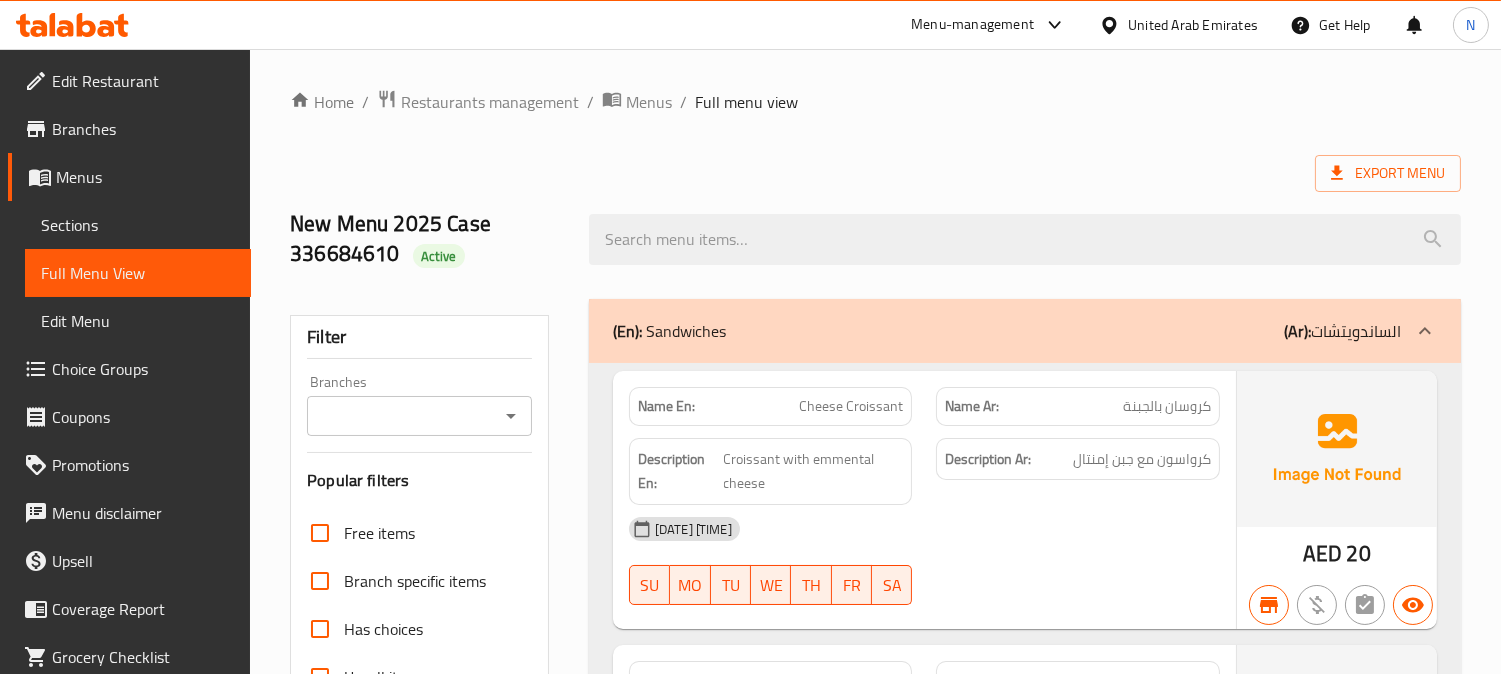 click on "Sections" at bounding box center [138, 225] 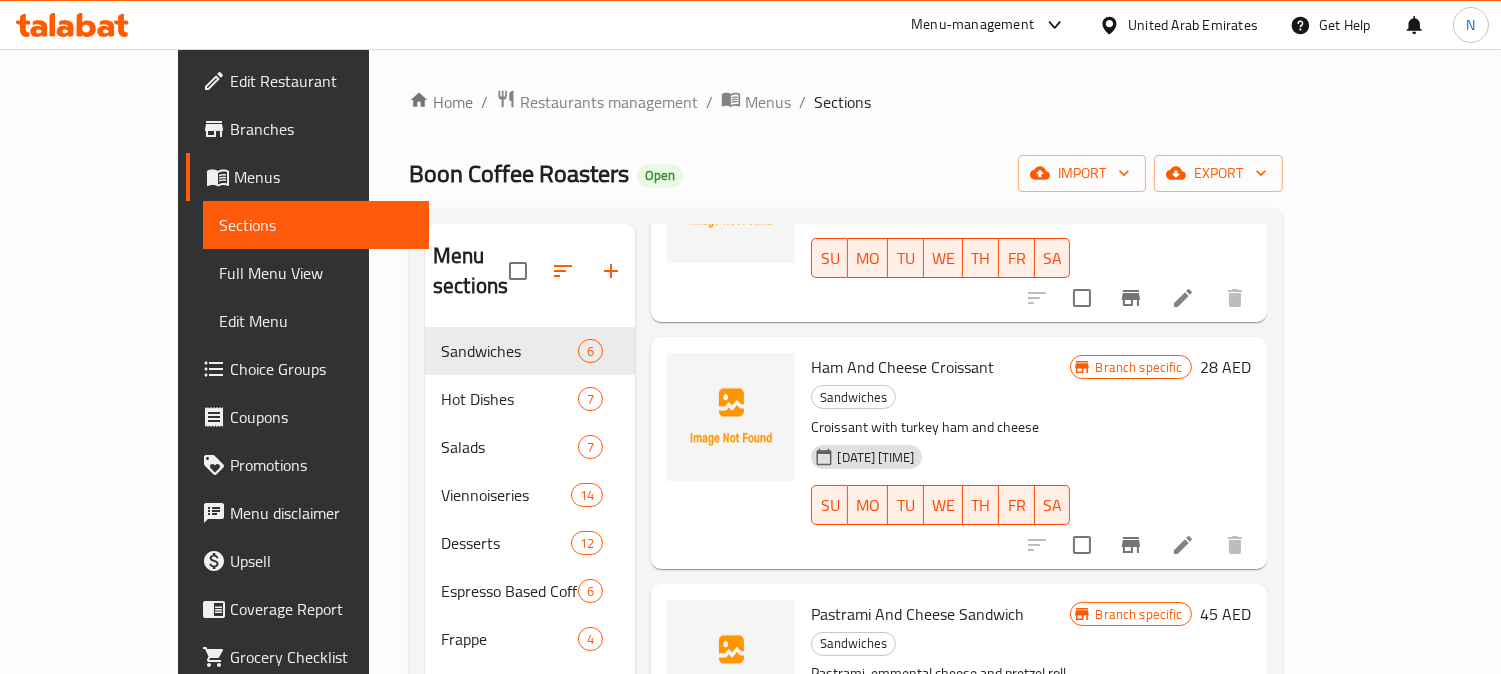 scroll, scrollTop: 444, scrollLeft: 0, axis: vertical 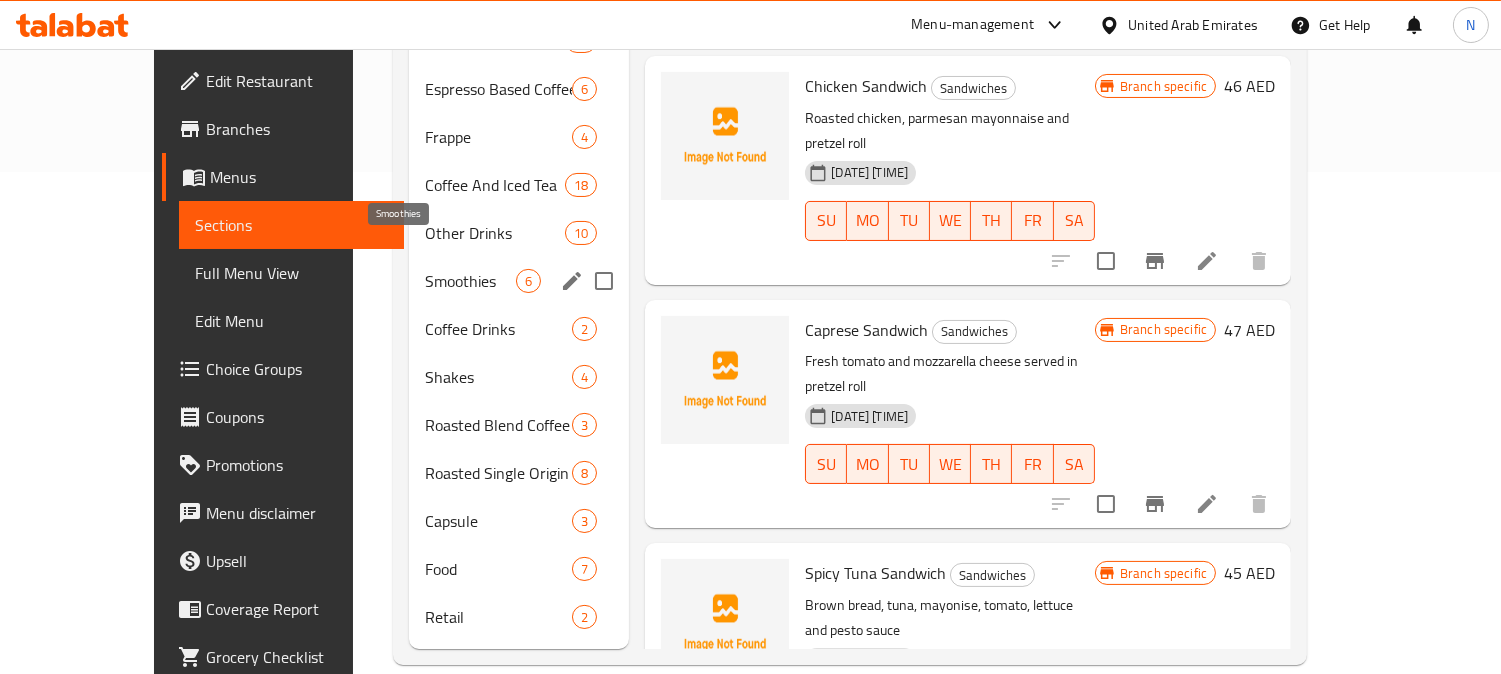 click on "Smoothies" at bounding box center [470, 281] 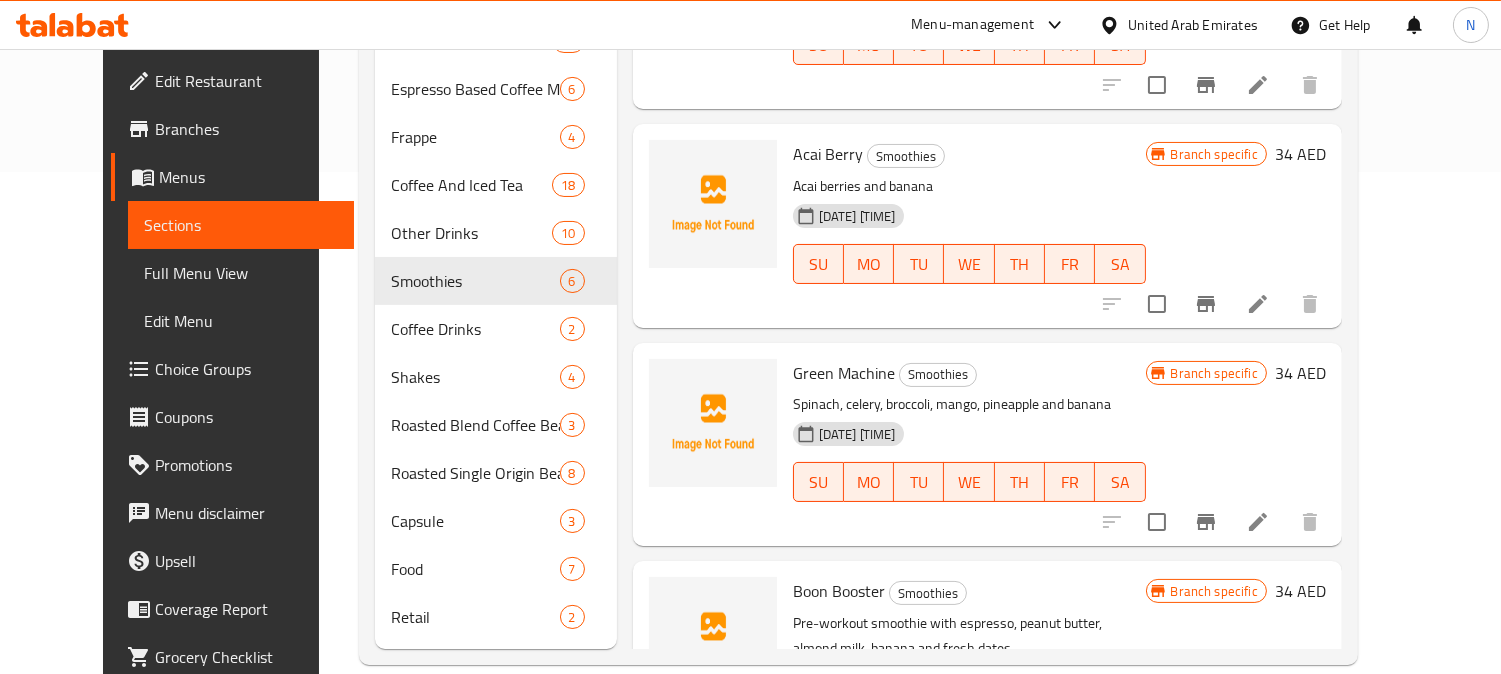 scroll, scrollTop: 0, scrollLeft: 0, axis: both 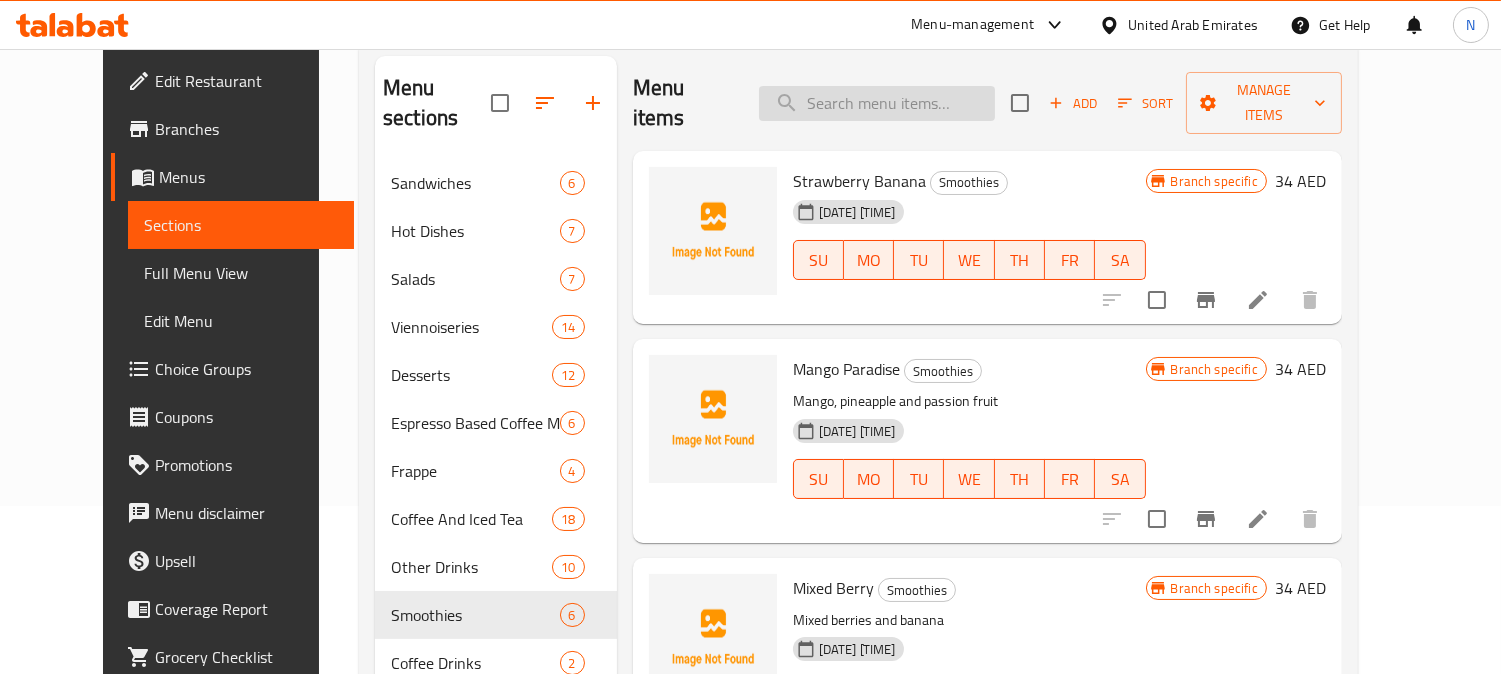 click at bounding box center (877, 103) 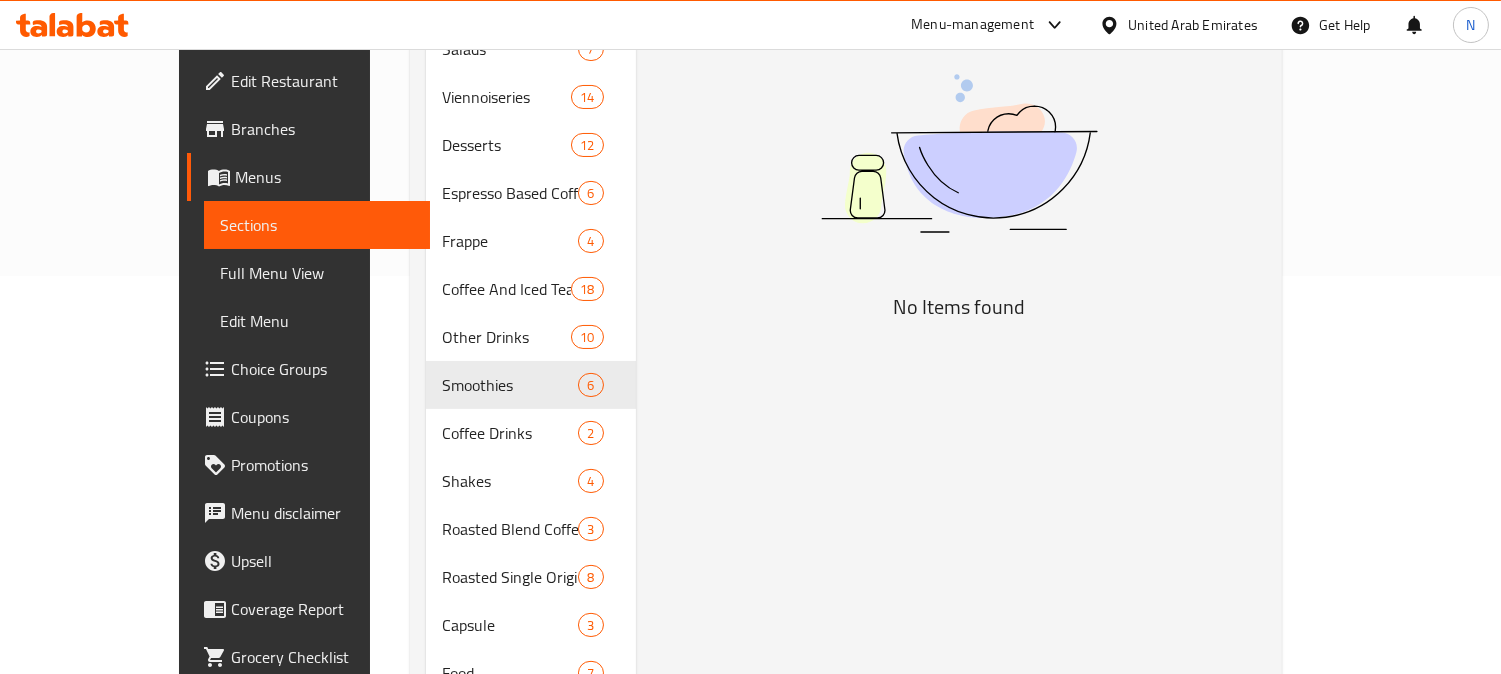 scroll, scrollTop: 502, scrollLeft: 0, axis: vertical 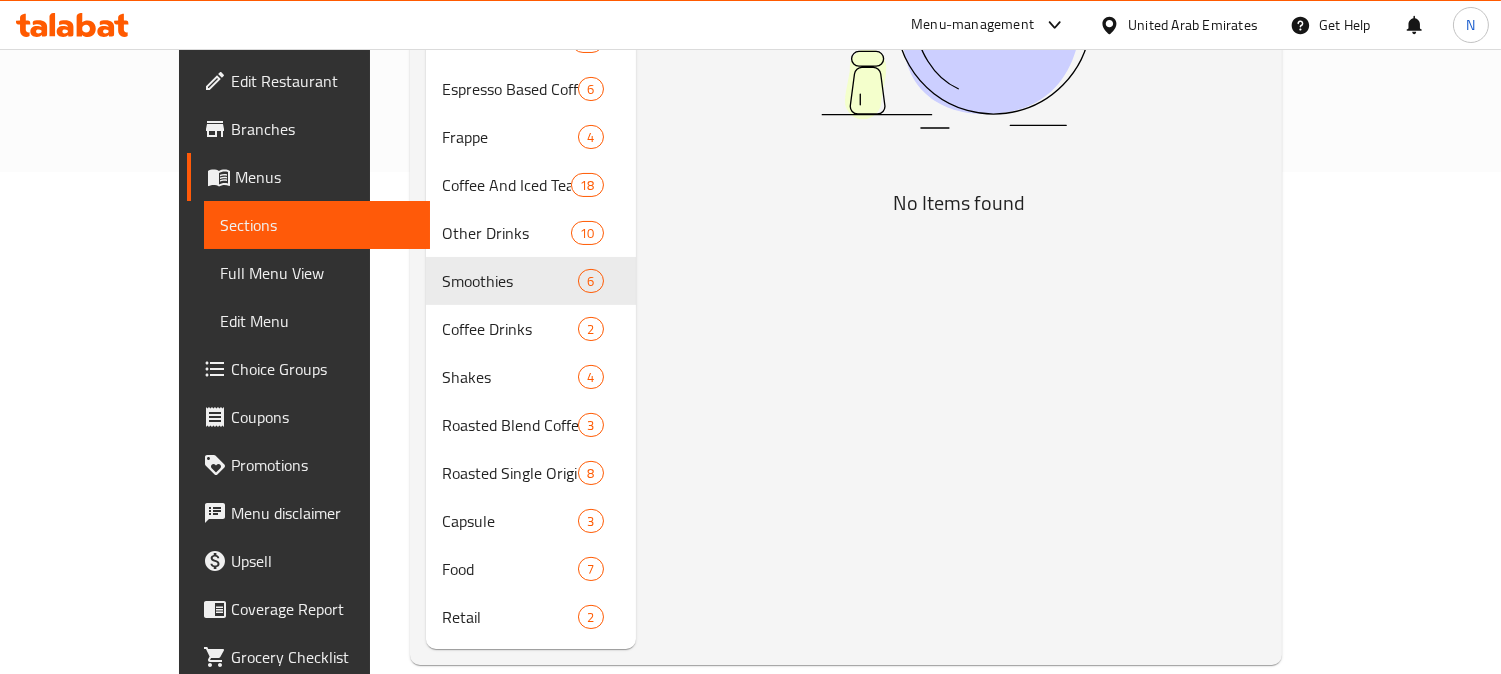 type on "Super Protein Shake" 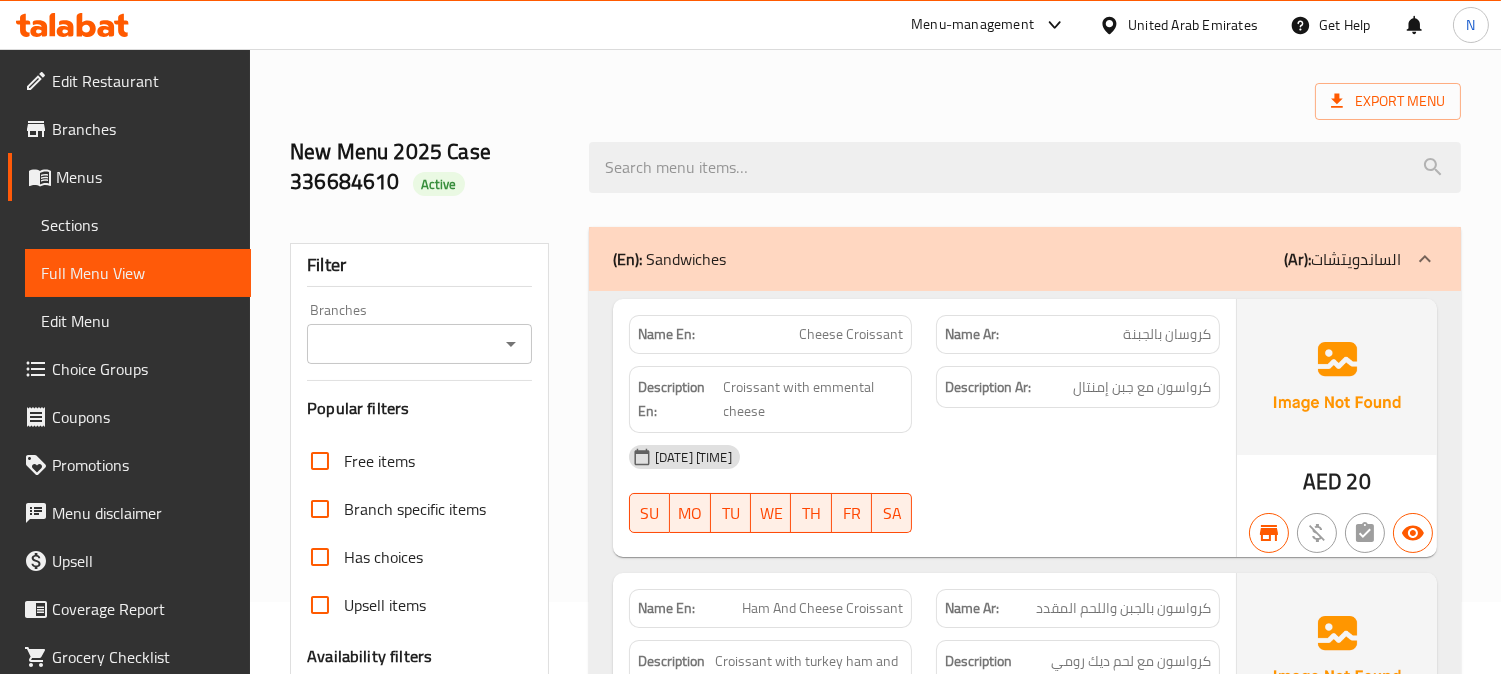 scroll, scrollTop: 111, scrollLeft: 0, axis: vertical 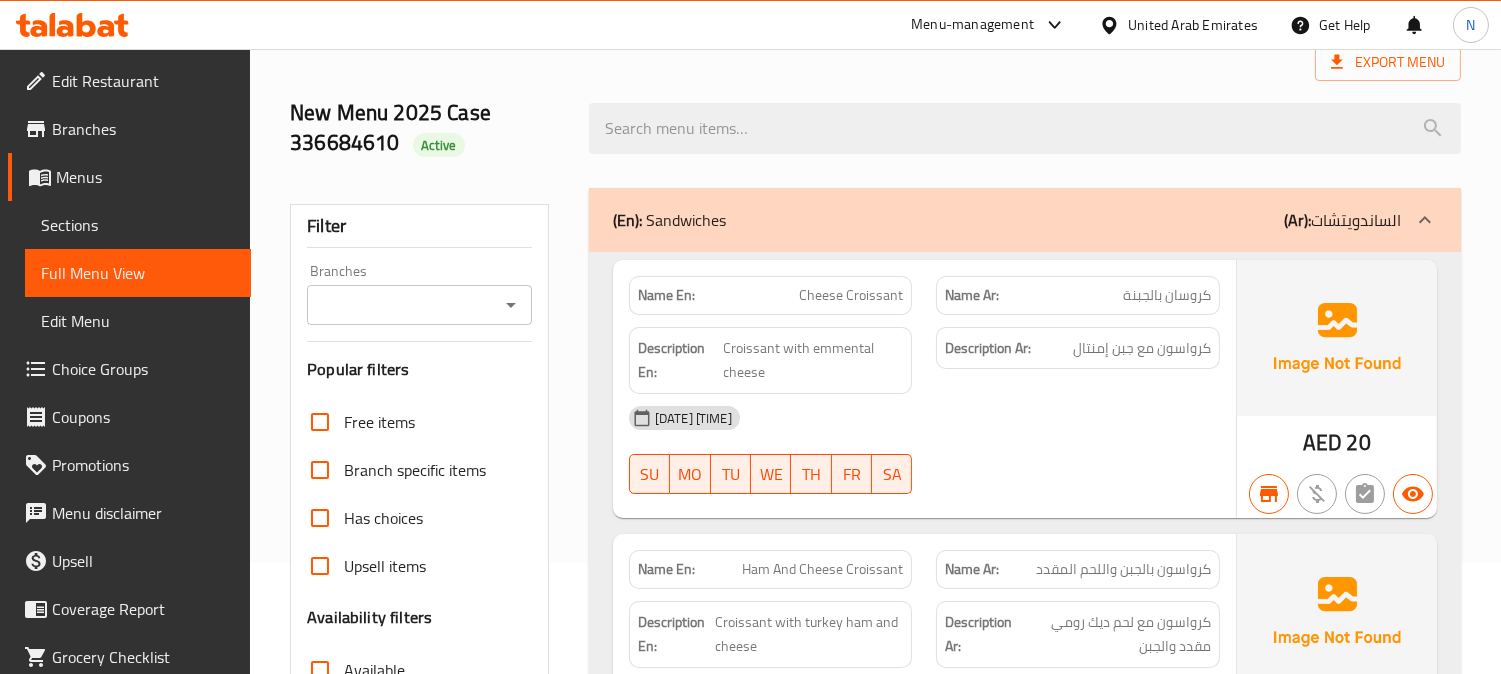 click on "Sections" at bounding box center [138, 225] 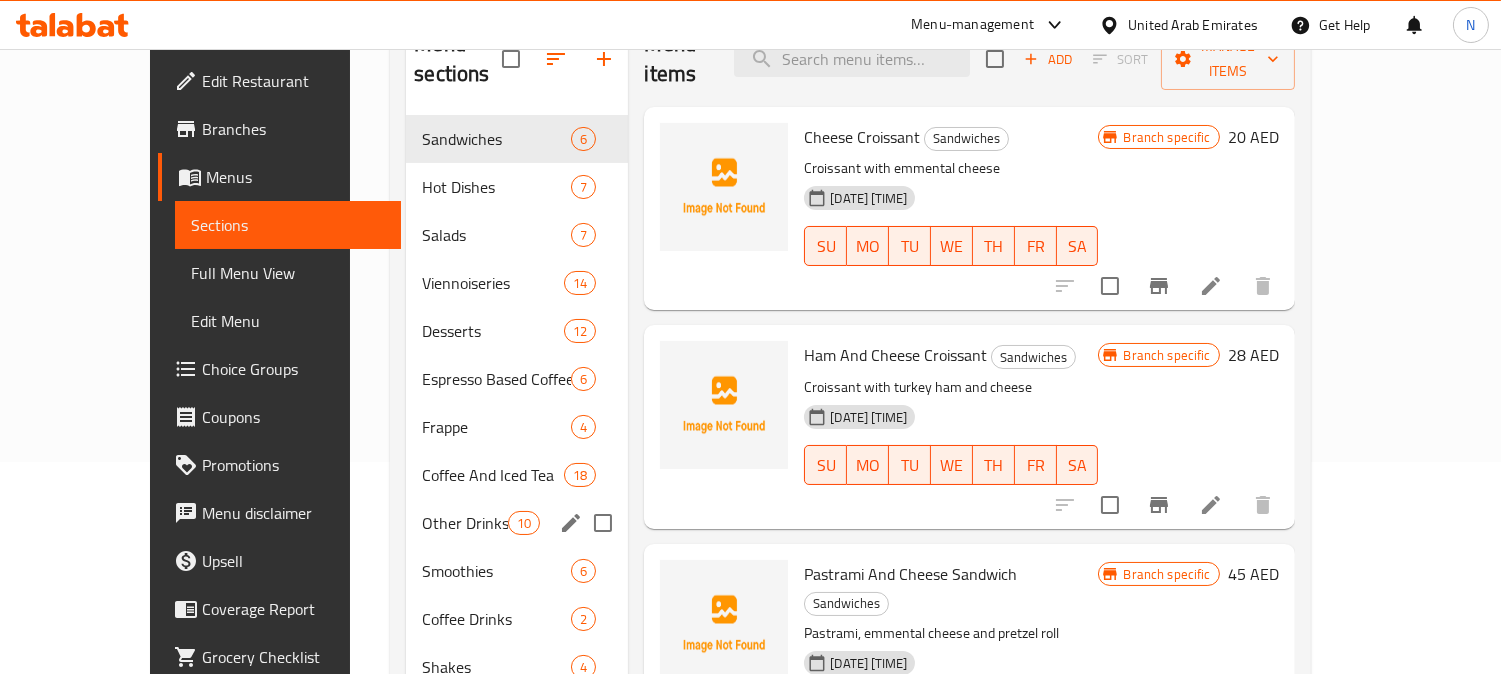 scroll, scrollTop: 333, scrollLeft: 0, axis: vertical 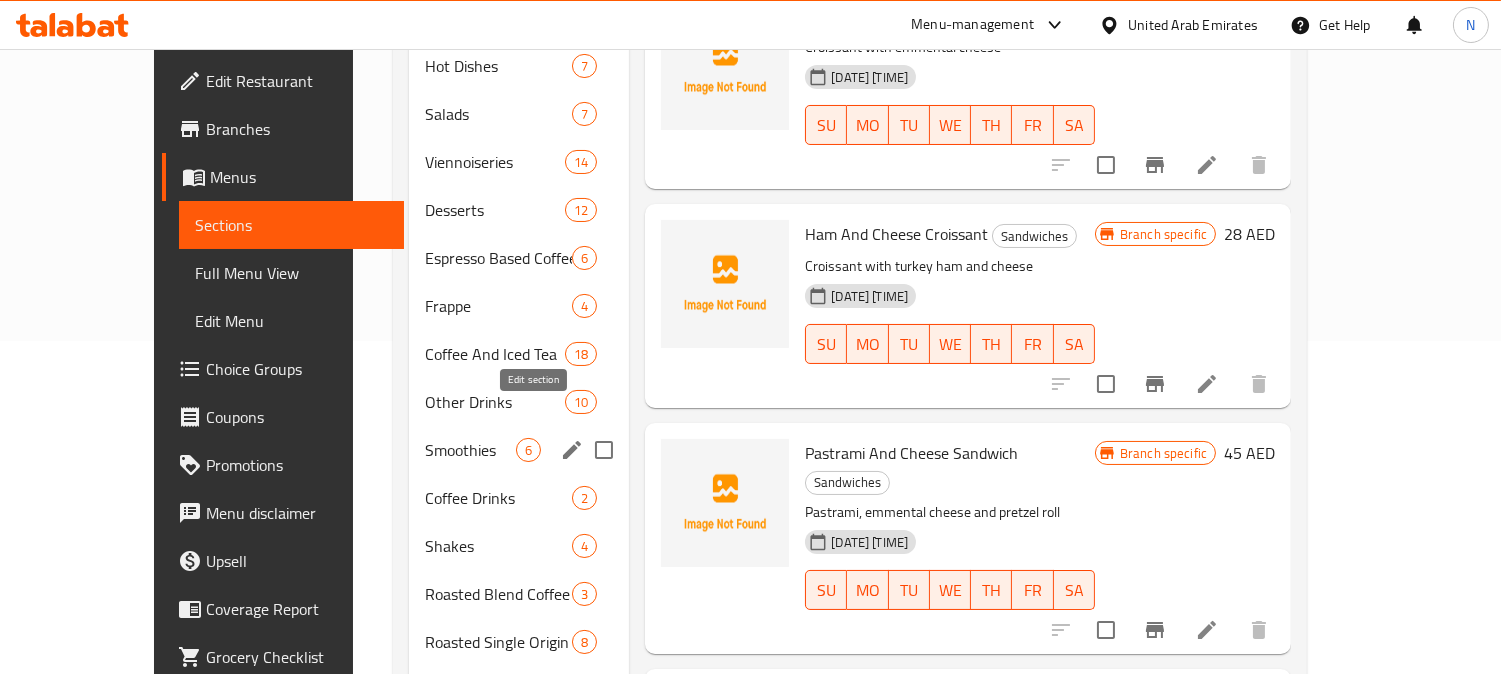 click 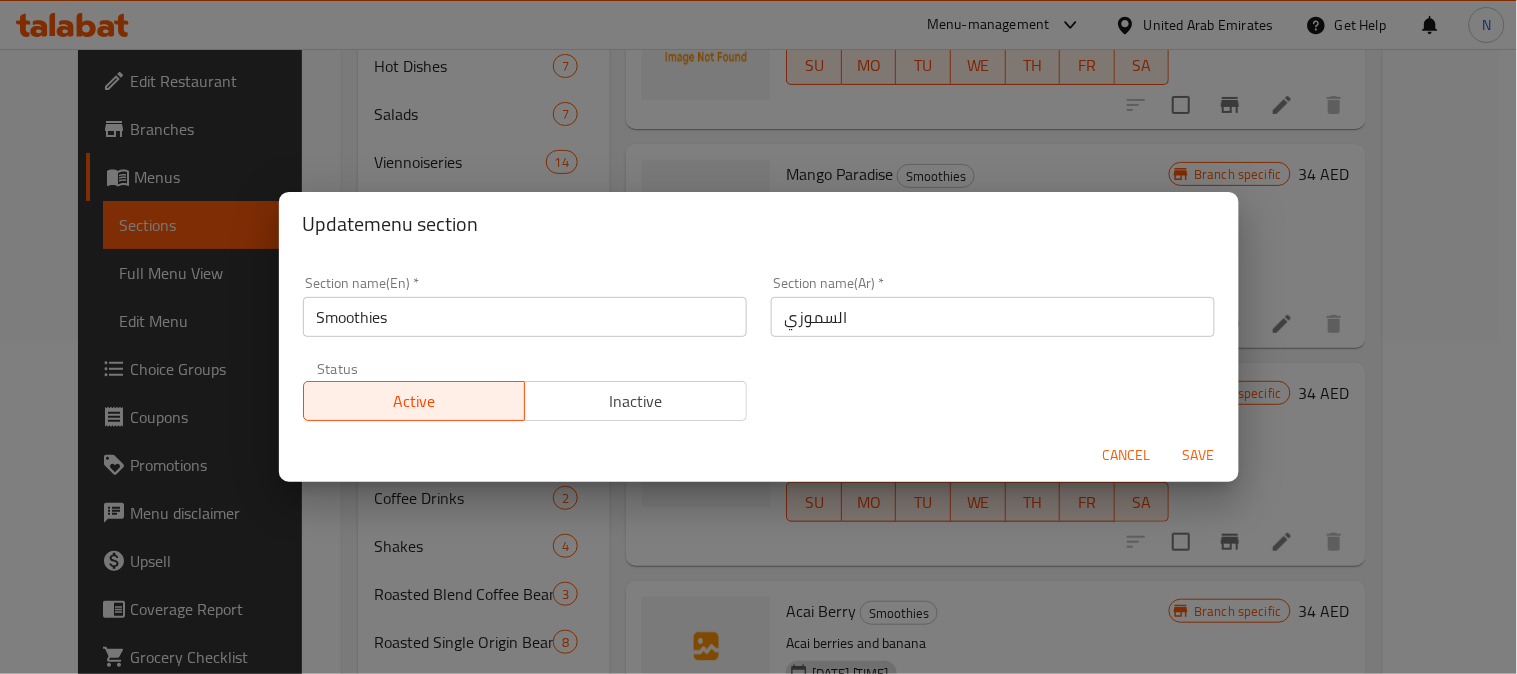 click on "Smoothies" at bounding box center [525, 317] 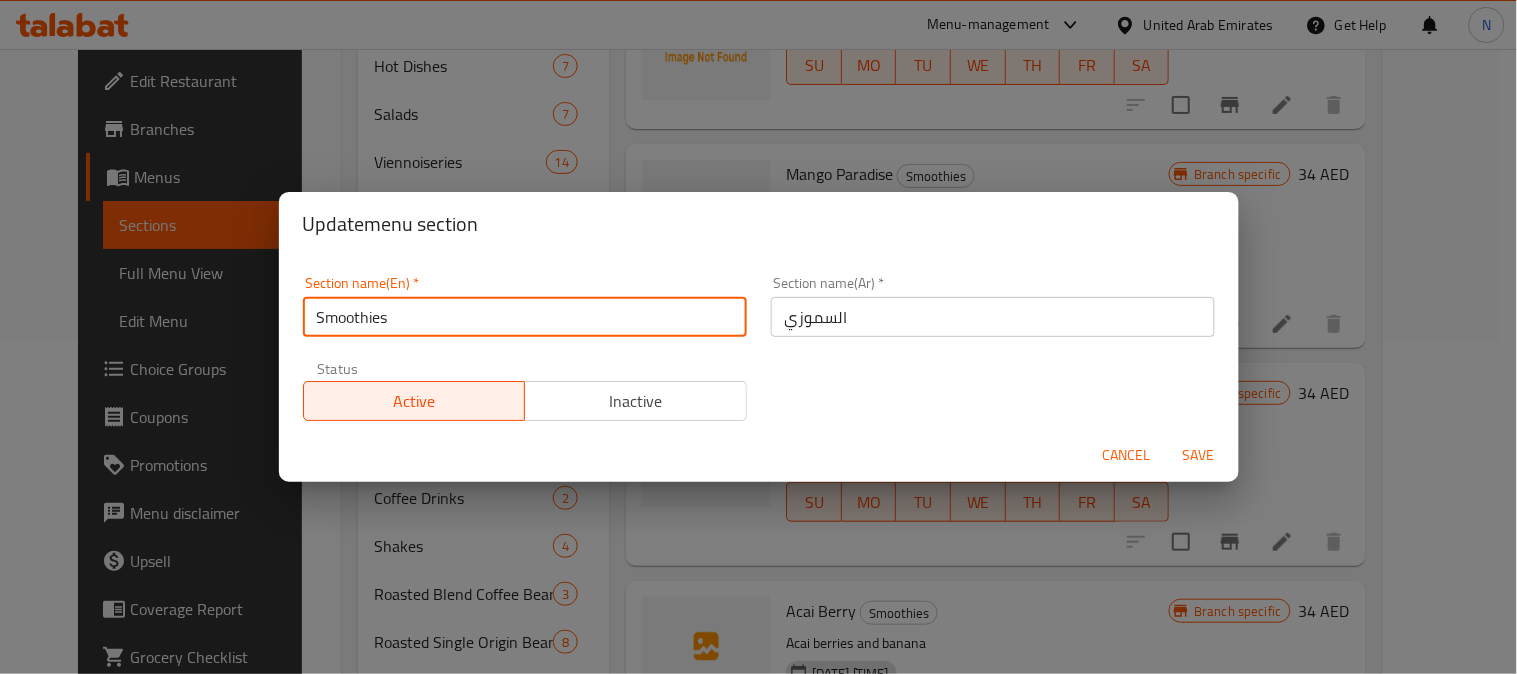 click on "Smoothies" at bounding box center (525, 317) 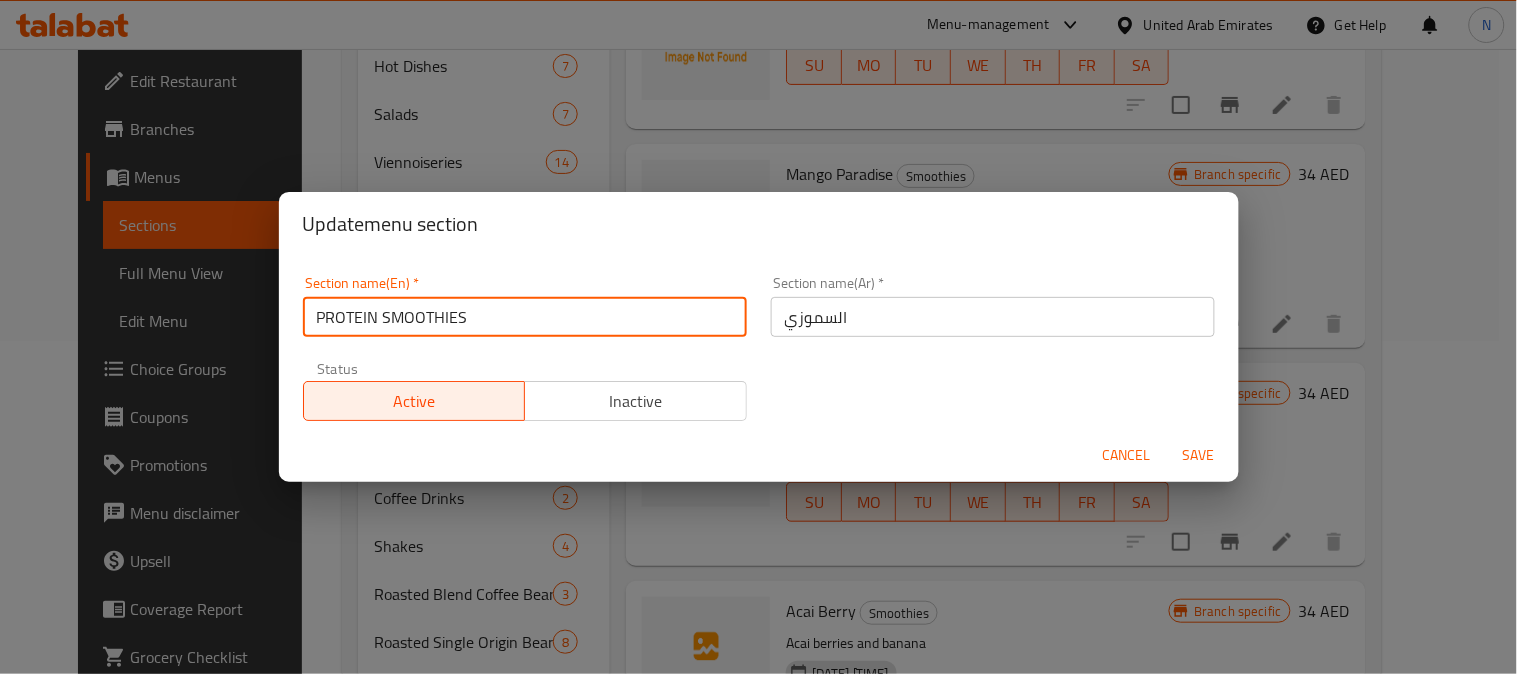 click on "PROTEIN SMOOTHIES" at bounding box center (525, 317) 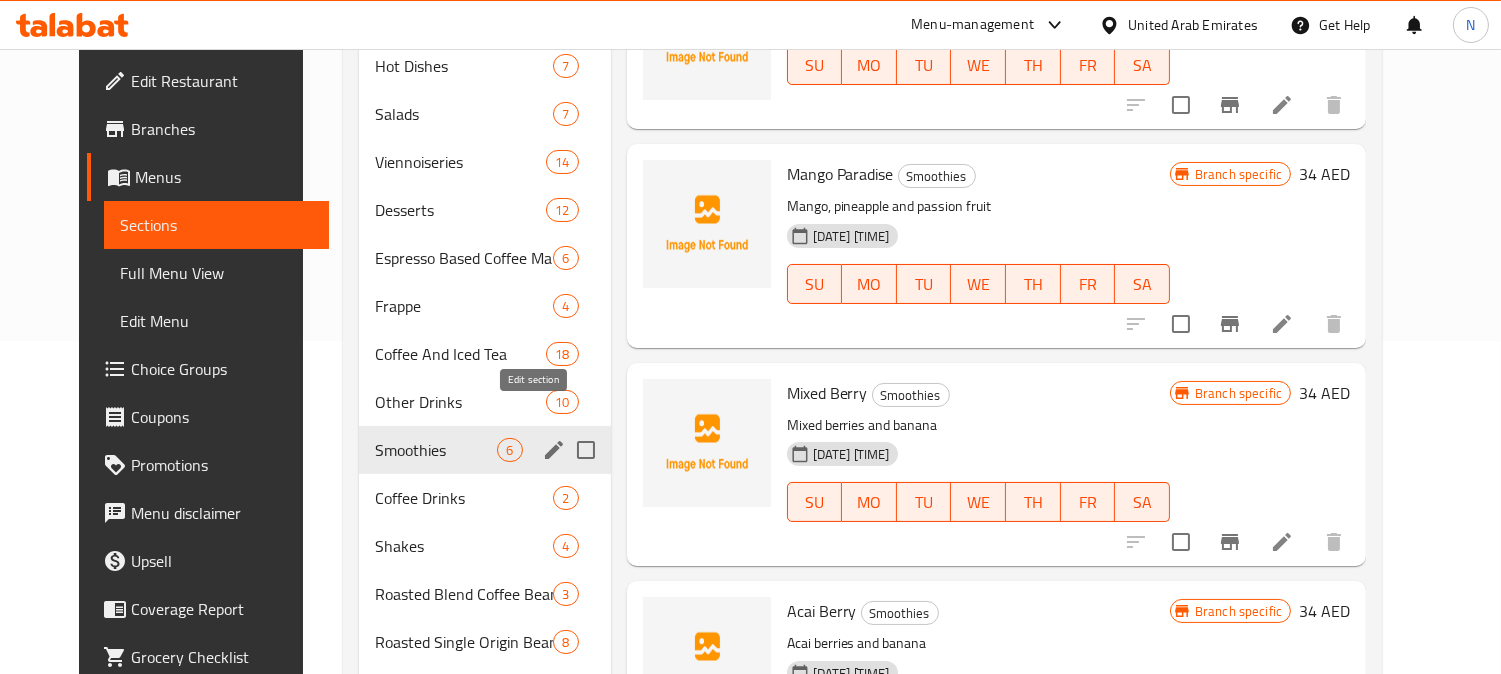 click 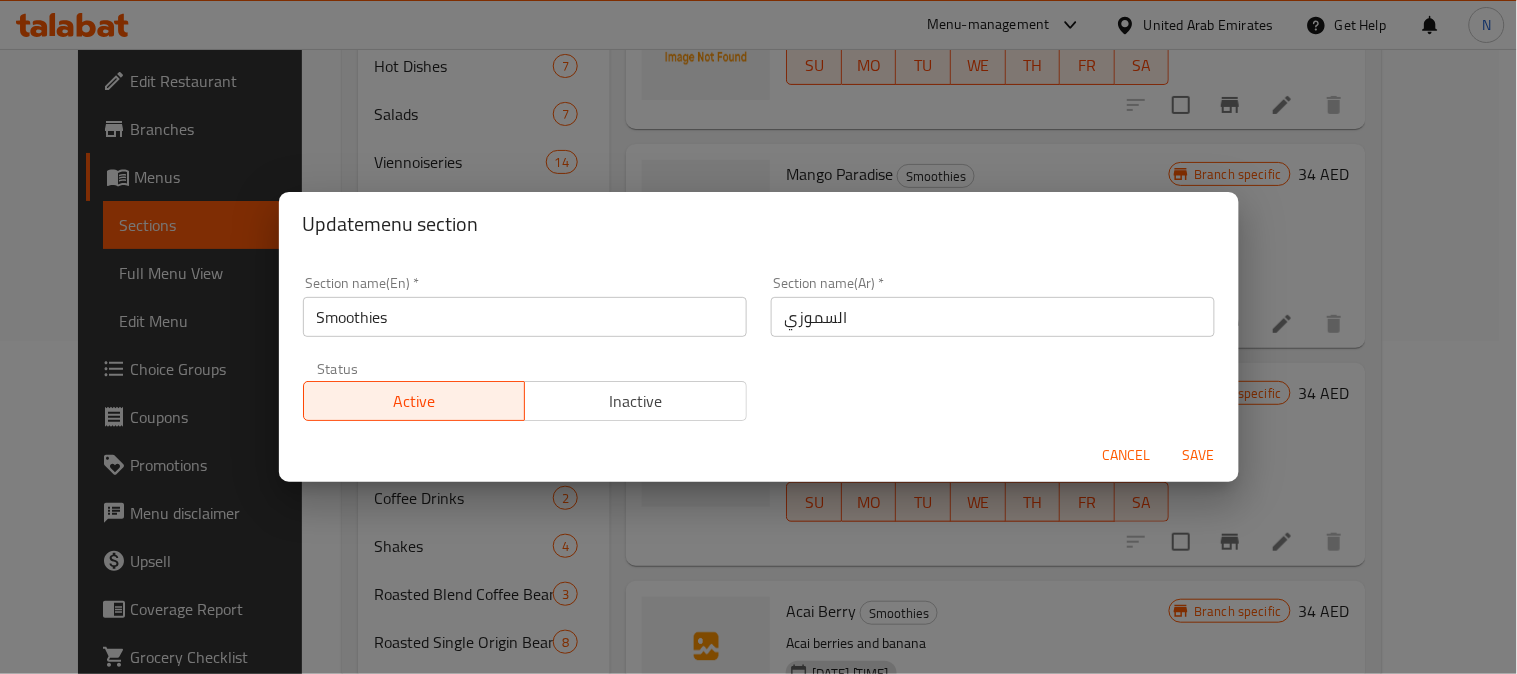 click on "Smoothies" at bounding box center [525, 317] 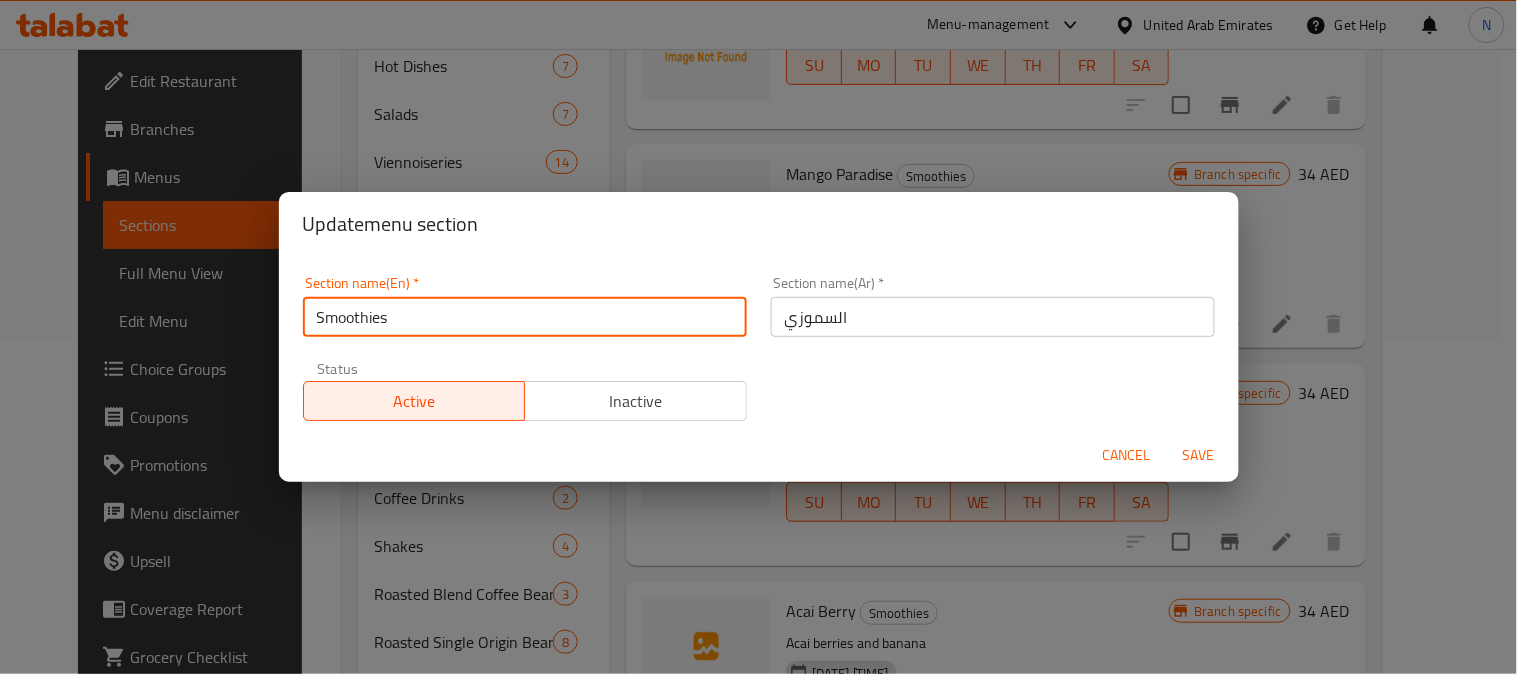 click on "Smoothies" at bounding box center [525, 317] 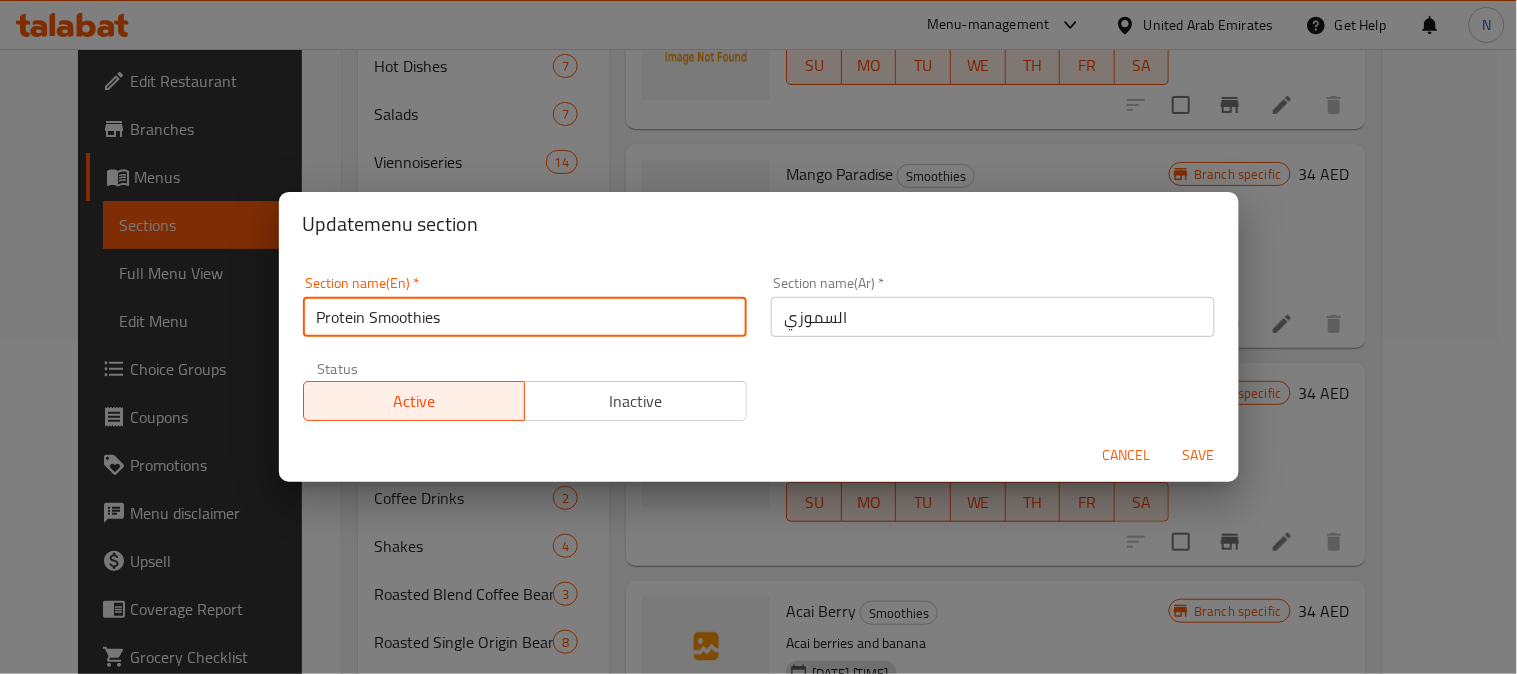type on "Protein Smoothies" 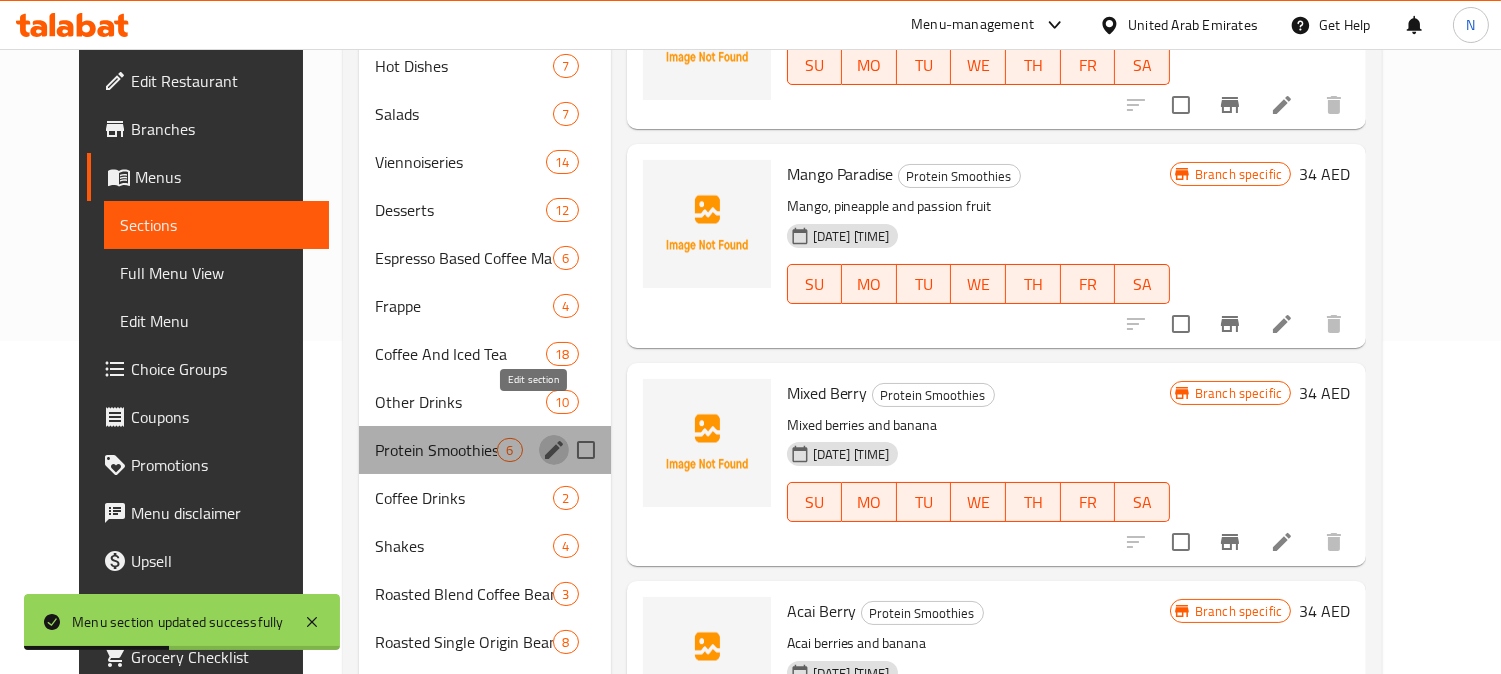 click 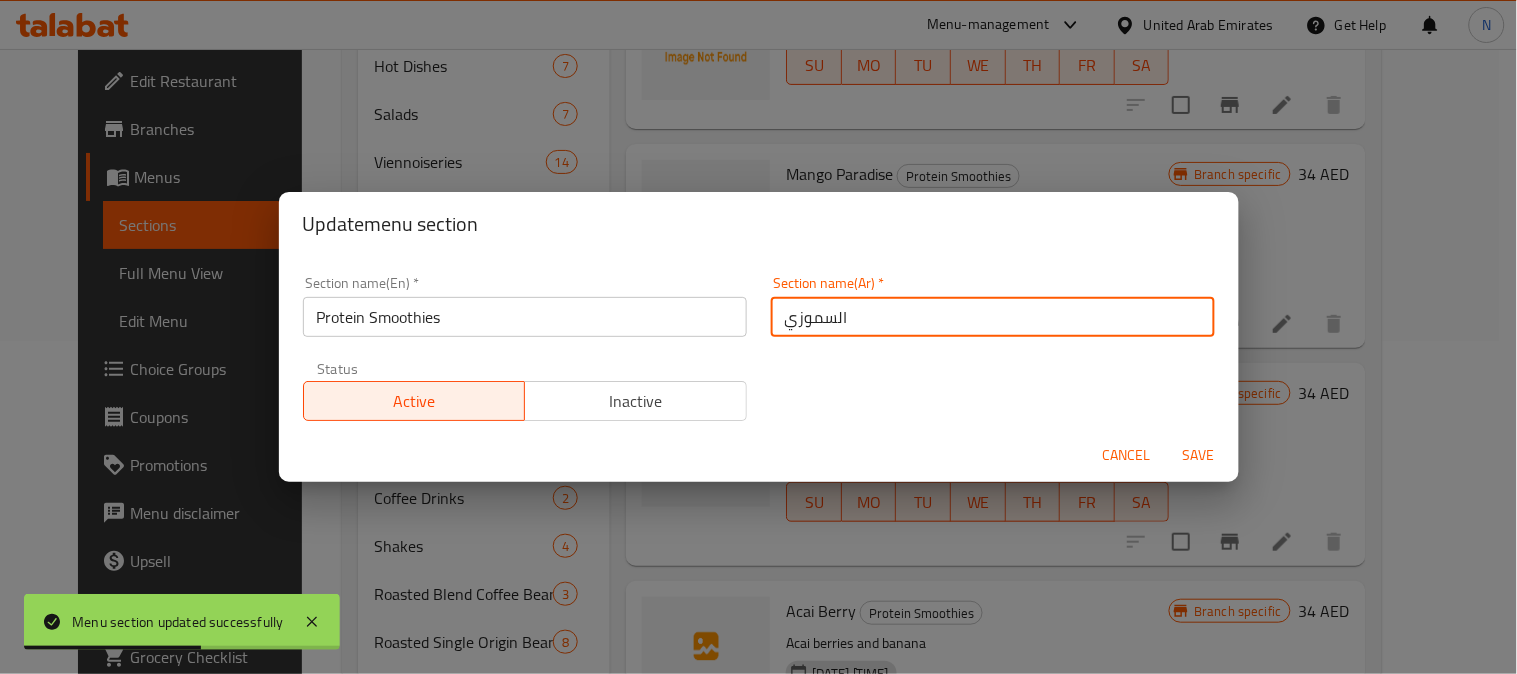 click on "السموزي" at bounding box center (993, 317) 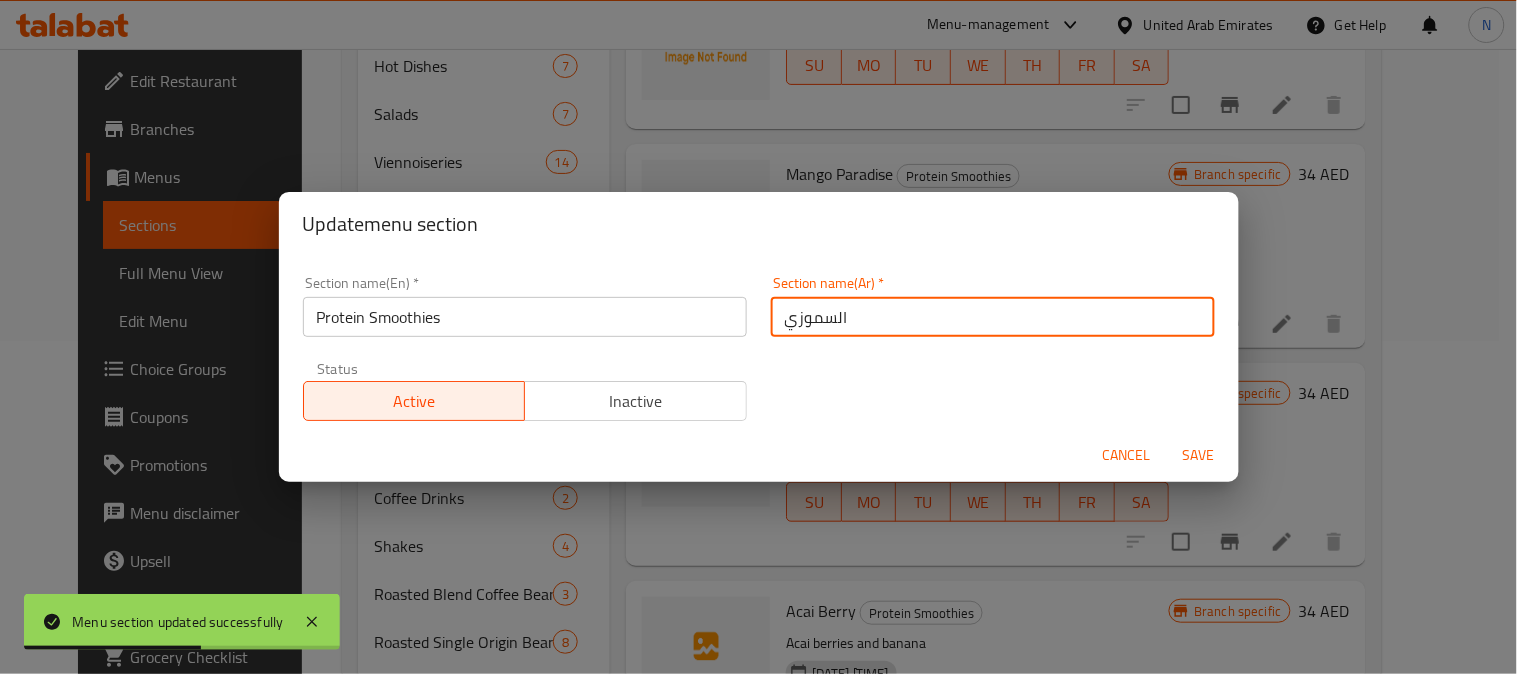 click on "السموزي" at bounding box center (993, 317) 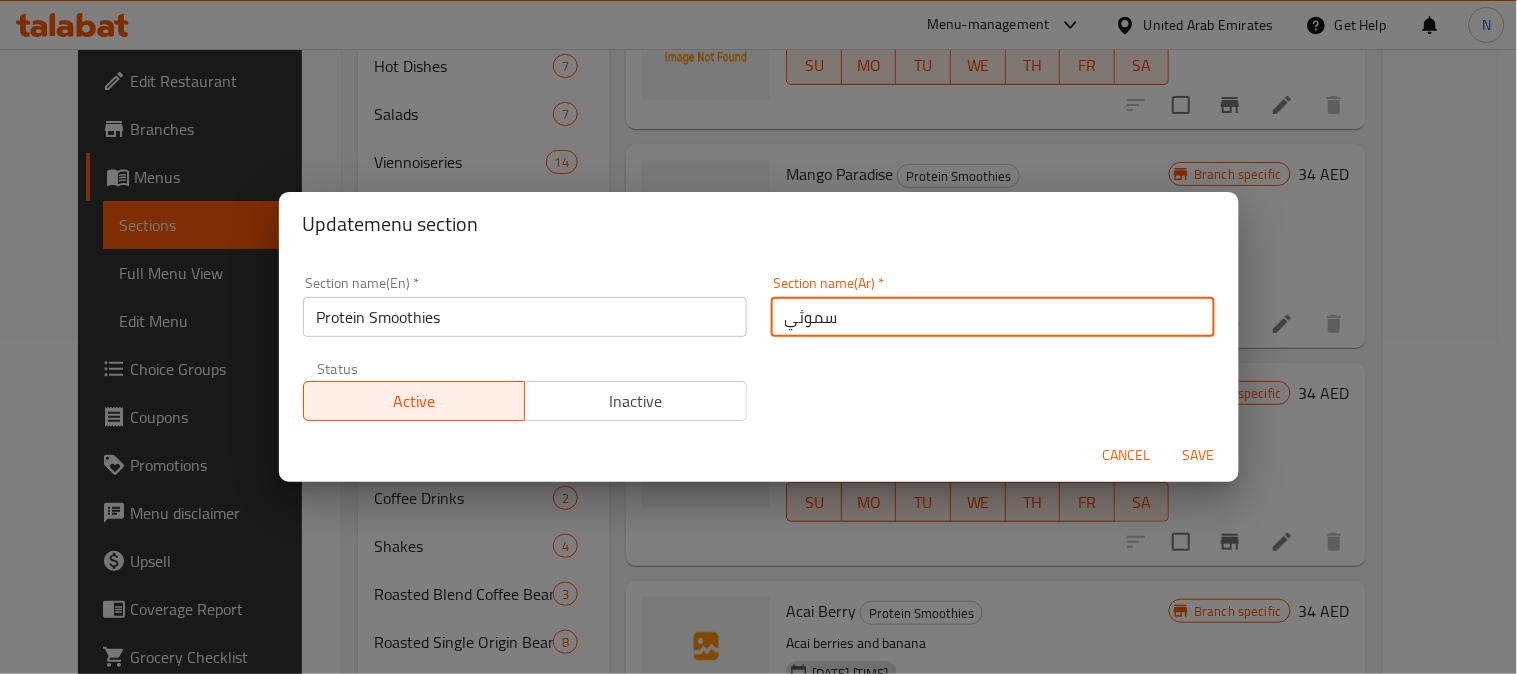paste on "البروتين" 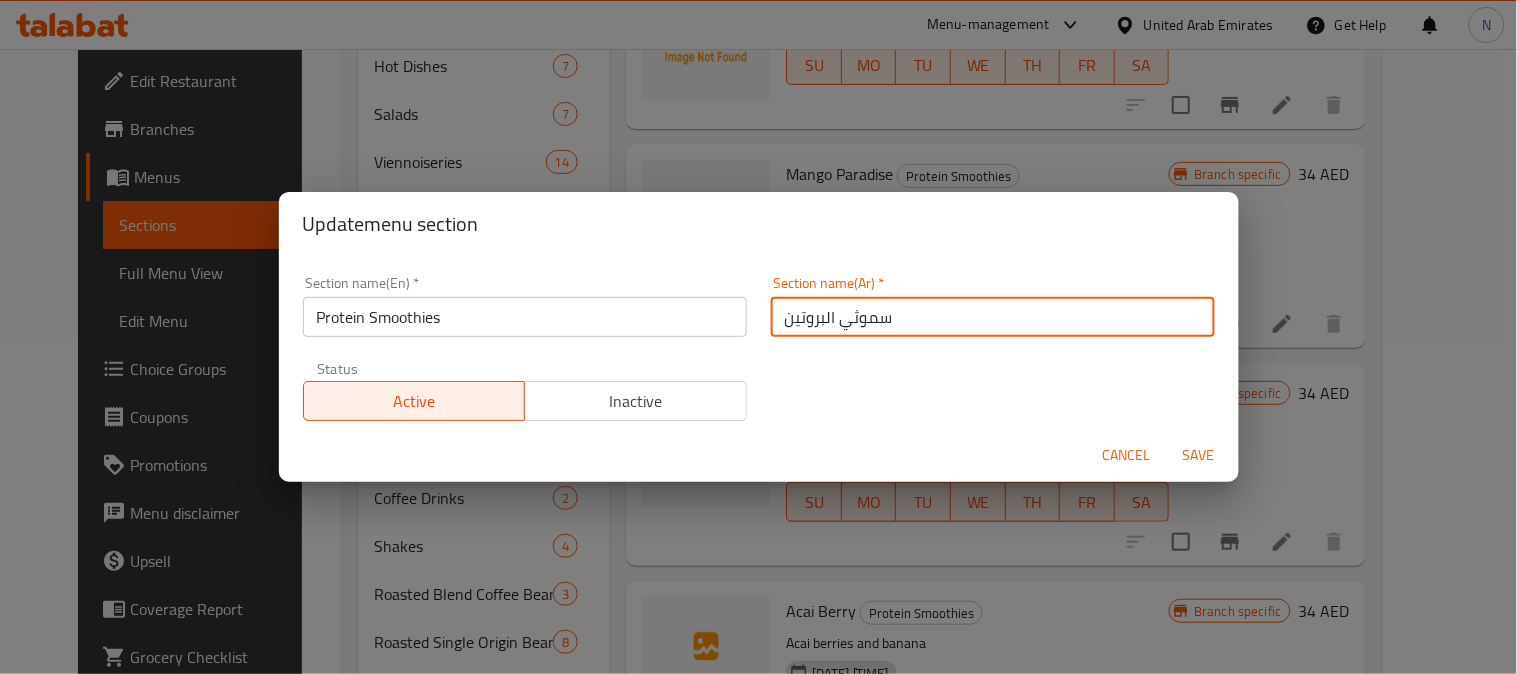 type on "سموثي البروتين" 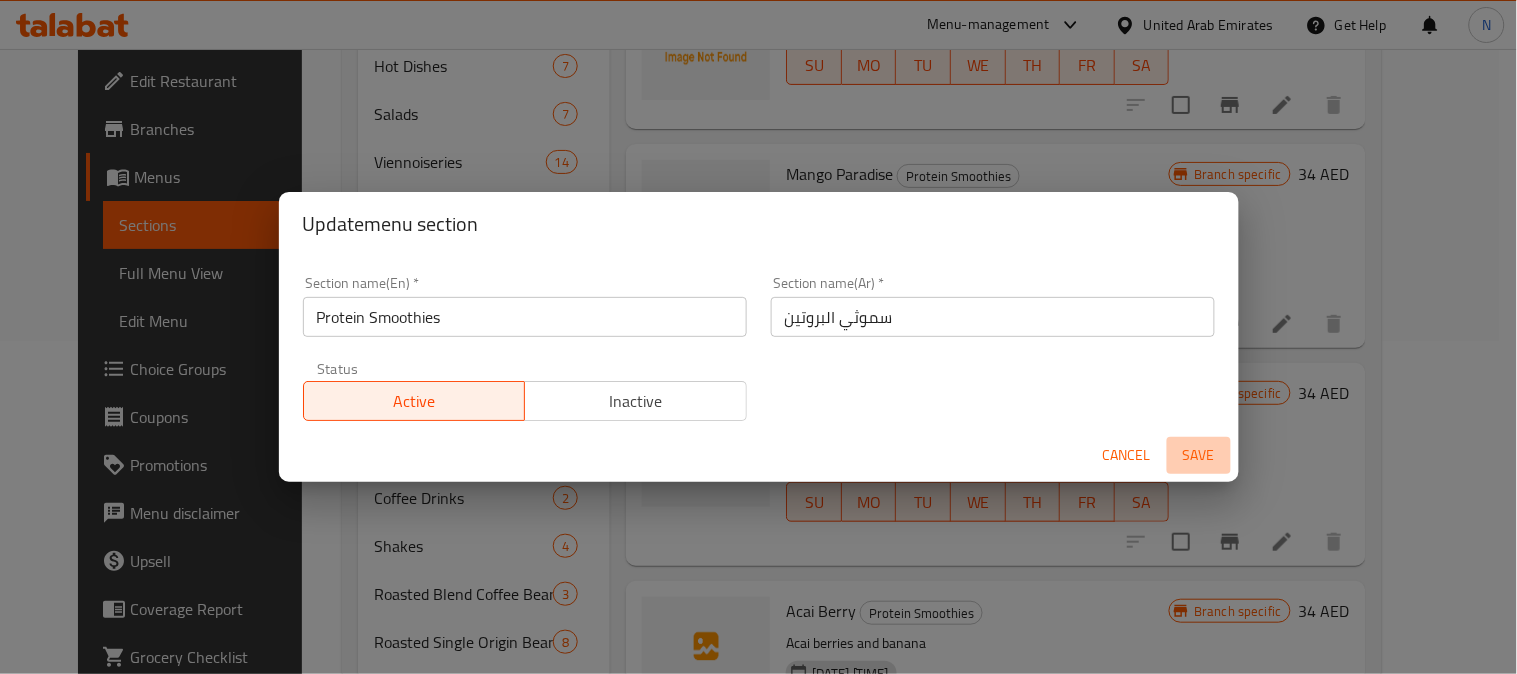 click on "Save" at bounding box center [1199, 455] 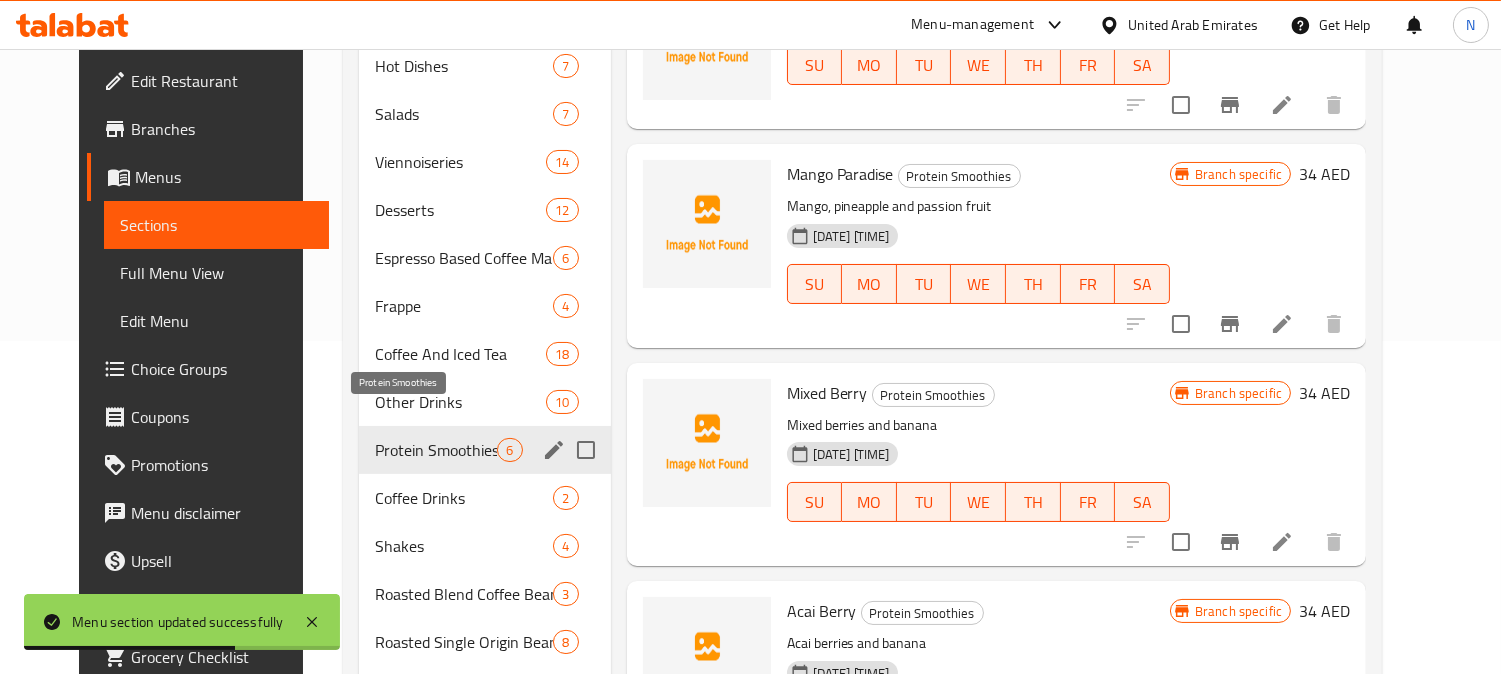 click on "Protein Smoothies" at bounding box center [436, 450] 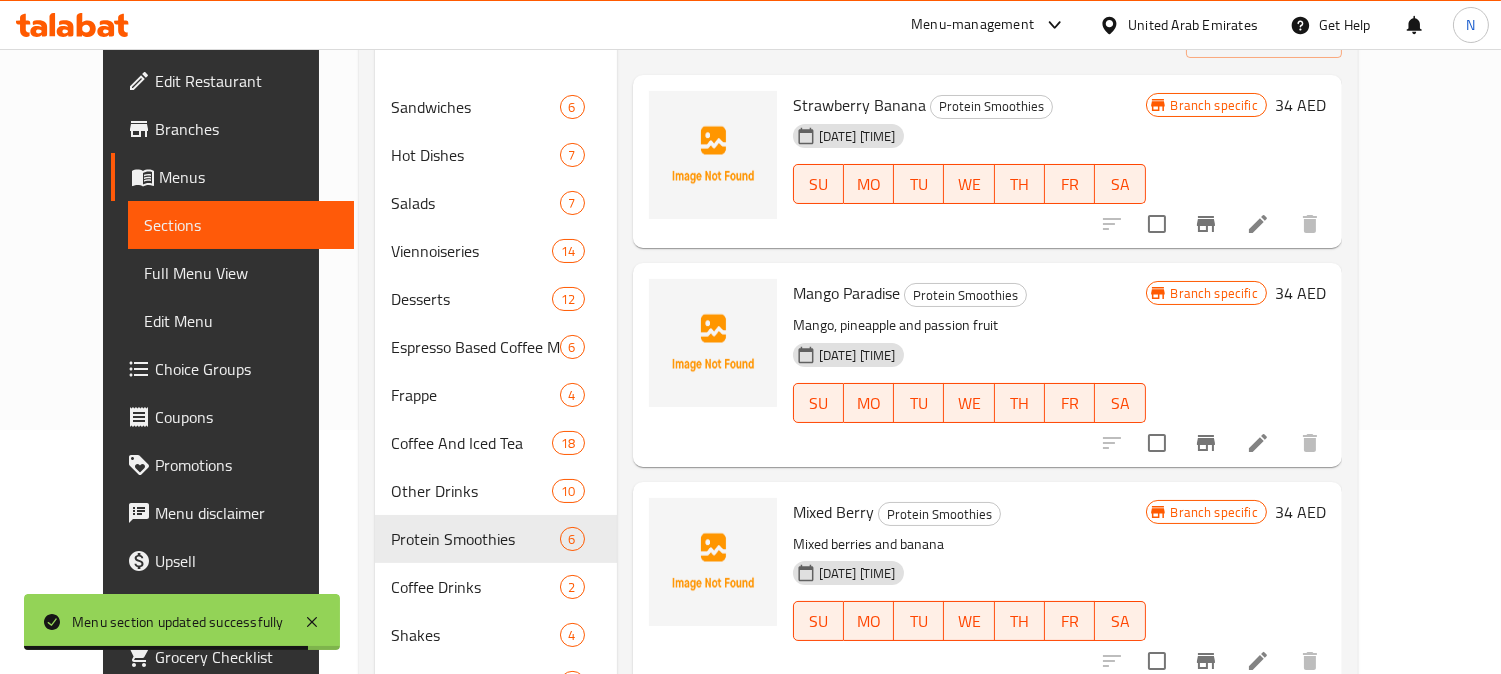 scroll, scrollTop: 0, scrollLeft: 0, axis: both 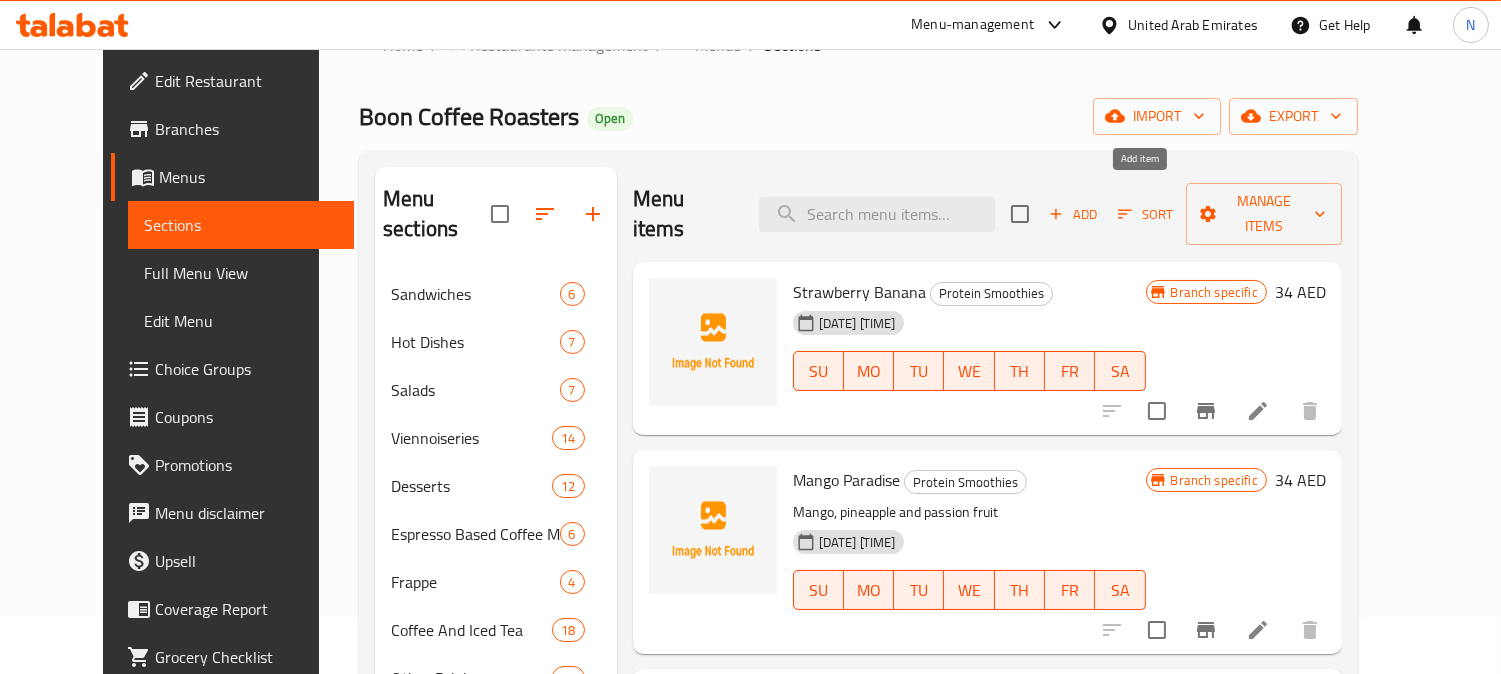 click on "Add" at bounding box center [1073, 214] 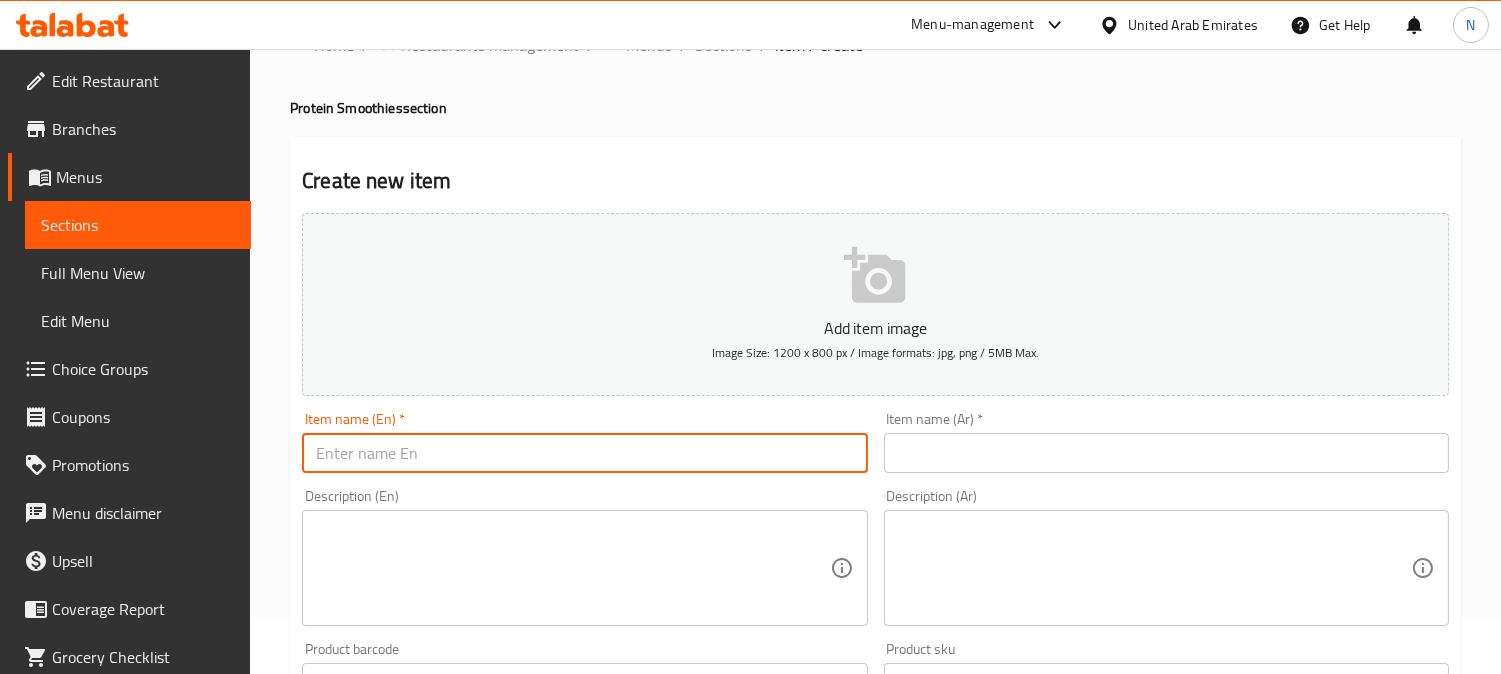 click at bounding box center (584, 453) 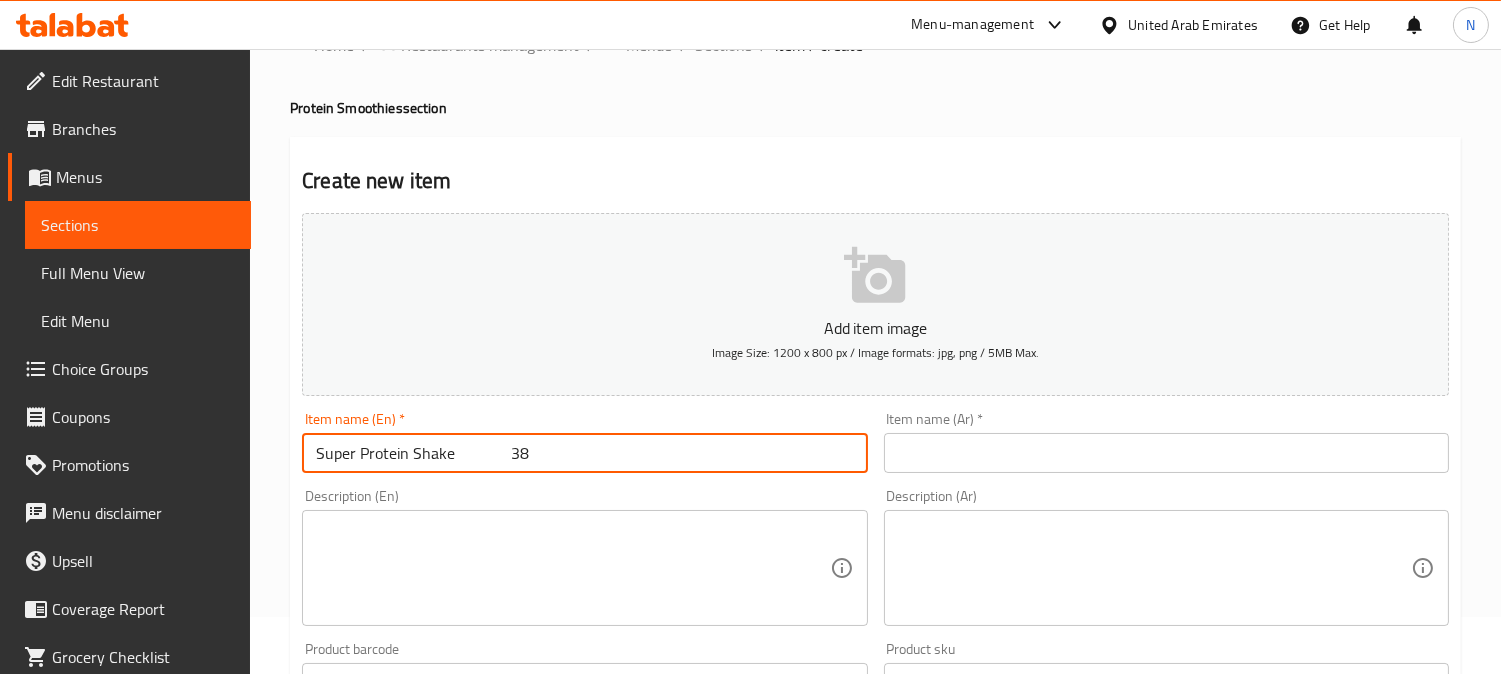 drag, startPoint x: 454, startPoint y: 456, endPoint x: 611, endPoint y: 435, distance: 158.39824 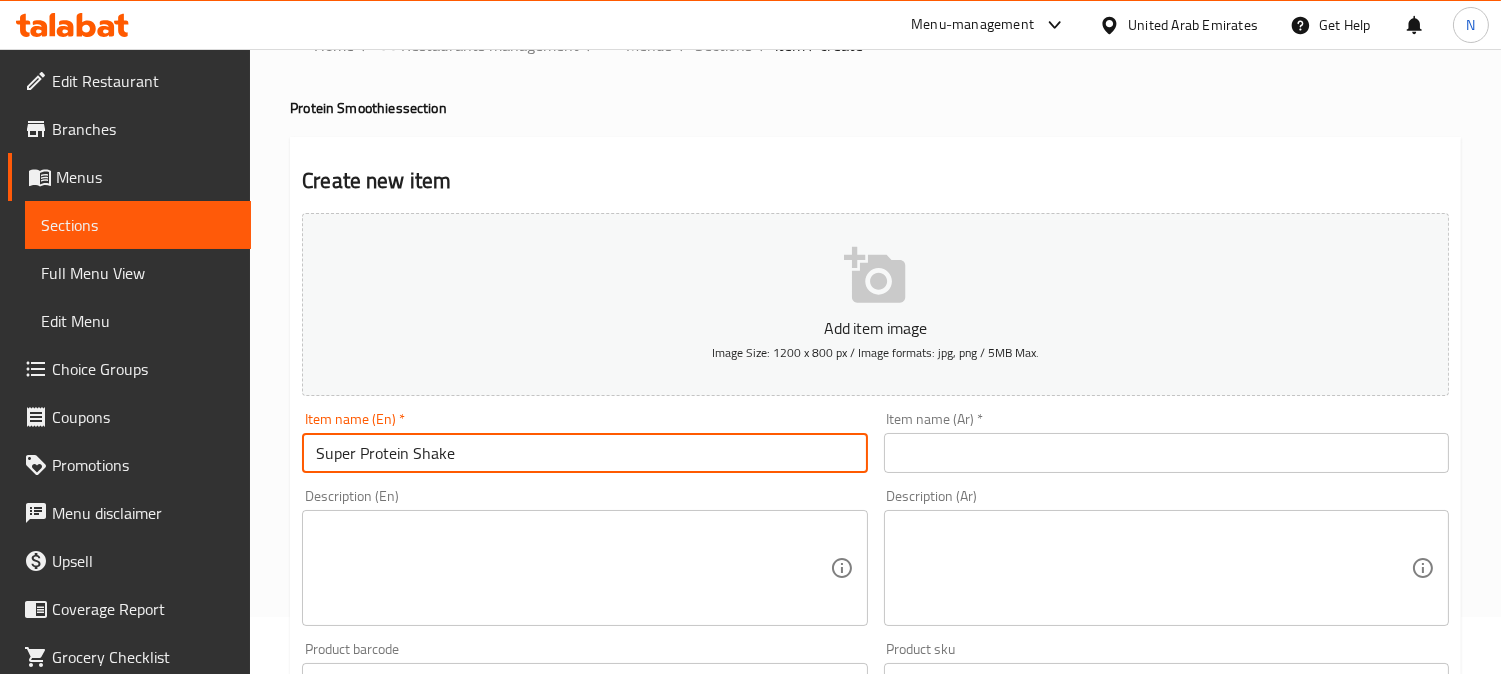 drag, startPoint x: 447, startPoint y: 467, endPoint x: 486, endPoint y: 468, distance: 39.012817 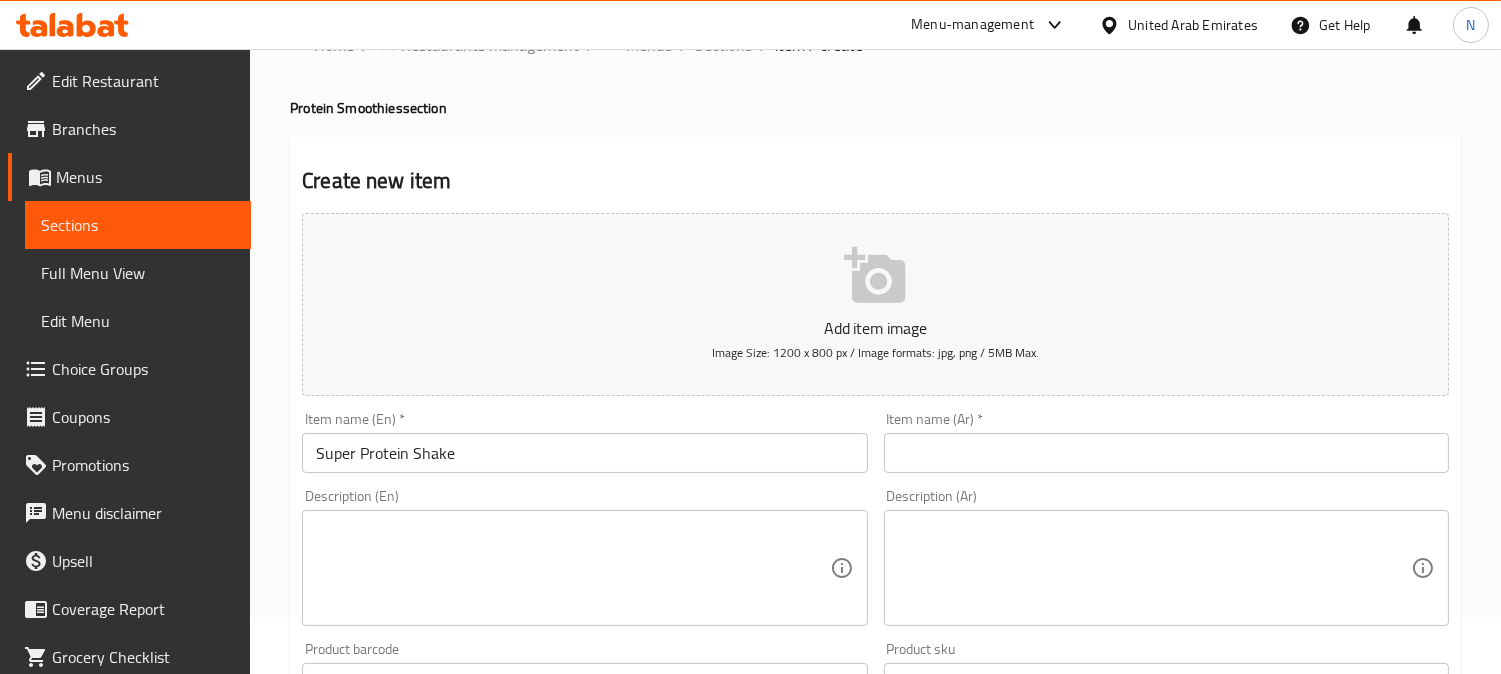 click on "Item name (En)   * Super Protein Shake Item name (En)  *" at bounding box center [584, 442] 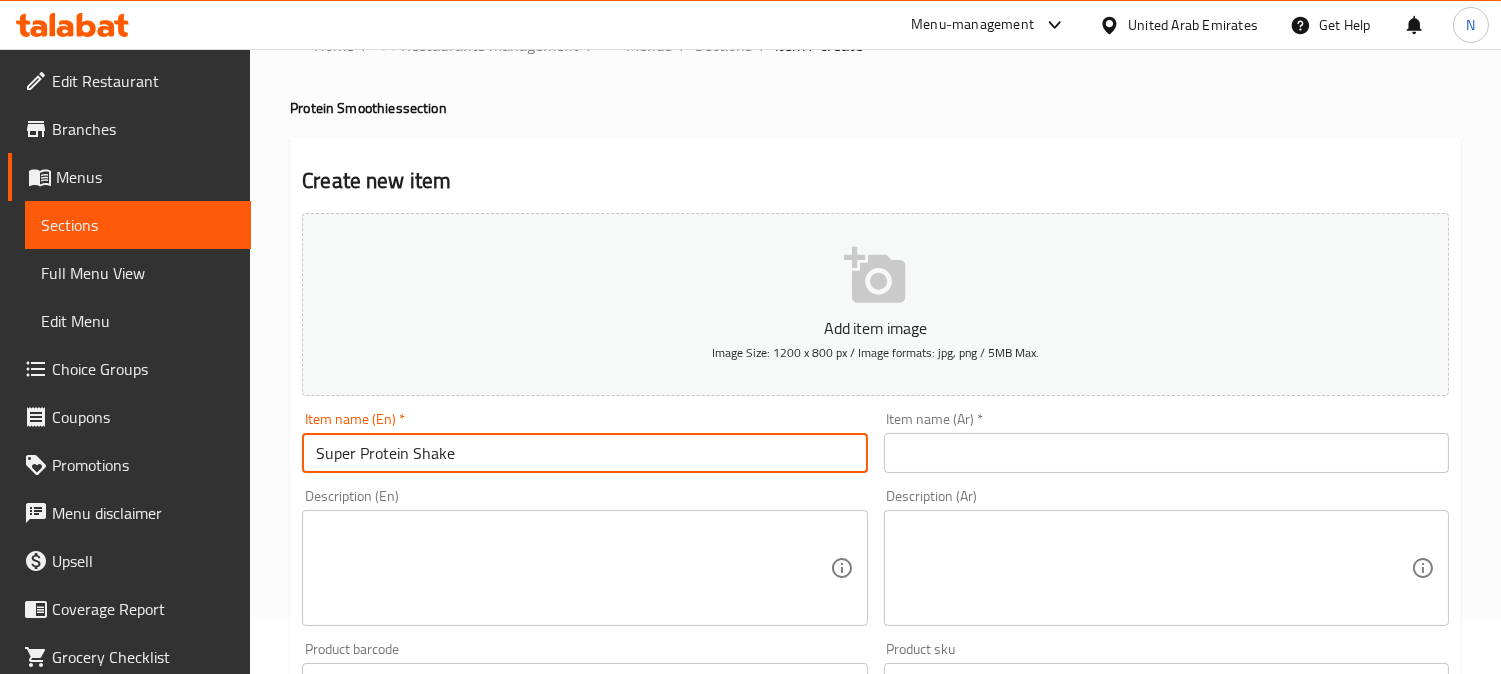 click on "Super Protein Shake" at bounding box center (584, 453) 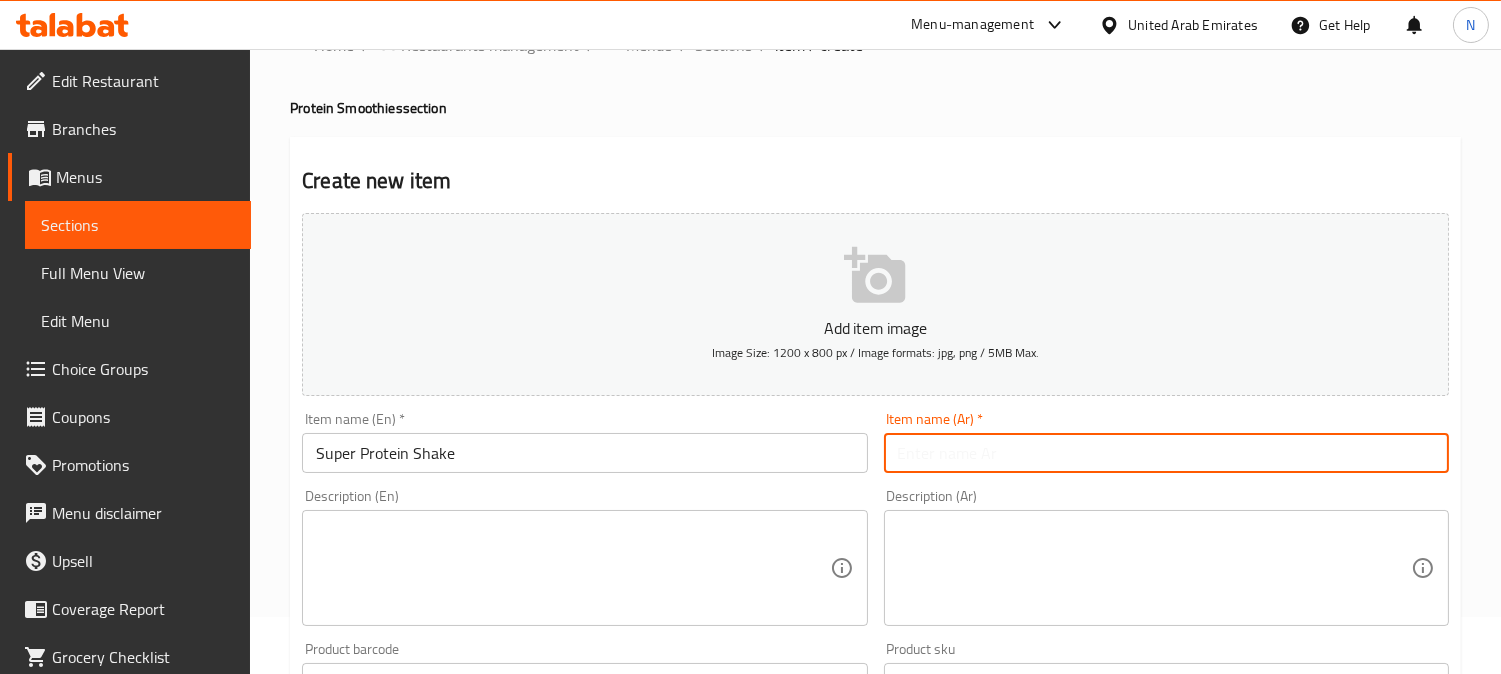 paste on "شيك البروتين الفائق" 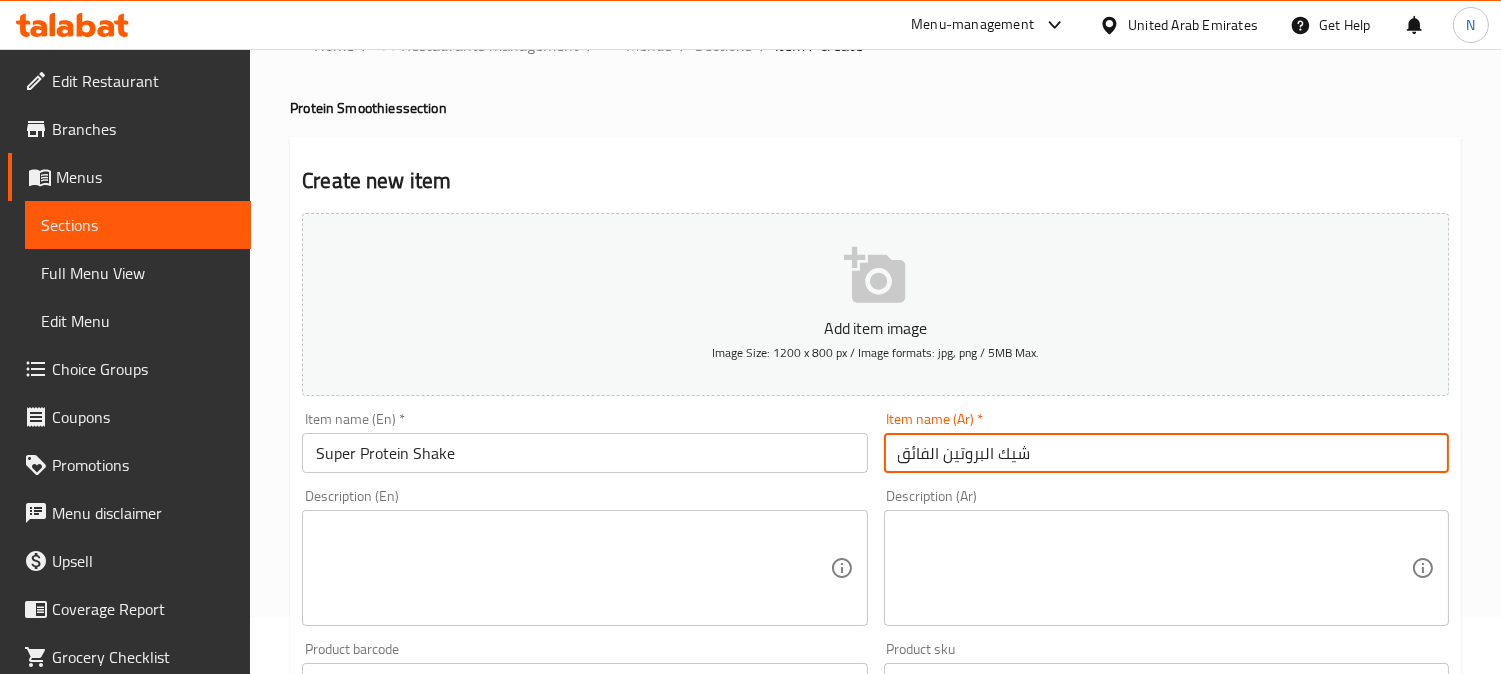 click on "شيك البروتين الفائق" at bounding box center (1166, 453) 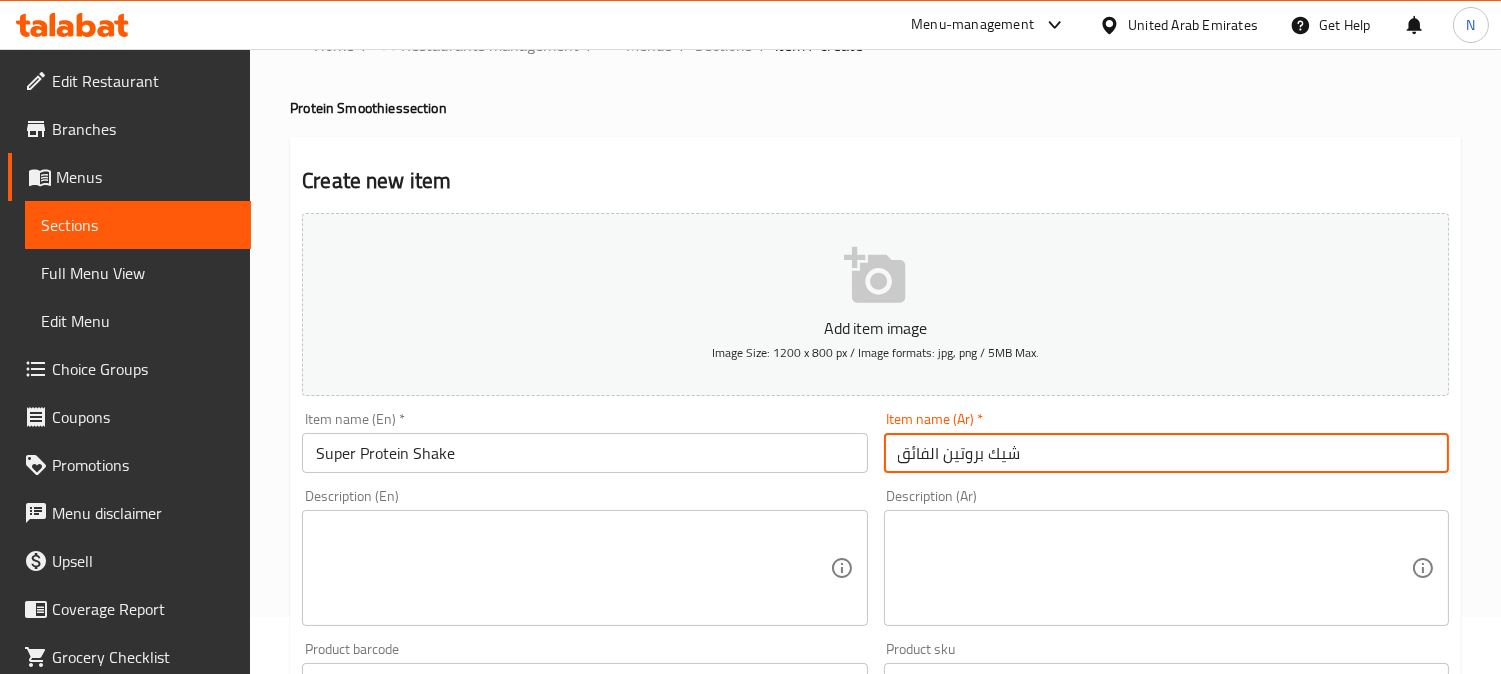 click on "شيك بروتين الفائق" at bounding box center [1166, 453] 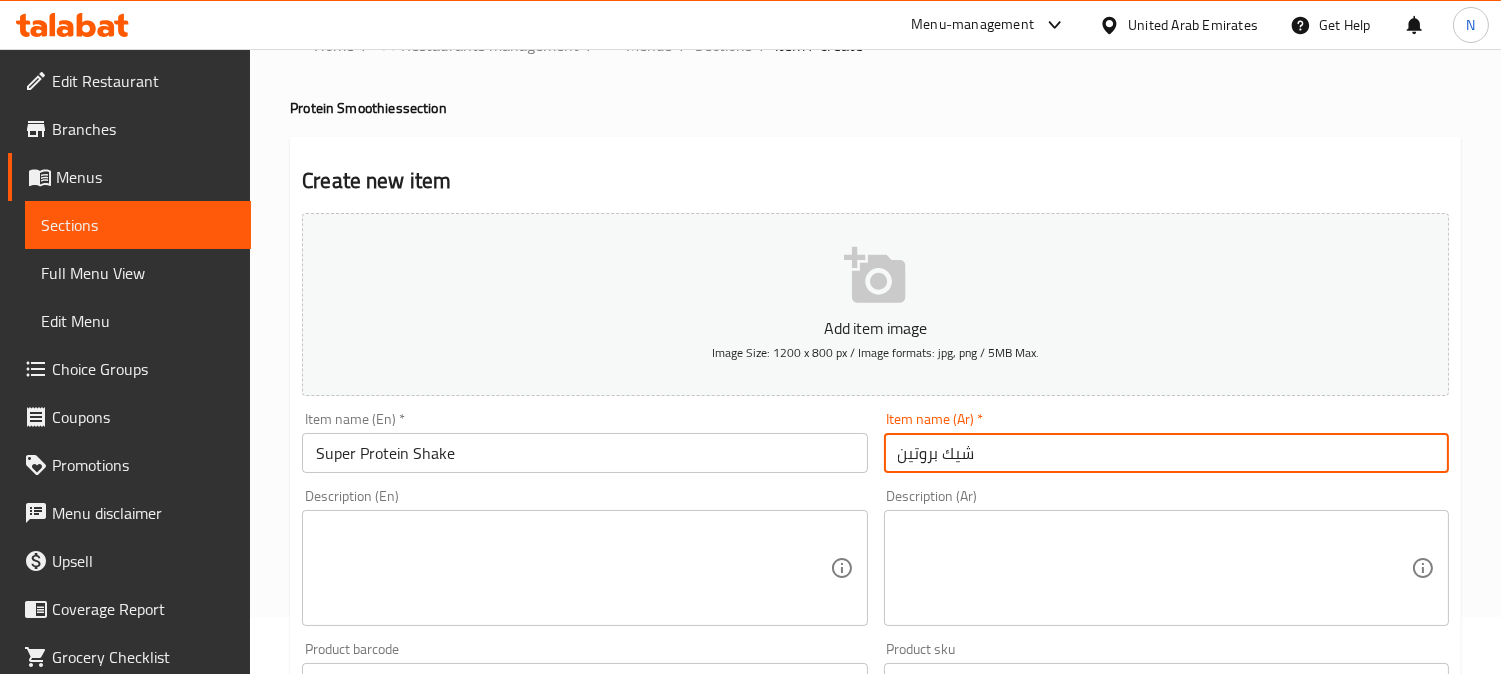 click on "شيك بروتين" at bounding box center [1166, 453] 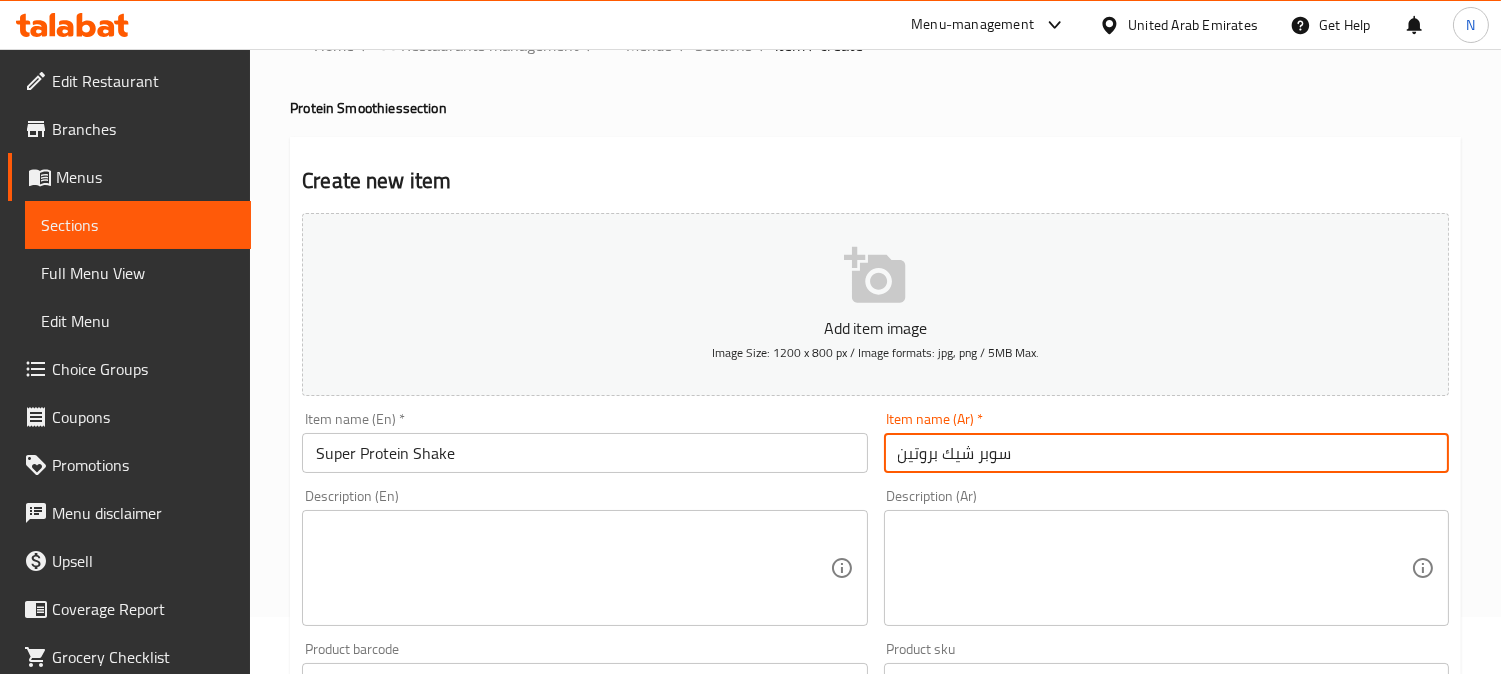 type on "سوبر شيك بروتين" 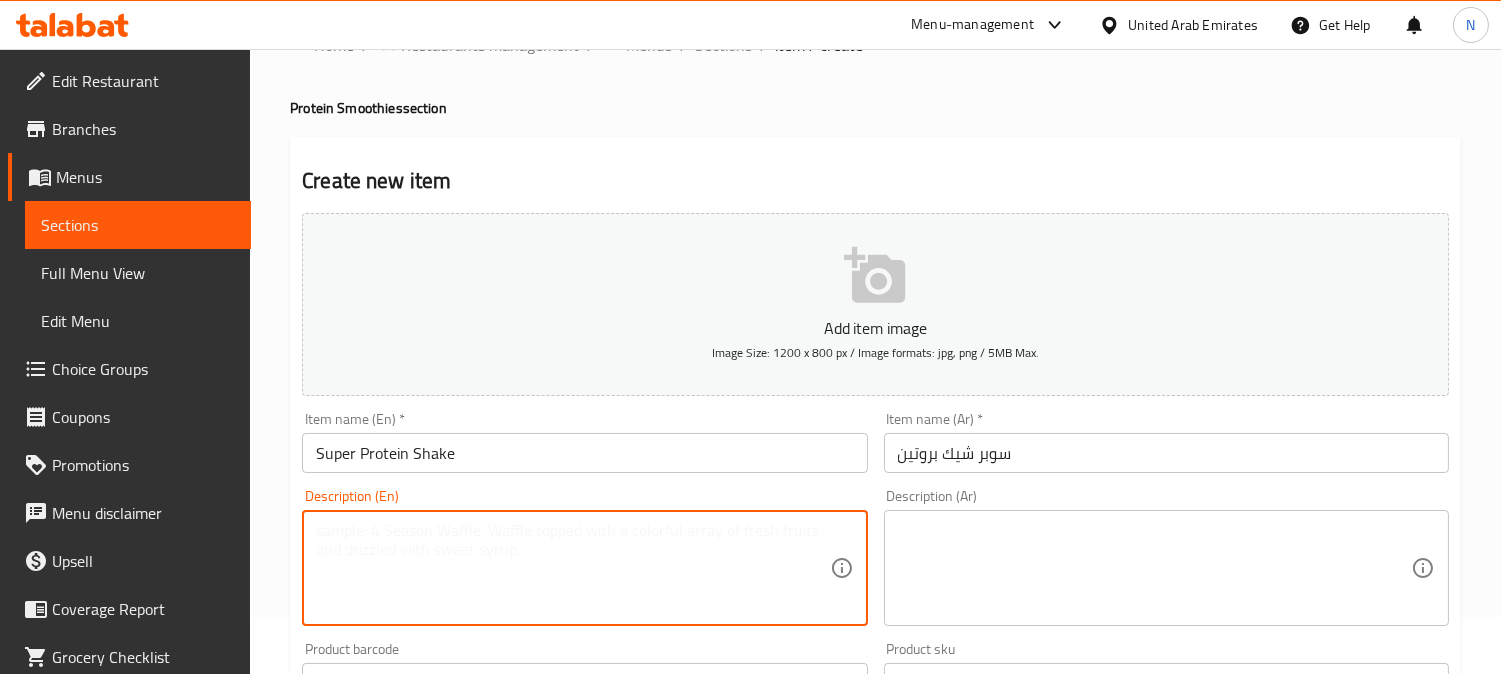 paste on "Frozen banana, peanut butter, chia seeds, almond milk, chocolate whey protein" 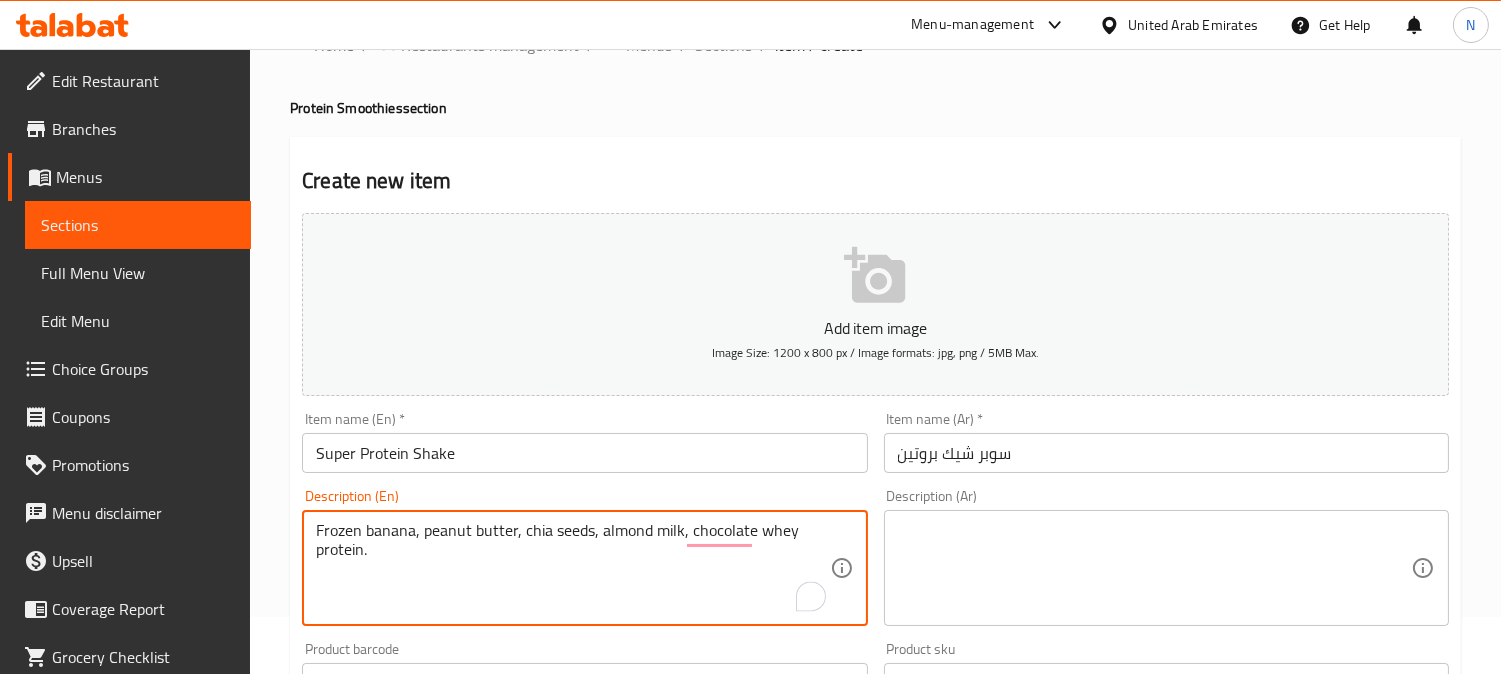 click on "Frozen banana, peanut butter, chia seeds, almond milk, chocolate whey protein." at bounding box center (572, 568) 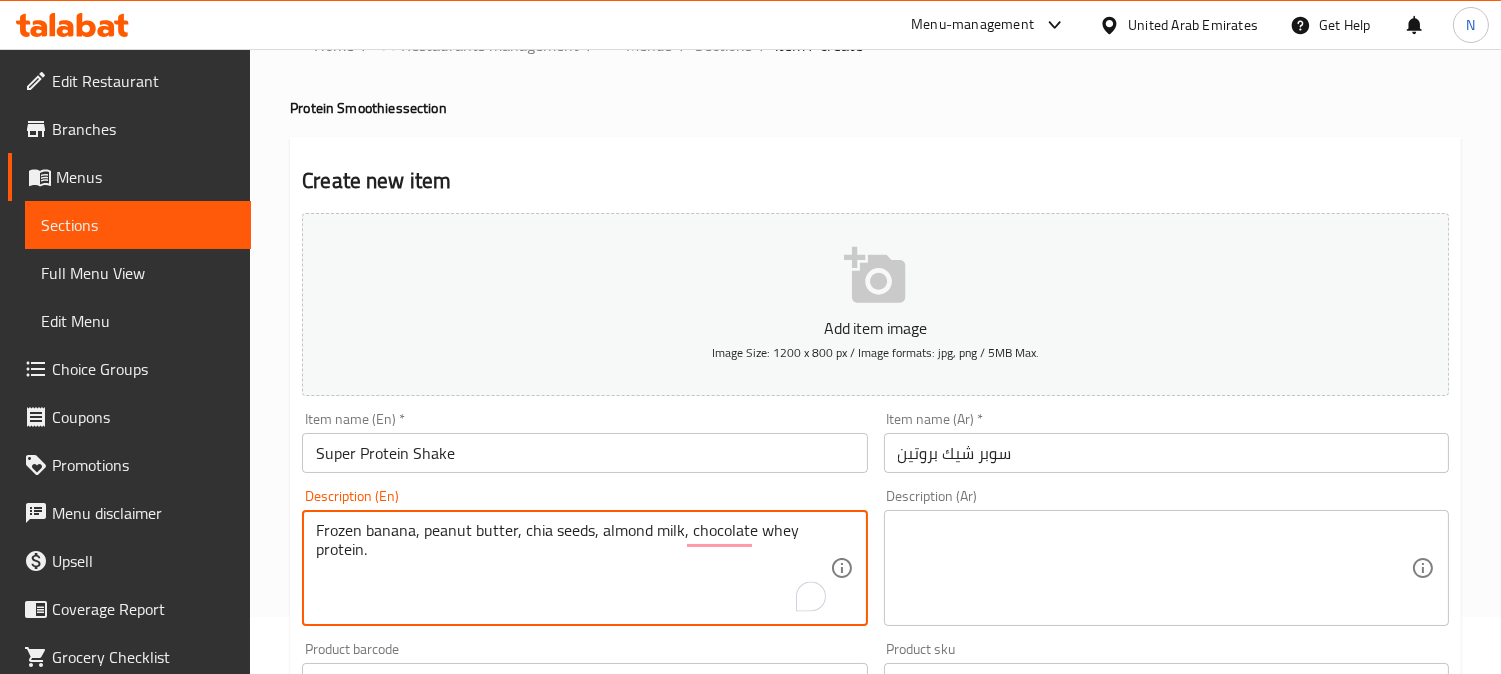 click on "Frozen banana, peanut butter, chia seeds, almond milk, chocolate whey protein." at bounding box center (572, 568) 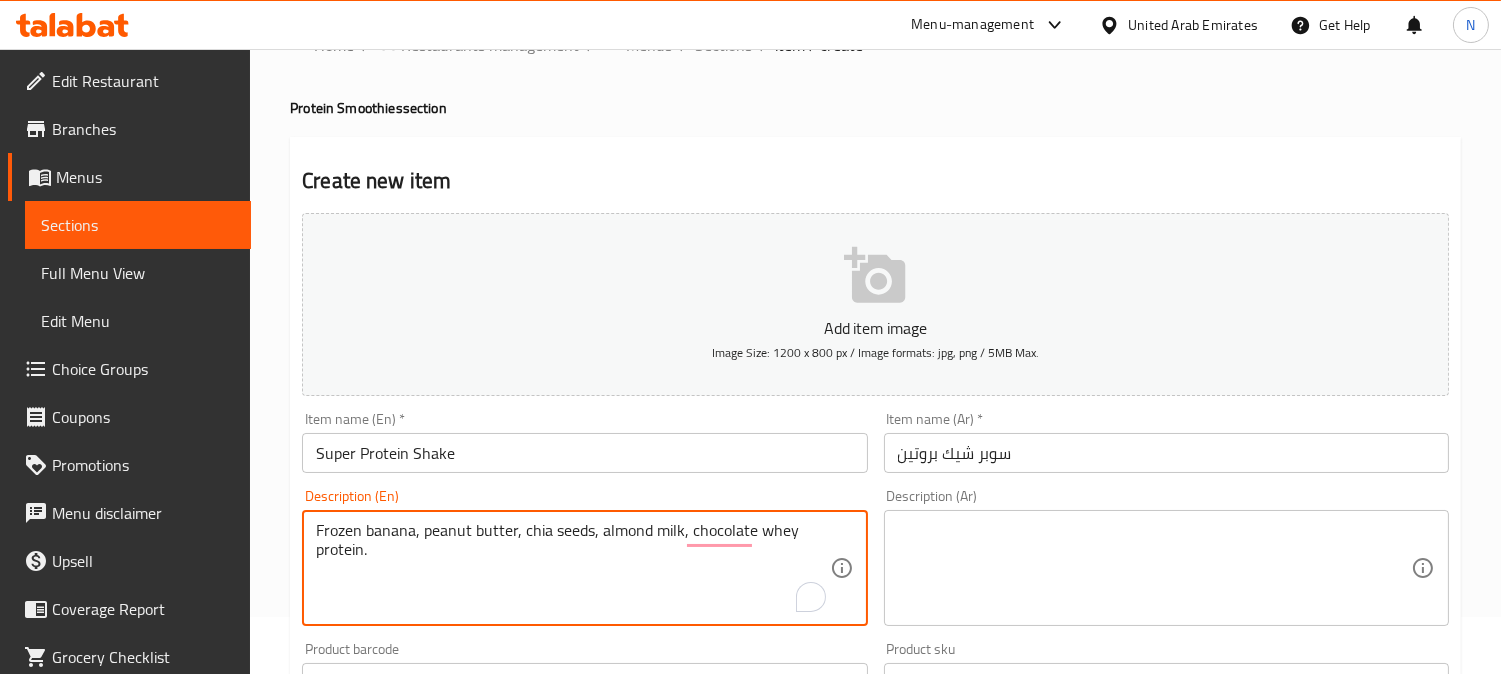 type on "Frozen banana, peanut butter, chia seeds, almond milk, chocolate whey protein." 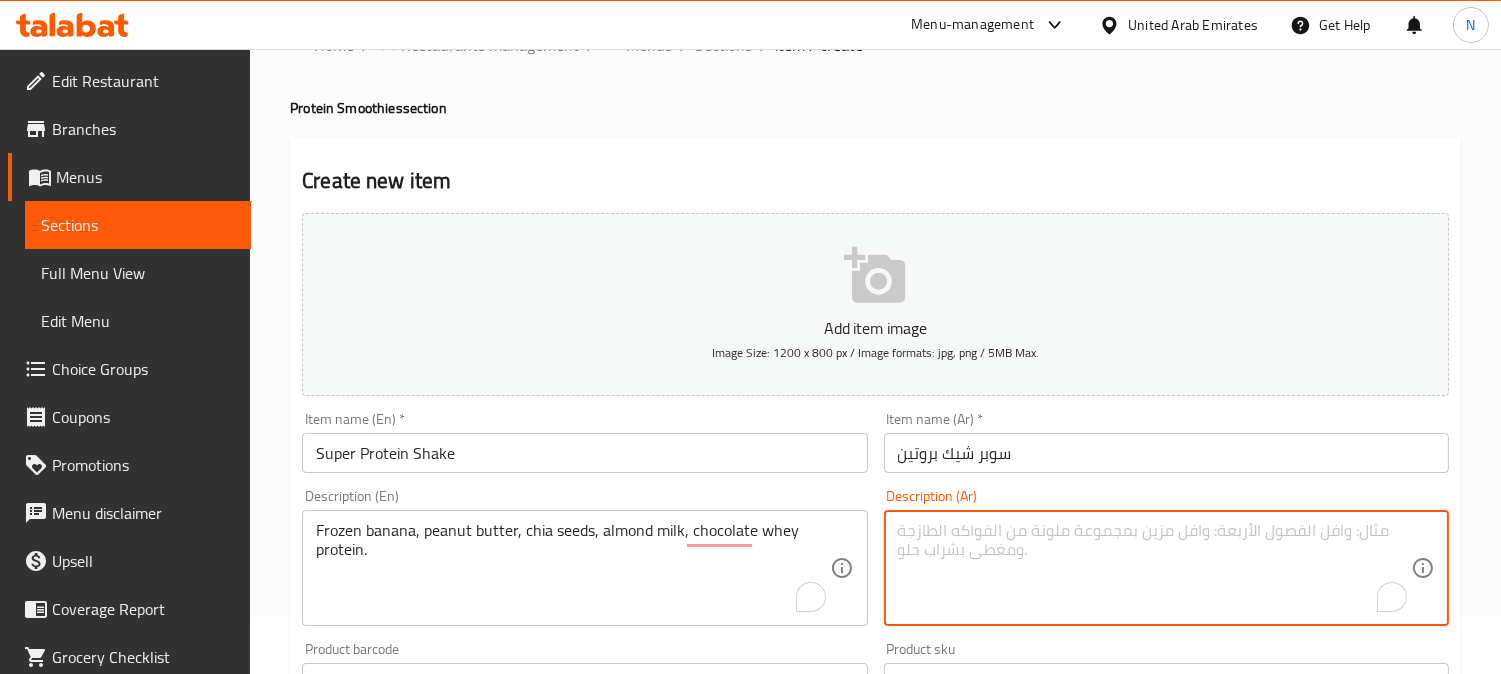 click at bounding box center [1154, 568] 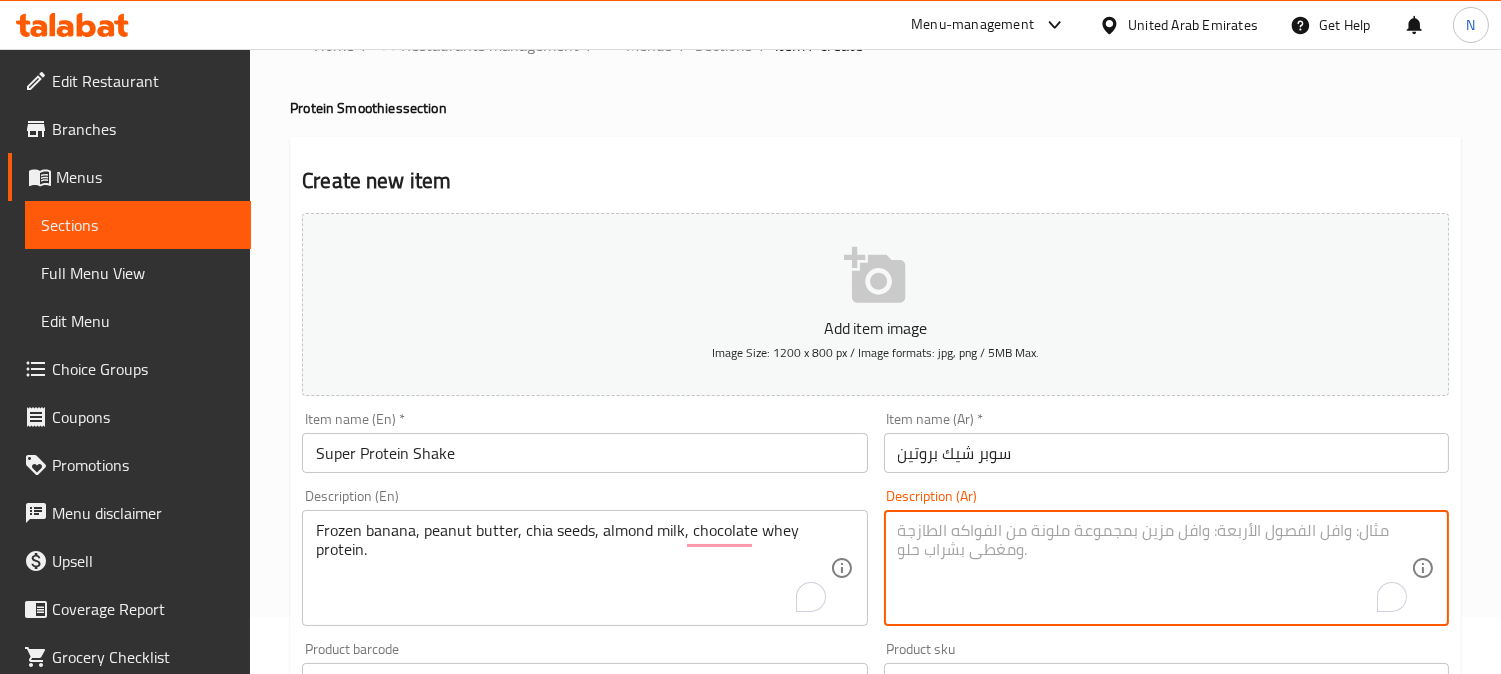 paste on "الموز المجمد، زبدة الفول السوداني، بذور الشيا، حليب اللوز، بروتين مصل اللبن بالشوكولاتة." 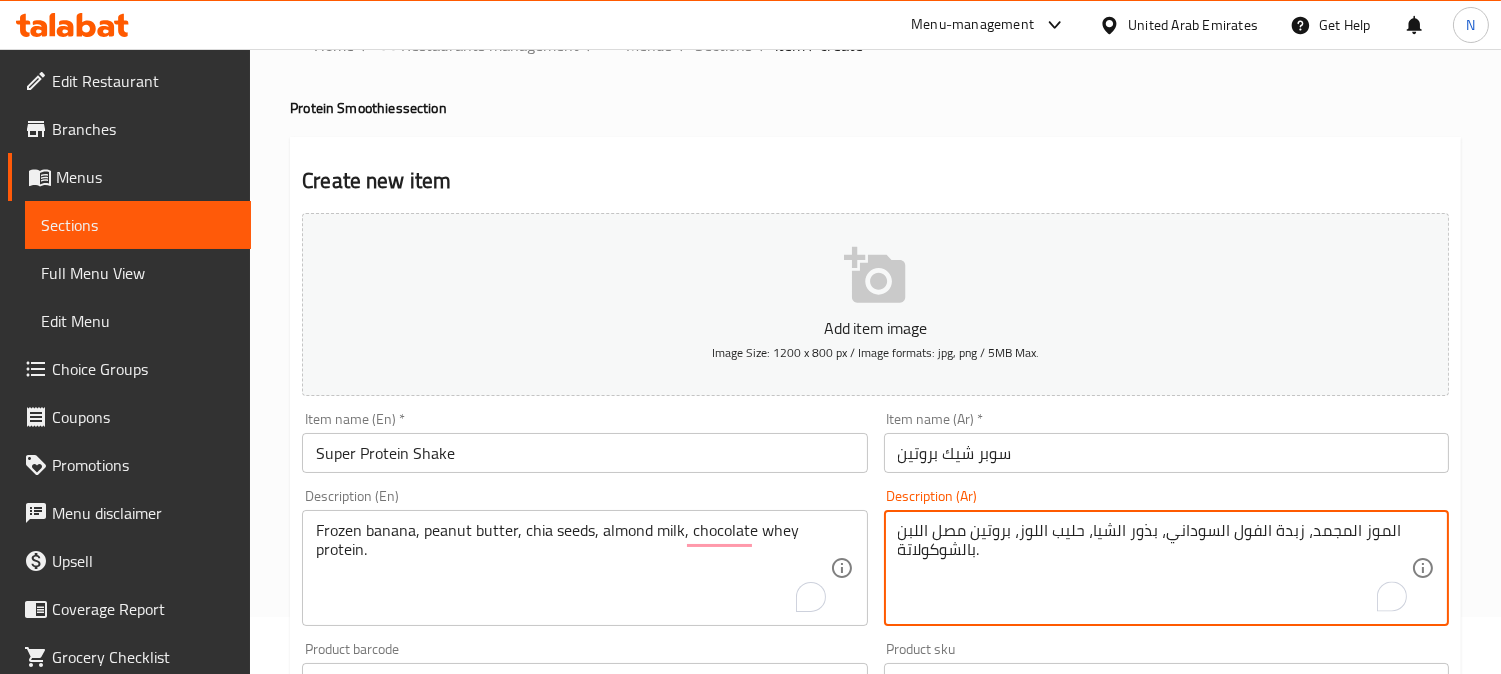 click on "الموز المجمد، زبدة الفول السوداني، بذور الشيا، حليب اللوز، بروتين مصل اللبن بالشوكولاتة." at bounding box center (1154, 568) 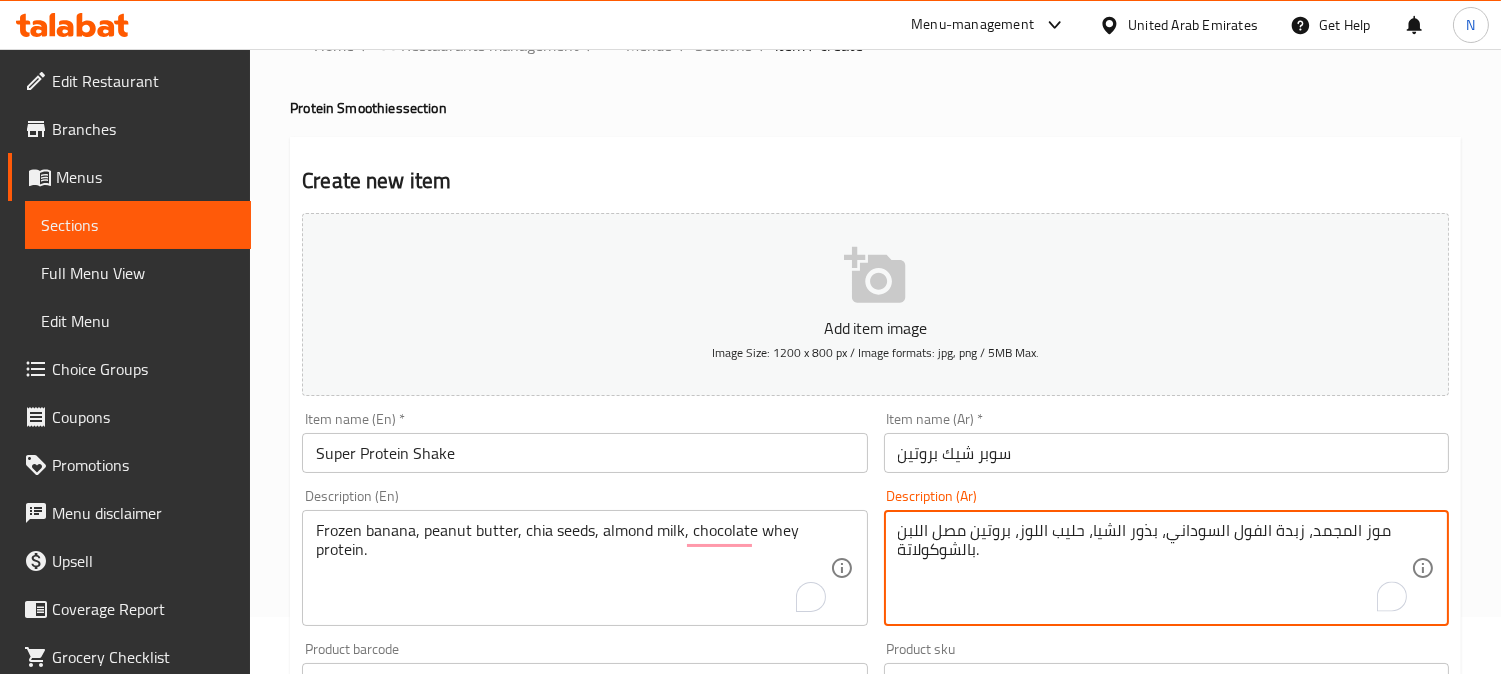 click on "موز المجمد، زبدة الفول السوداني، بذور الشيا، حليب اللوز، بروتين مصل اللبن بالشوكولاتة." at bounding box center (1154, 568) 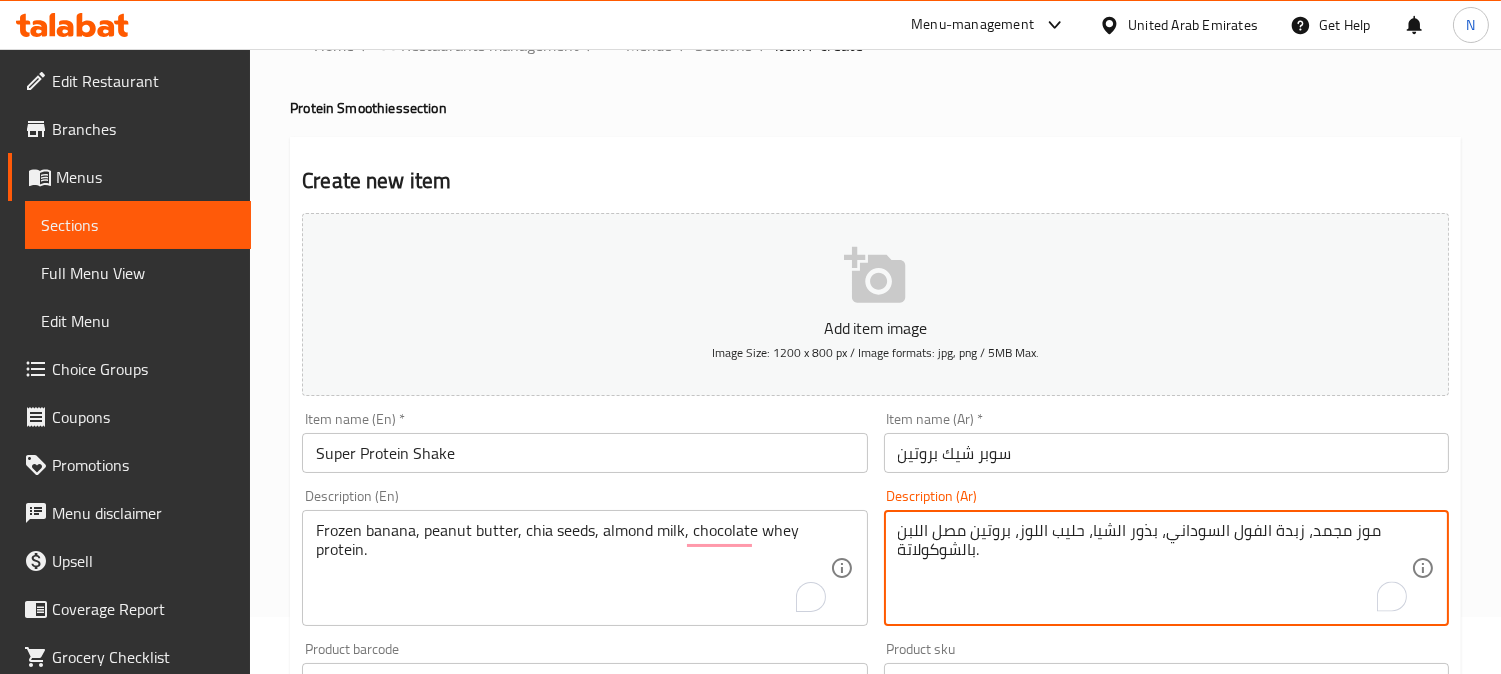 click on "موز مجمد، زبدة الفول السوداني، بذور الشيا، حليب اللوز، بروتين مصل اللبن بالشوكولاتة." at bounding box center [1154, 568] 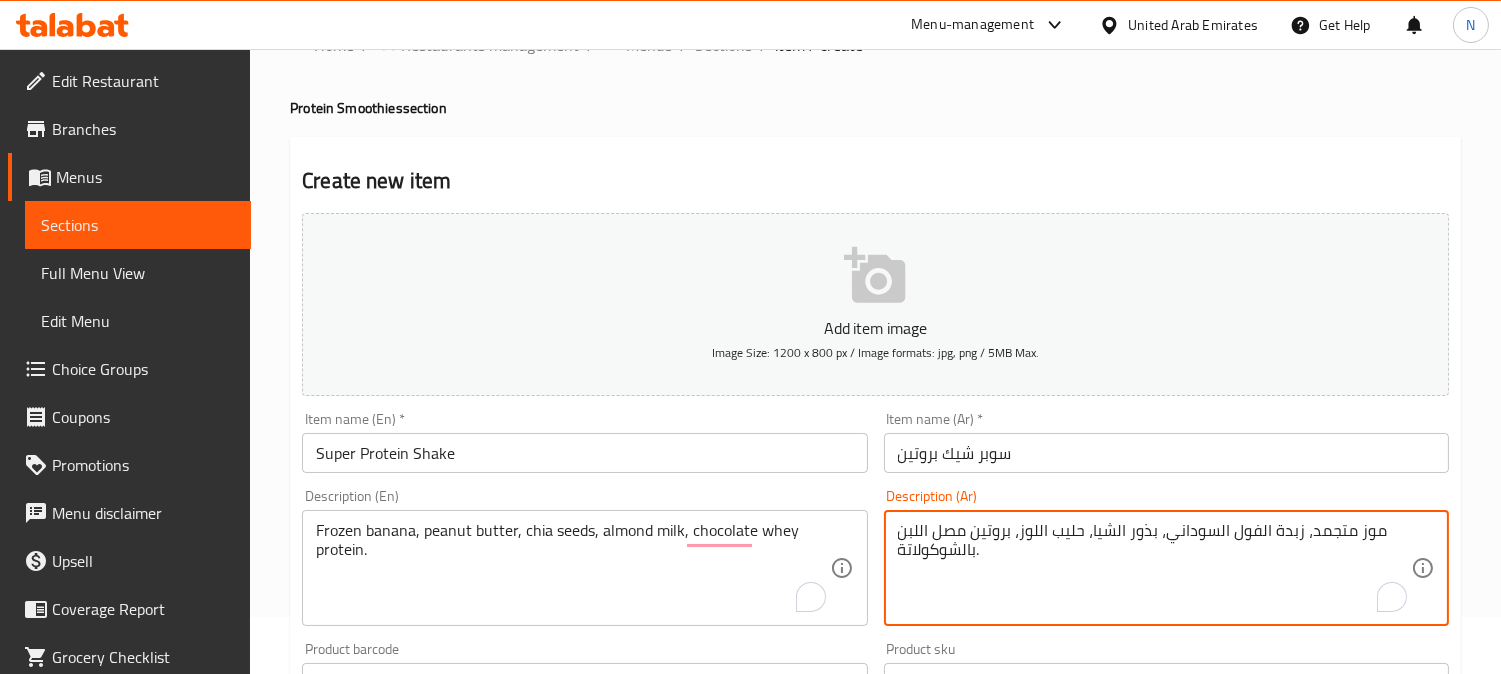 drag, startPoint x: 1265, startPoint y: 532, endPoint x: 1253, endPoint y: 536, distance: 12.649111 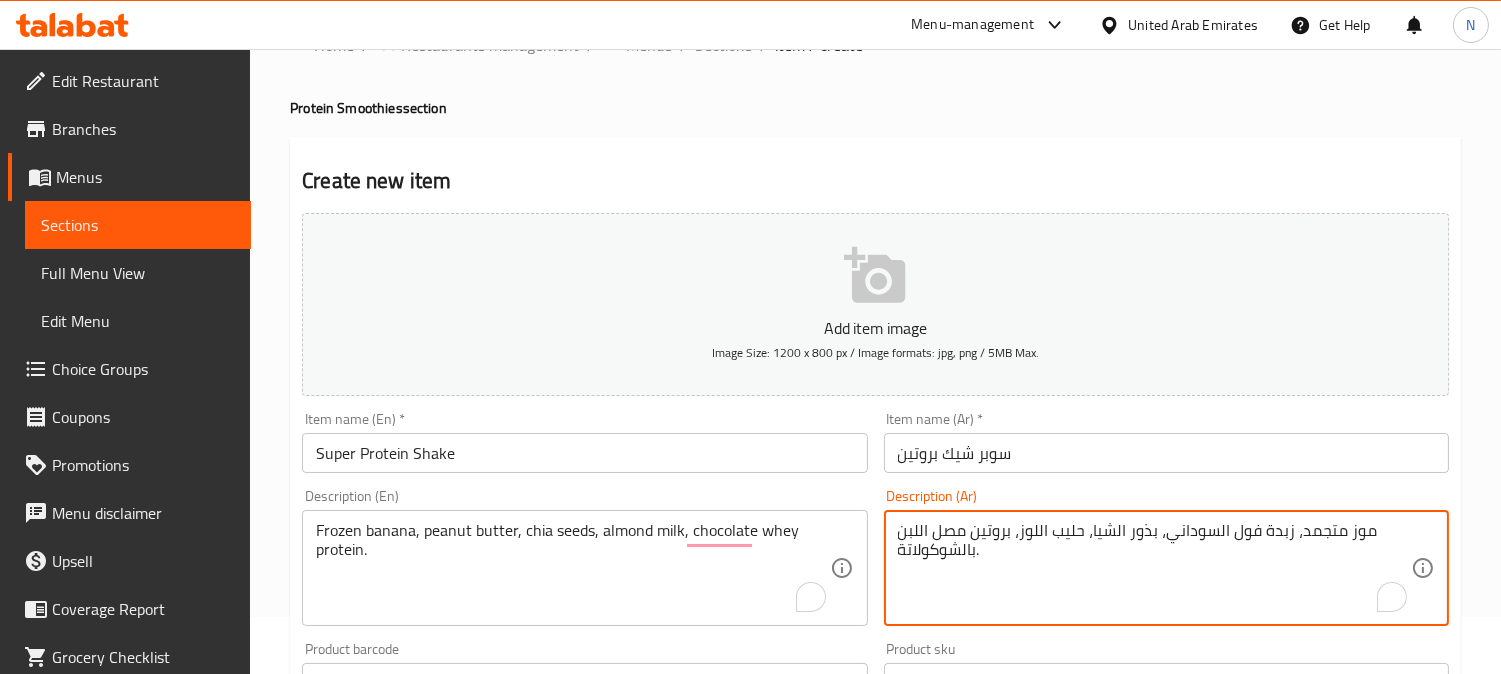click on "موز متجمد، زبدة فول السوداني، بذور الشيا، حليب اللوز، بروتين مصل اللبن بالشوكولاتة." at bounding box center [1154, 568] 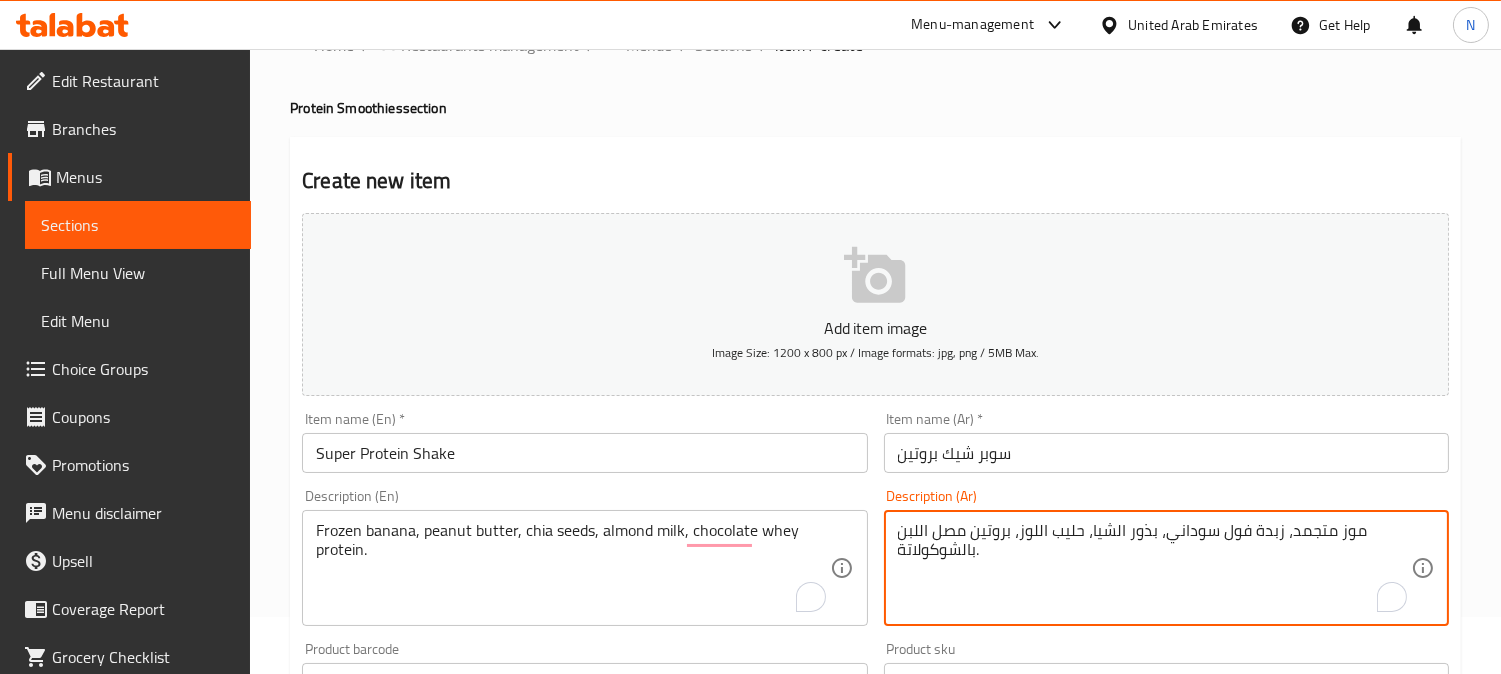 click on "موز متجمد، زبدة فول سوداني، بذور الشيا، حليب اللوز، بروتين مصل اللبن بالشوكولاتة." at bounding box center (1154, 568) 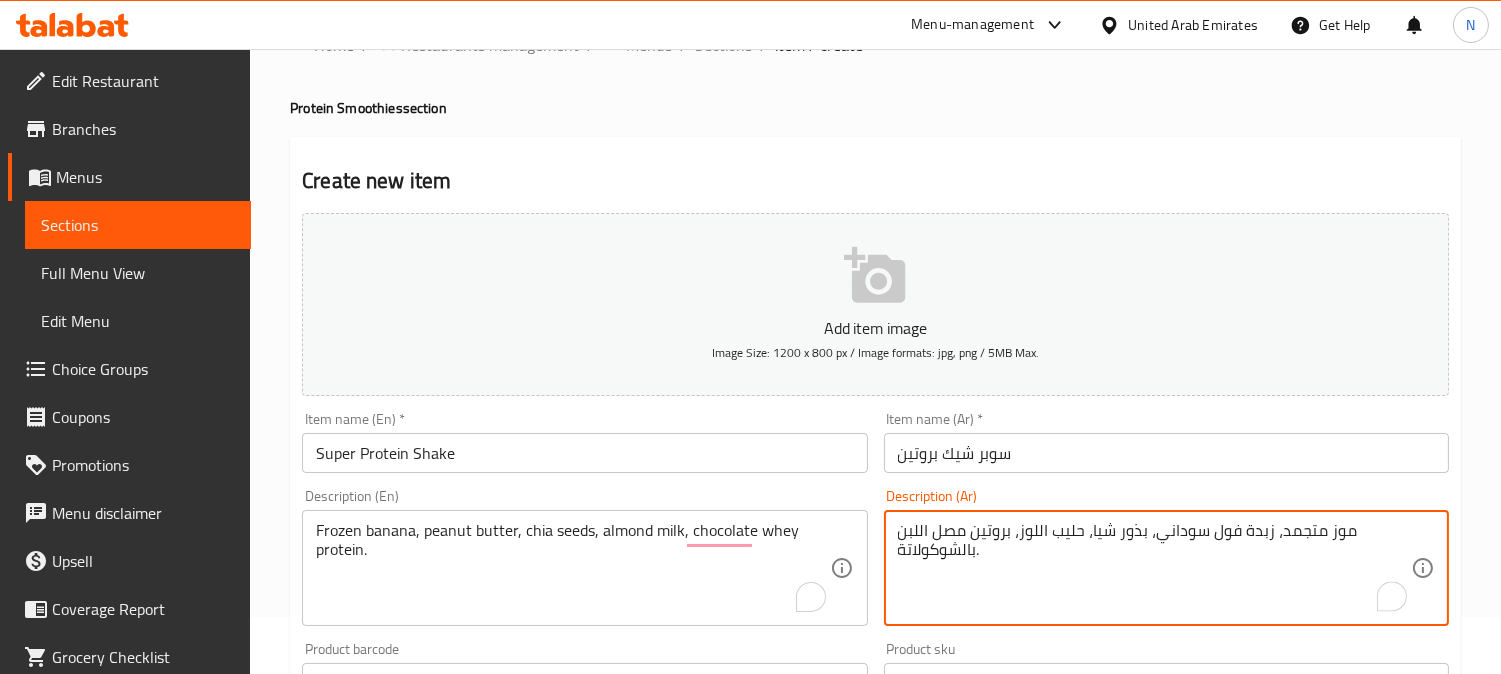 click on "موز متجمد، زبدة فول سوداني، بذور شيا، حليب اللوز، بروتين مصل اللبن بالشوكولاتة." at bounding box center (1154, 568) 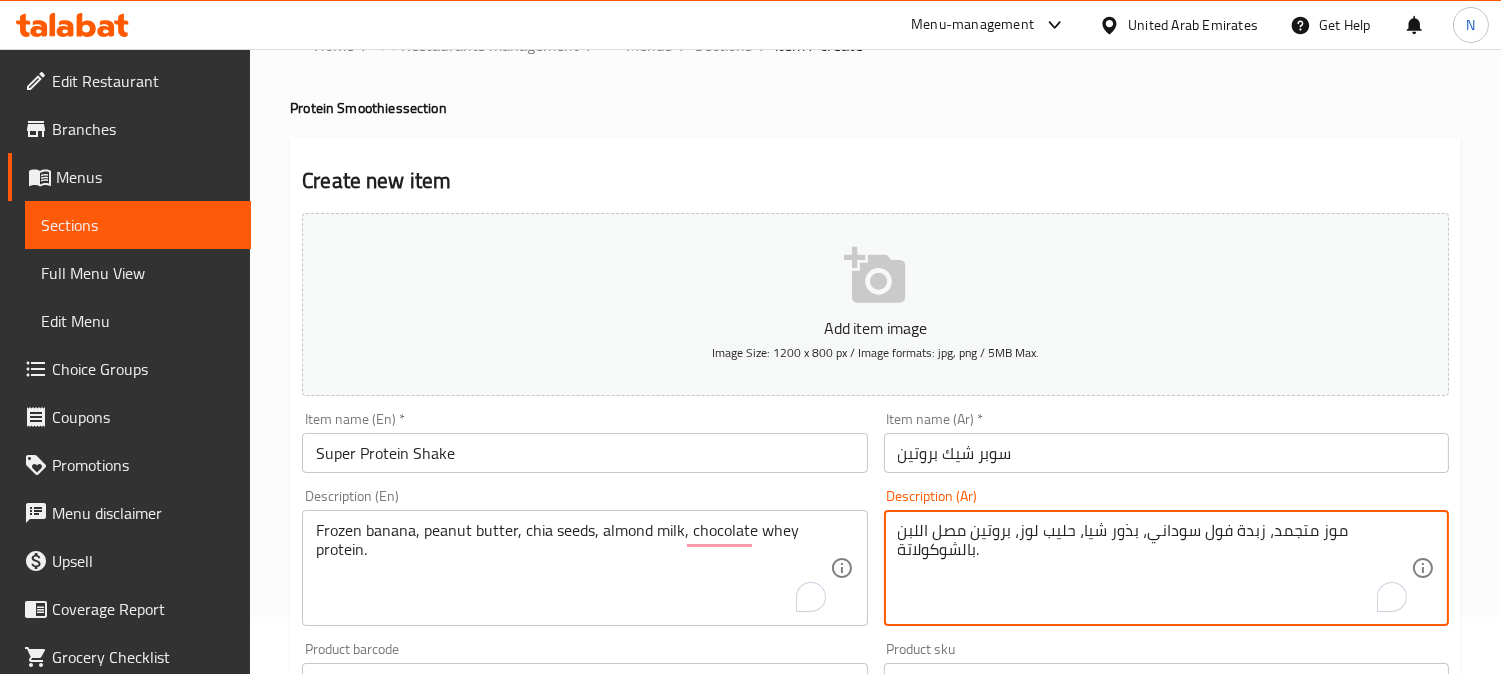 drag, startPoint x: 926, startPoint y: 534, endPoint x: 892, endPoint y: 540, distance: 34.525352 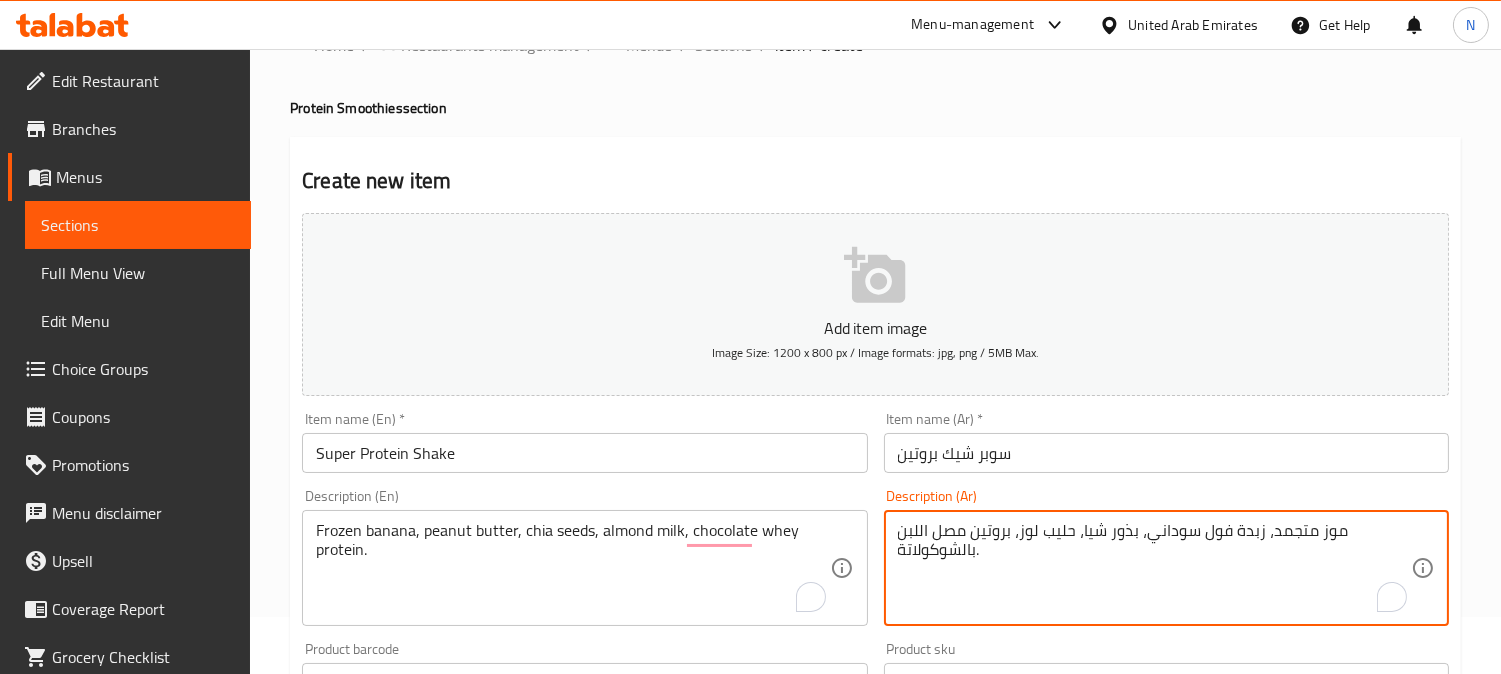 click on "موز متجمد، زبدة فول سوداني، بذور شيا، حليب لوز، بروتين مصل اللبن بالشوكولاتة. Description (Ar)" at bounding box center (1166, 568) 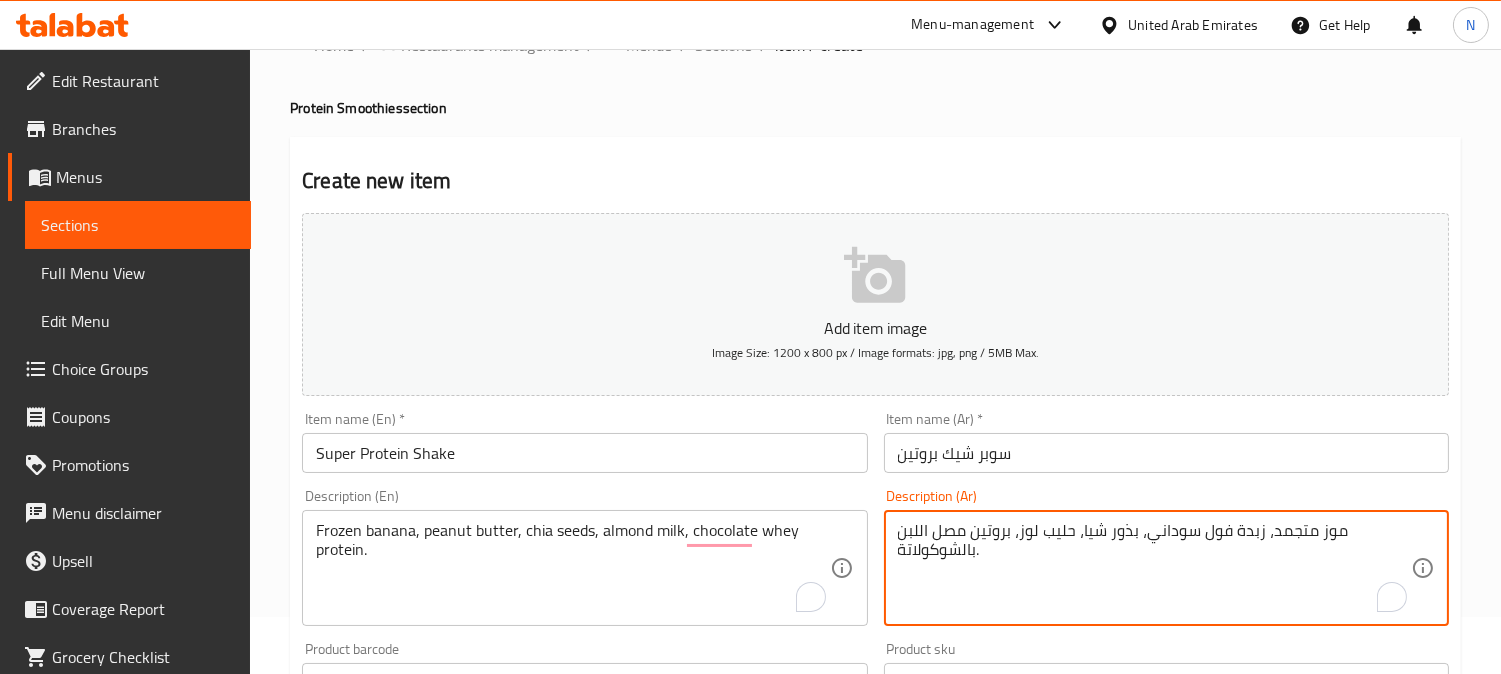 drag, startPoint x: 925, startPoint y: 532, endPoint x: 908, endPoint y: 533, distance: 17.029387 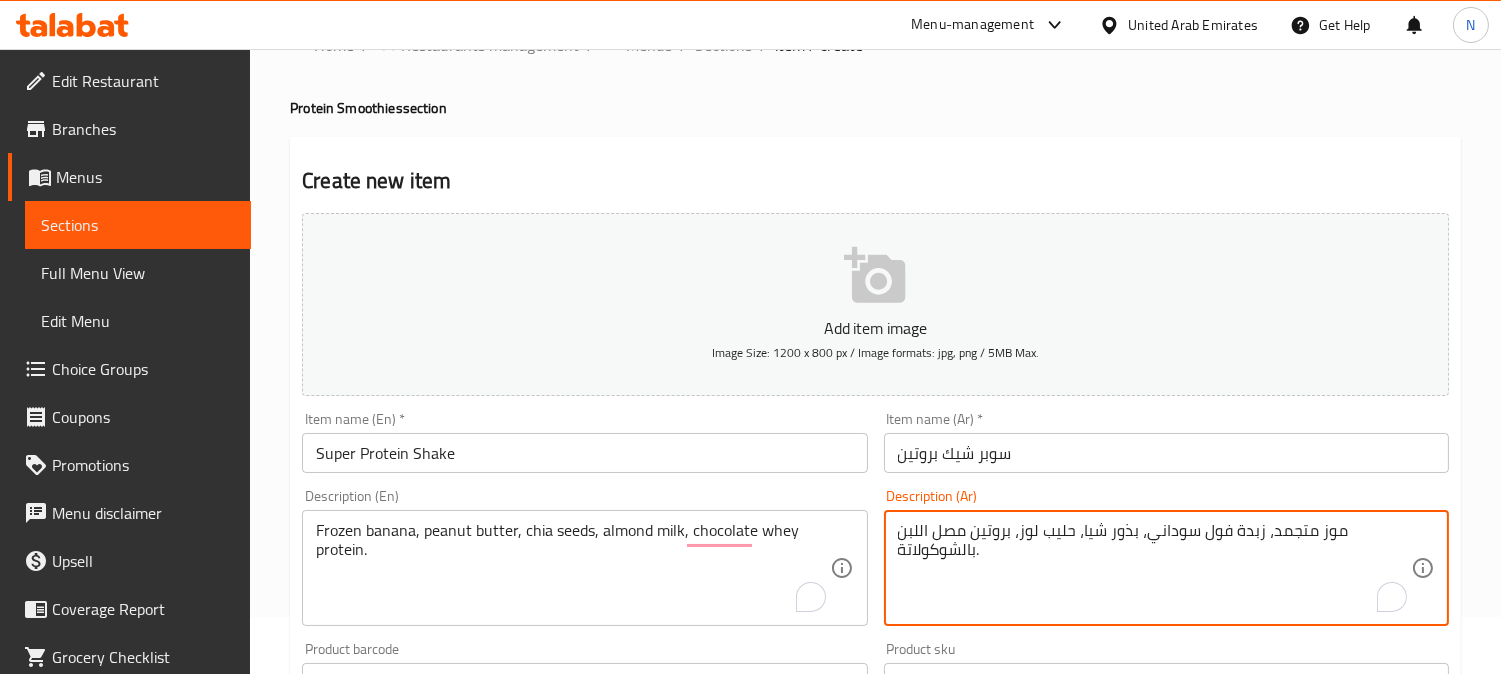 click on "موز متجمد، زبدة فول سوداني، بذور شيا، حليب لوز، بروتين مصل اللبن بالشوكولاتة." at bounding box center (1154, 568) 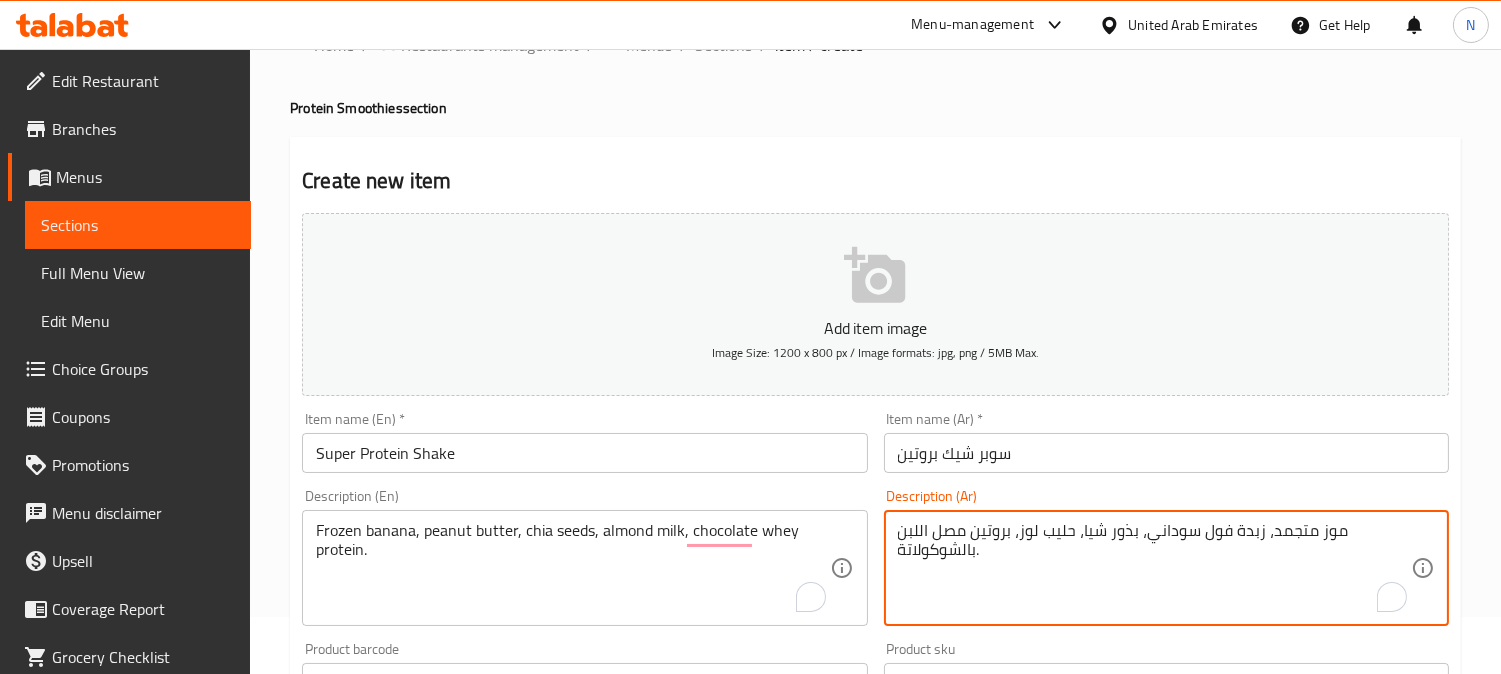 drag, startPoint x: 926, startPoint y: 534, endPoint x: 893, endPoint y: 526, distance: 33.955853 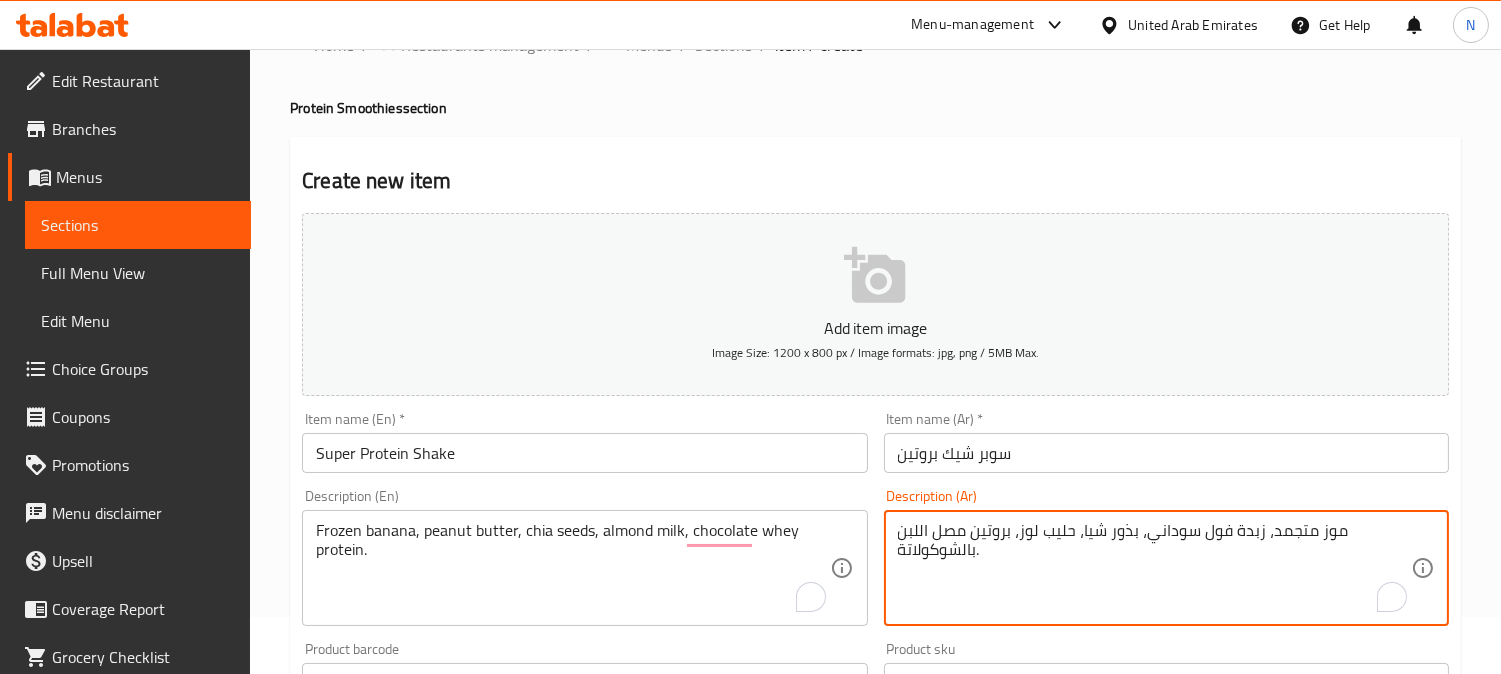 click on "موز متجمد، زبدة فول سوداني، بذور شيا، حليب لوز، بروتين مصل اللبن بالشوكولاتة. Description (Ar)" at bounding box center (1166, 568) 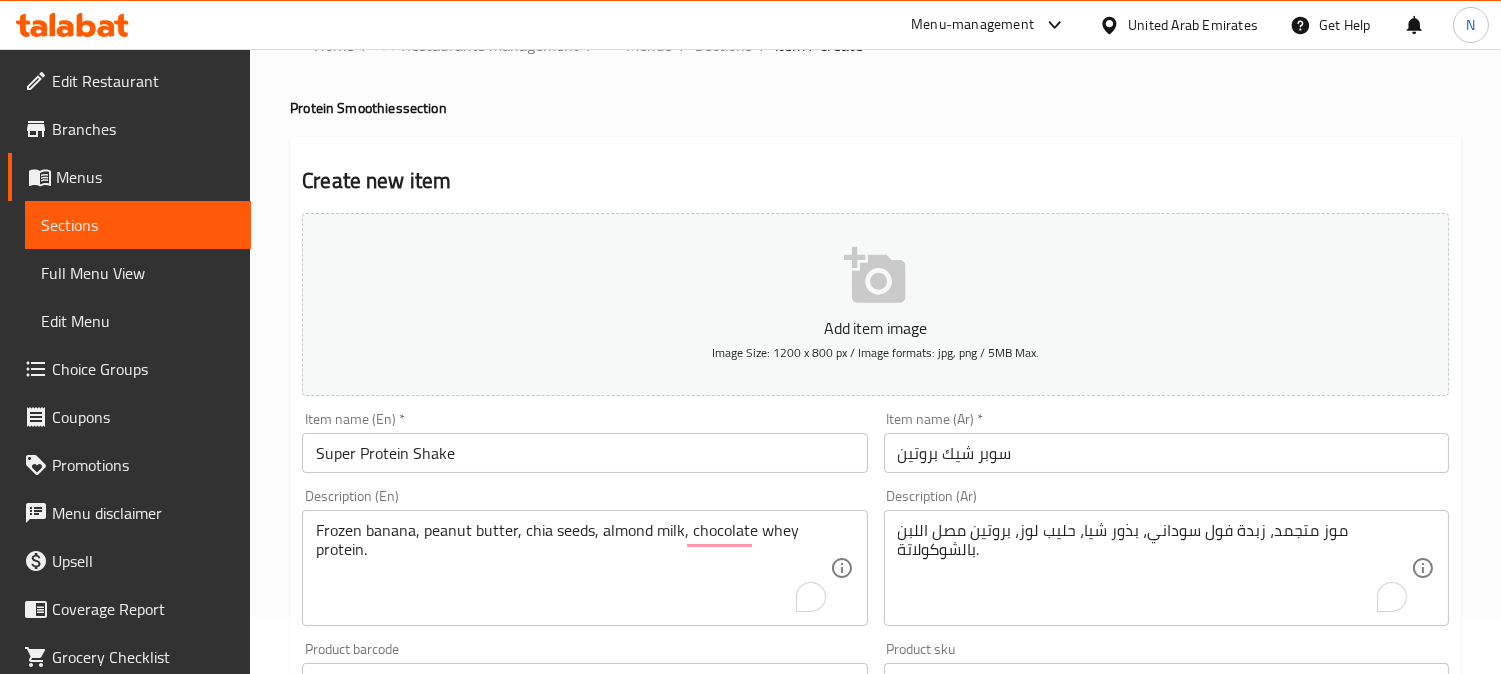 click on "Frozen banana, peanut butter, chia seeds, almond milk, chocolate whey protein. Description (En)" at bounding box center [584, 568] 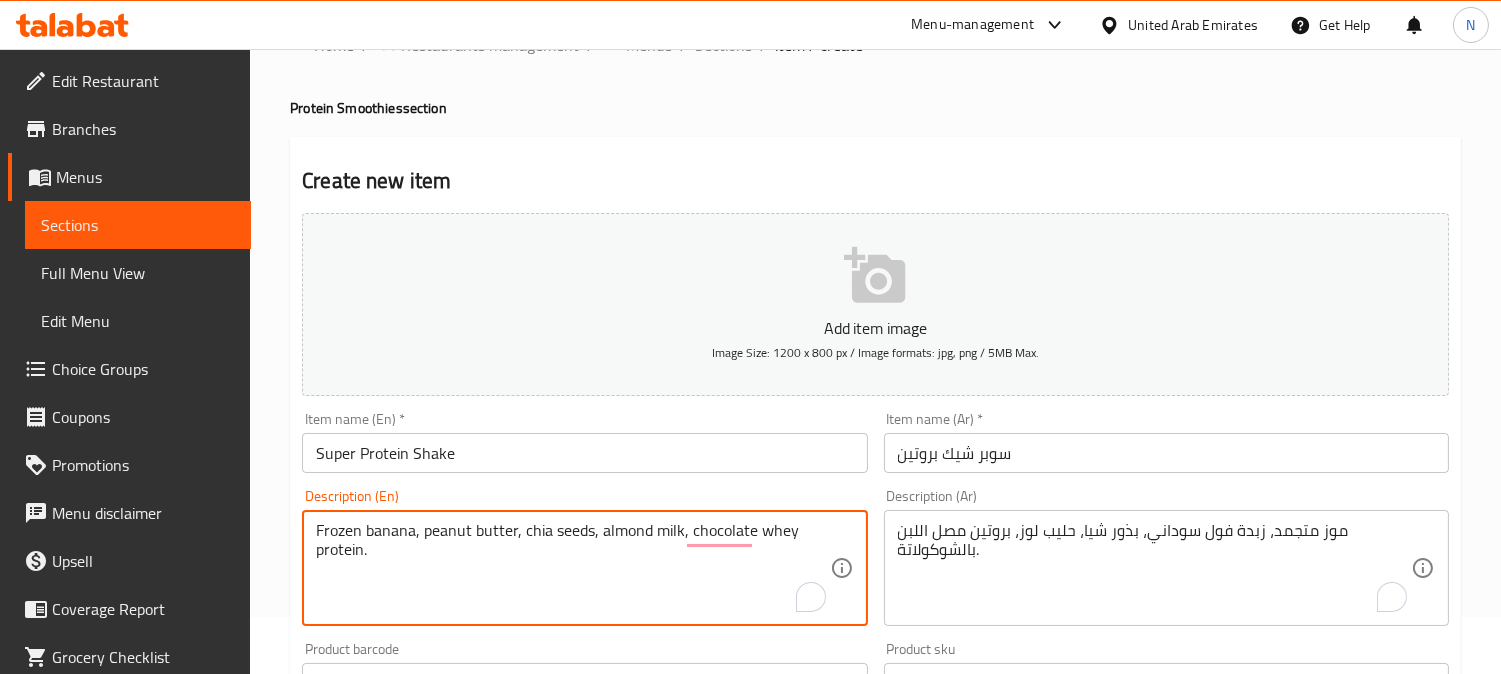 click on "Frozen banana, peanut butter, chia seeds, almond milk, chocolate whey protein." at bounding box center (572, 568) 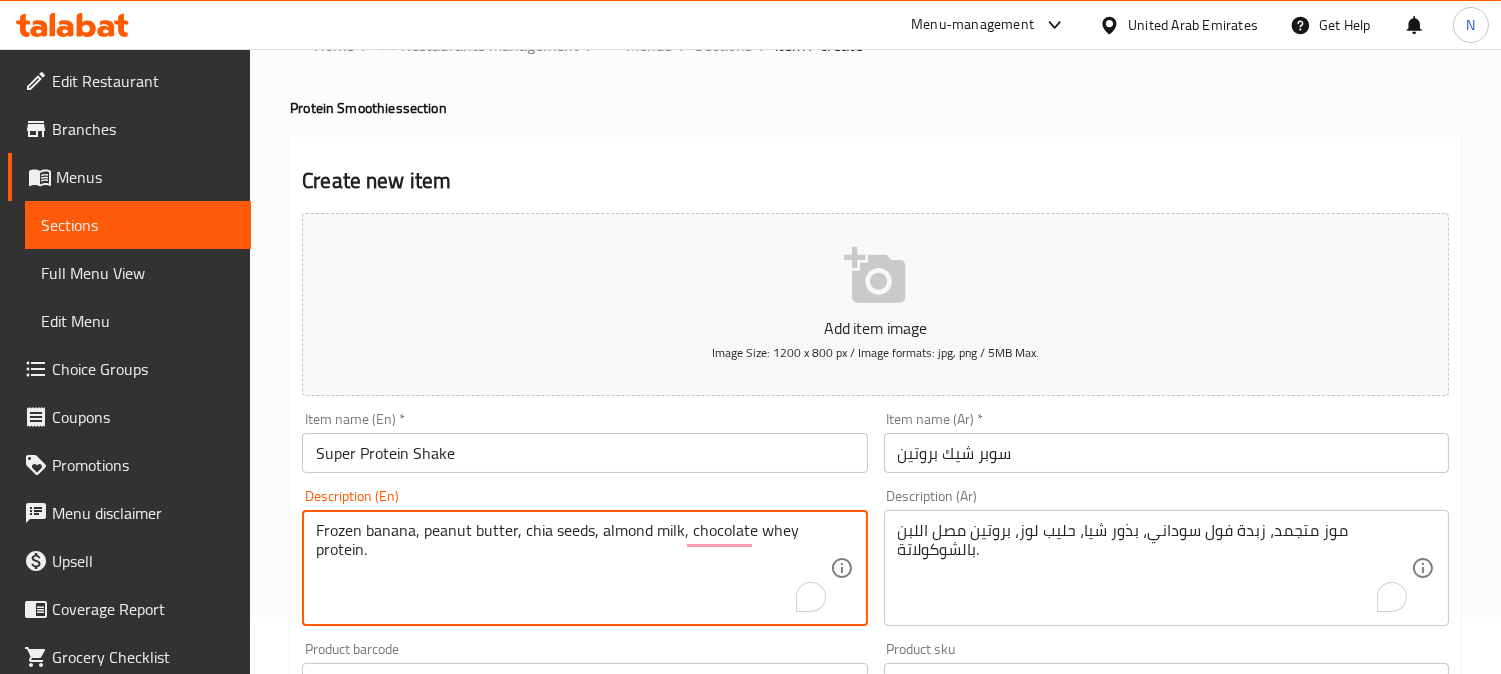 click on "Frozen banana, peanut butter, chia seeds, almond milk, chocolate whey protein." at bounding box center (572, 568) 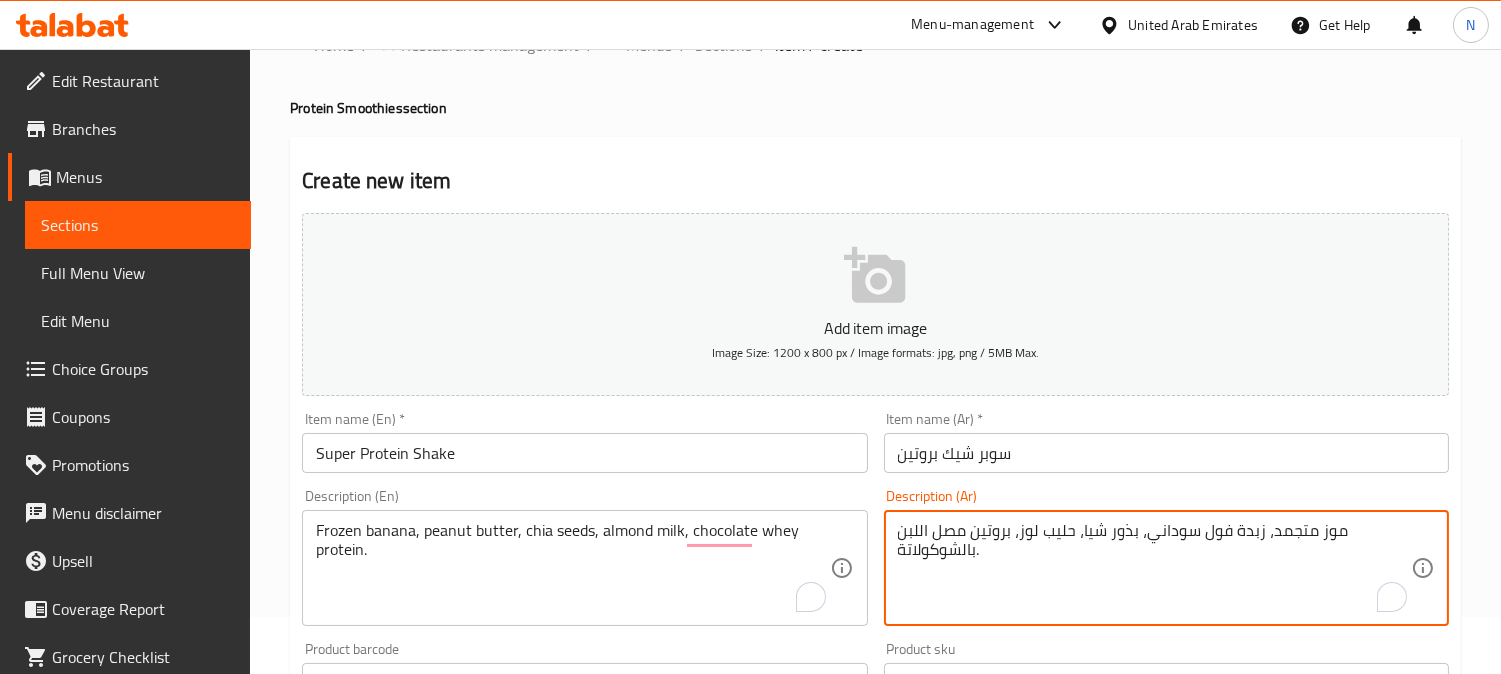 drag, startPoint x: 930, startPoint y: 541, endPoint x: 917, endPoint y: 542, distance: 13.038404 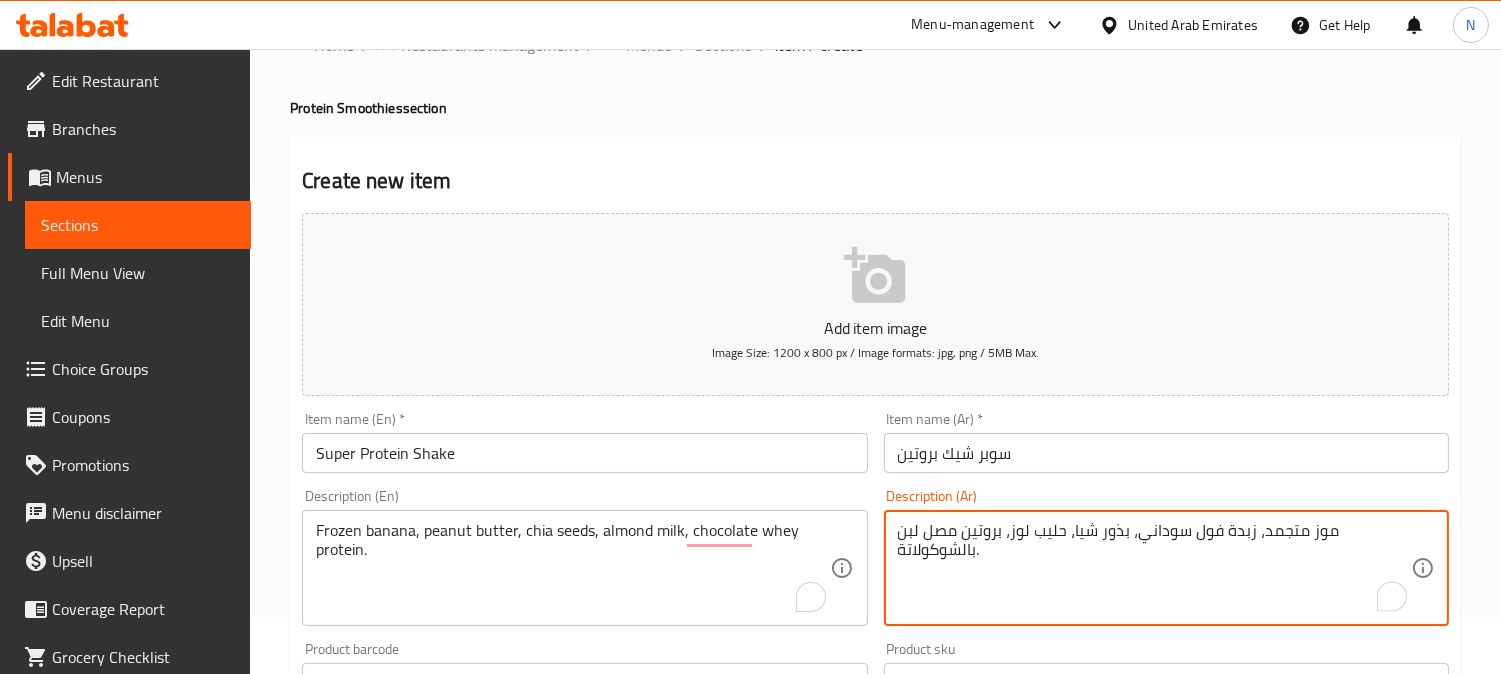 click on "موز متجمد، زبدة فول سوداني، بذور شيا، حليب لوز، بروتين مصل لبن بالشوكولاتة." at bounding box center [1154, 568] 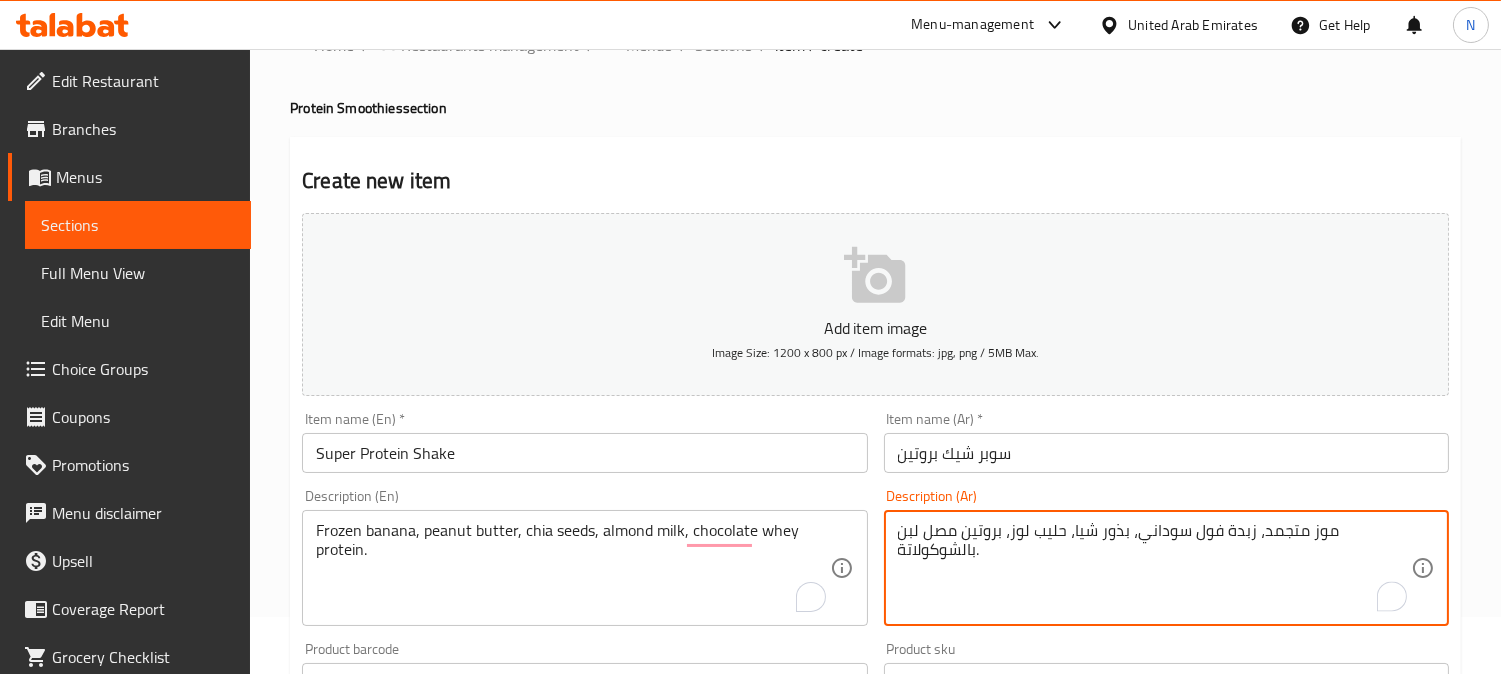 click on "موز متجمد، زبدة فول سوداني، بذور شيا، حليب لوز، بروتين مصل لبن بالشوكولاتة." at bounding box center [1154, 568] 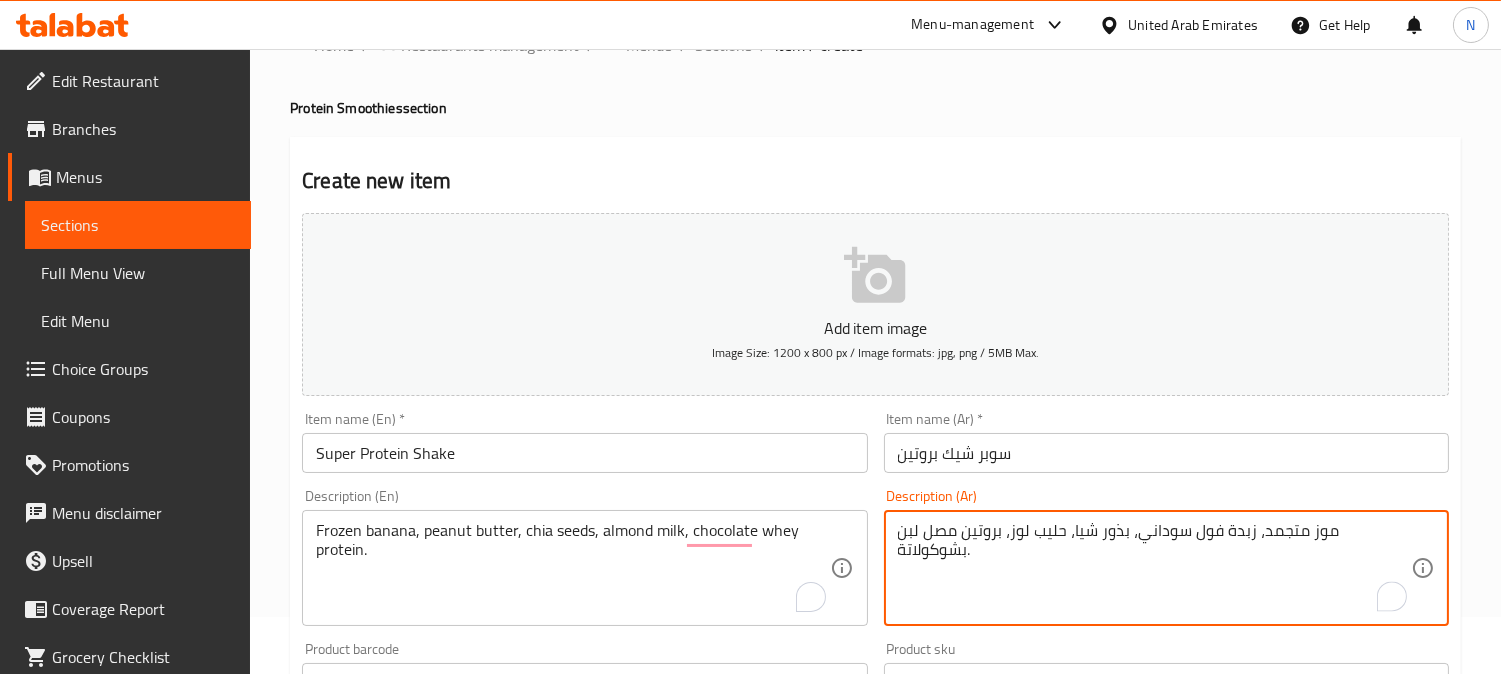 click on "موز متجمد، زبدة فول سوداني، بذور شيا، حليب لوز، بروتين مصل لبن بشوكولاتة." at bounding box center (1154, 568) 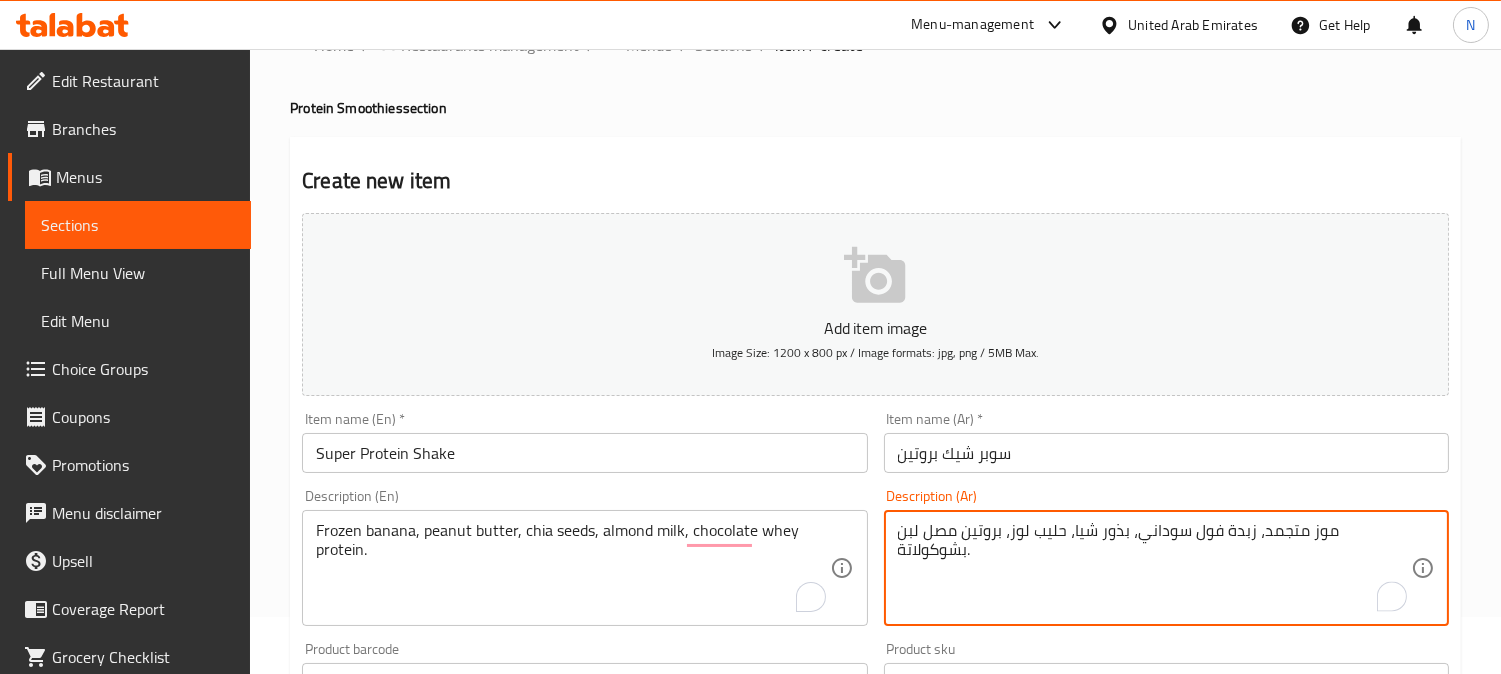 click on "موز متجمد، زبدة فول سوداني، بذور شيا، حليب لوز، بروتين مصل لبن بشوكولاتة." at bounding box center [1154, 568] 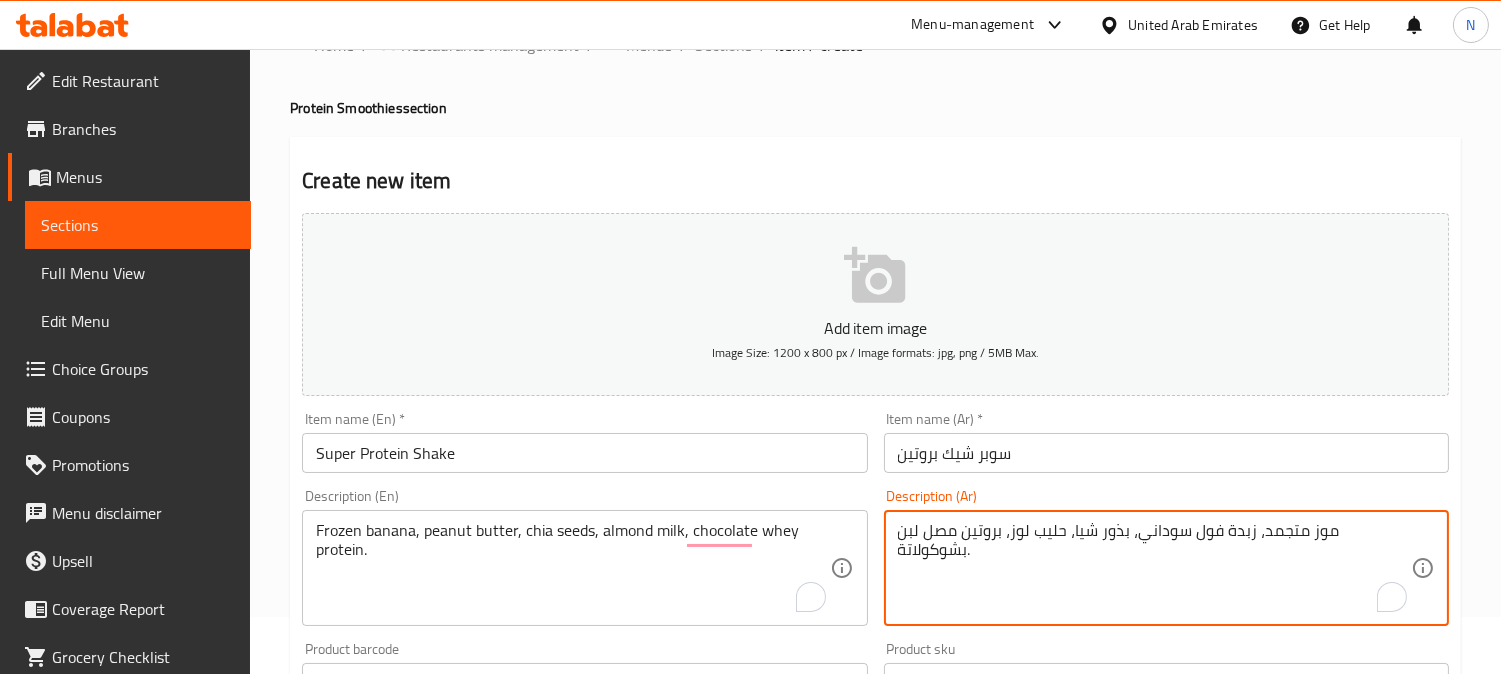 click on "موز متجمد، زبدة فول سوداني، بذور شيا، حليب لوز، بروتين مصل لبن بشوكولاتة." at bounding box center [1154, 568] 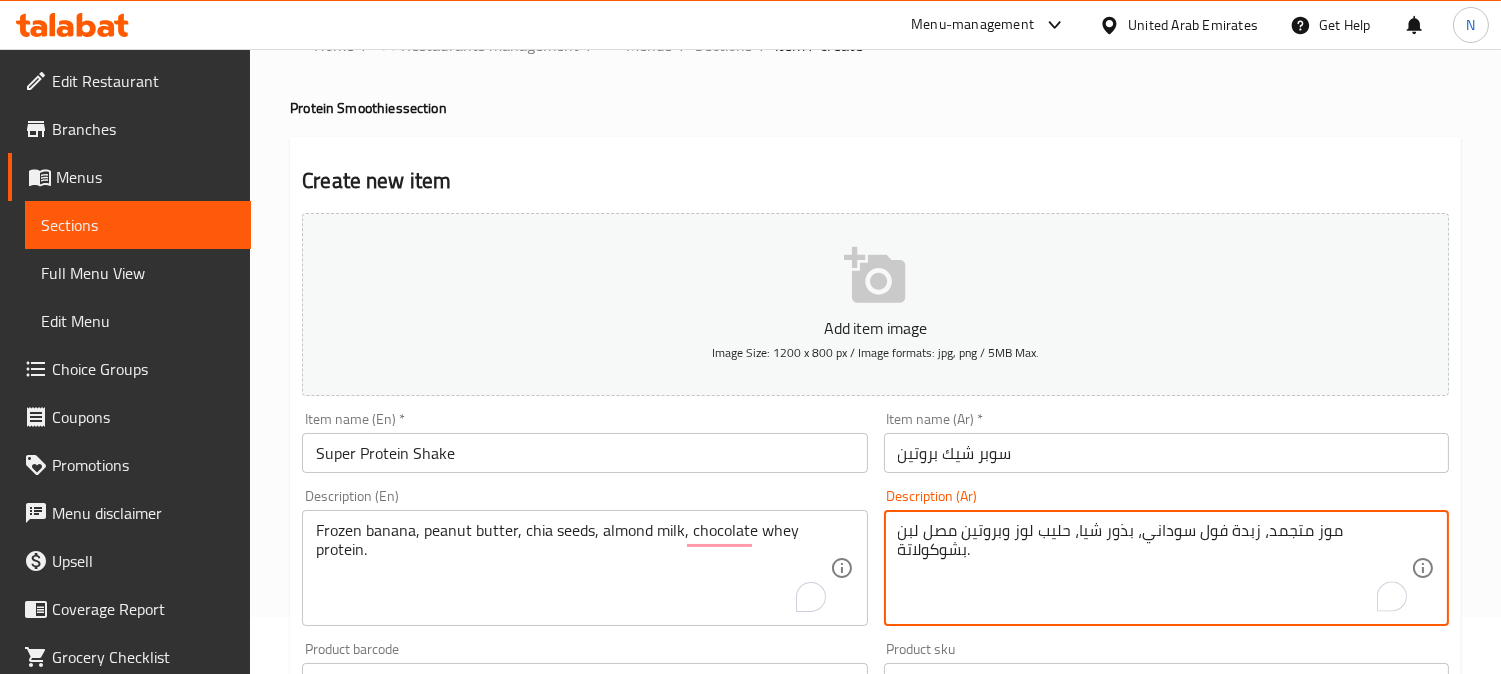 type on "موز متجمد، زبدة فول سوداني، بذور شيا، حليب لوز وبروتين مصل لبن بشوكولاتة." 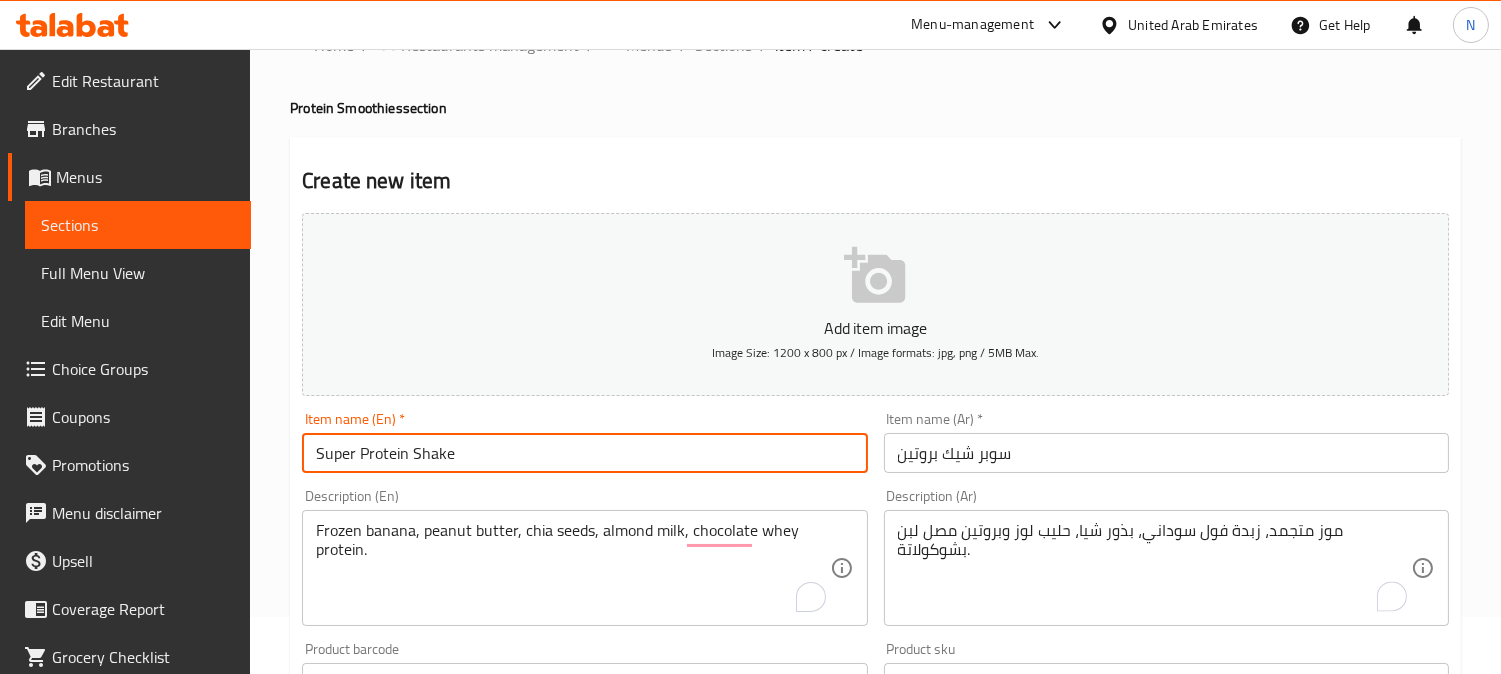 click on "Super Protein Shake" at bounding box center (584, 453) 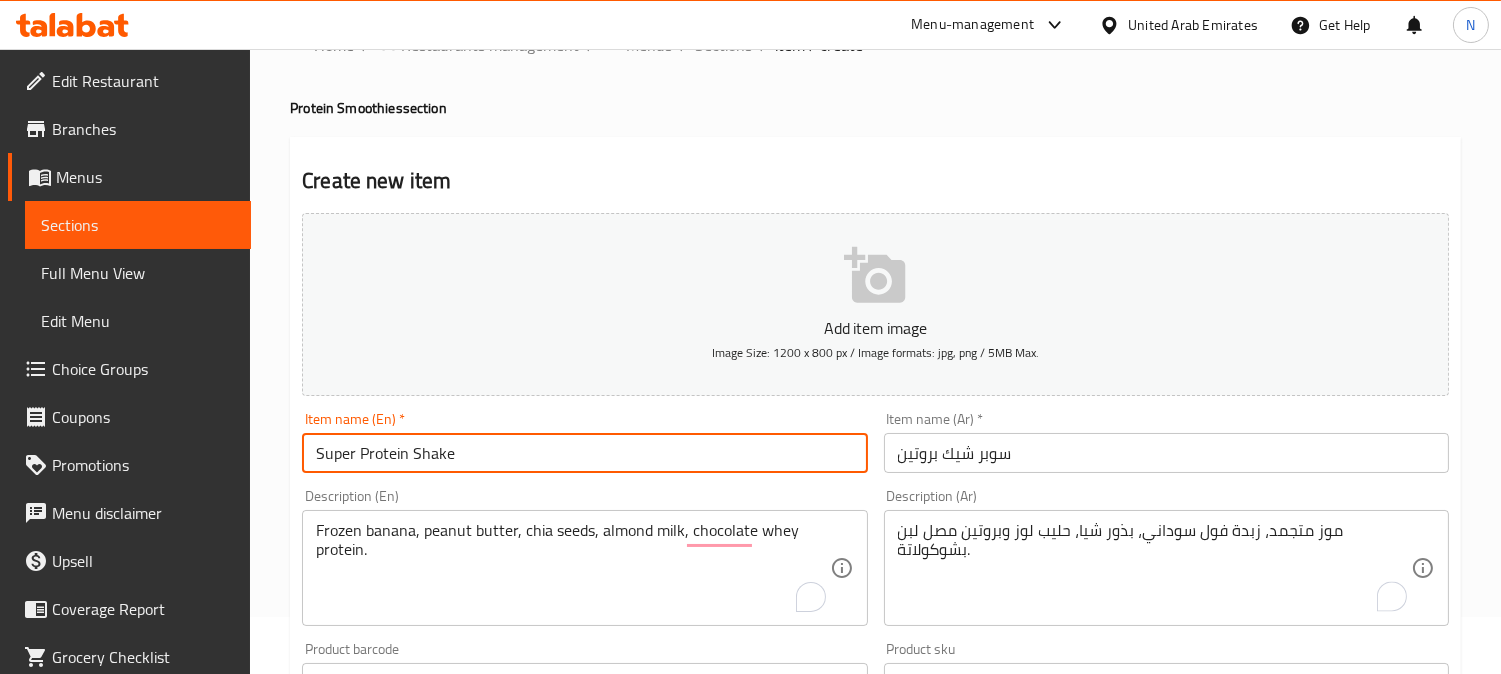 click on "Super Protein Shake" at bounding box center [584, 453] 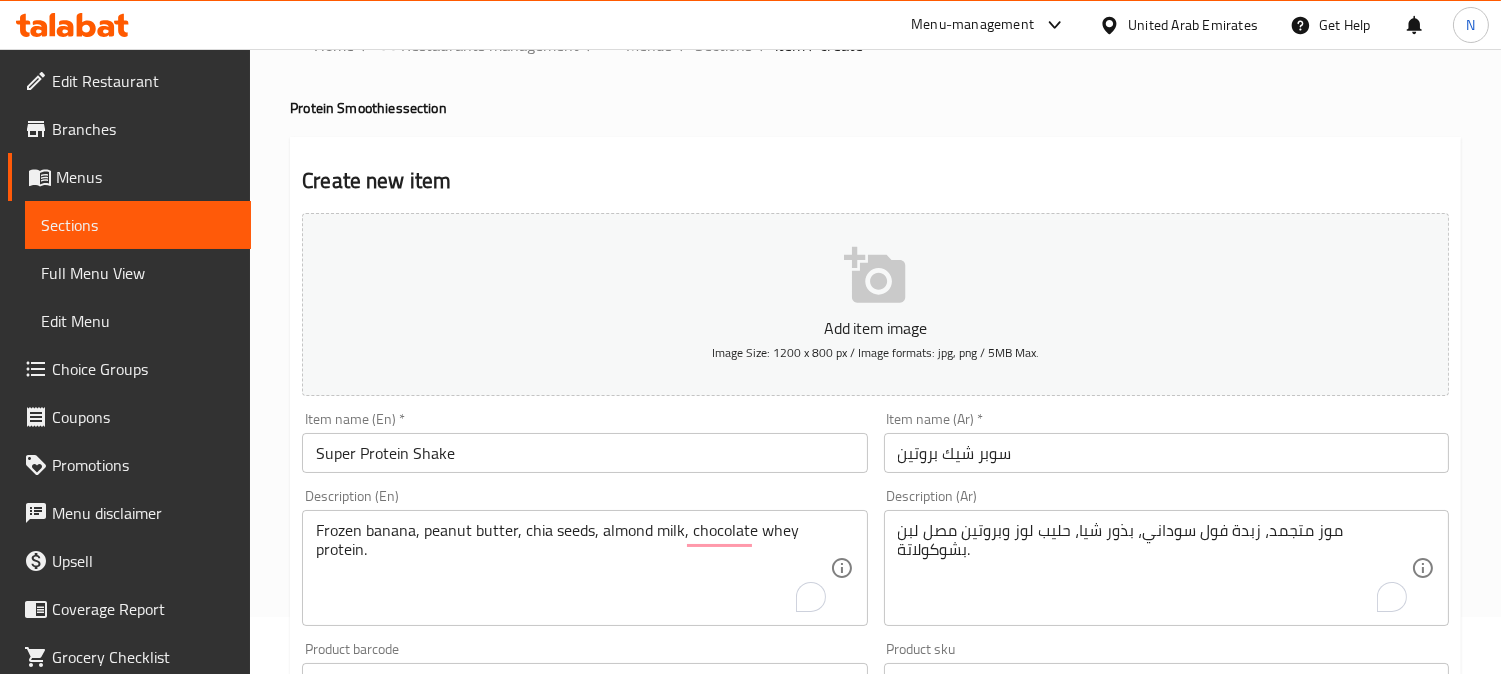 click on "Super Protein Shake" at bounding box center [584, 453] 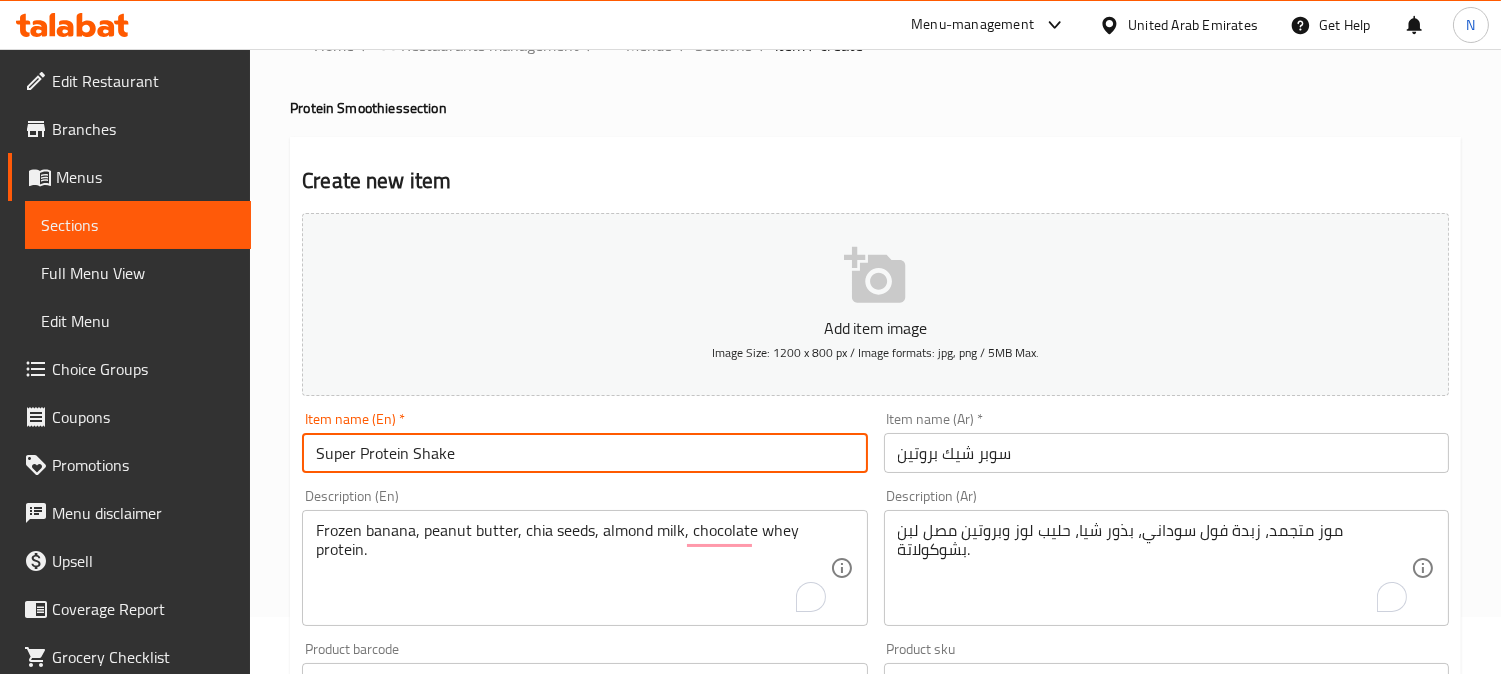 click on "Super Protein Shake" at bounding box center (584, 453) 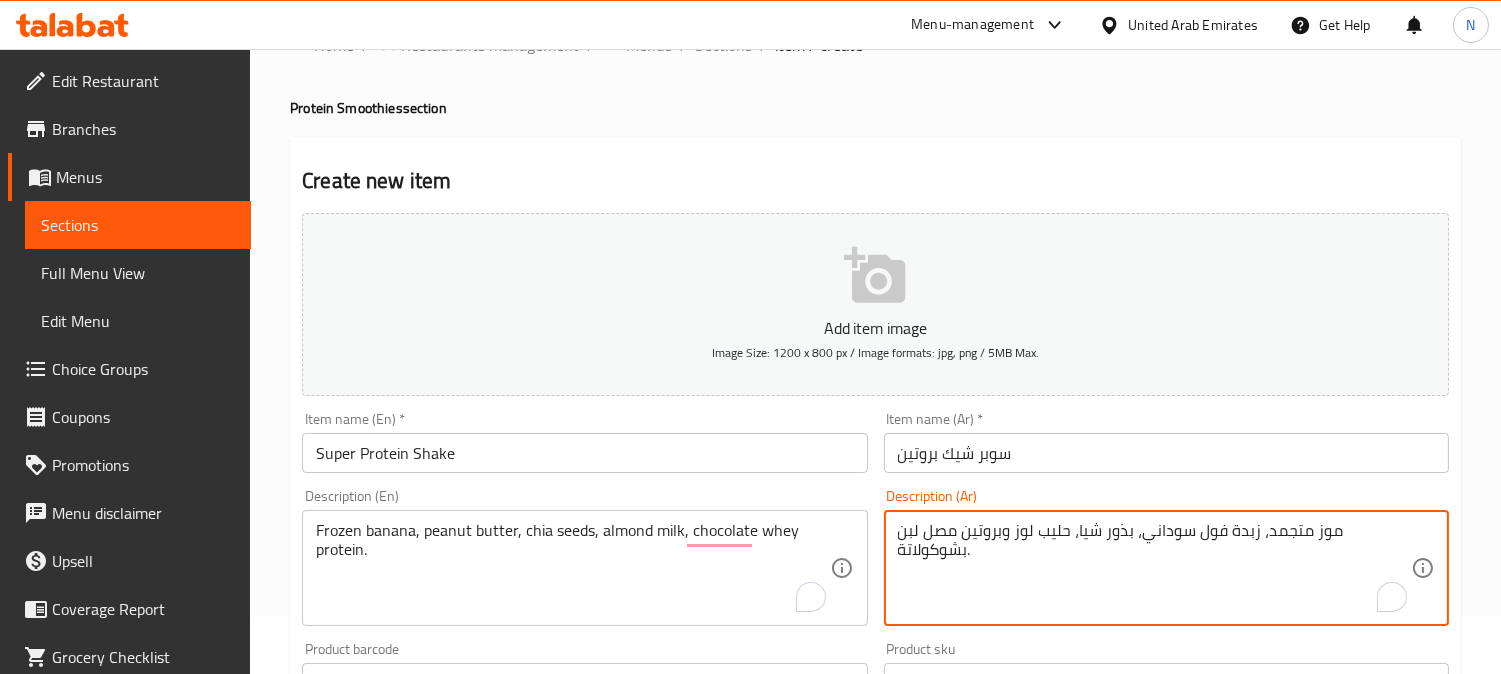 click on "موز متجمد، زبدة فول سوداني، بذور شيا، حليب لوز وبروتين مصل لبن بشوكولاتة." at bounding box center [1154, 568] 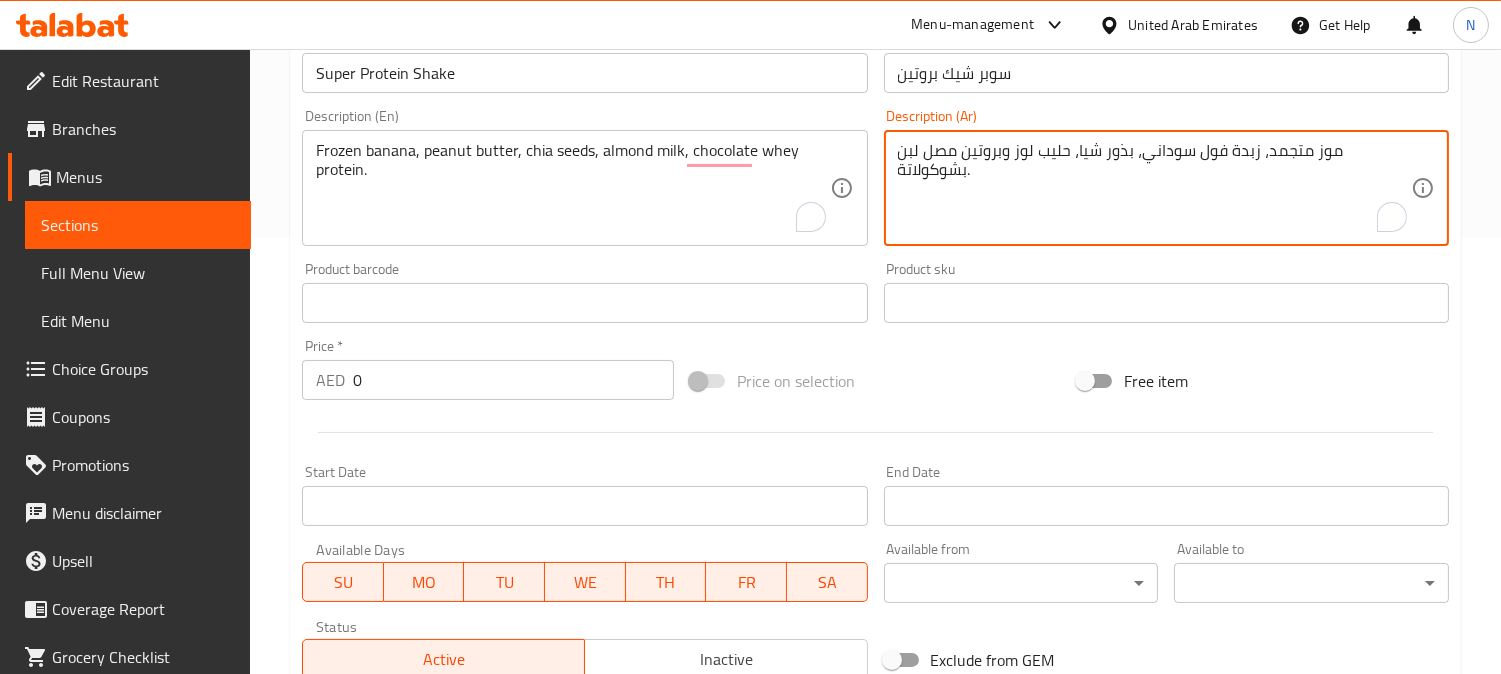 scroll, scrollTop: 502, scrollLeft: 0, axis: vertical 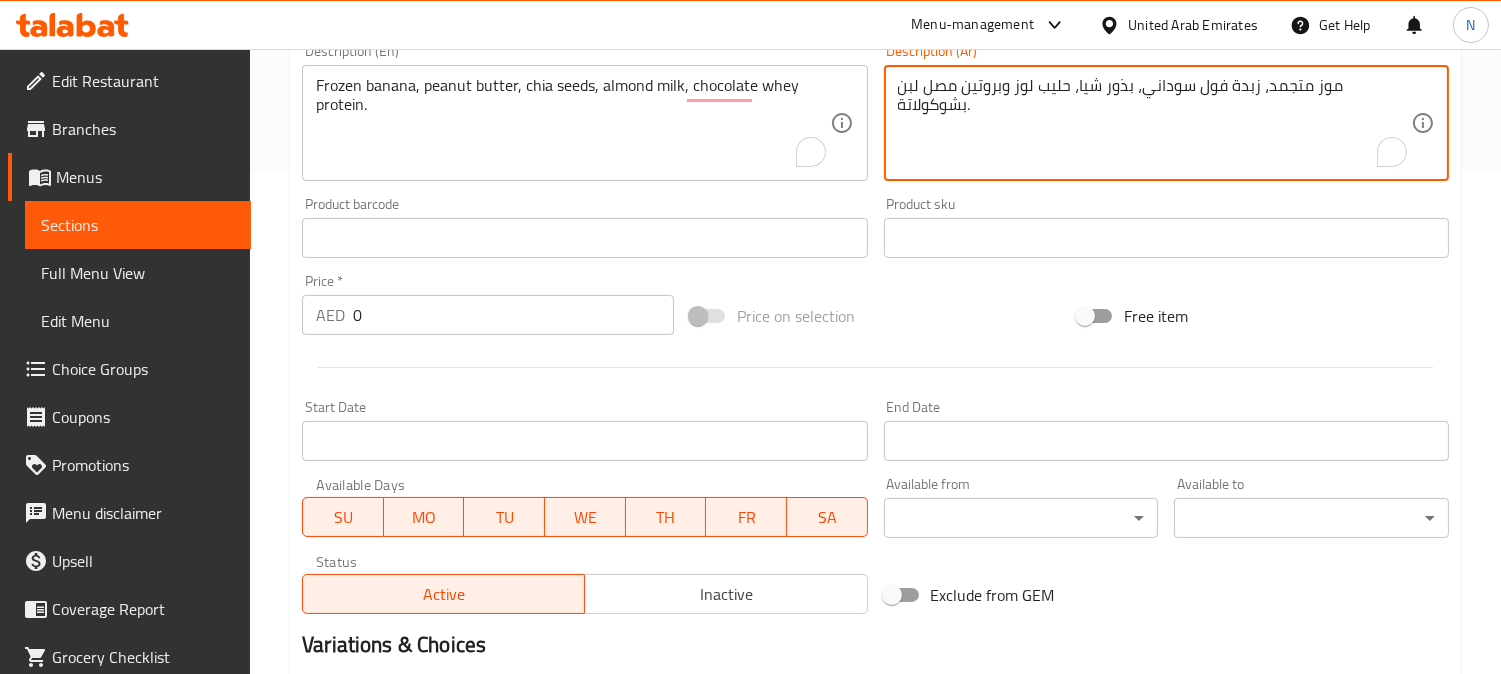 click on "0" at bounding box center [513, 315] 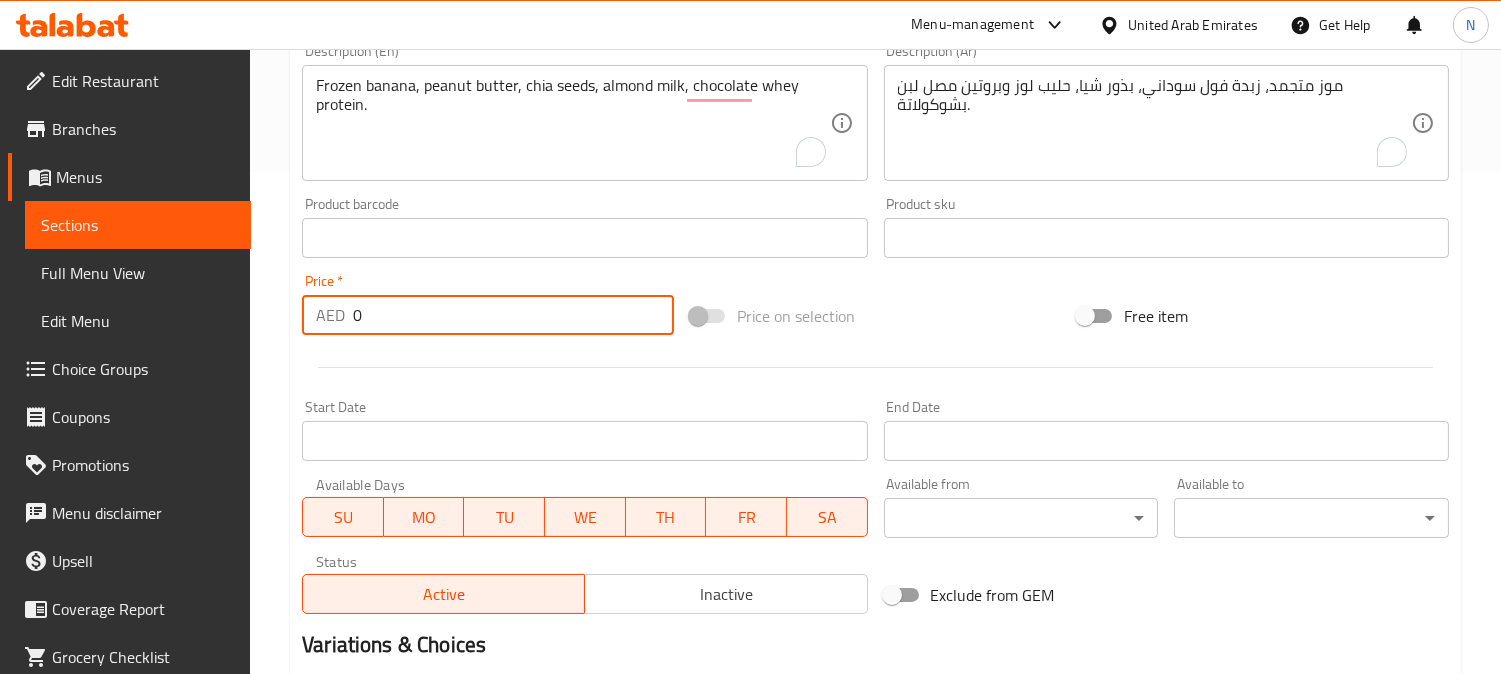 click on "0" at bounding box center [513, 315] 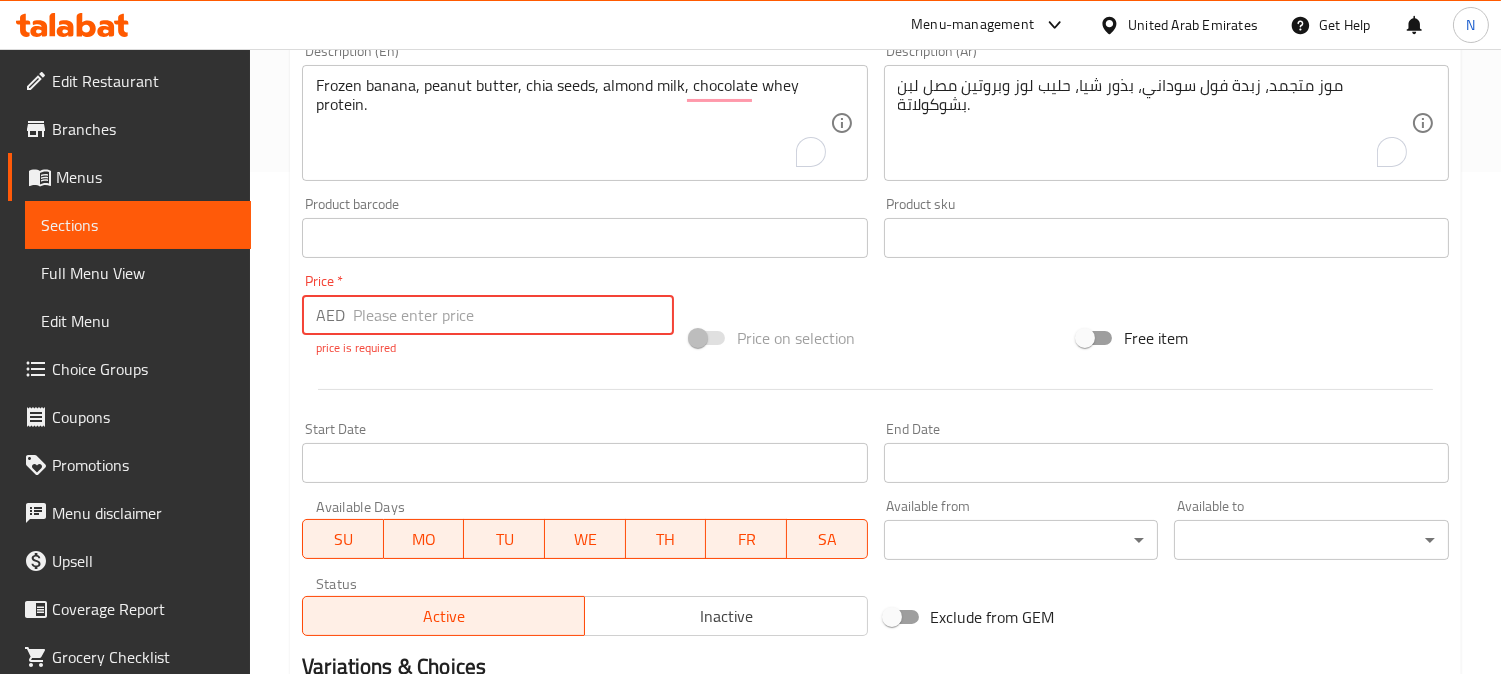 click at bounding box center [513, 315] 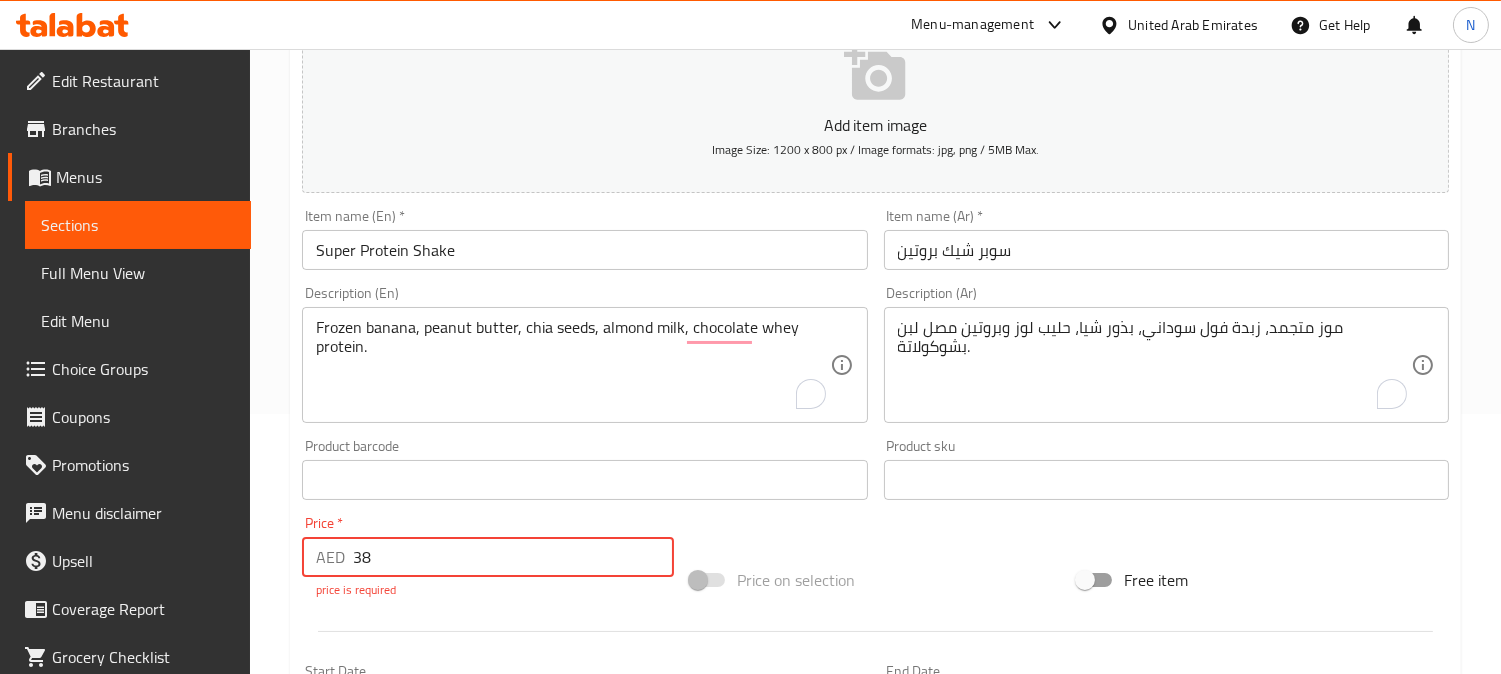 scroll, scrollTop: 168, scrollLeft: 0, axis: vertical 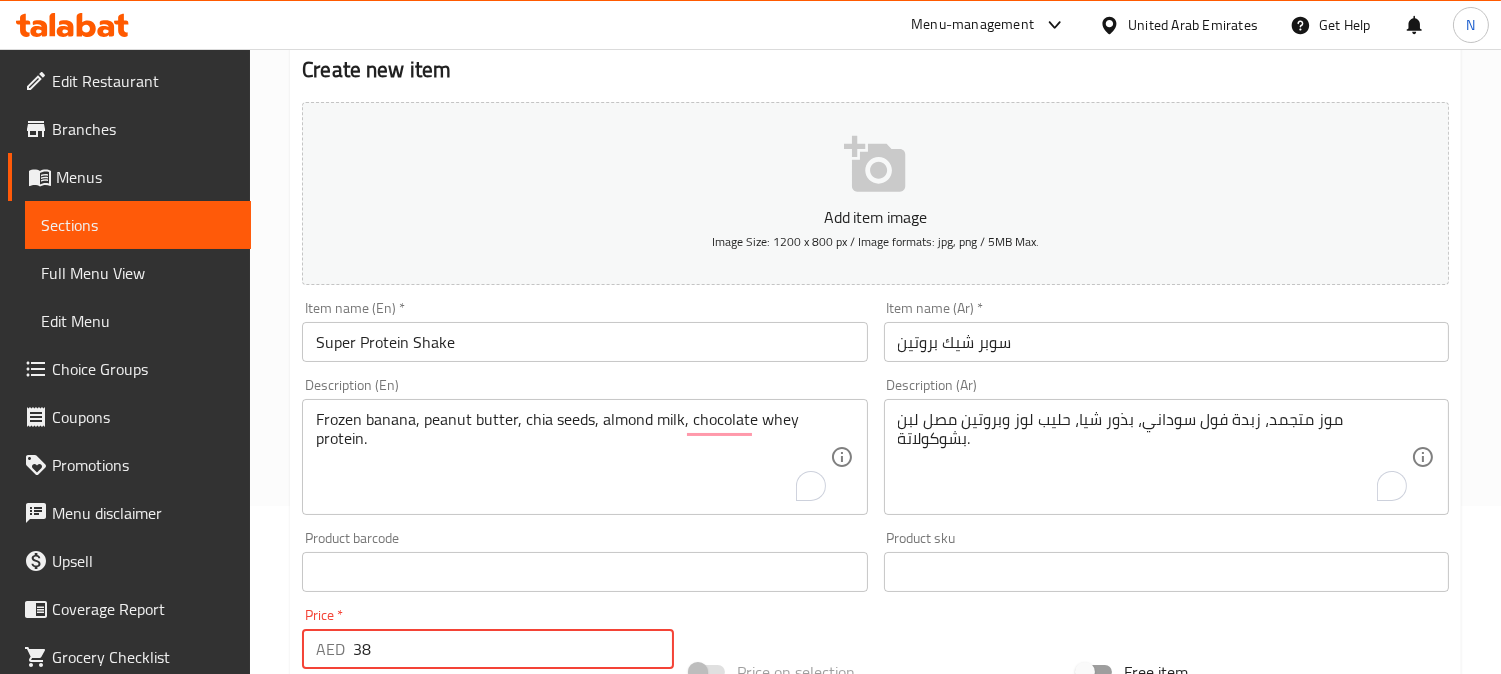 type on "38" 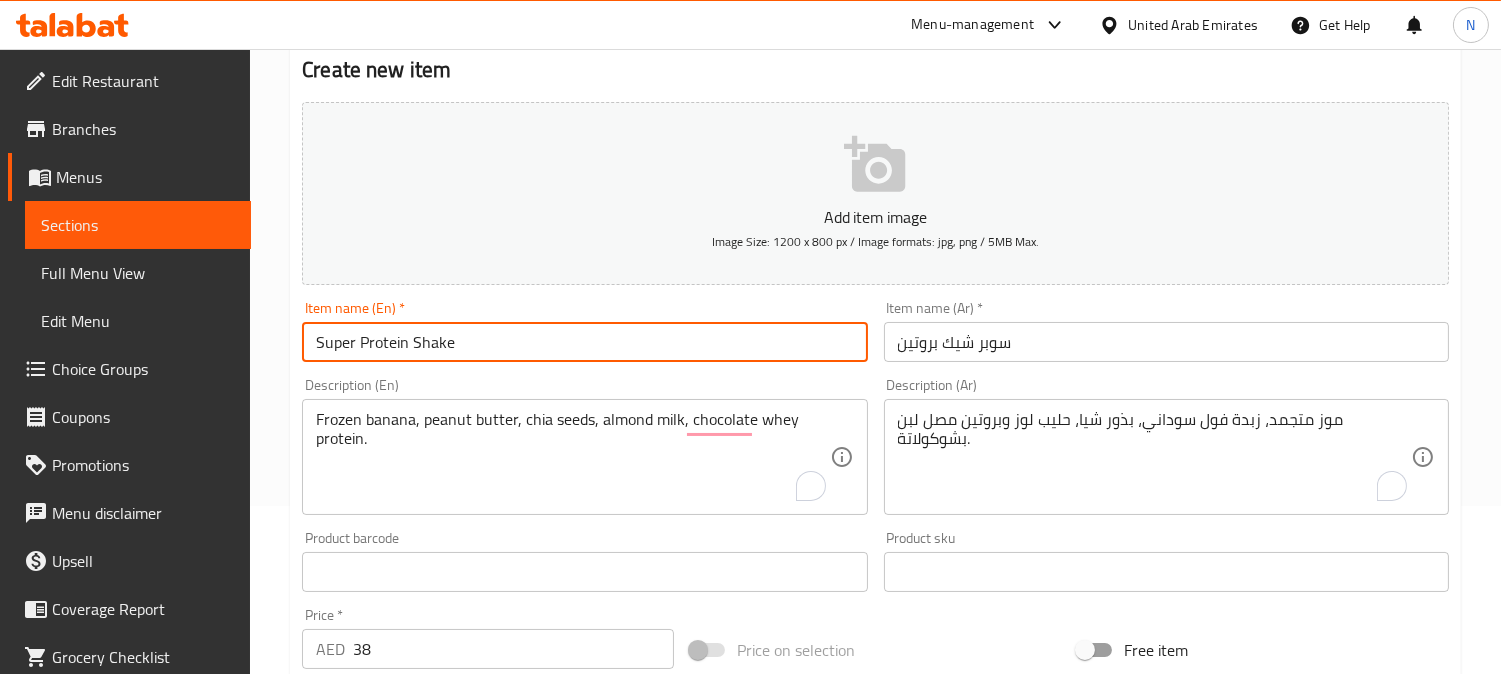 click on "Super Protein Shake" at bounding box center [584, 342] 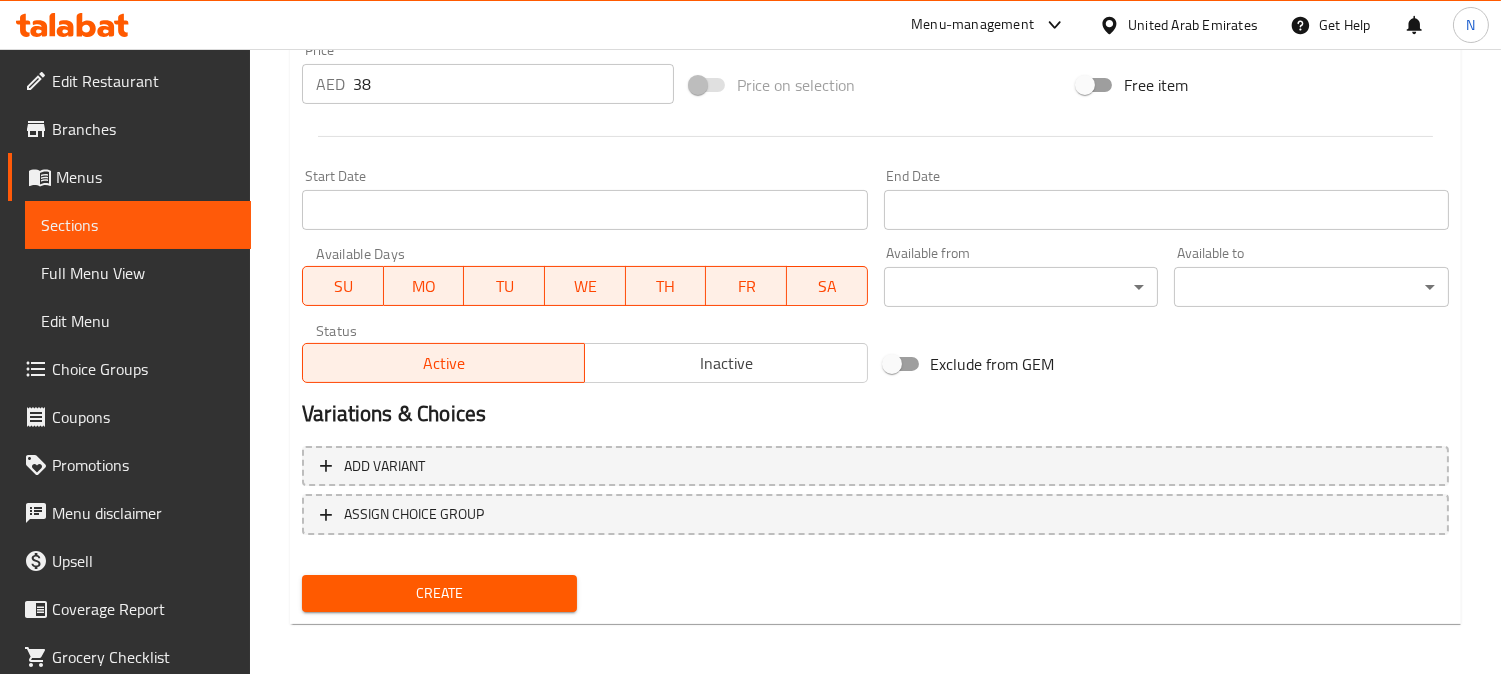 scroll, scrollTop: 735, scrollLeft: 0, axis: vertical 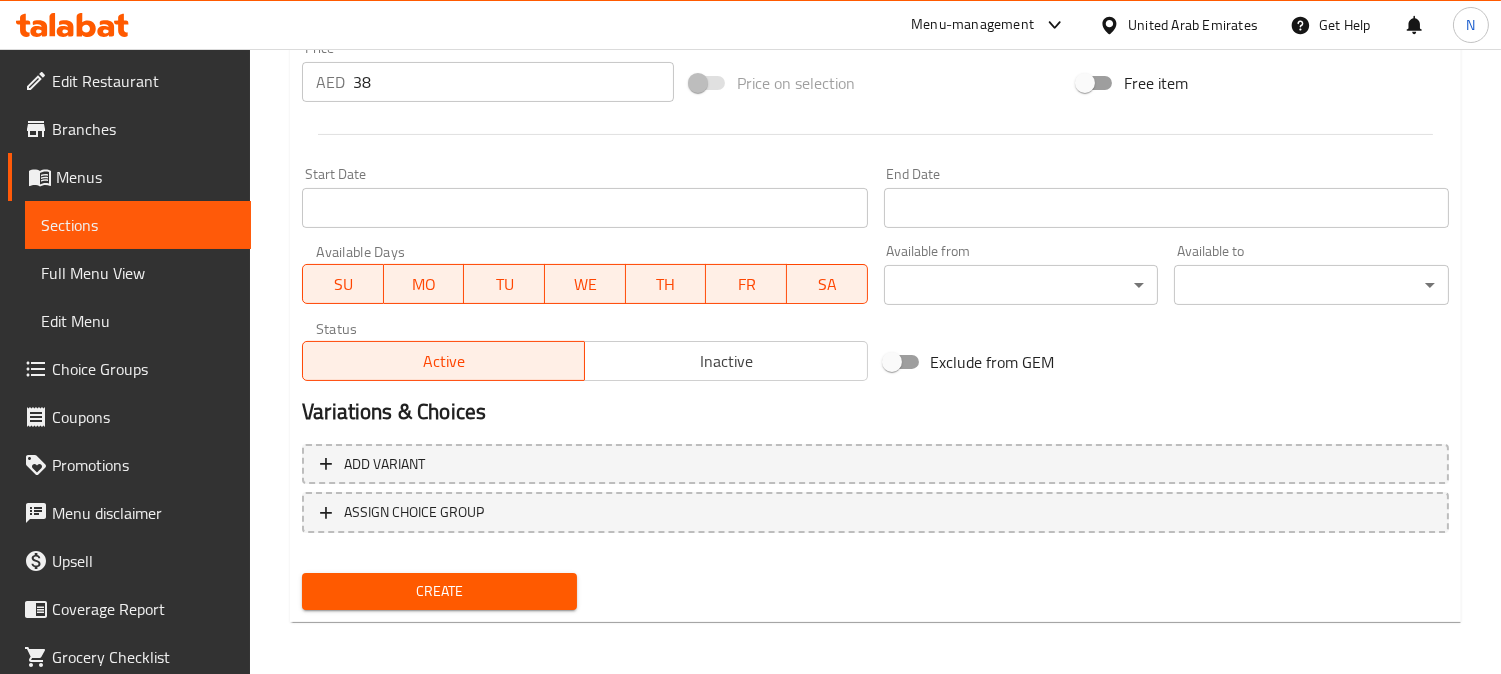 click on "Create" at bounding box center (439, 591) 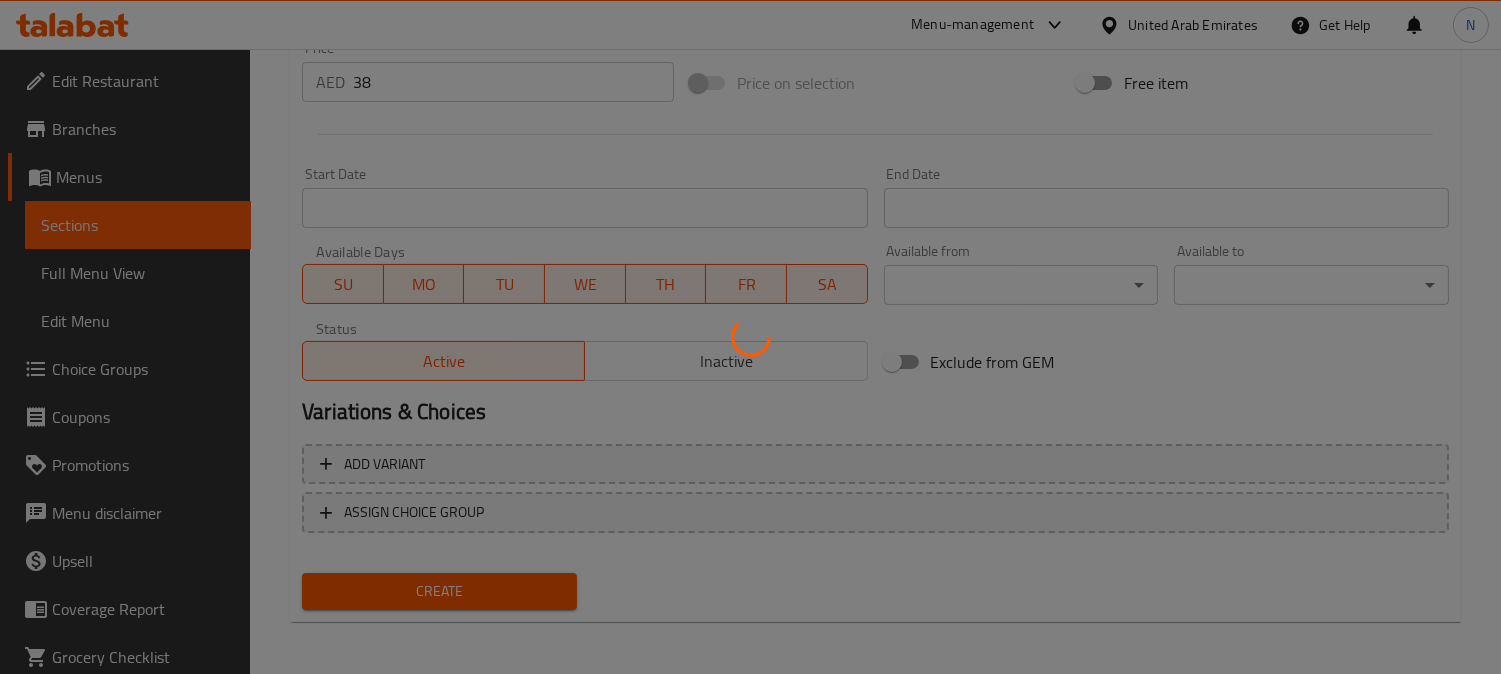 type 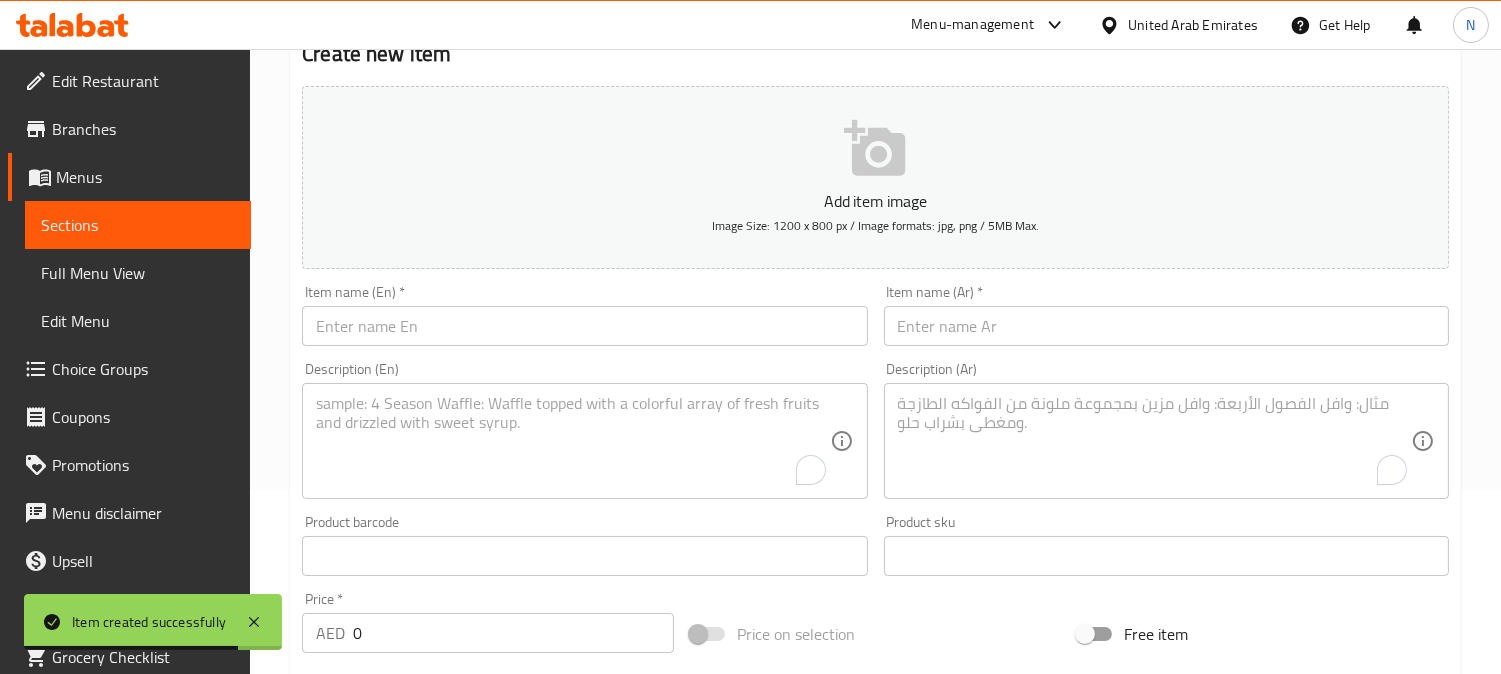 scroll, scrollTop: 180, scrollLeft: 0, axis: vertical 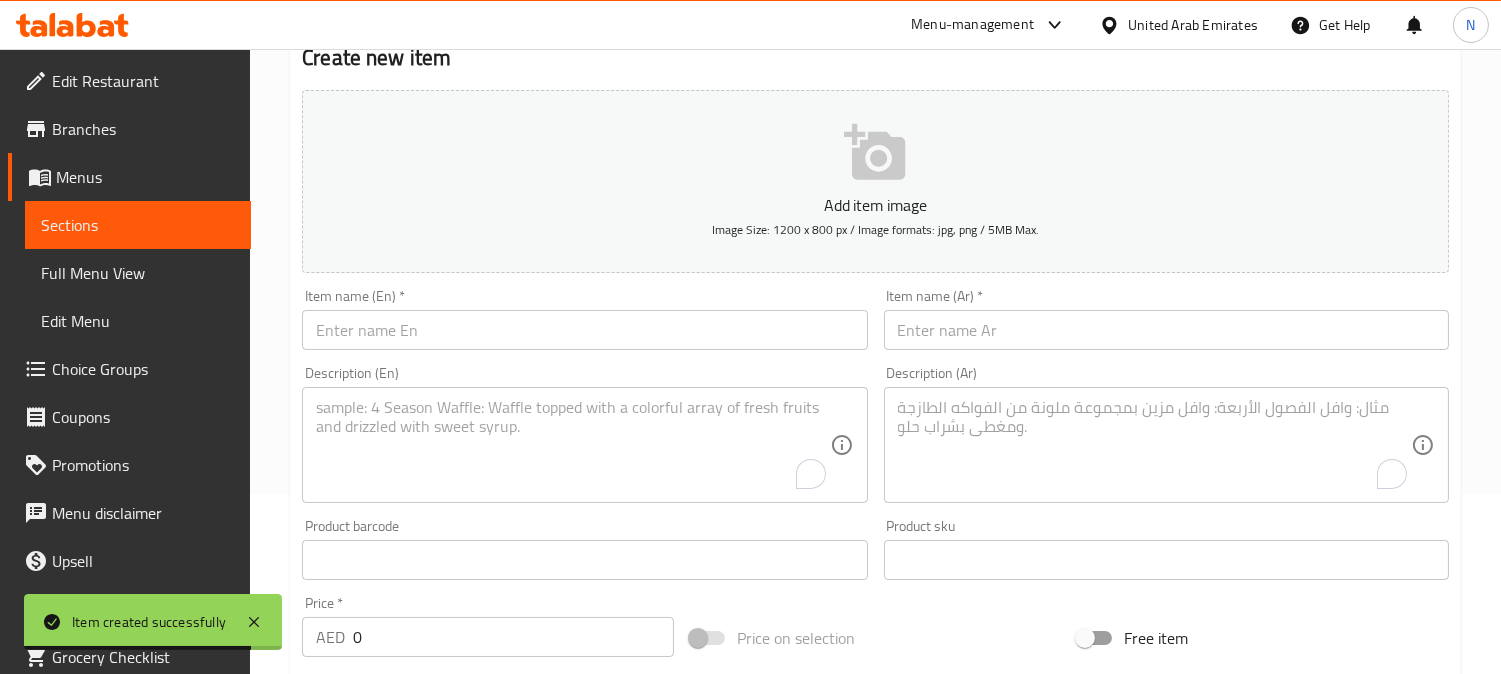 click at bounding box center [584, 330] 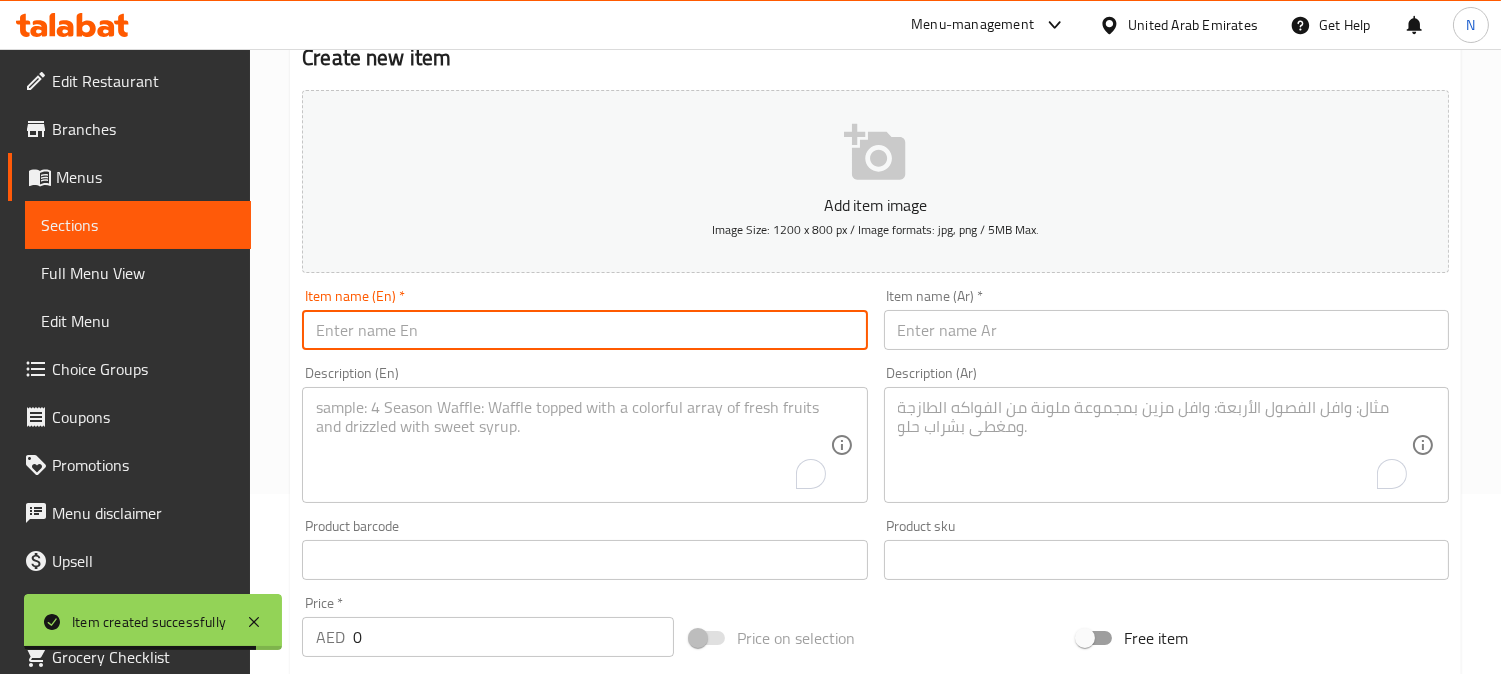 paste on "Tropical Protein Shake          38" 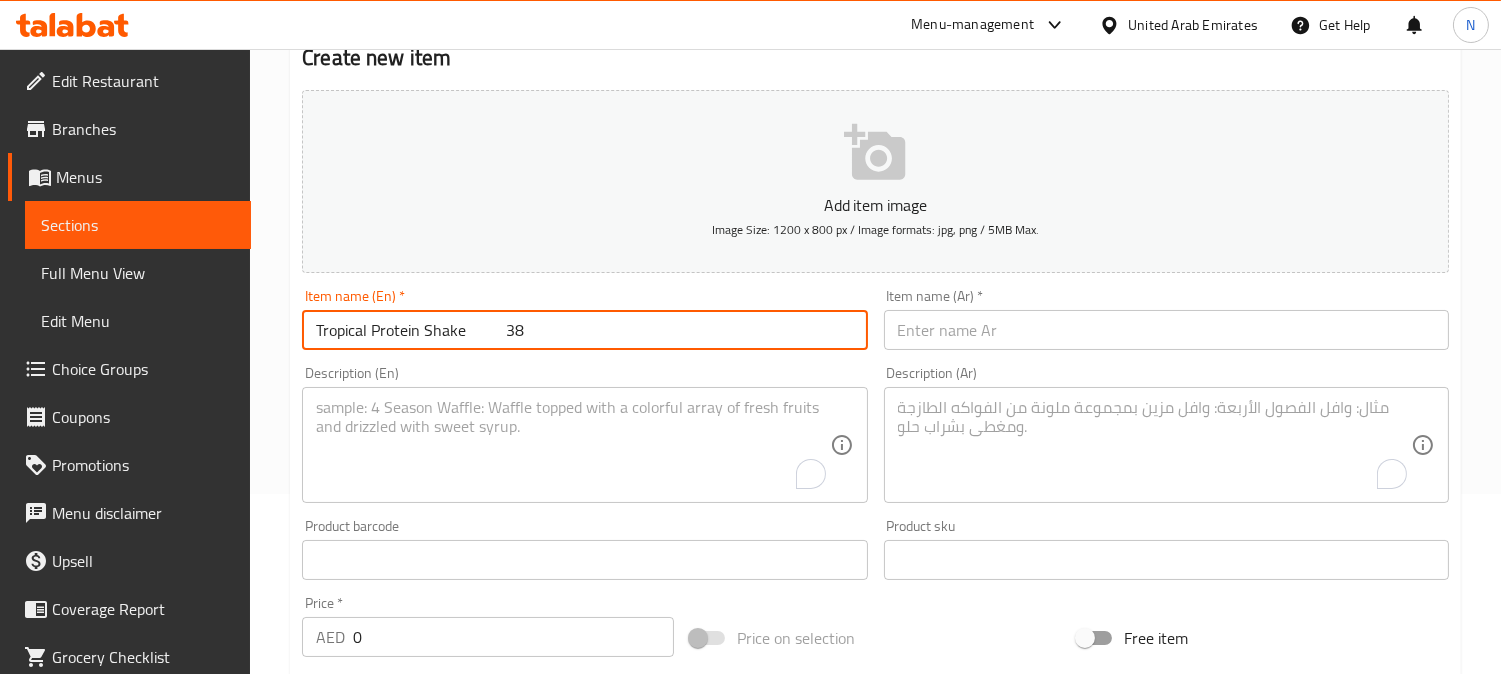 drag, startPoint x: 468, startPoint y: 336, endPoint x: 722, endPoint y: 355, distance: 254.70964 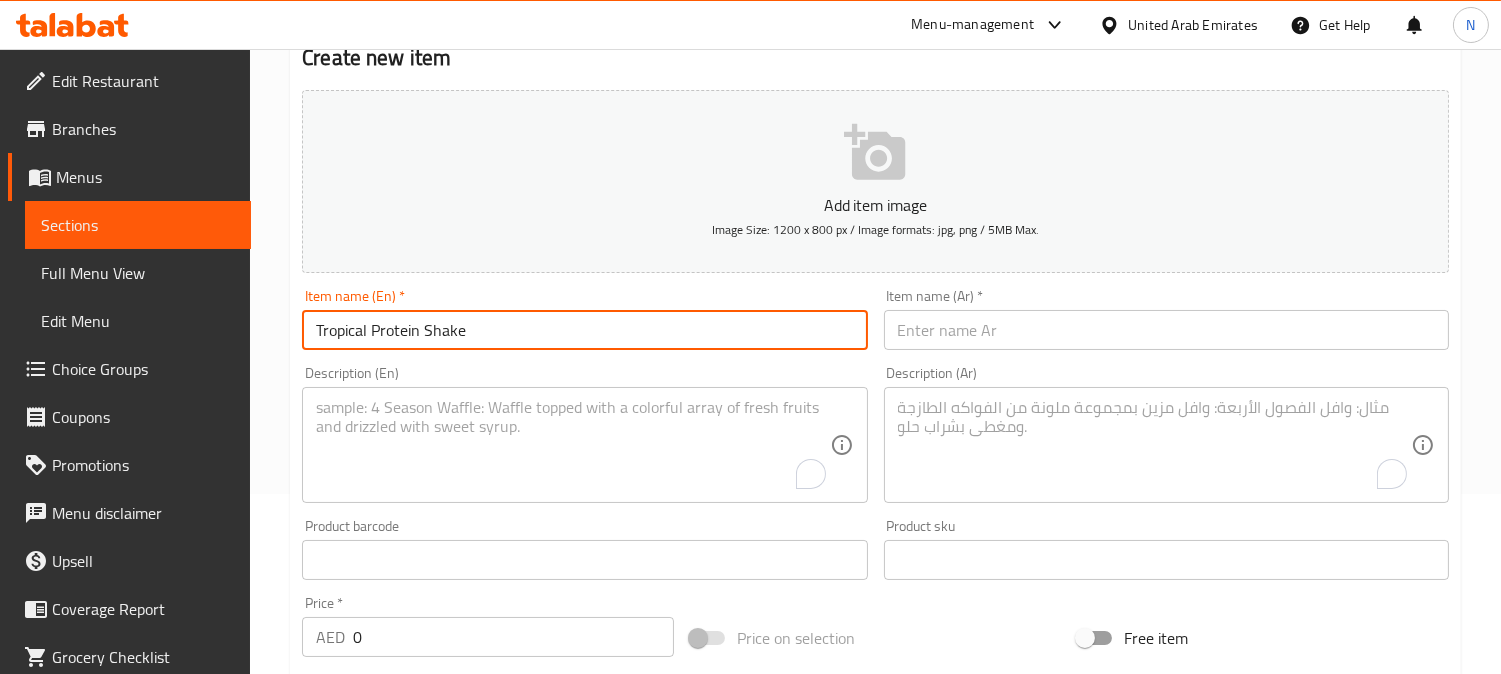 type on "Tropical Protein Shake" 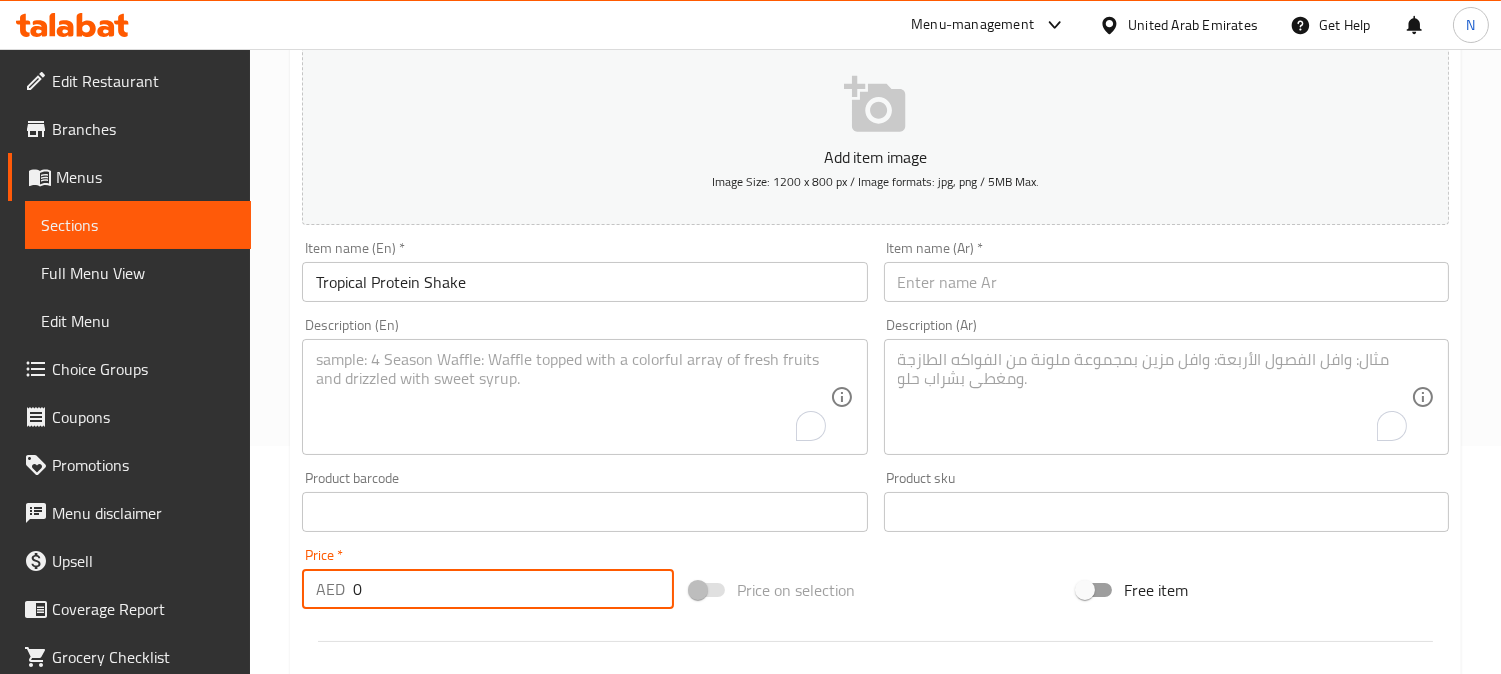drag, startPoint x: 363, startPoint y: 643, endPoint x: 332, endPoint y: 655, distance: 33.24154 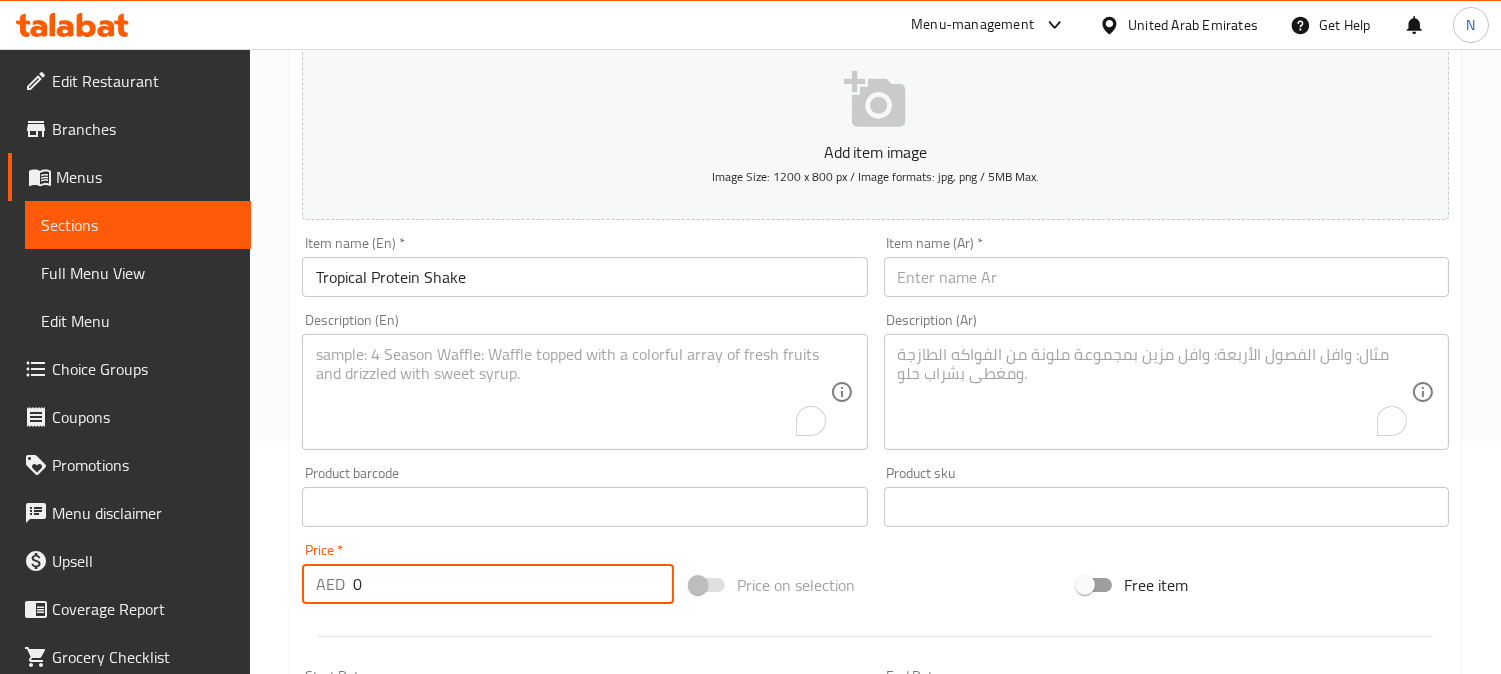paste on "38" 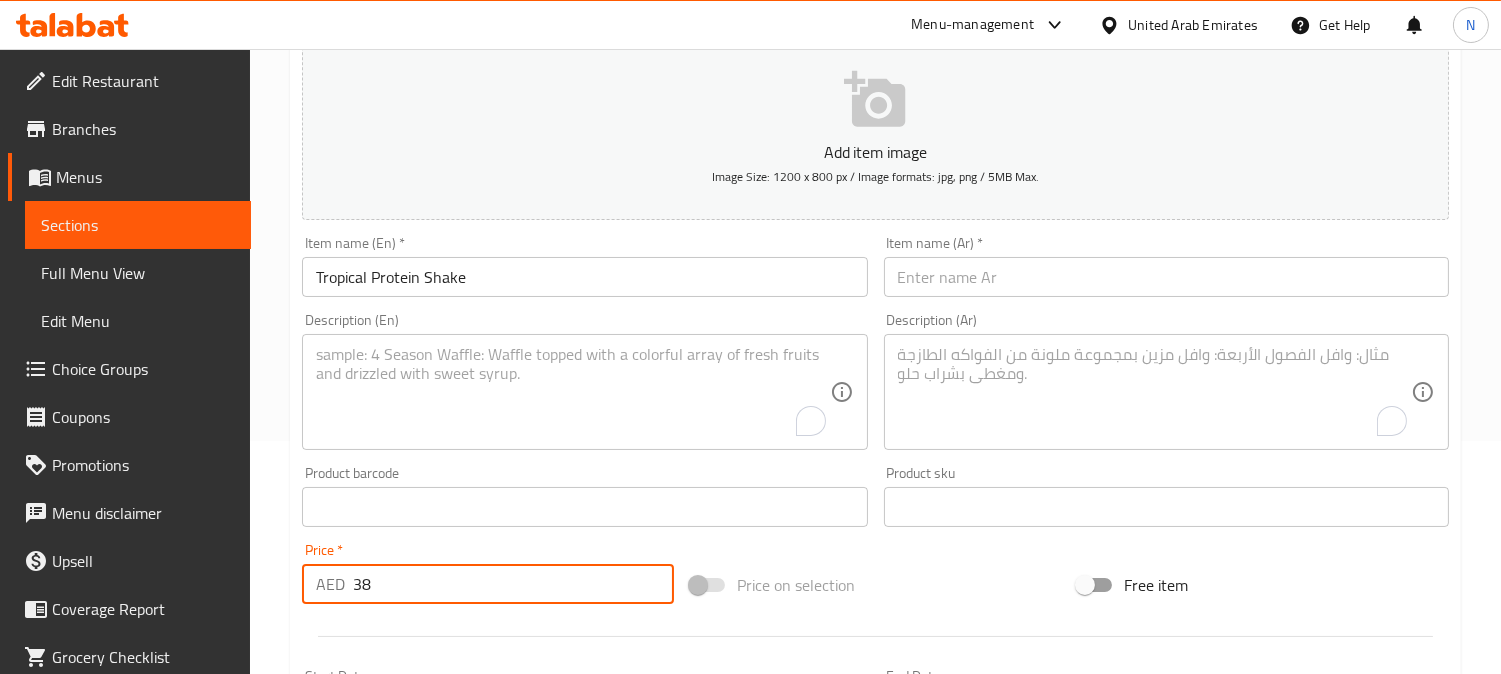 type on "38" 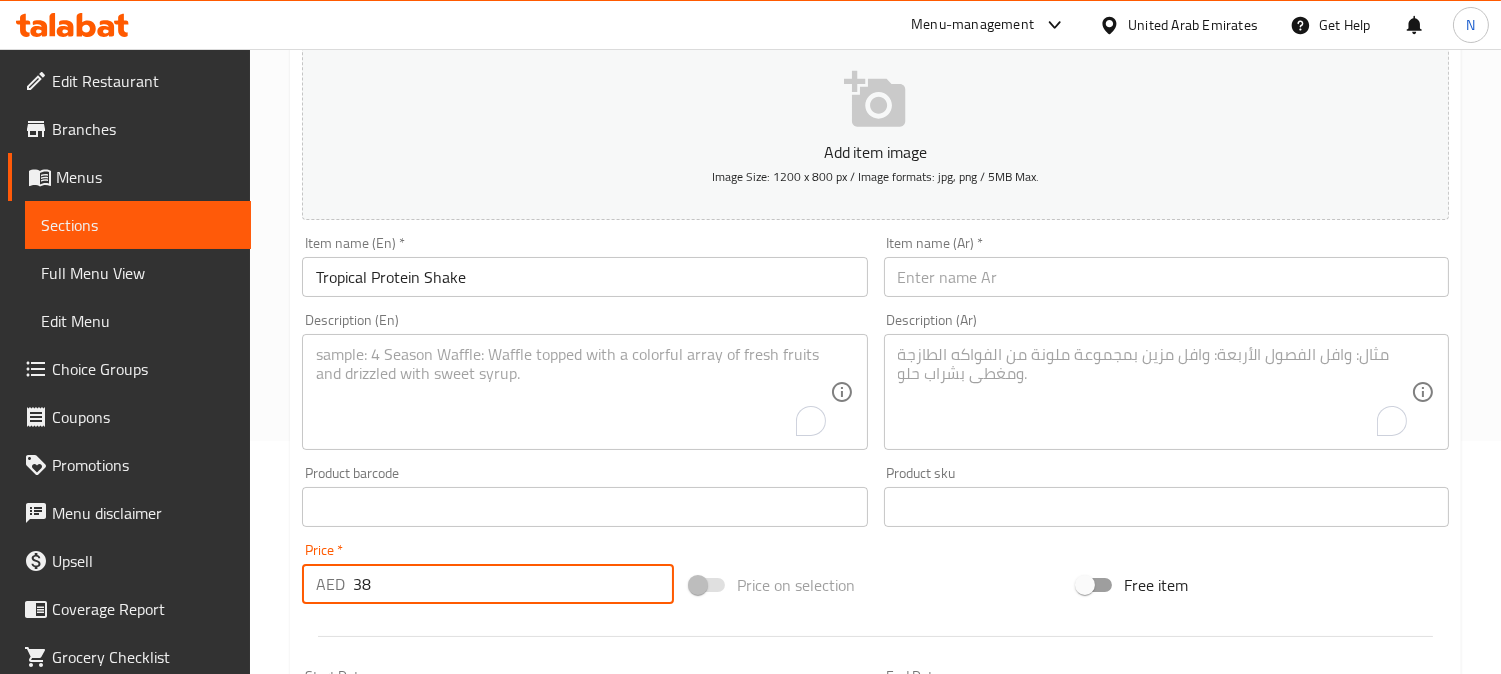 click at bounding box center (572, 392) 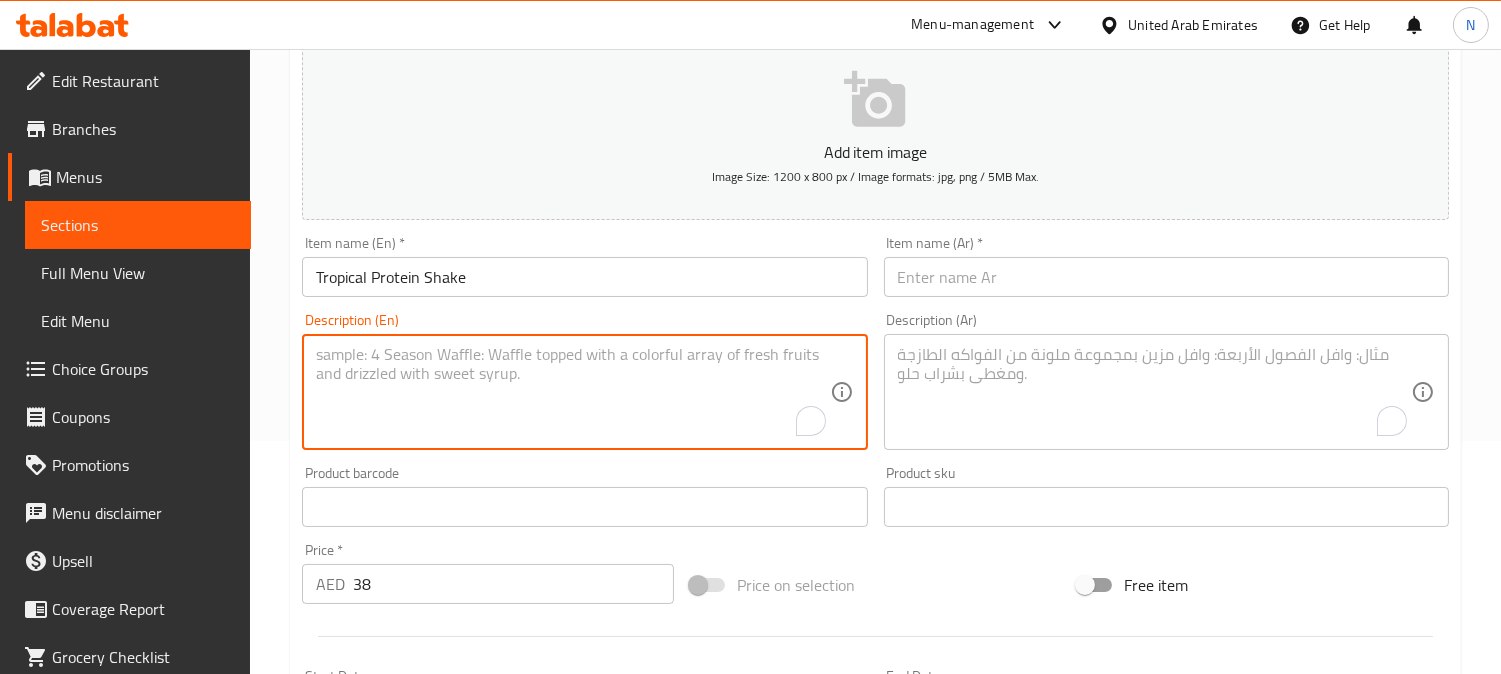 paste on "Mango, pineapple, passionfruits, frozen coconut milk, vanilla whey protein" 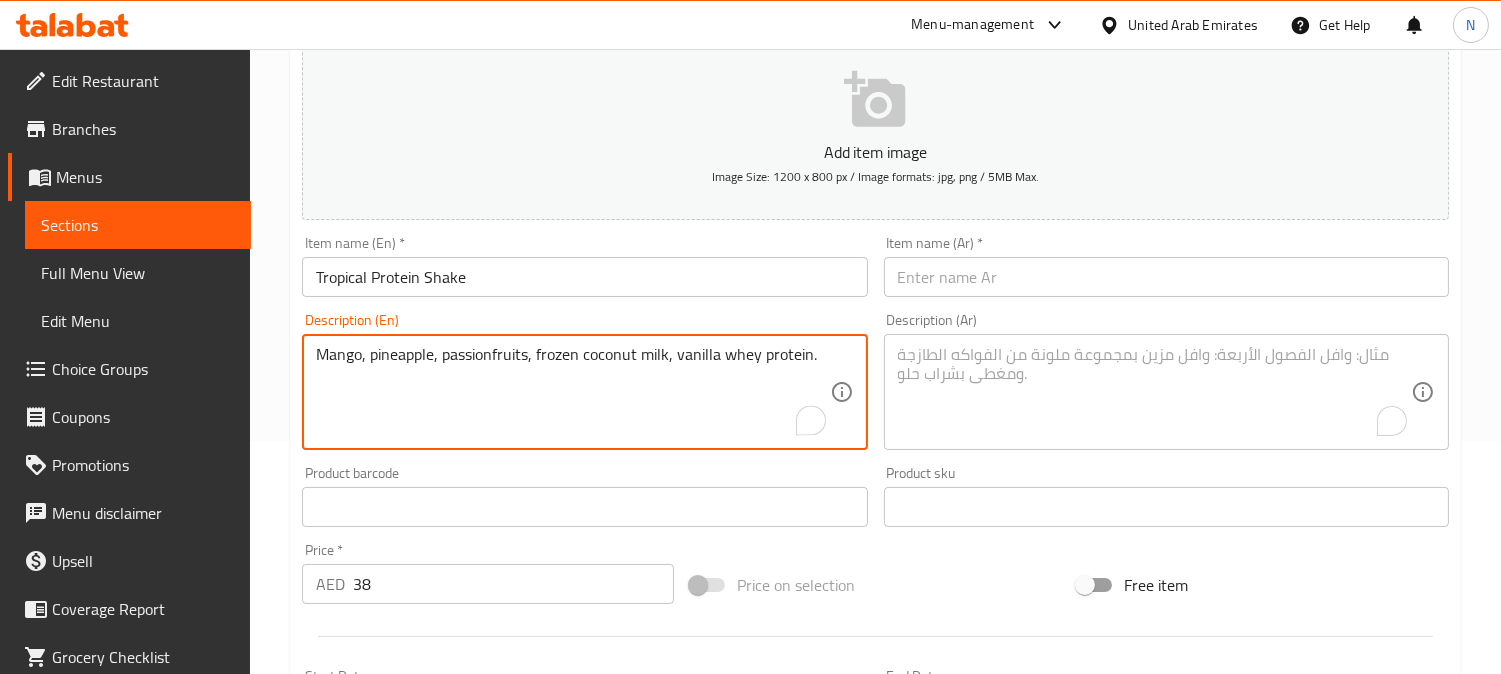 click on "Mango, pineapple, passionfruits, frozen coconut milk, vanilla whey protein." at bounding box center (572, 392) 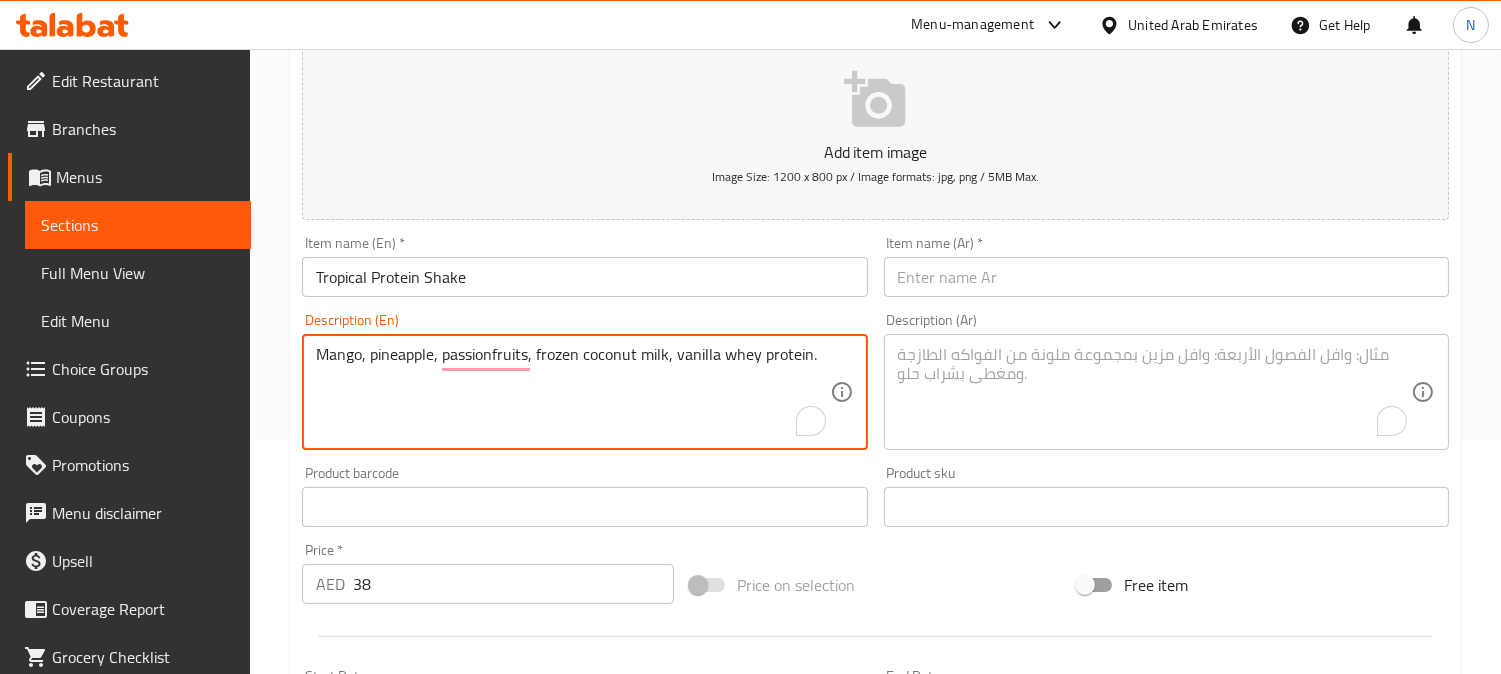 paste 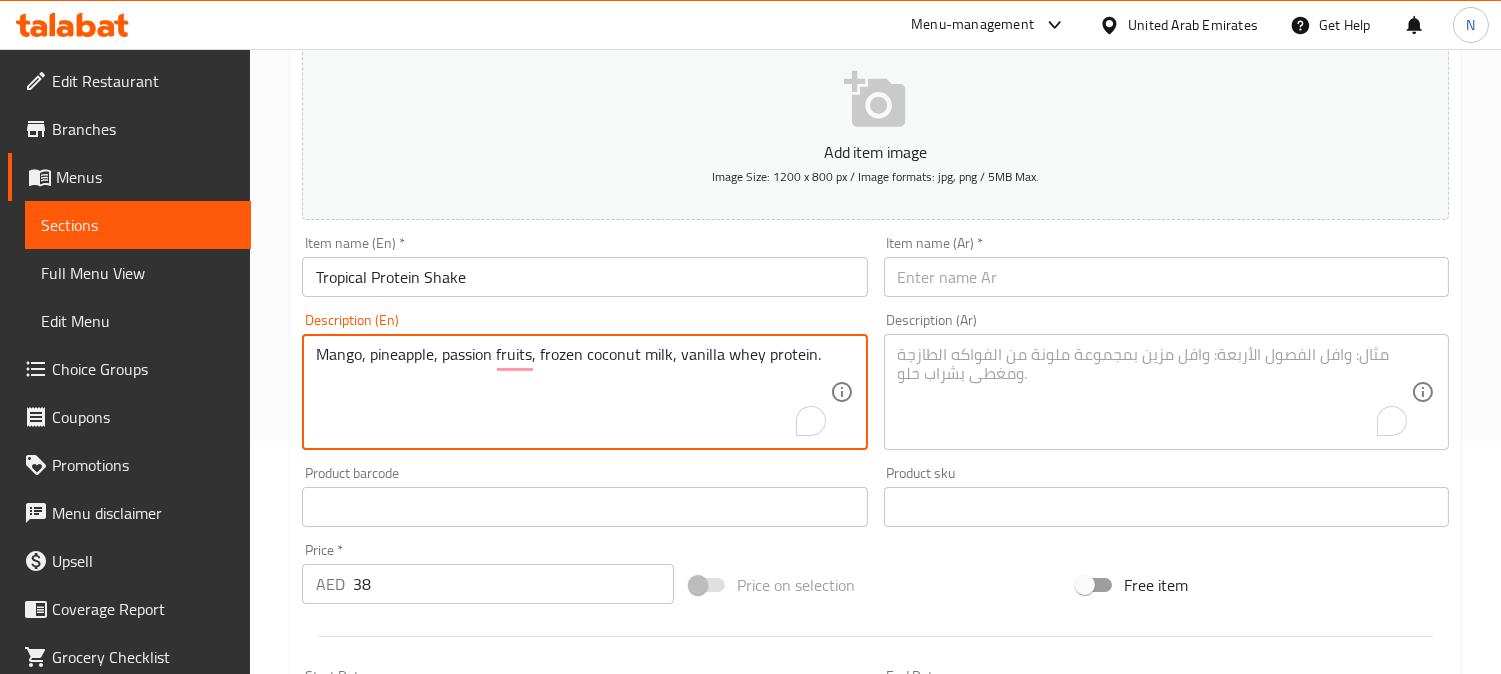 type on "Mango, pineapple, passion fruits, frozen coconut milk, vanilla whey protein." 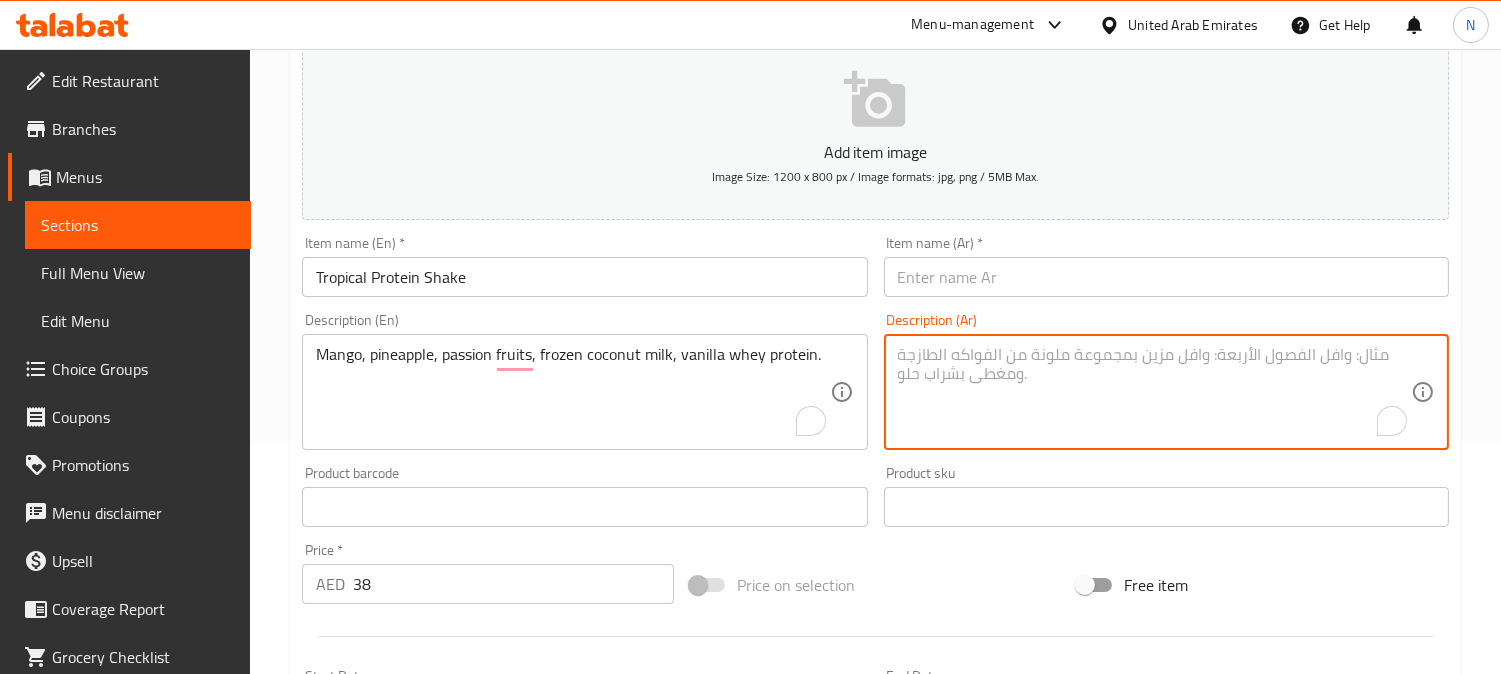 click at bounding box center [1154, 392] 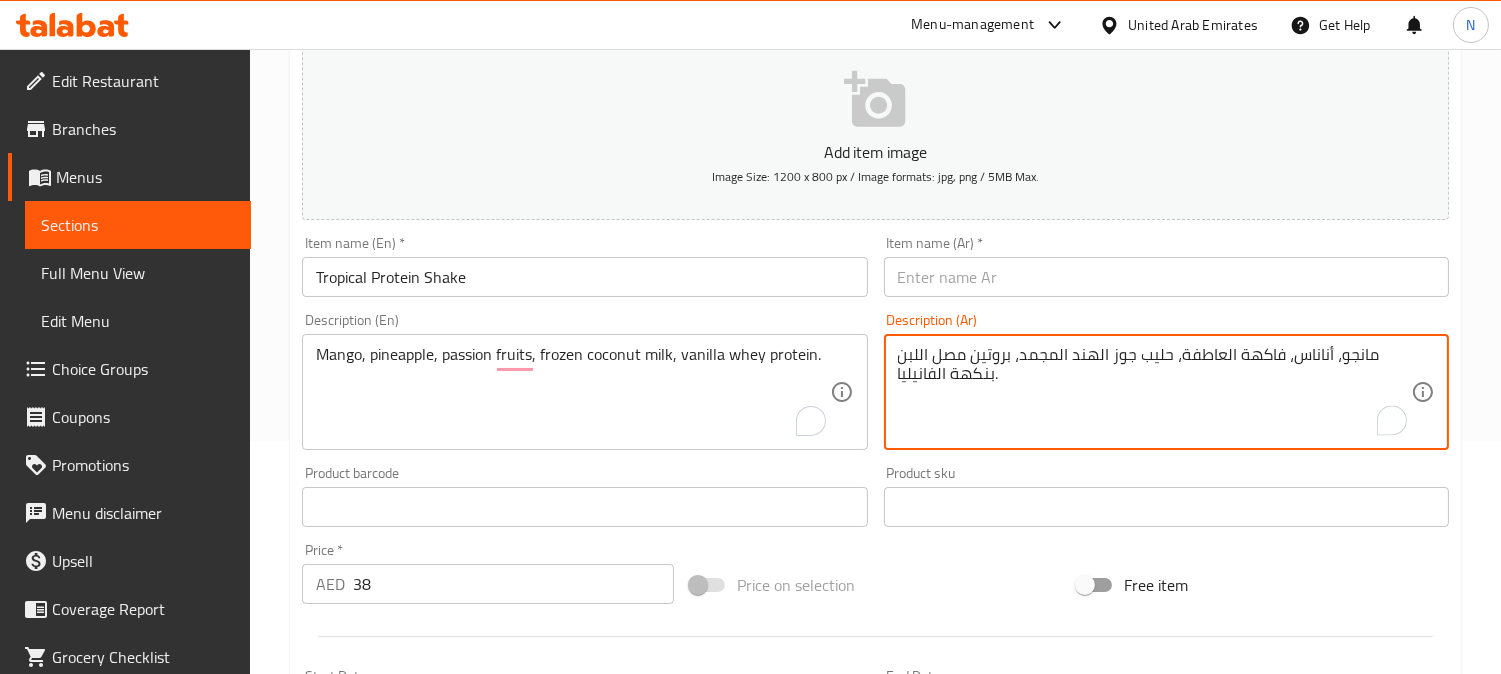 drag, startPoint x: 1231, startPoint y: 363, endPoint x: 1218, endPoint y: 363, distance: 13 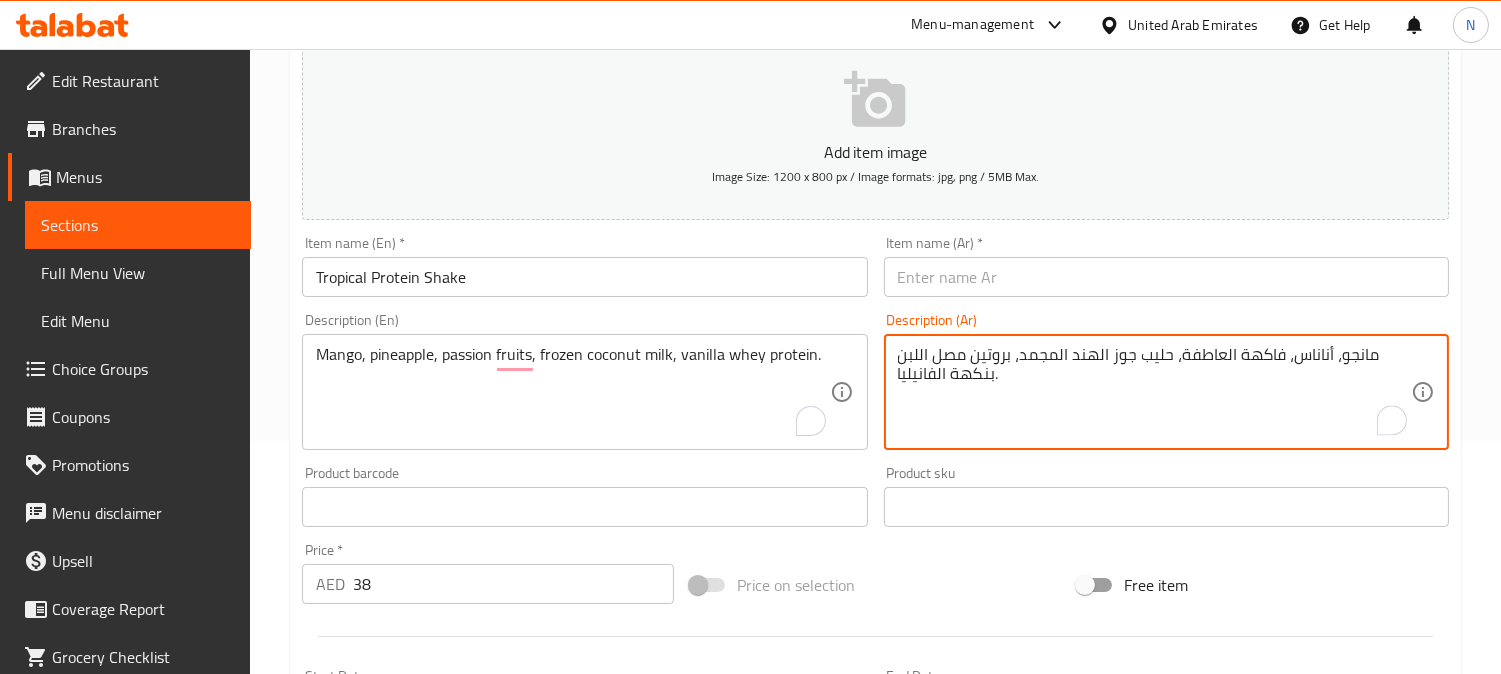 click on "مانجو، أناناس، فاكهة العاطفة، حليب جوز الهند المجمد، بروتين مصل اللبن بنكهة الفانيليا." at bounding box center (1154, 392) 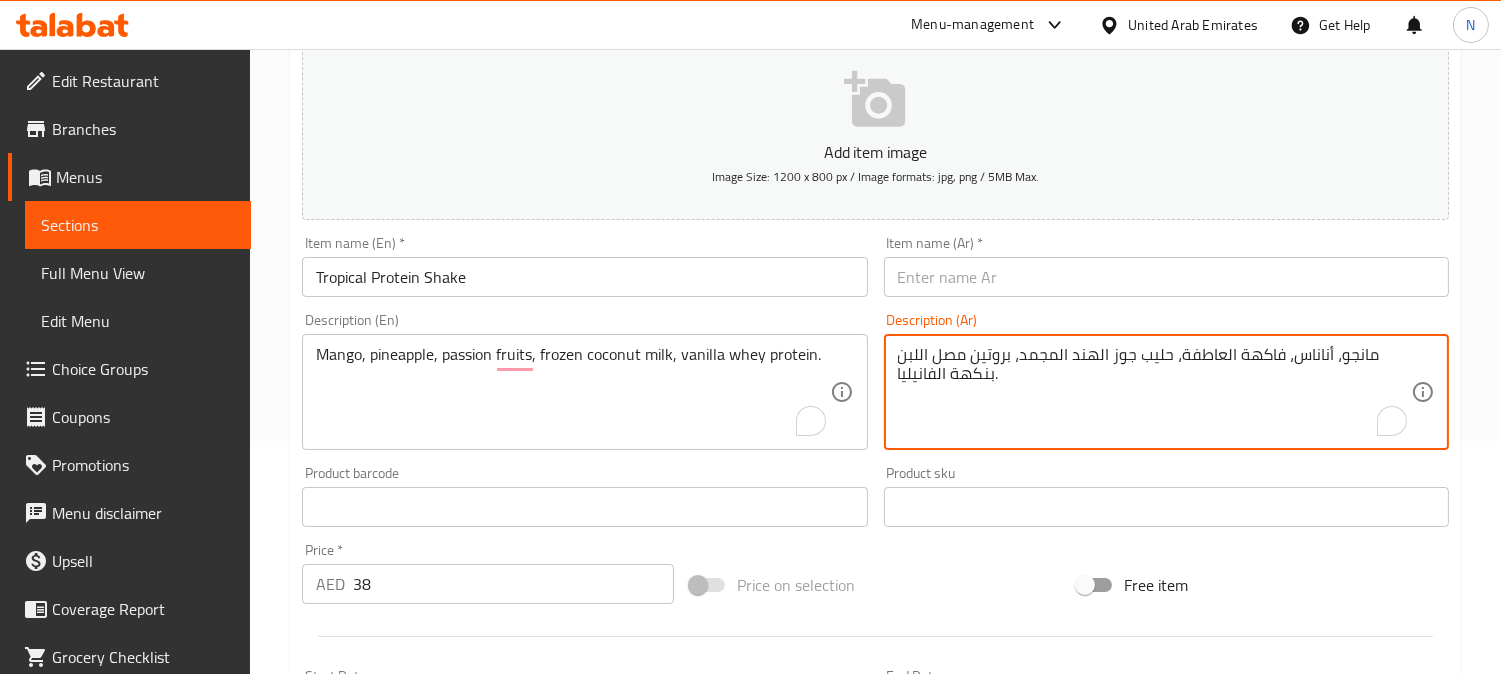 drag, startPoint x: 1281, startPoint y: 363, endPoint x: 1177, endPoint y: 353, distance: 104.47966 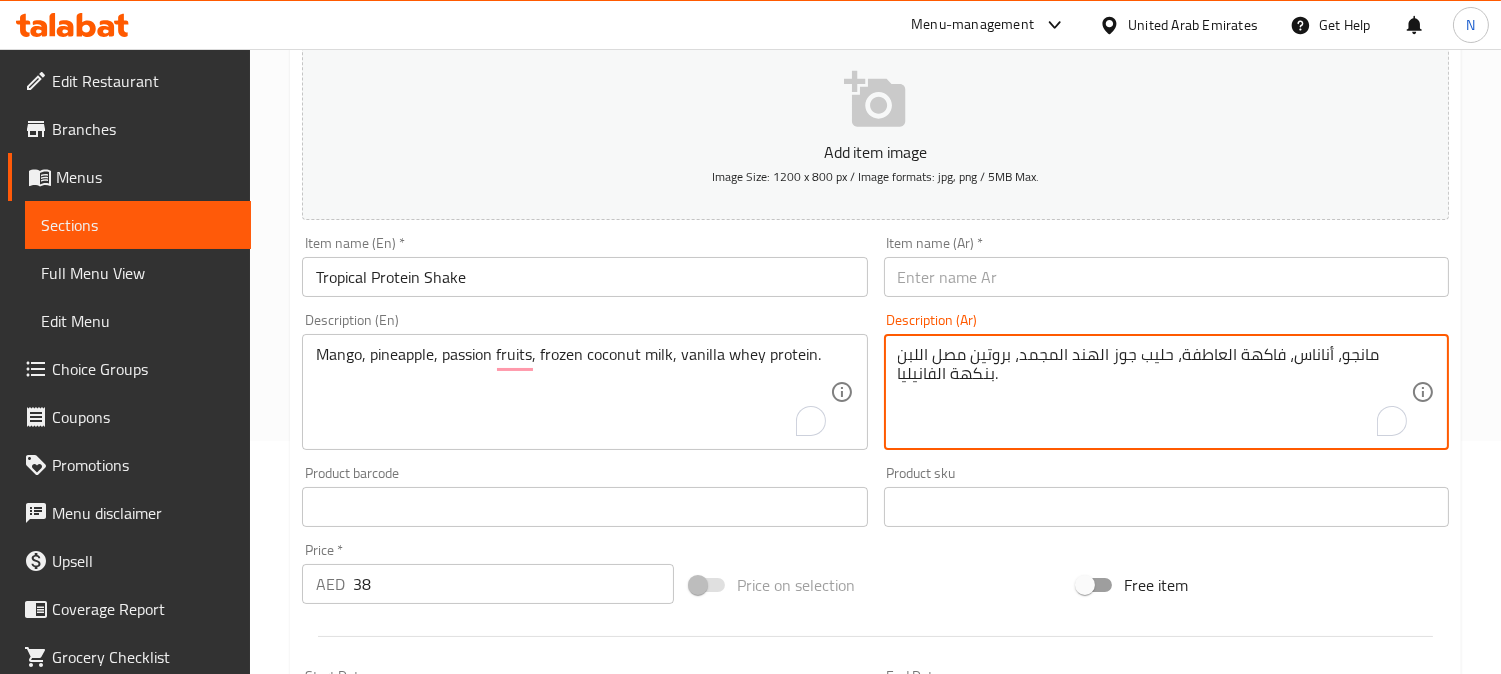 click on "مانجو، أناناس، فاكهة العاطفة، حليب جوز الهند المجمد، بروتين مصل اللبن بنكهة الفانيليا." at bounding box center [1154, 392] 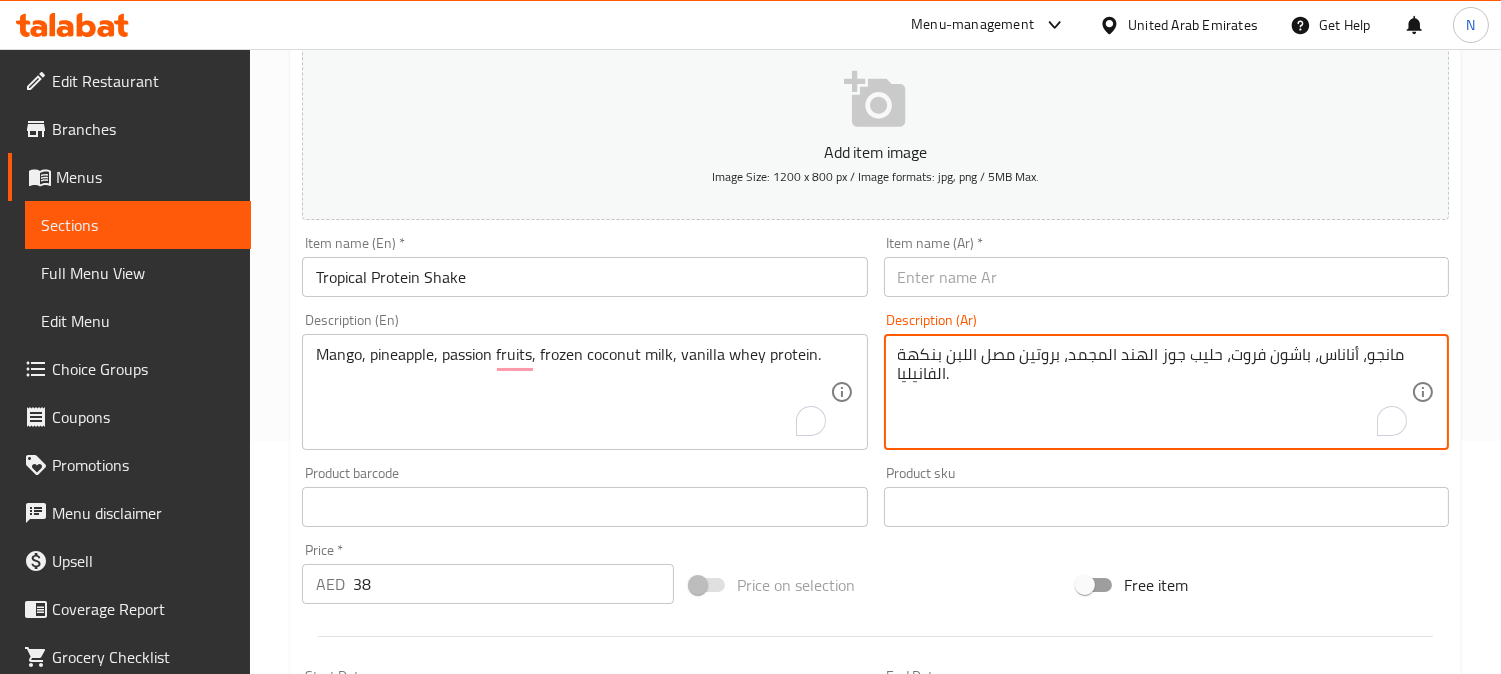 click on "مانجو، أناناس، باشون فروت، حليب جوز الهند المجمد، بروتين مصل اللبن بنكهة الفانيليا." at bounding box center [1154, 392] 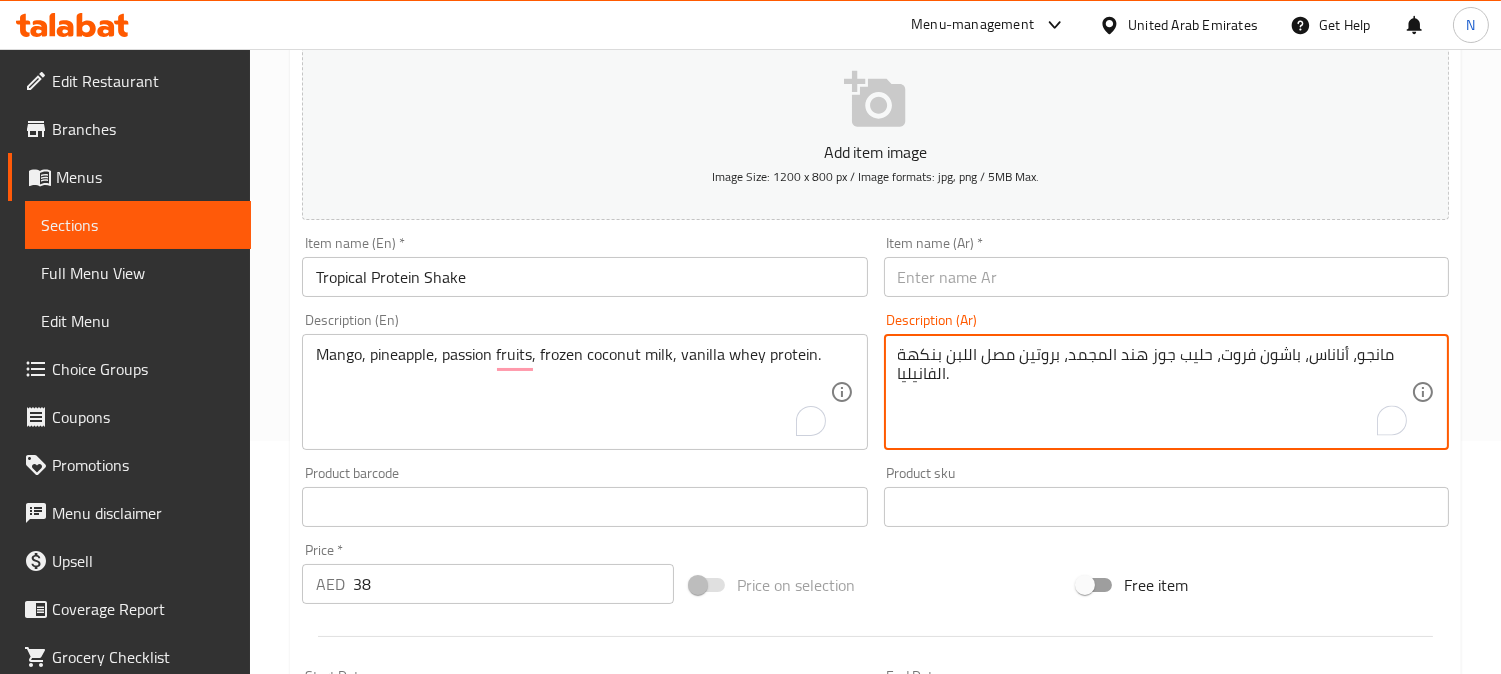 click on "مانجو، أناناس، باشون فروت، حليب جوز هند المجمد، بروتين مصل اللبن بنكهة الفانيليا." at bounding box center (1154, 392) 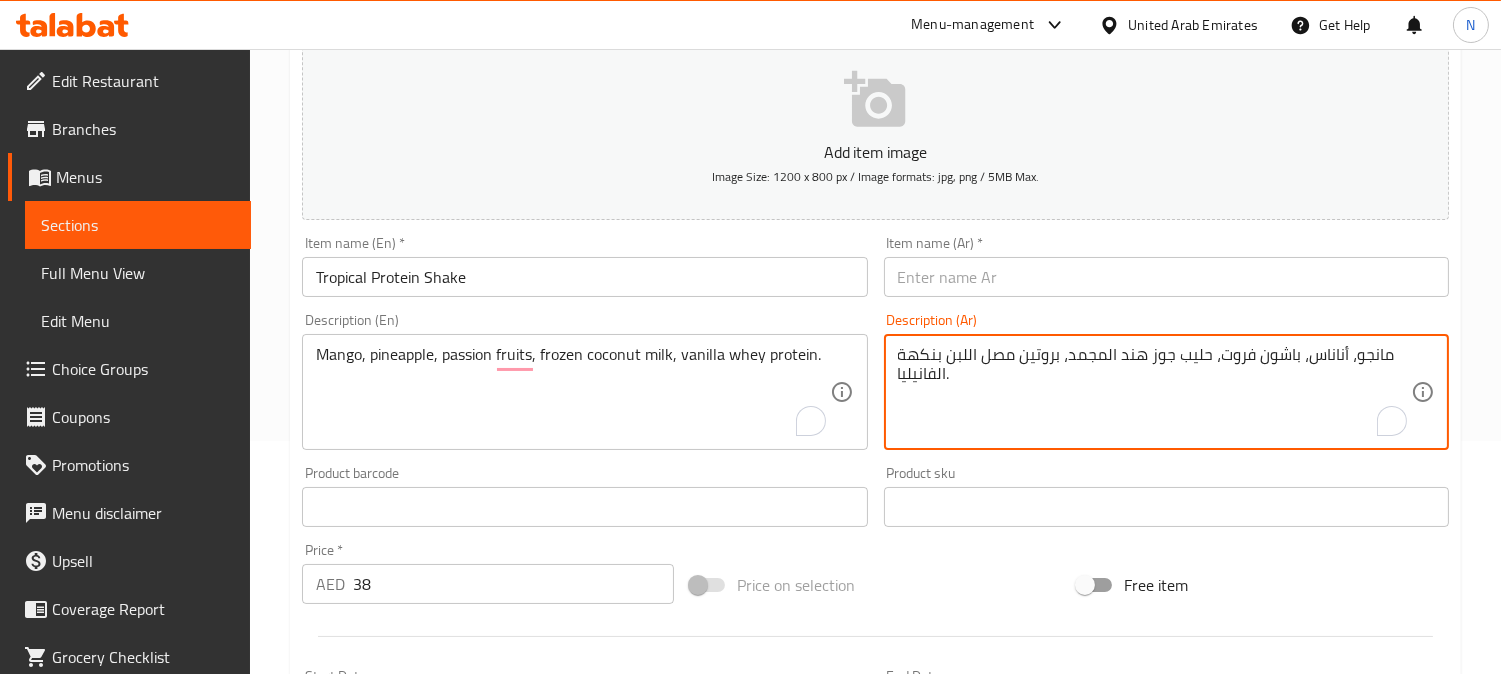 click on "مانجو، أناناس، باشون فروت، حليب جوز هند المجمد، بروتين مصل اللبن بنكهة الفانيليا." at bounding box center (1154, 392) 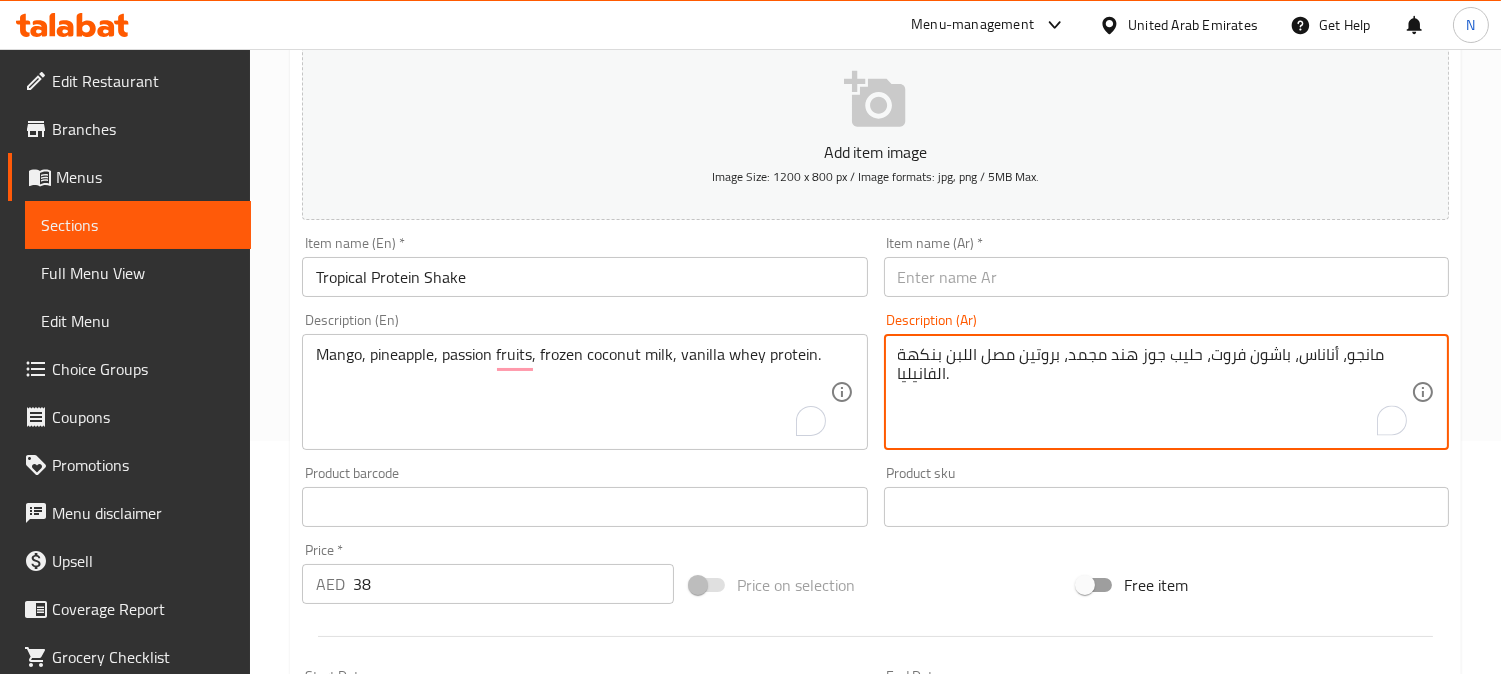 click on "مانجو، أناناس، باشون فروت، حليب جوز هند مجمد، بروتين مصل اللبن بنكهة الفانيليا." at bounding box center (1154, 392) 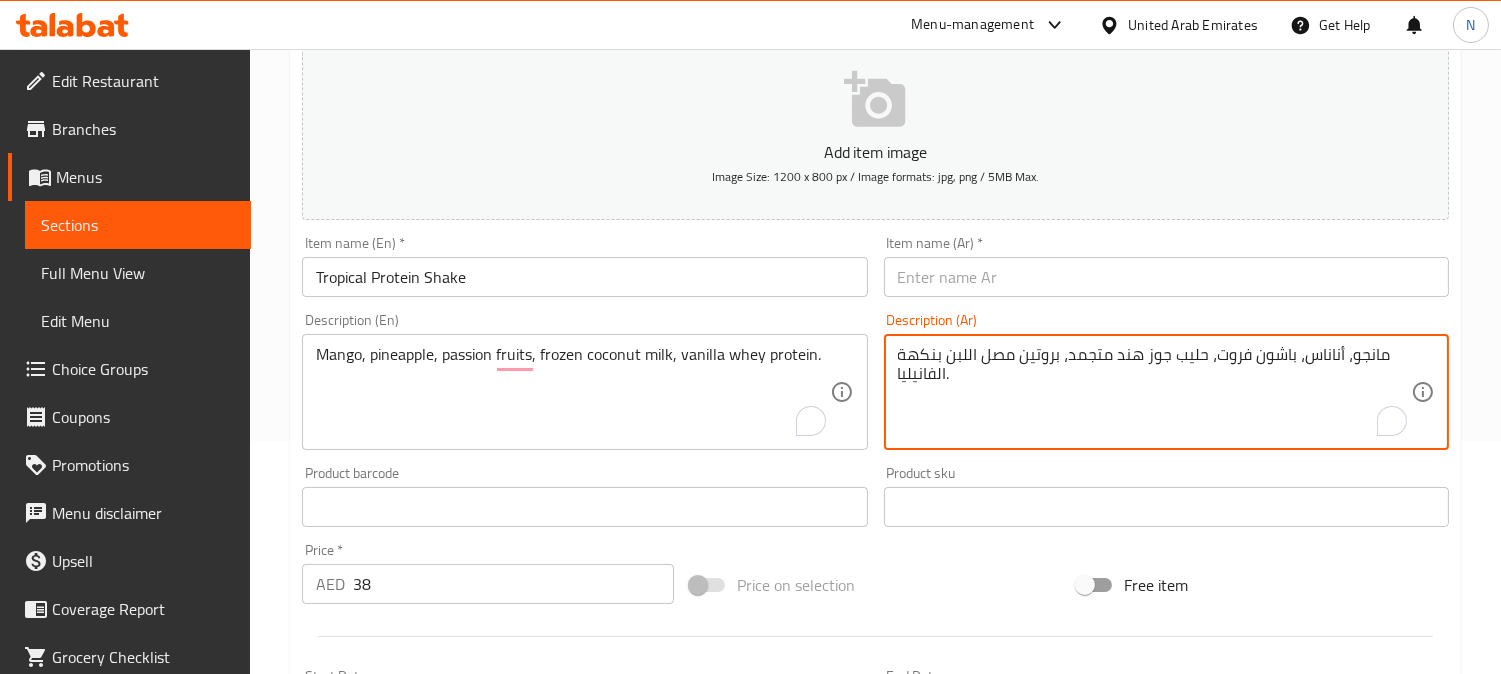 click on "مانجو، أناناس، باشون فروت، حليب جوز هند متجمد، بروتين مصل اللبن بنكهة الفانيليا." at bounding box center (1154, 392) 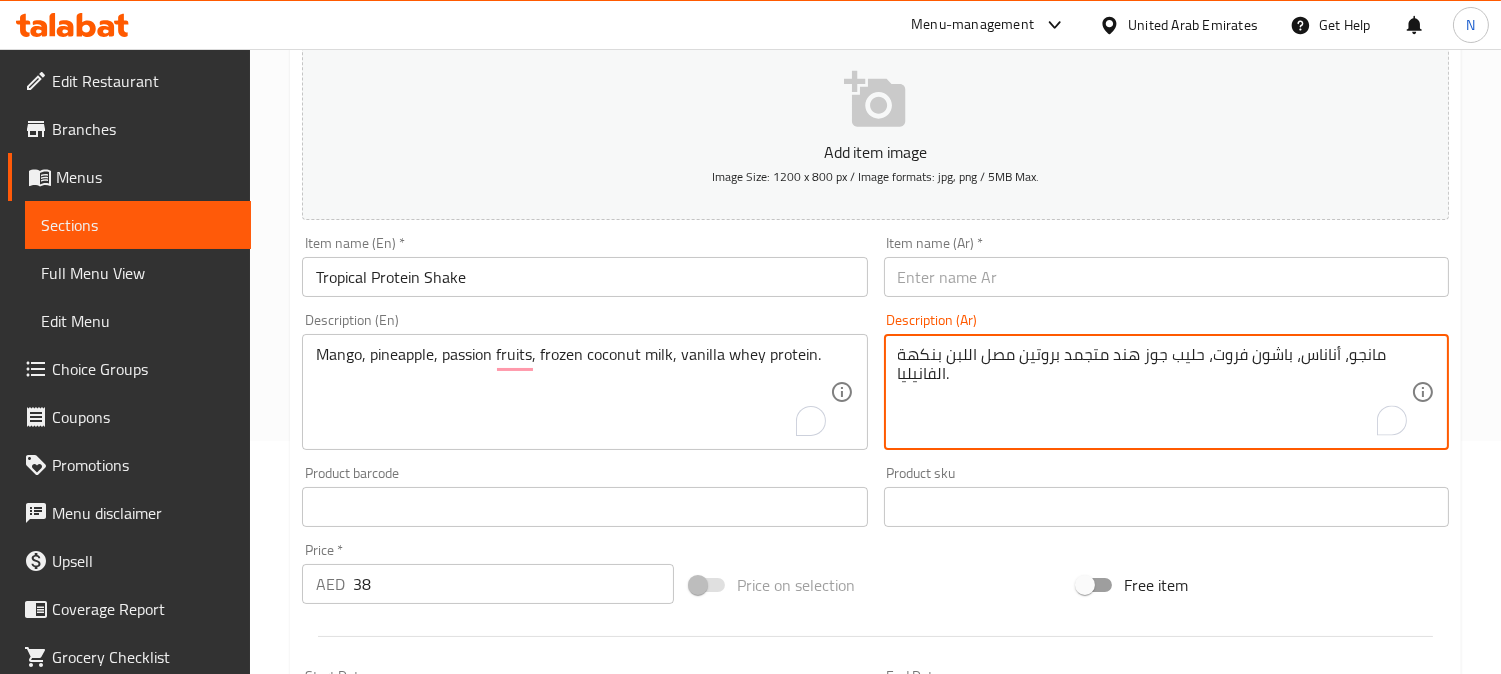 click on "مانجو، أناناس، باشون فروت، حليب جوز هند متجمد بروتين مصل اللبن بنكهة الفانيليا." at bounding box center [1154, 392] 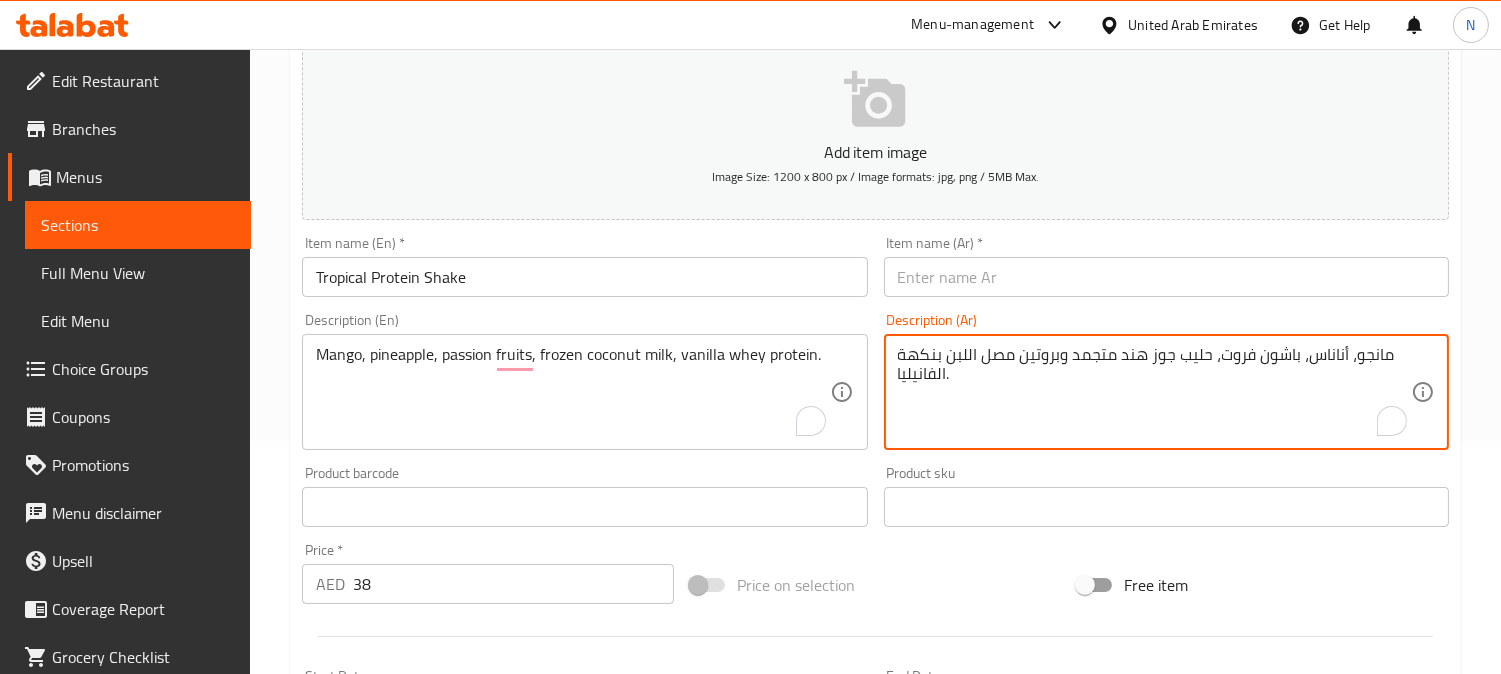 click on "مانجو، أناناس، باشون فروت، حليب جوز هند متجمد وبروتين مصل اللبن بنكهة الفانيليا." at bounding box center [1154, 392] 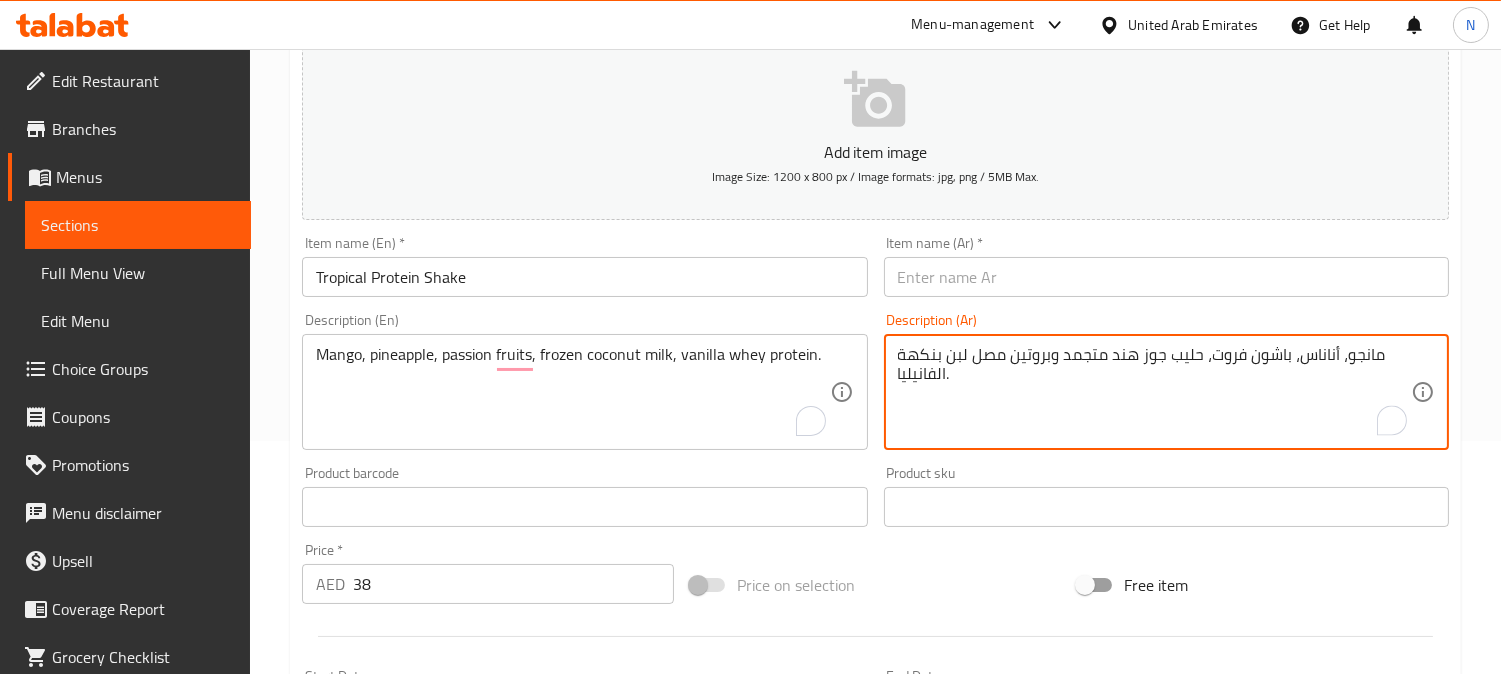 click on "مانجو، أناناس، باشون فروت، حليب جوز هند متجمد وبروتين مصل لبن بنكهة الفانيليا." at bounding box center [1154, 392] 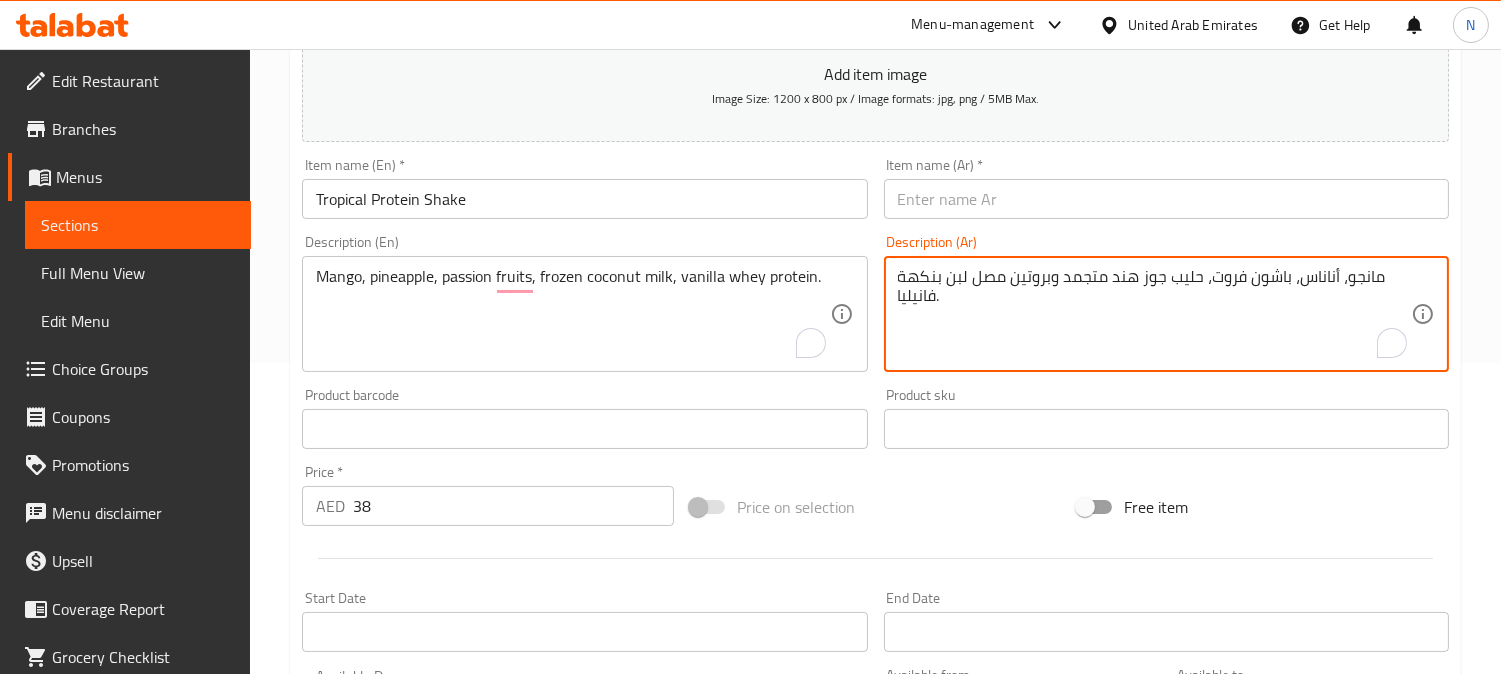 scroll, scrollTop: 122, scrollLeft: 0, axis: vertical 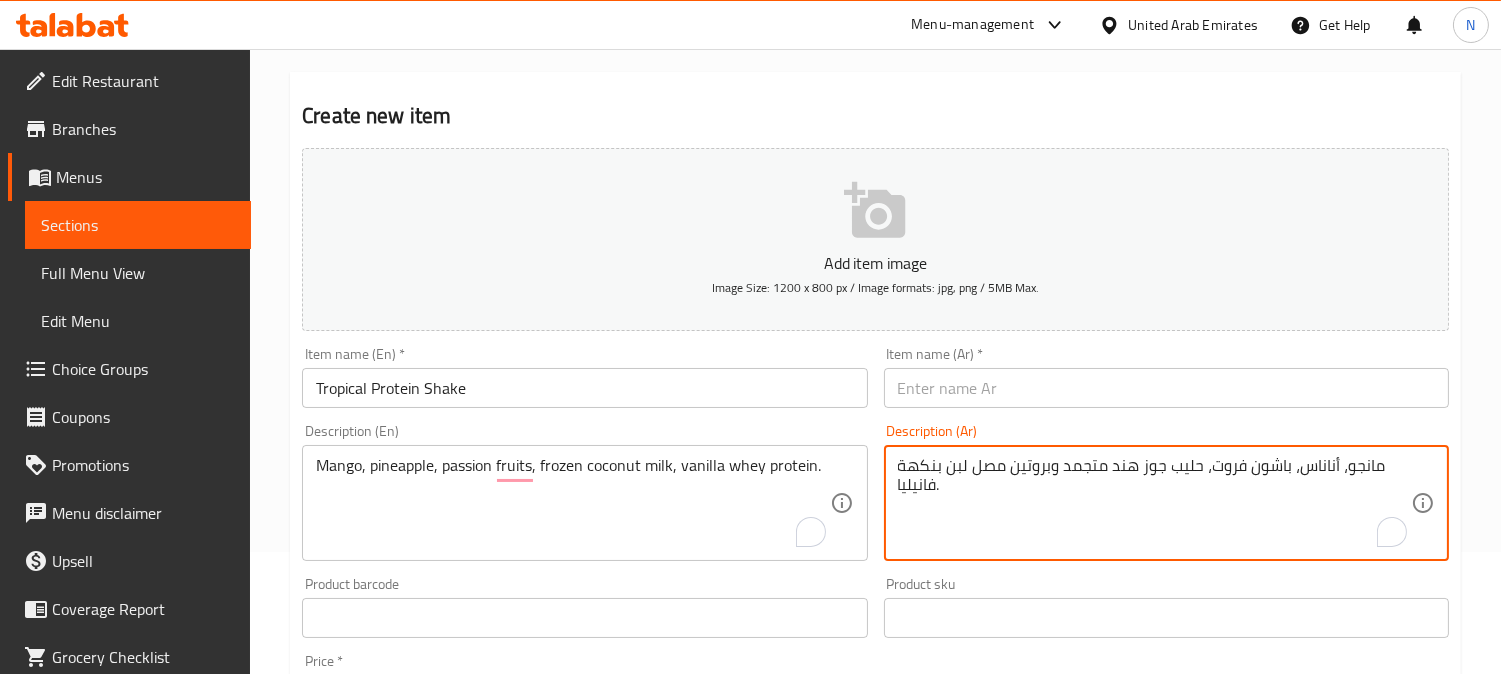 type on "مانجو، أناناس، باشون فروت، حليب جوز هند متجمد وبروتين مصل لبن بنكهة فانيليا." 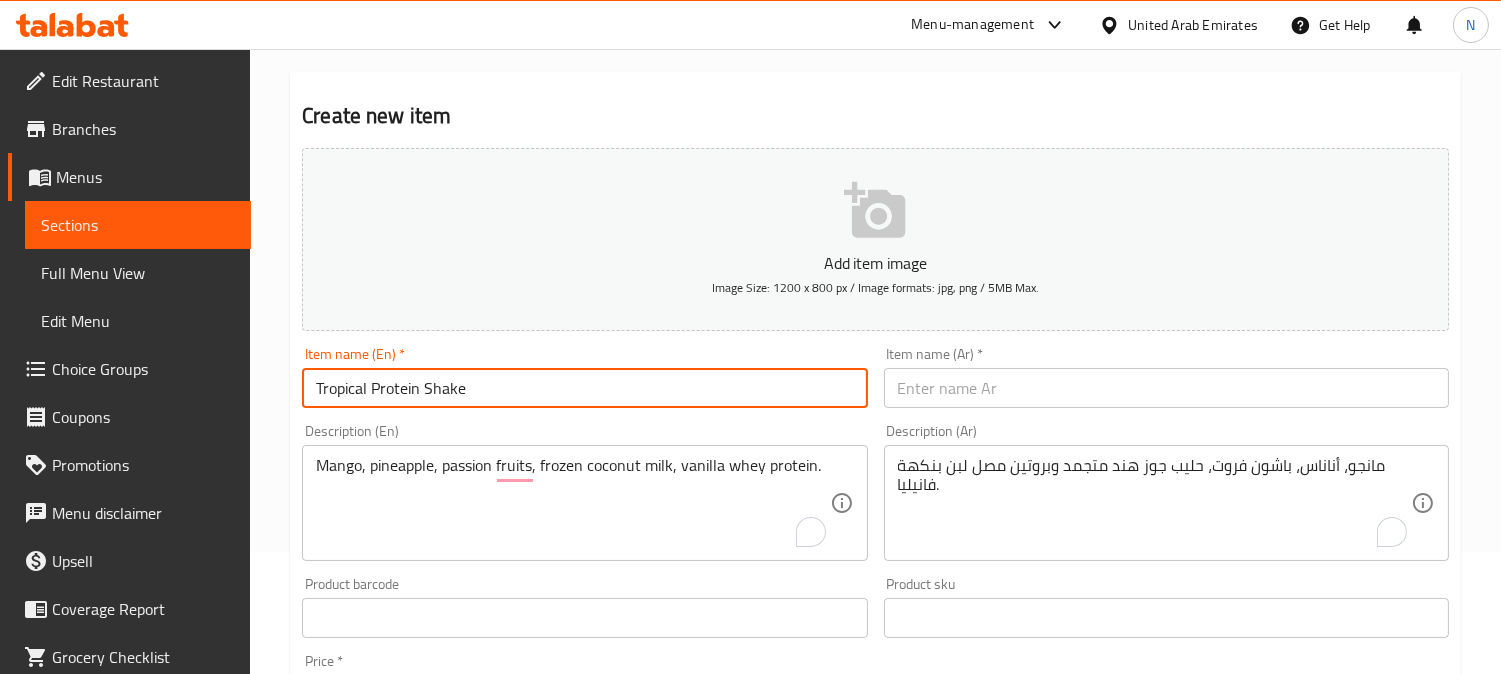 click on "Tropical Protein Shake" at bounding box center [584, 388] 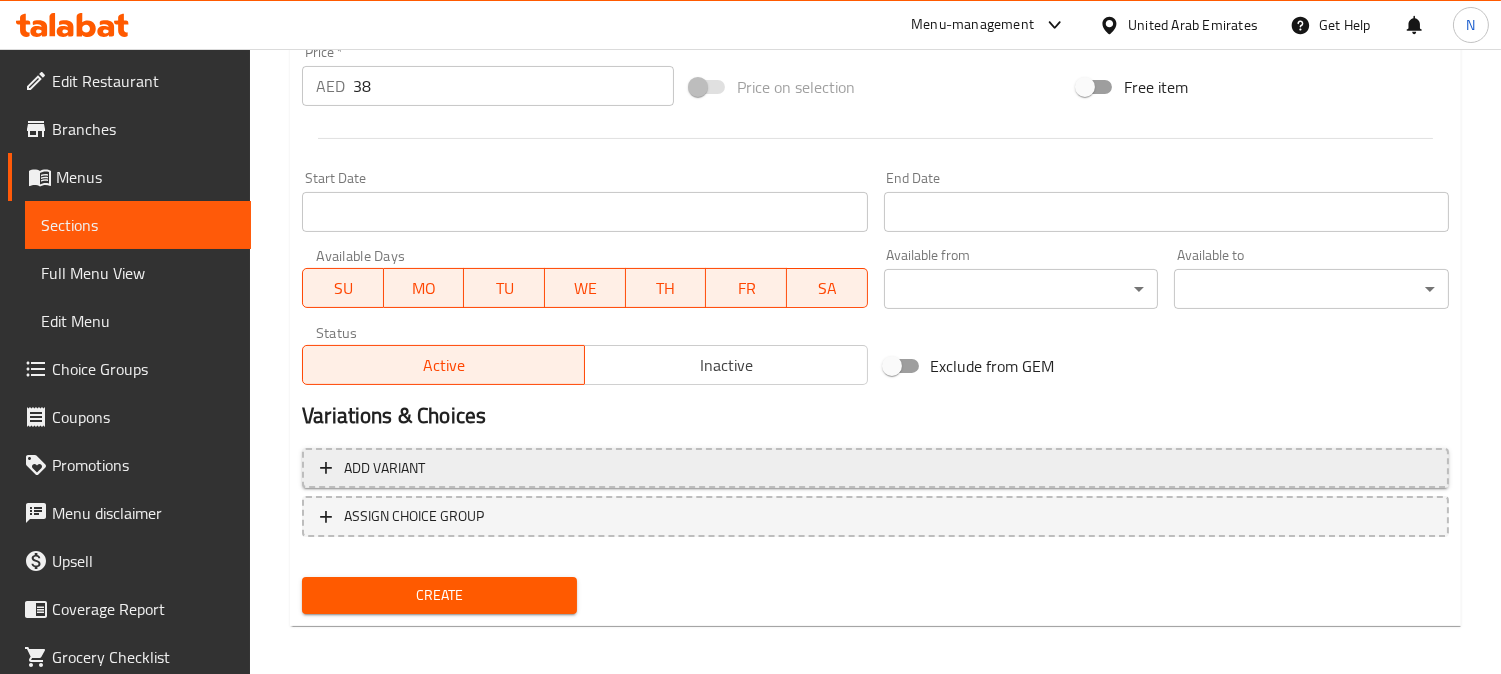 scroll, scrollTop: 735, scrollLeft: 0, axis: vertical 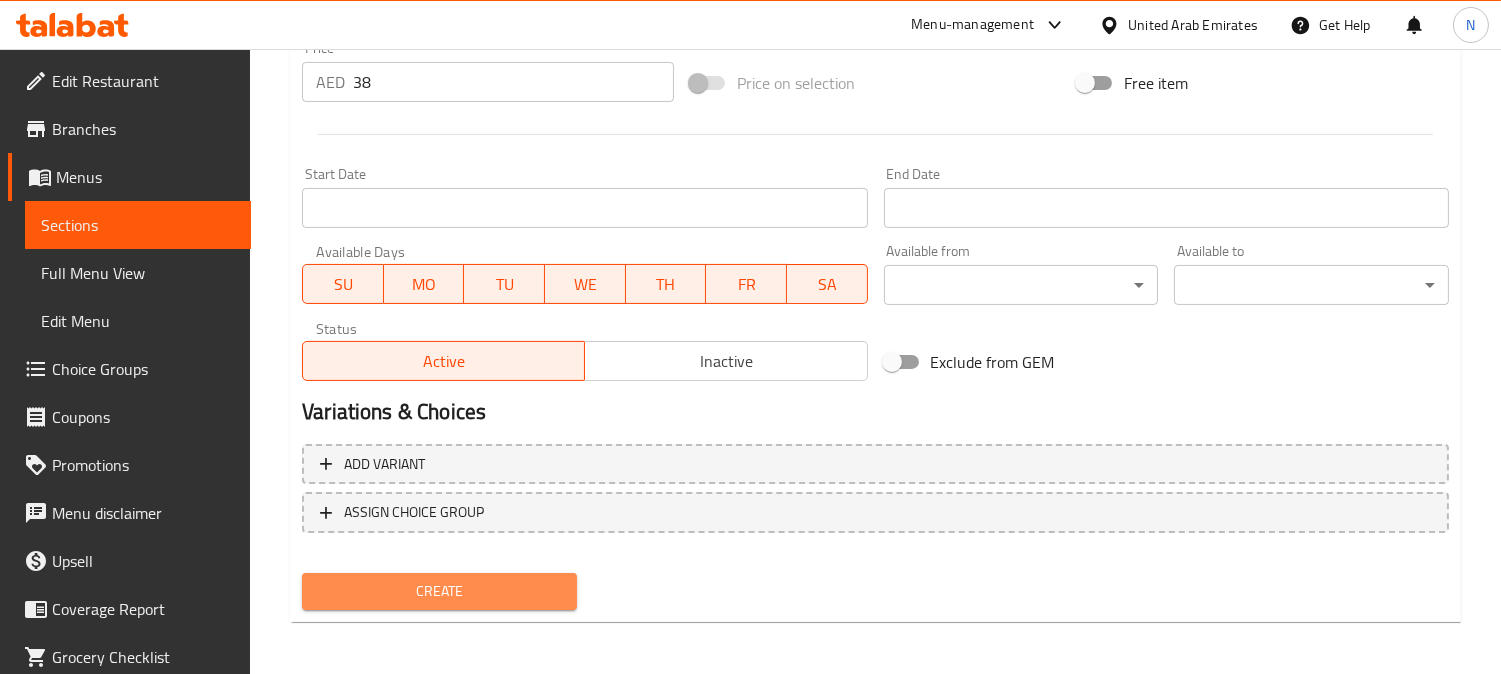 click on "Create" at bounding box center (439, 591) 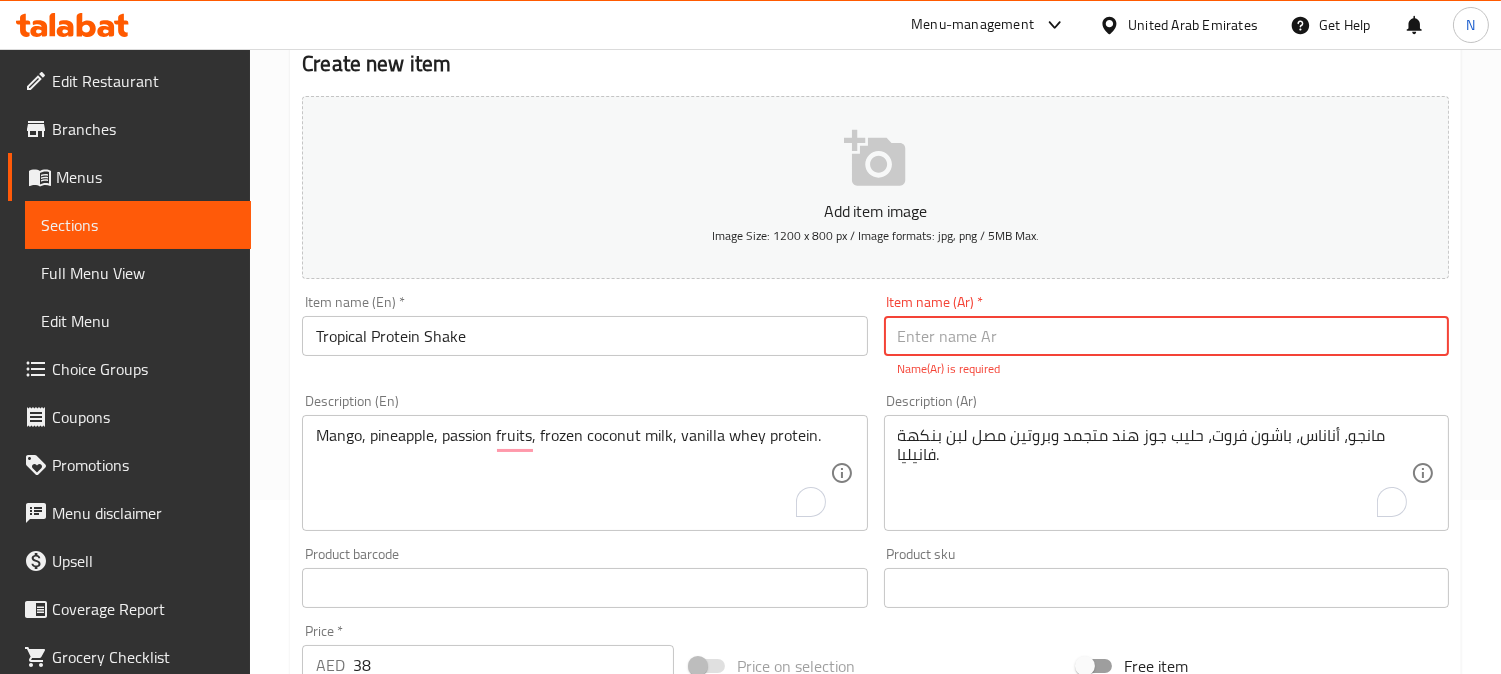 click on "Tropical Protein Shake" at bounding box center (584, 336) 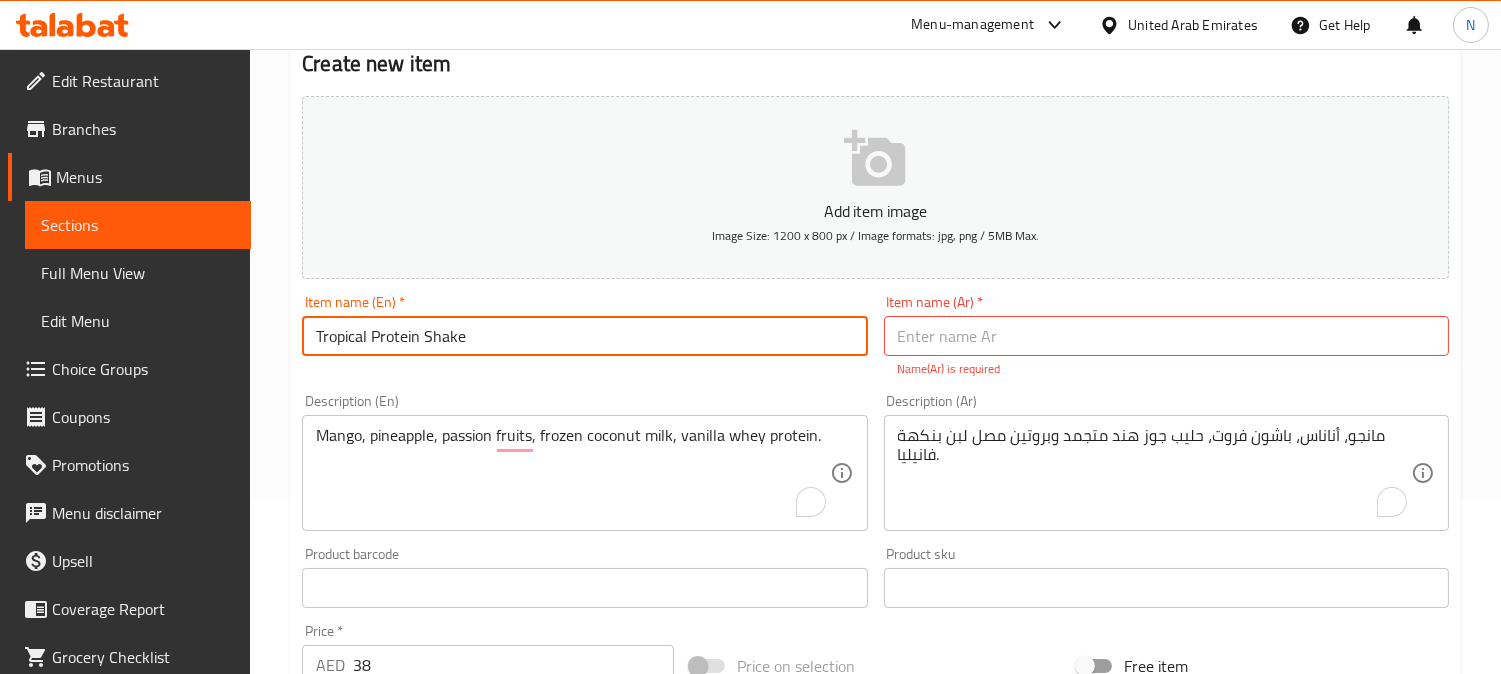 click on "Tropical Protein Shake" at bounding box center [584, 336] 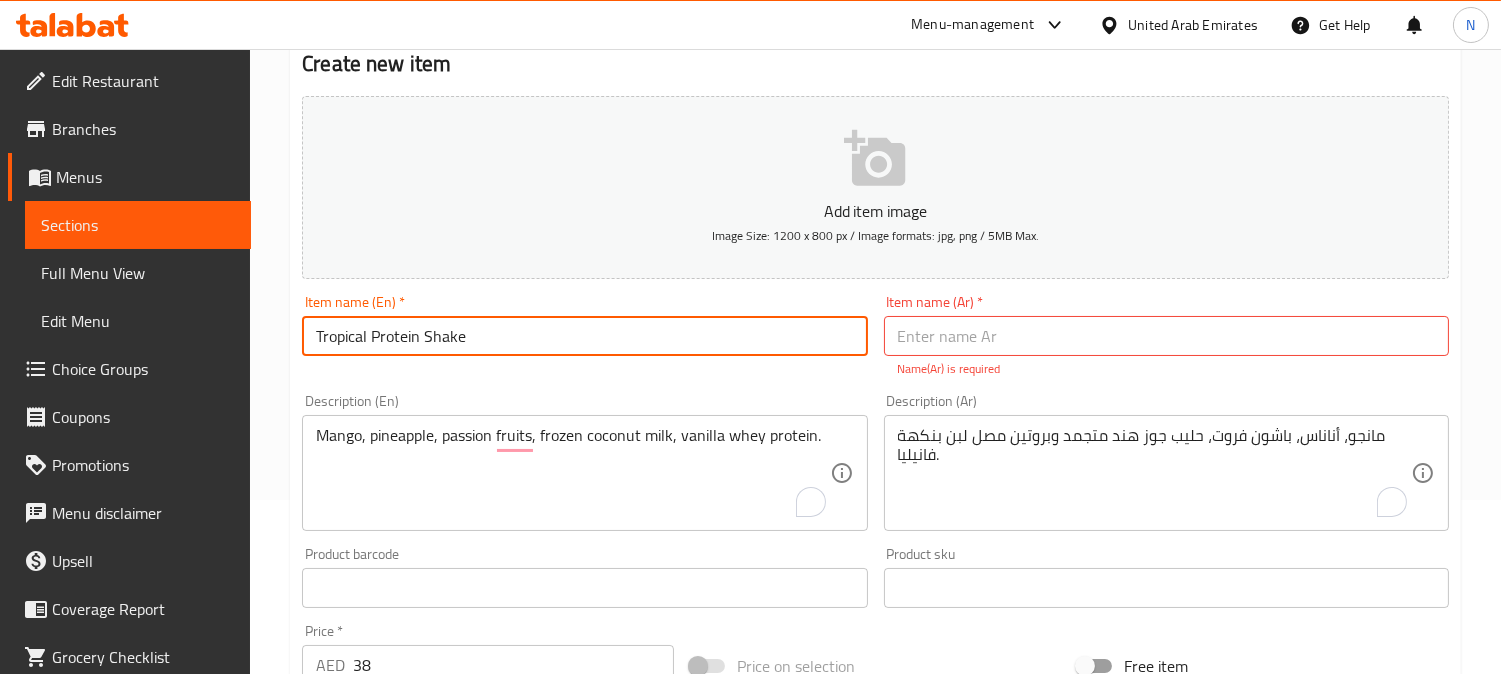 click at bounding box center [1166, 336] 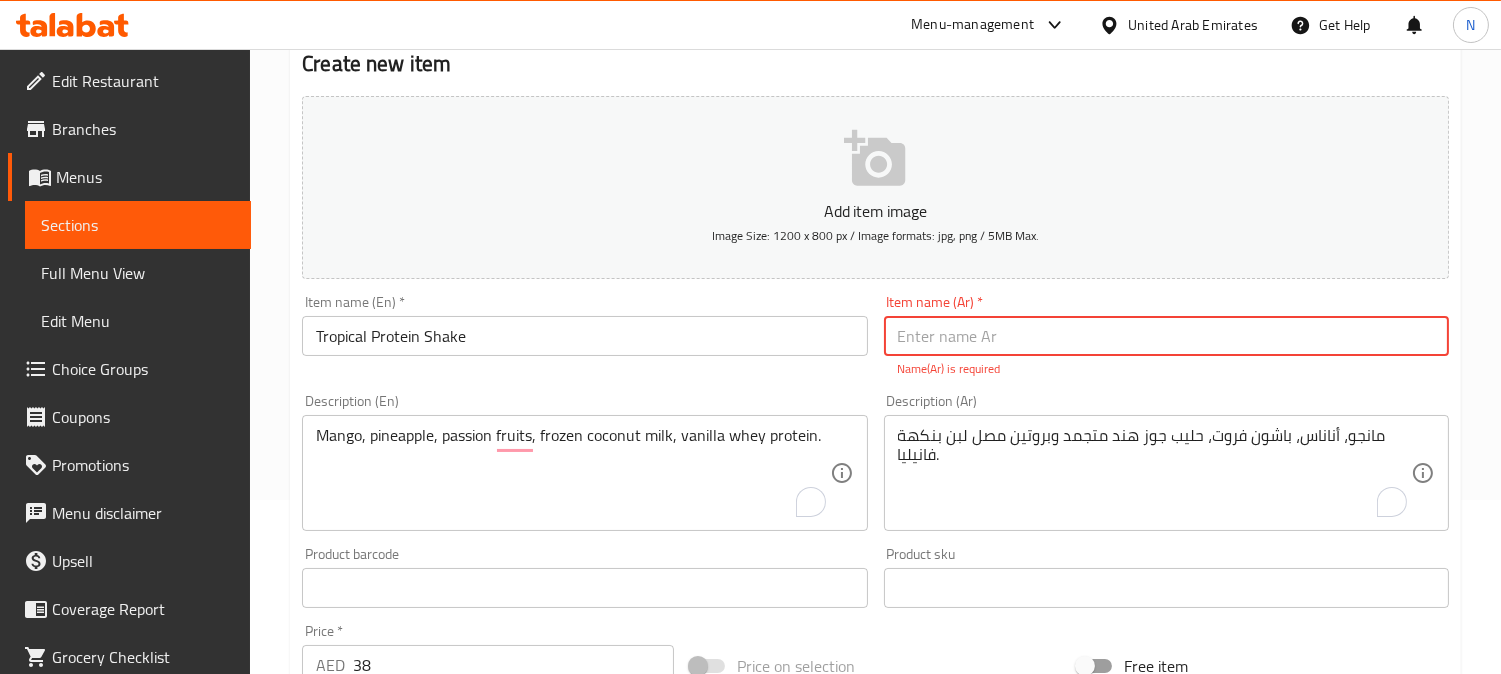 paste on "شيك البروتين الاستوائي" 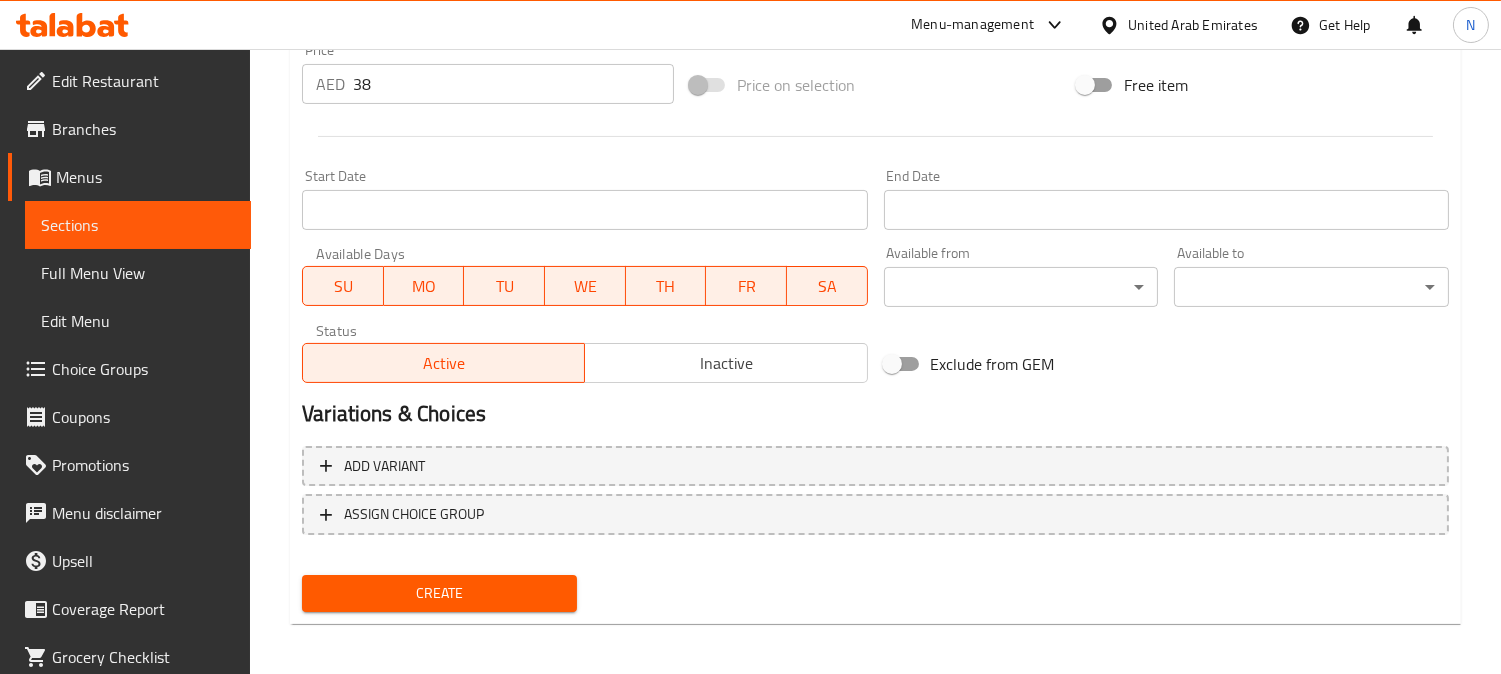 scroll, scrollTop: 735, scrollLeft: 0, axis: vertical 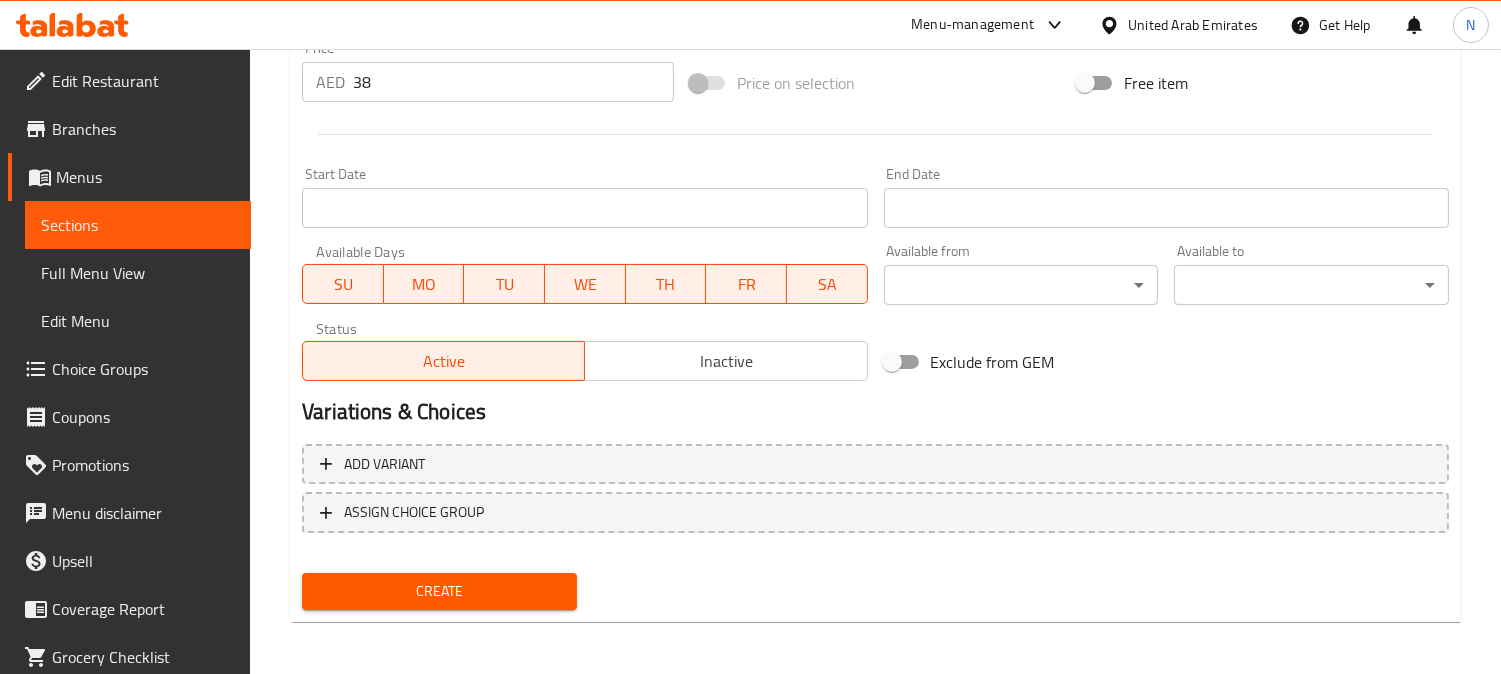 type on "شيك البروتين الاستوائي" 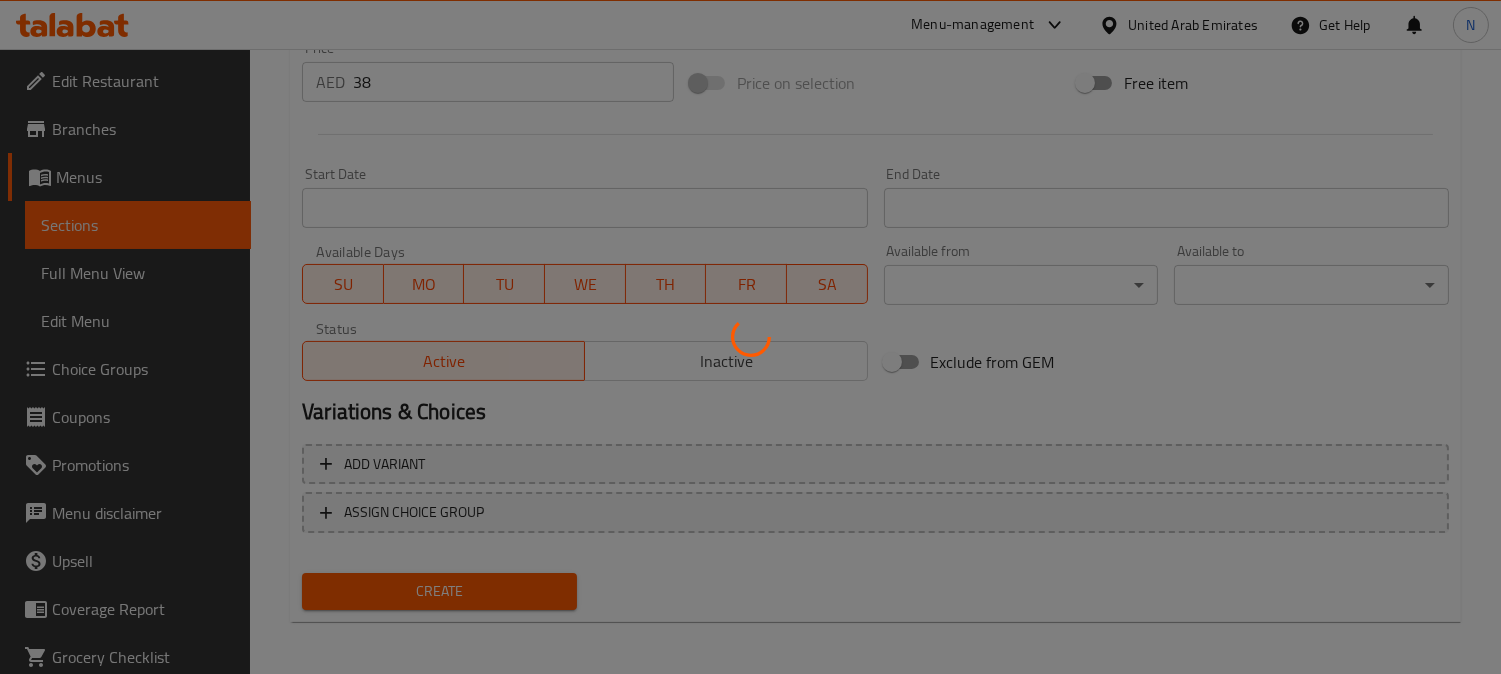 type 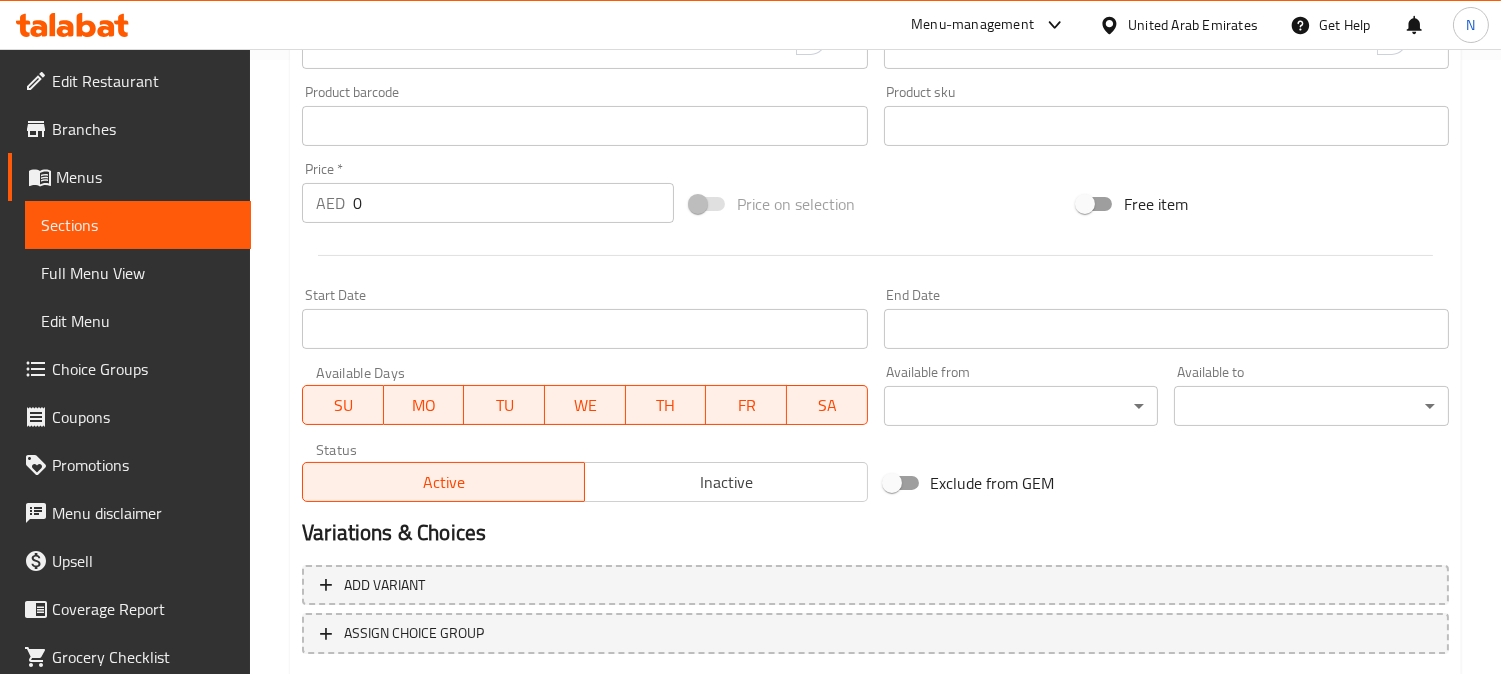 scroll, scrollTop: 291, scrollLeft: 0, axis: vertical 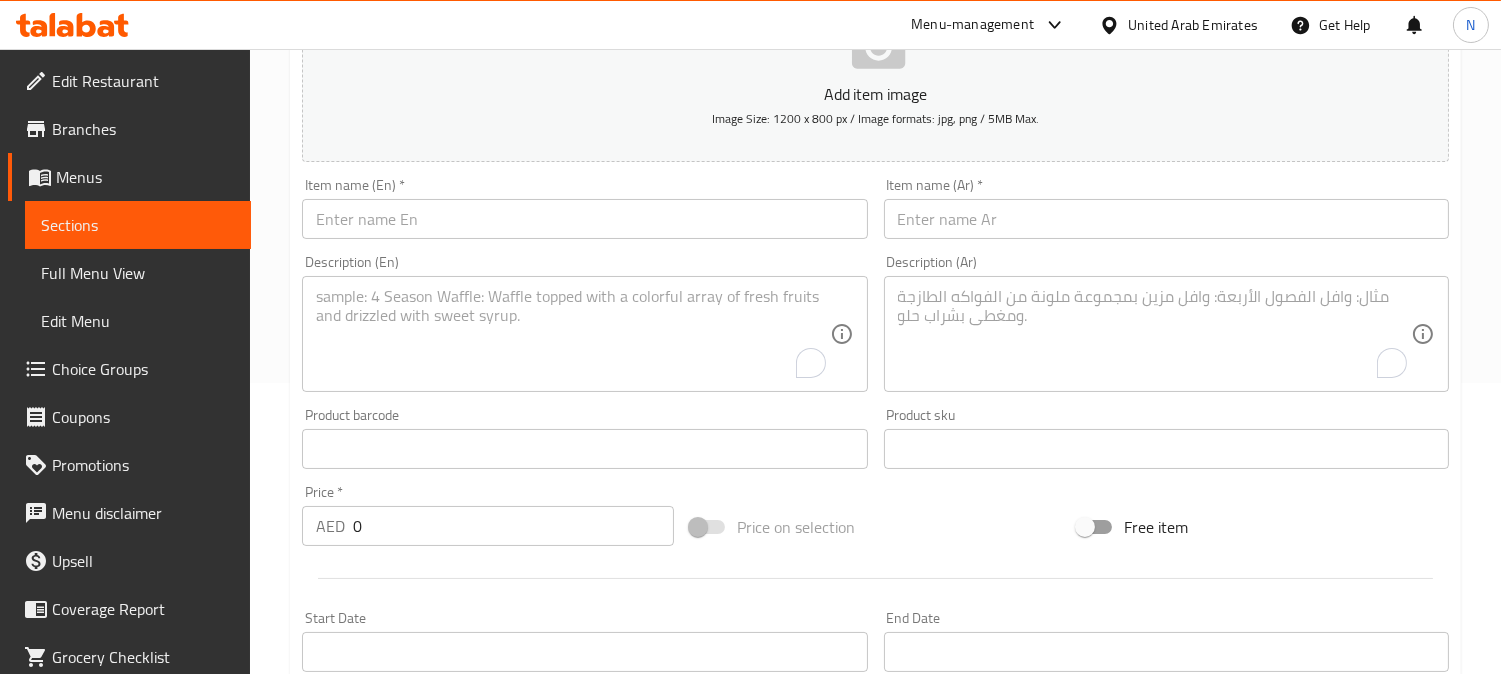 type 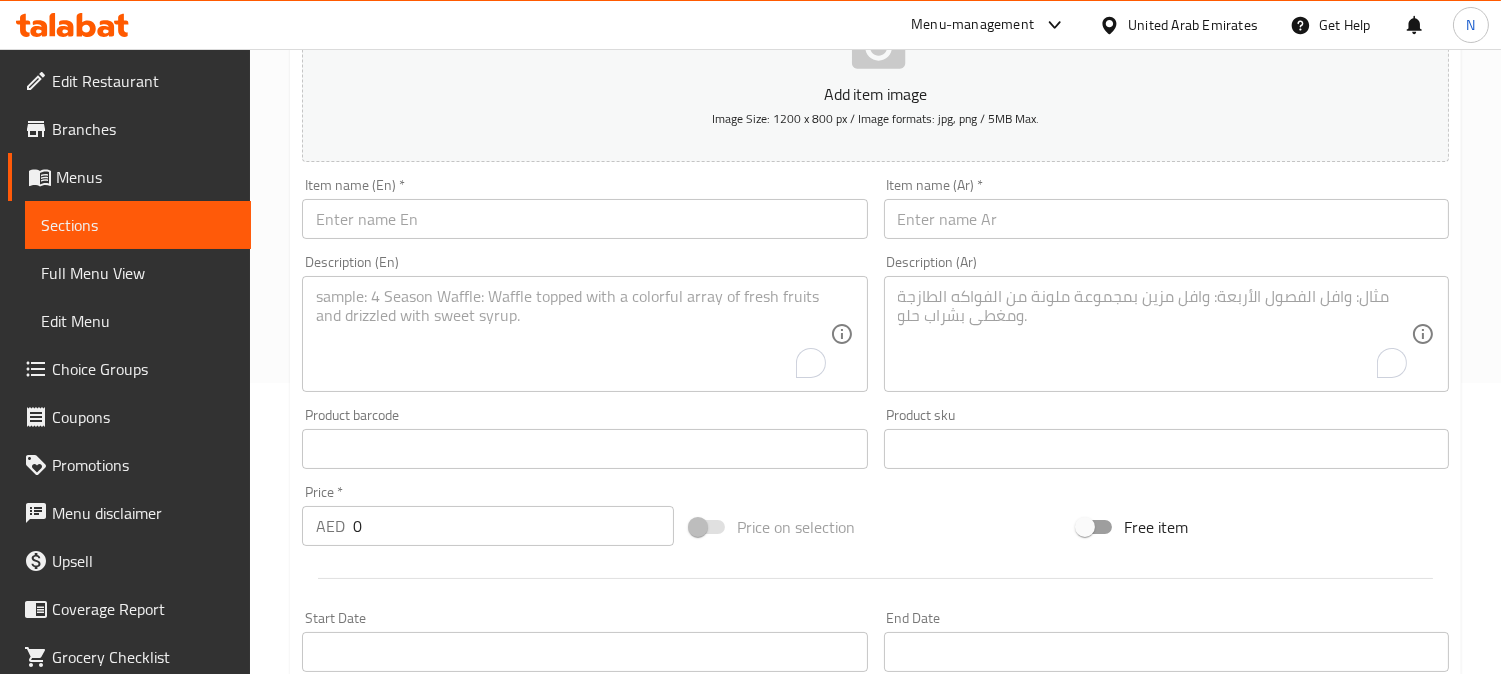 click at bounding box center (584, 219) 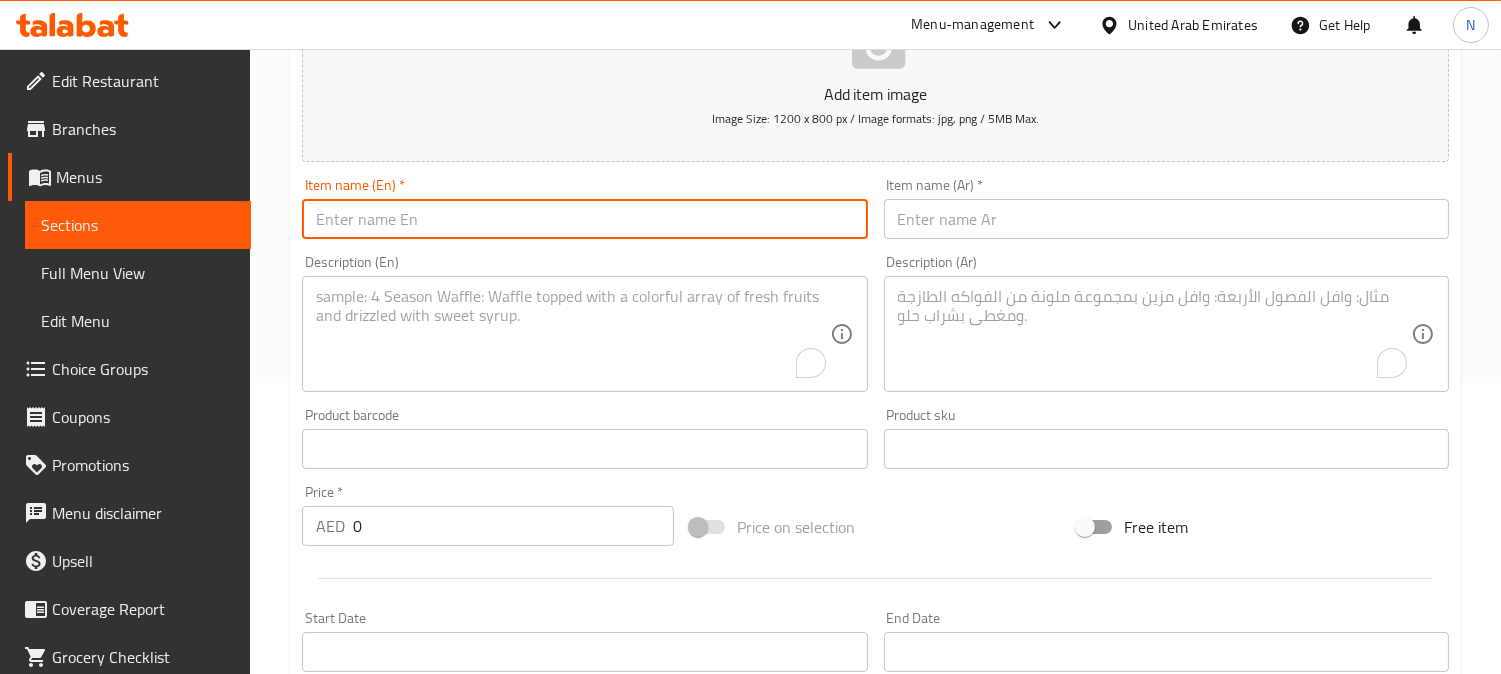 paste on "Fruit Protein Shake                38" 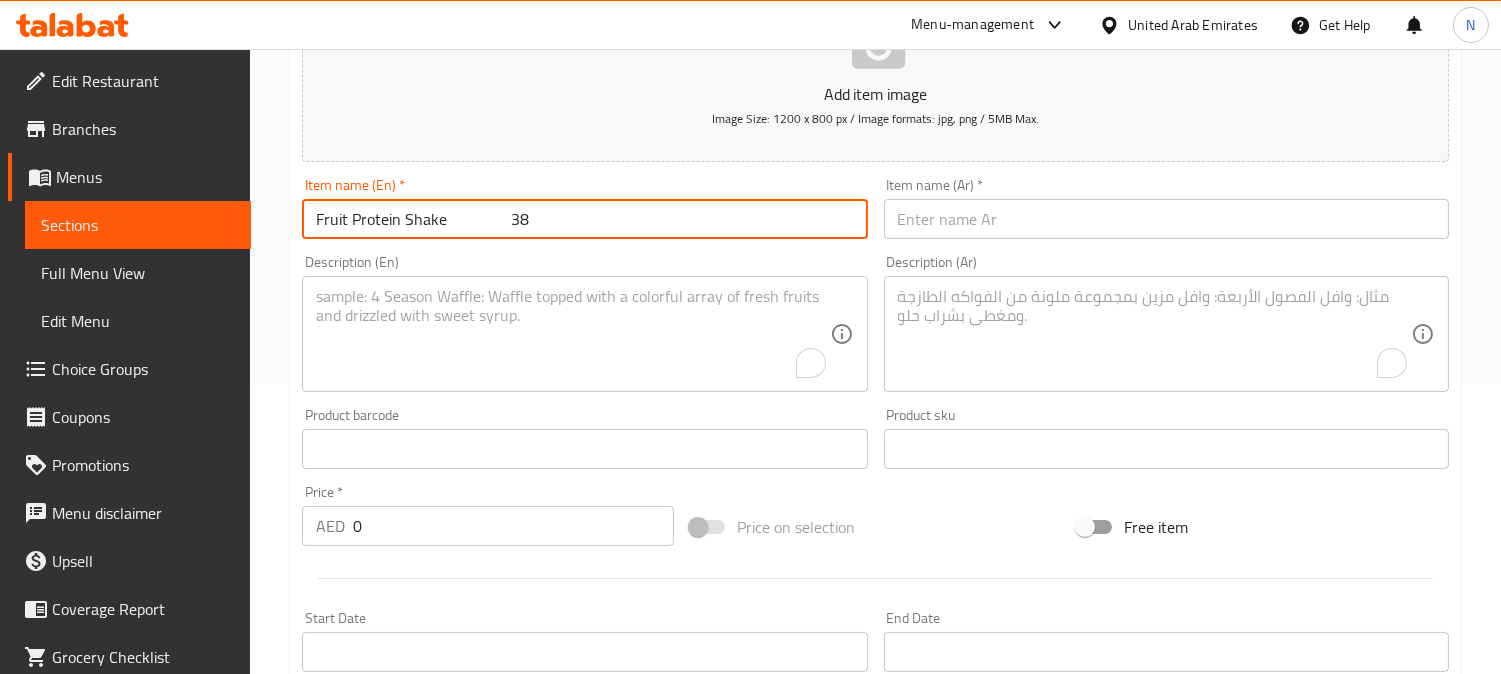 click on "Fruit Protein Shake                38" at bounding box center (584, 219) 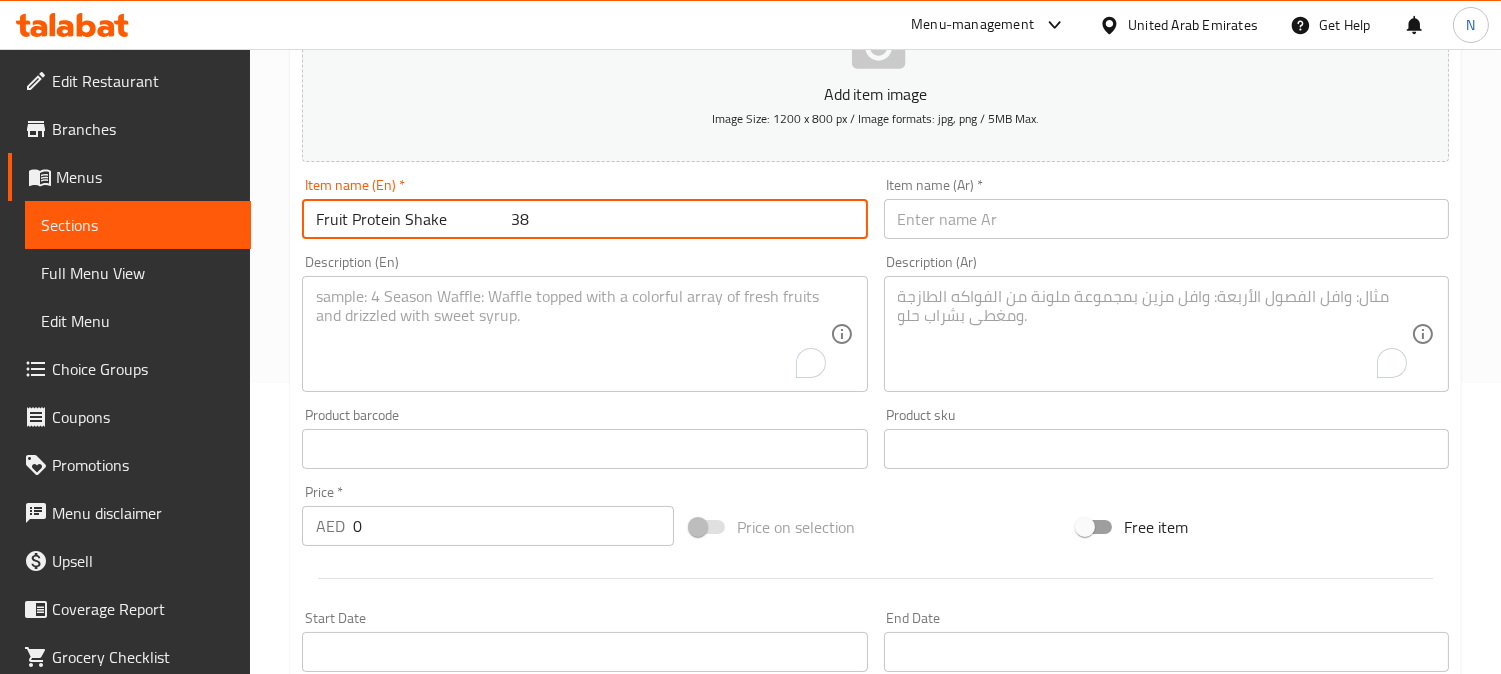 drag, startPoint x: 501, startPoint y: 226, endPoint x: 541, endPoint y: 224, distance: 40.04997 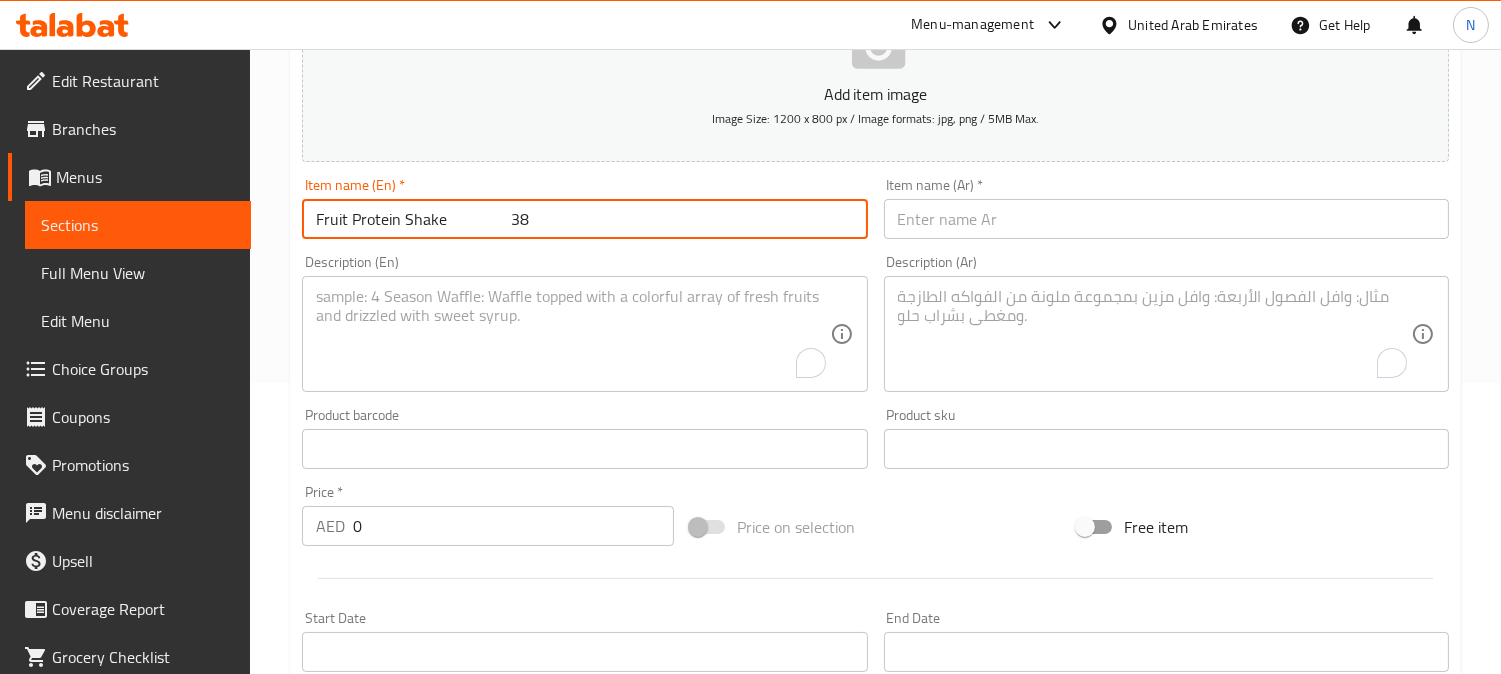 click on "Fruit Protein Shake                38" at bounding box center [584, 219] 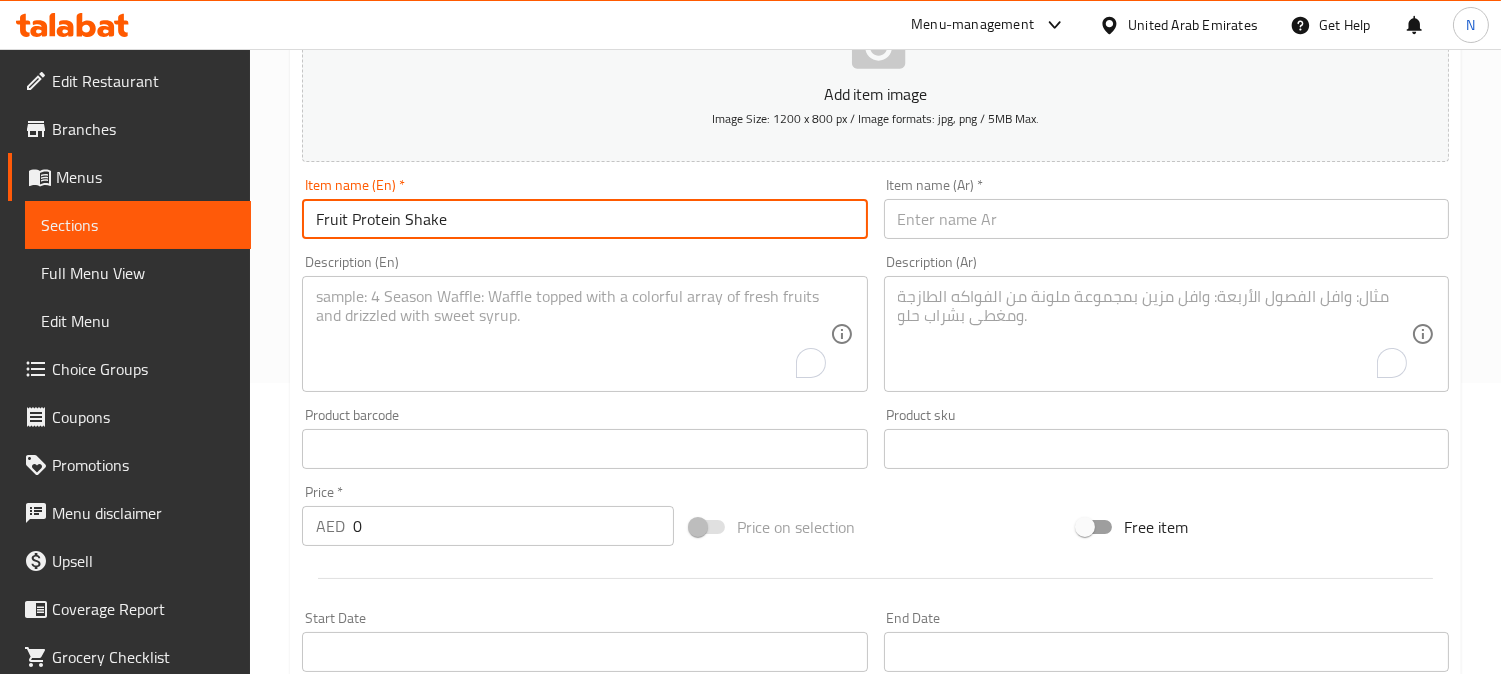 drag, startPoint x: 444, startPoint y: 220, endPoint x: 566, endPoint y: 225, distance: 122.10242 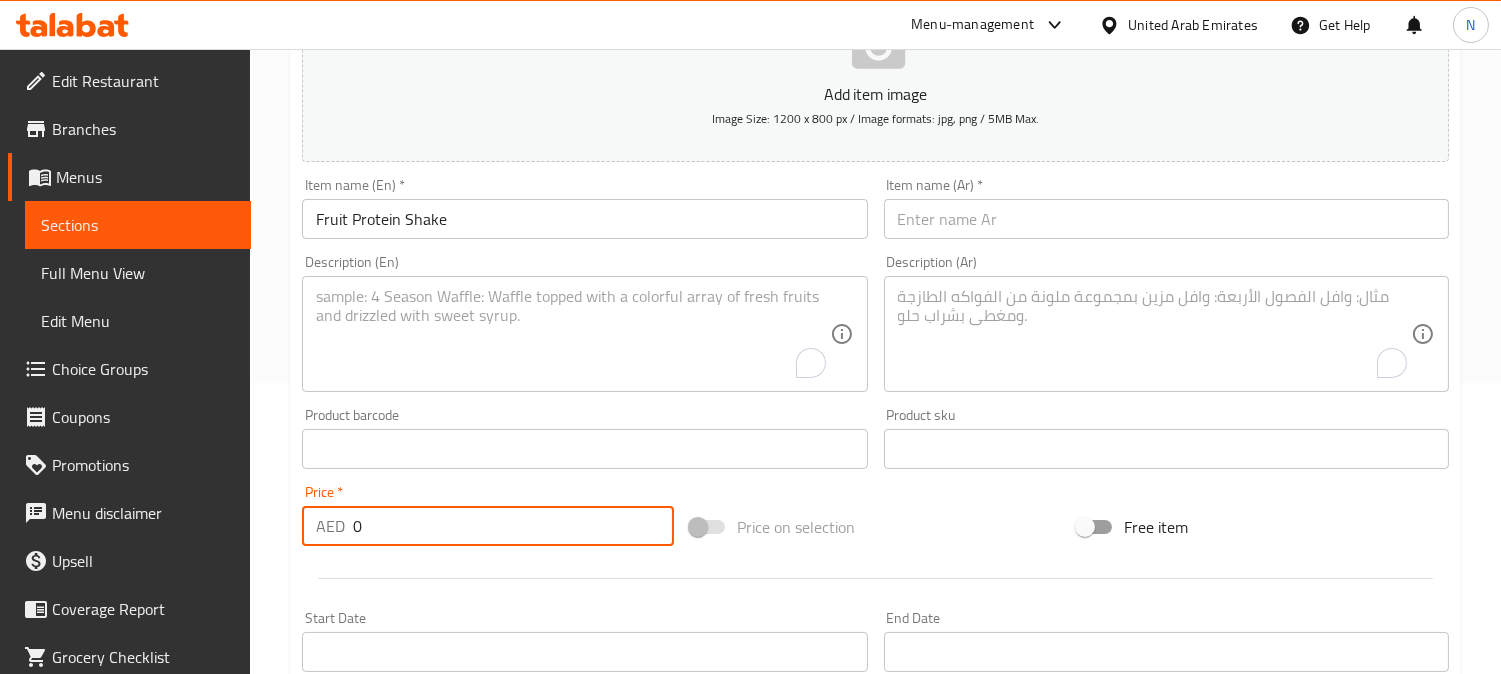 drag, startPoint x: 387, startPoint y: 530, endPoint x: 350, endPoint y: 522, distance: 37.85499 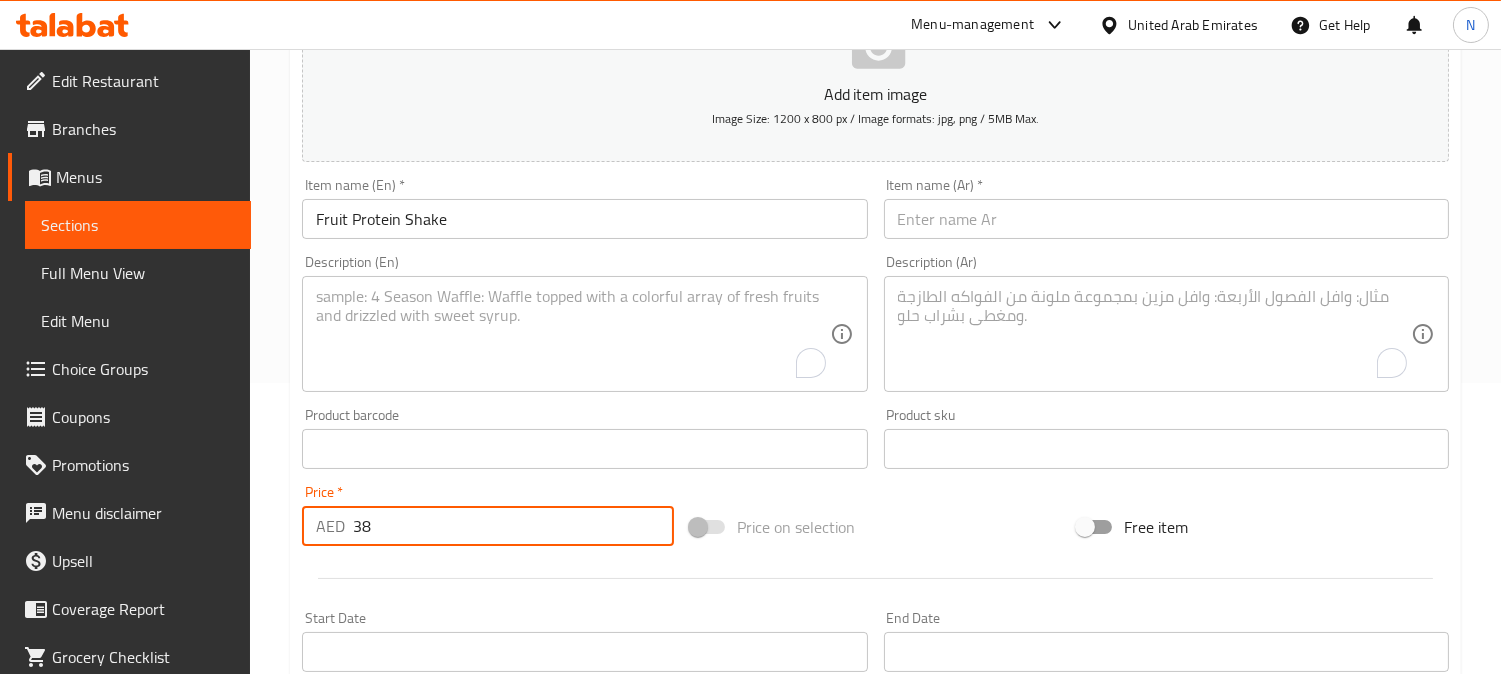type on "38" 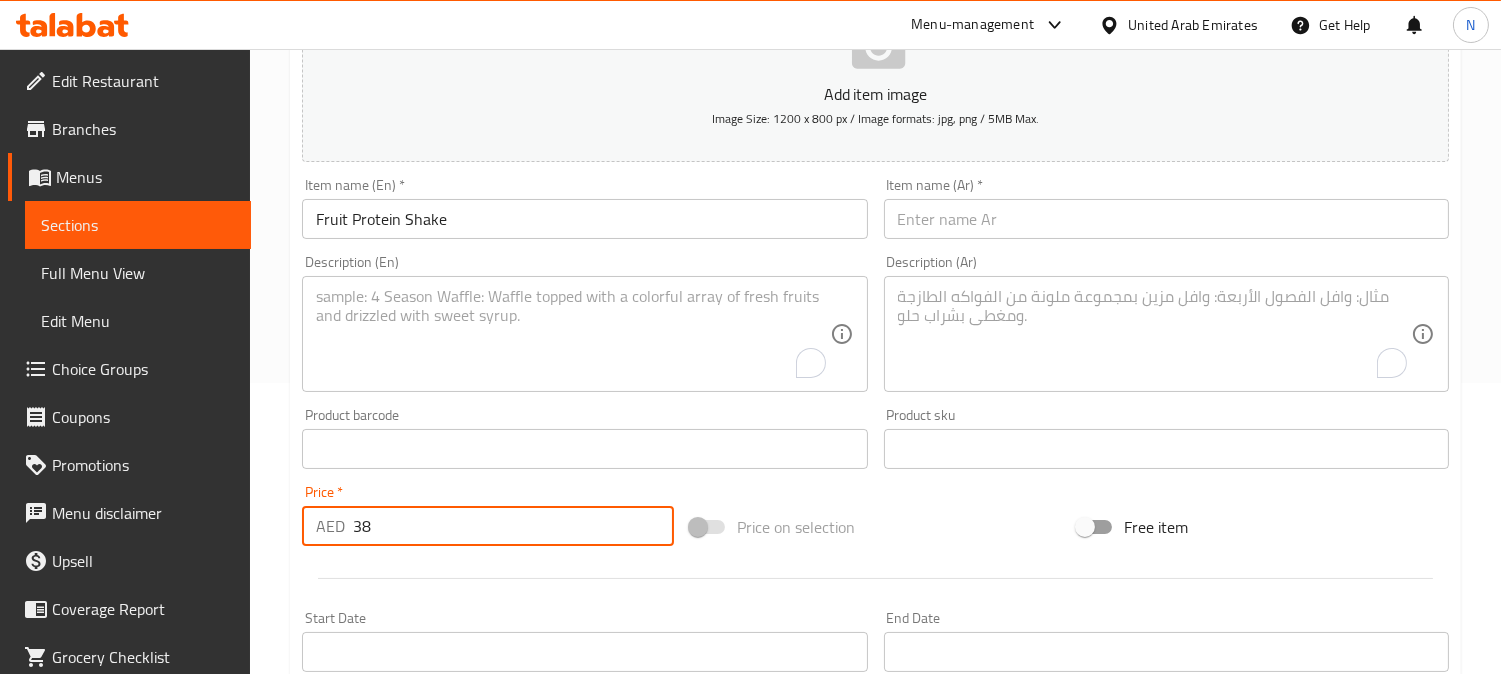 click at bounding box center (572, 334) 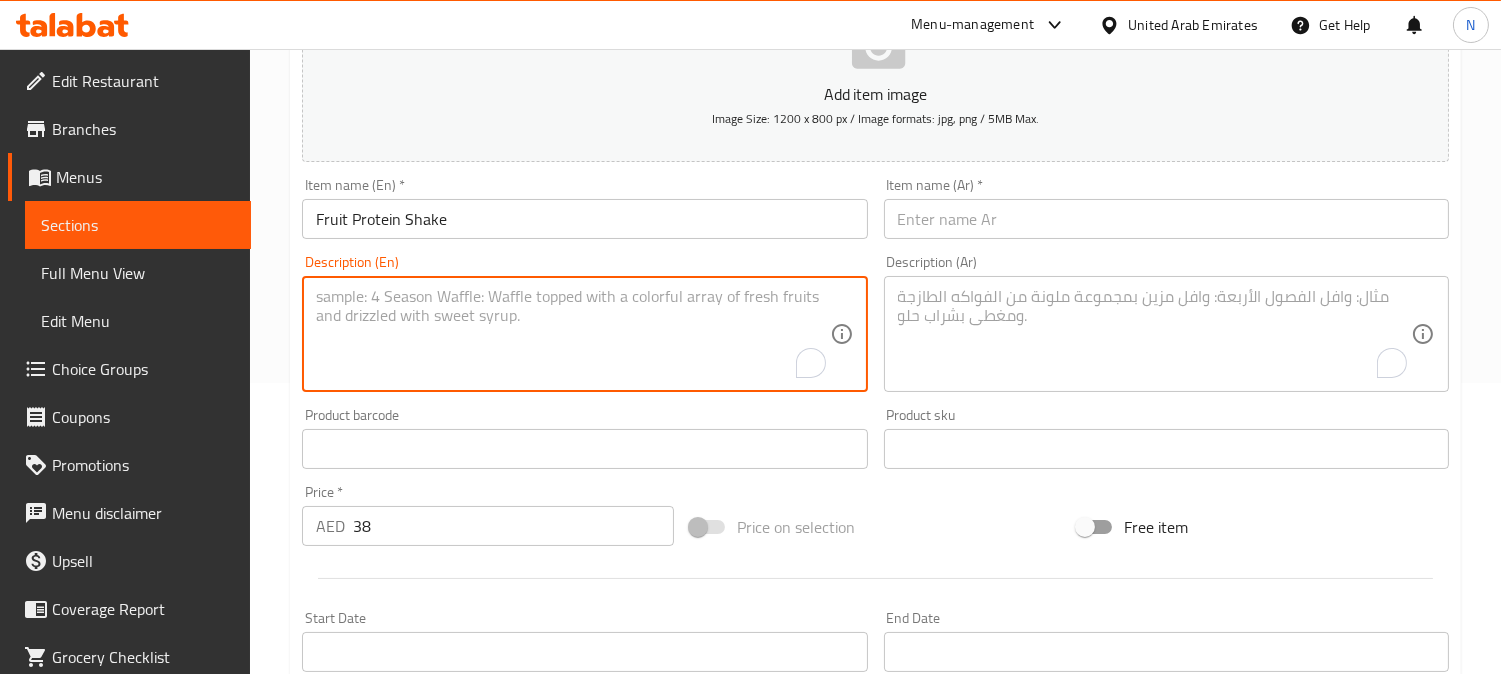paste on "Frozen strawberry, frozen apple, almond milk, banana, honey, vanilla whey protein" 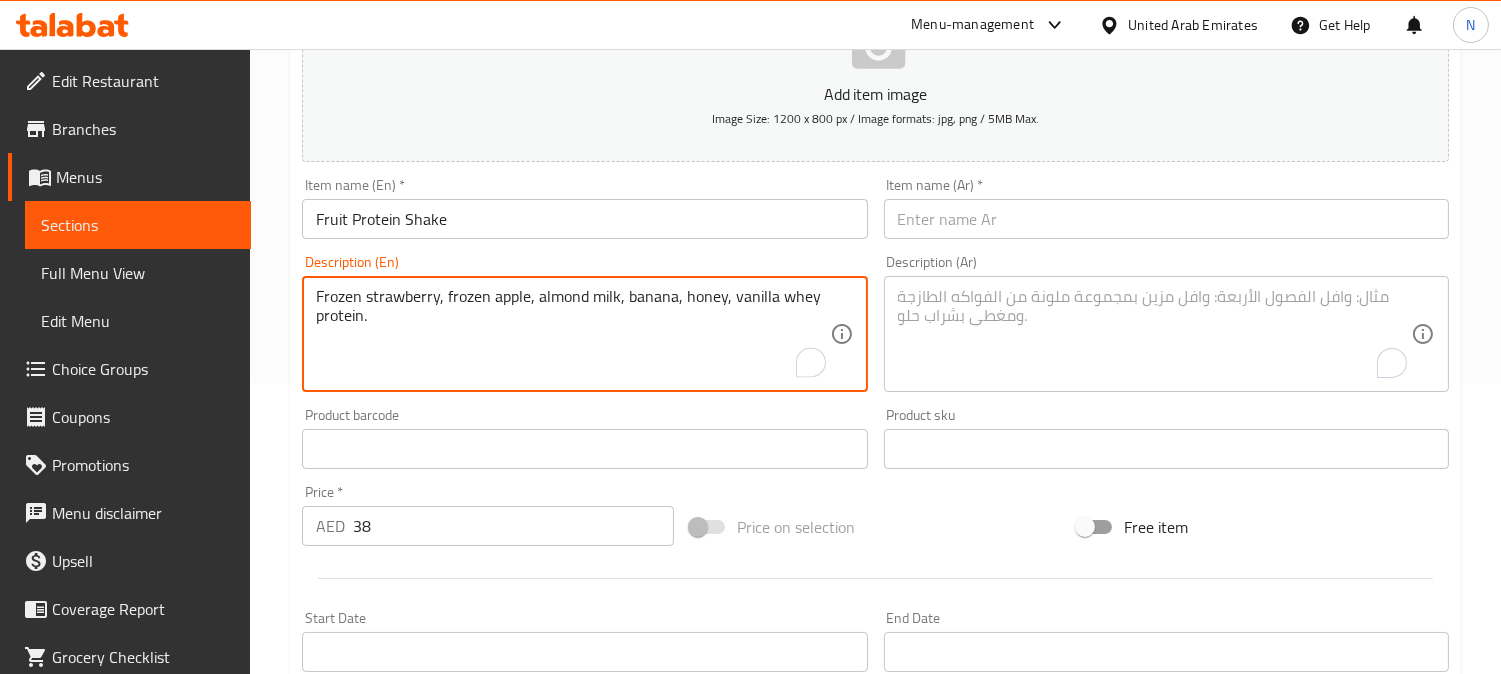 click on "Frozen strawberry, frozen apple, almond milk, banana, honey, vanilla whey protein." at bounding box center [572, 334] 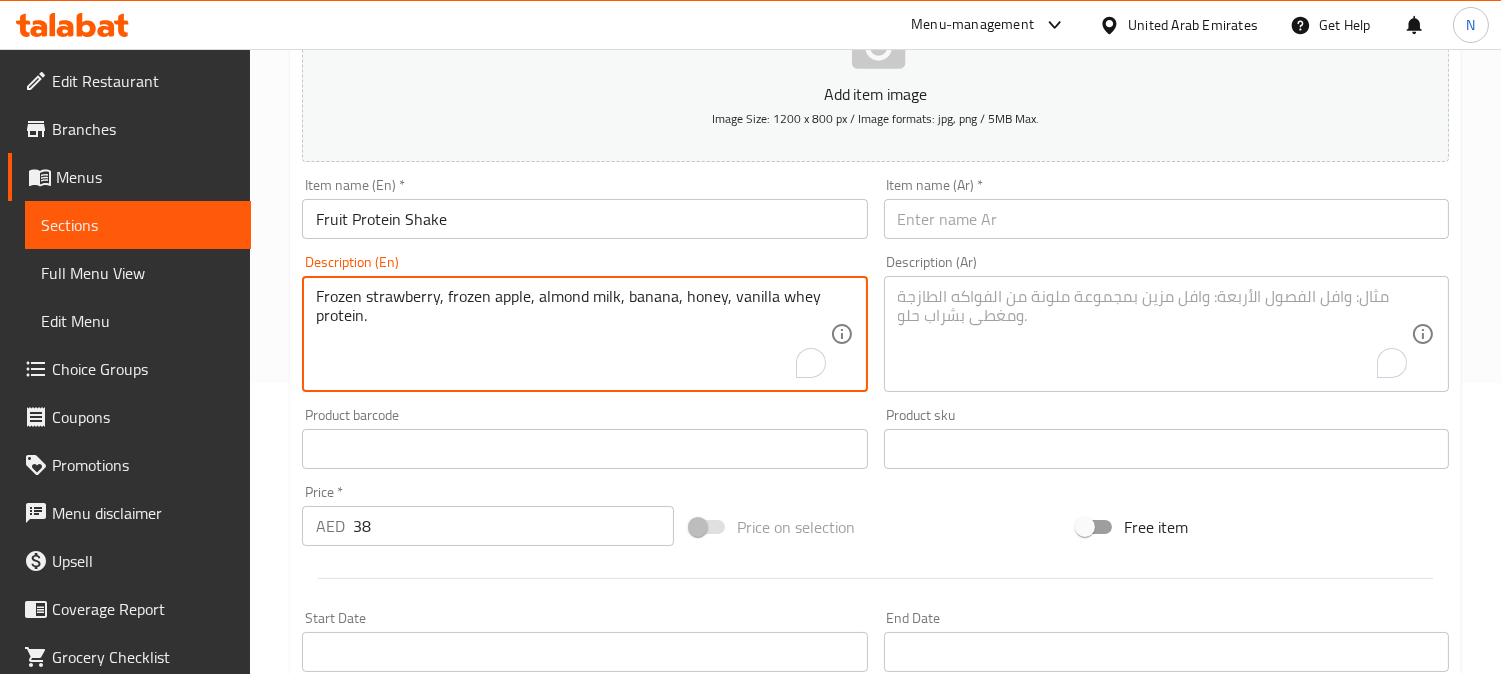 type on "Frozen strawberry, frozen apple, almond milk, banana, honey, vanilla whey protein." 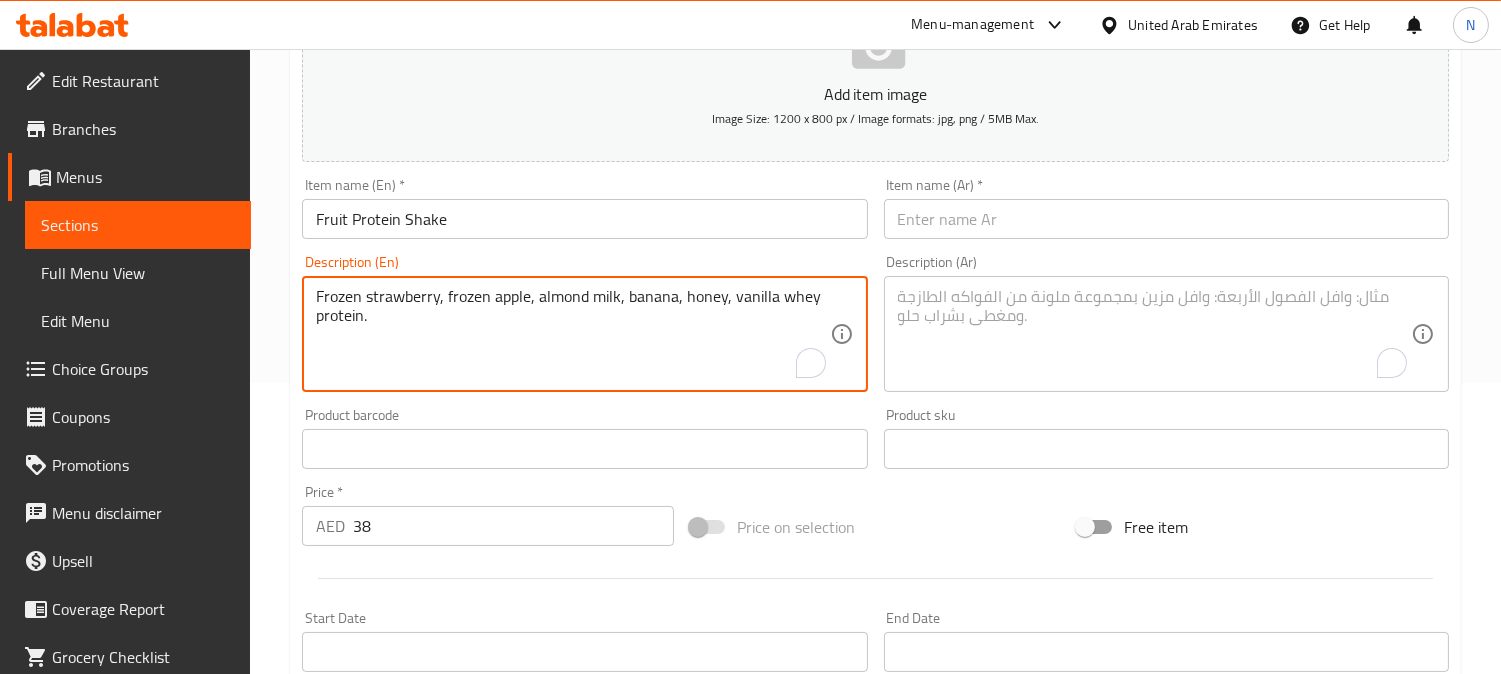 click at bounding box center [1154, 334] 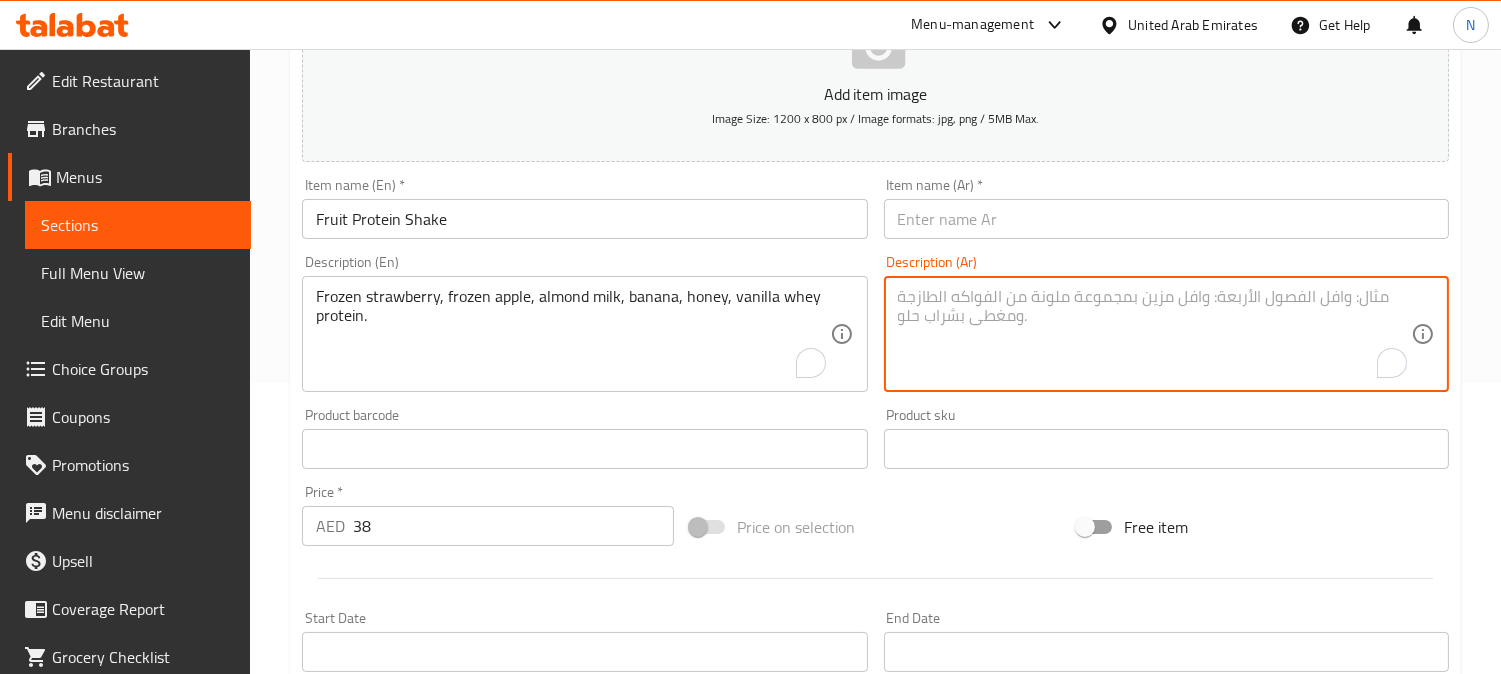 paste on "الفراولة المجمدة، التفاح المجمد، حليب اللوز، الموز، العسل، بروتين مصل اللبن الفانيليا." 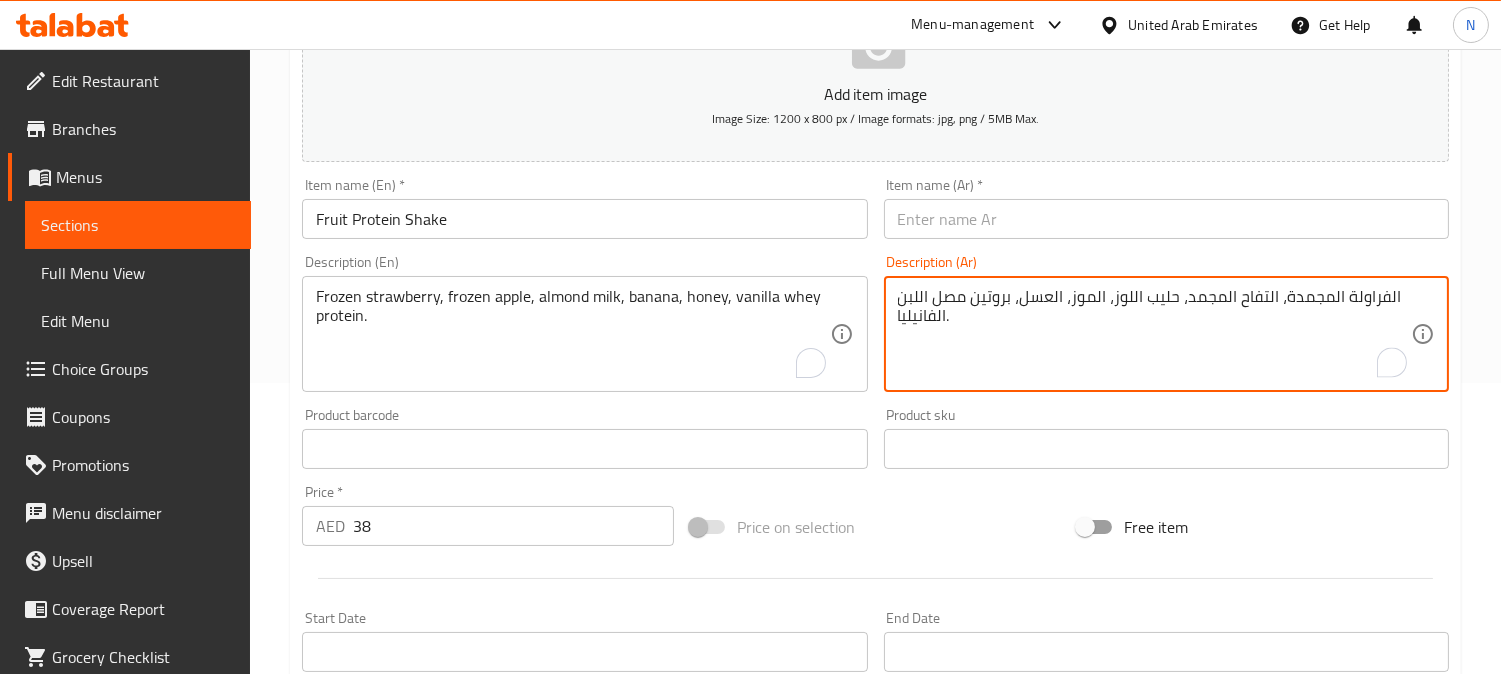 drag, startPoint x: 1388, startPoint y: 295, endPoint x: 1405, endPoint y: 297, distance: 17.117243 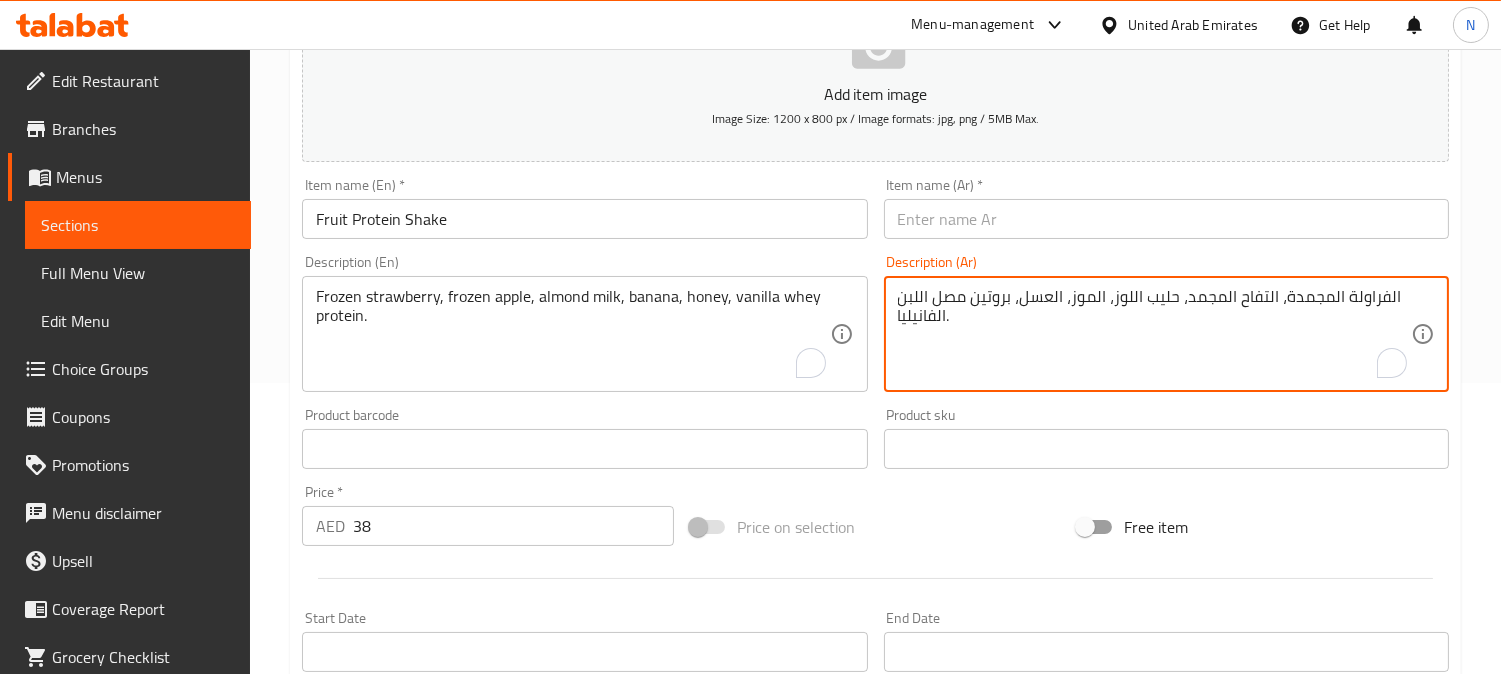 drag, startPoint x: 1378, startPoint y: 304, endPoint x: 1390, endPoint y: 294, distance: 15.6205 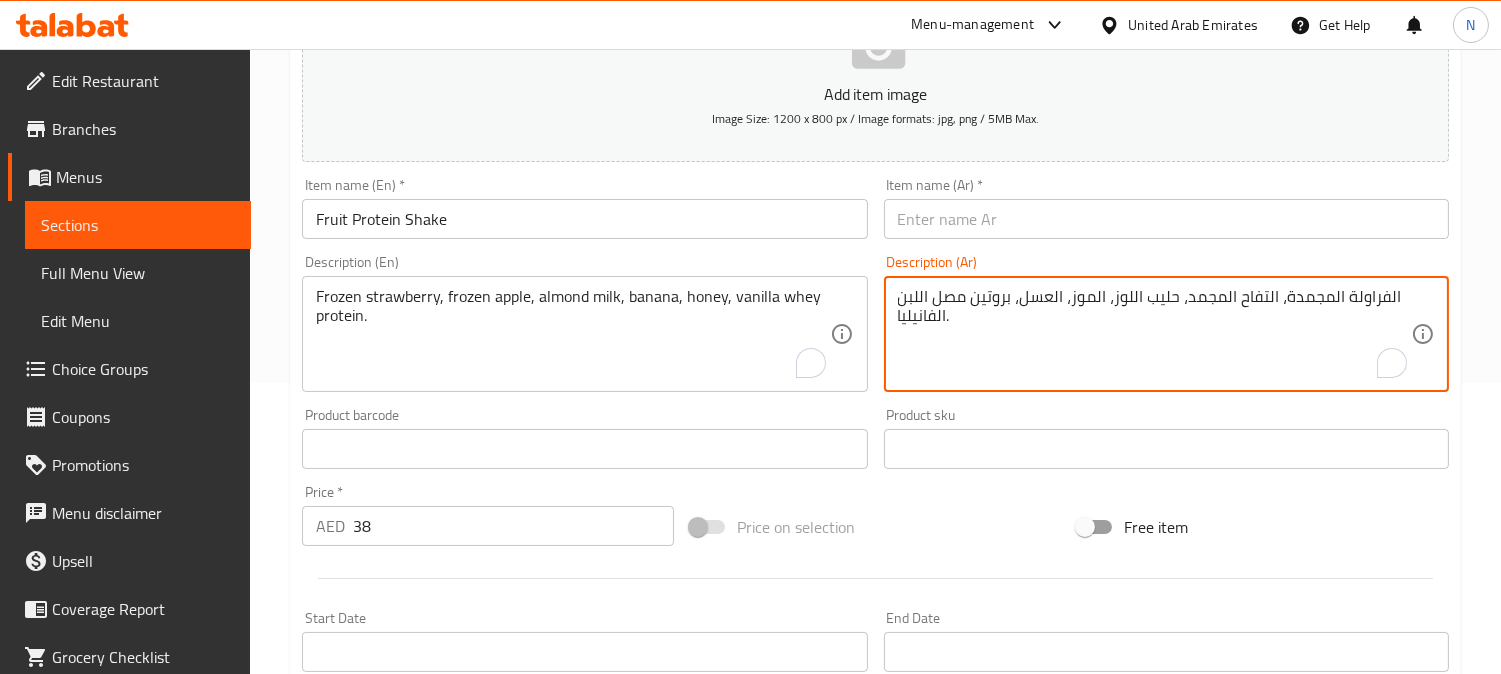 click on "الفراولة المجمدة، التفاح المجمد، حليب اللوز، الموز، العسل، بروتين مصل اللبن الفانيليا." at bounding box center [1154, 334] 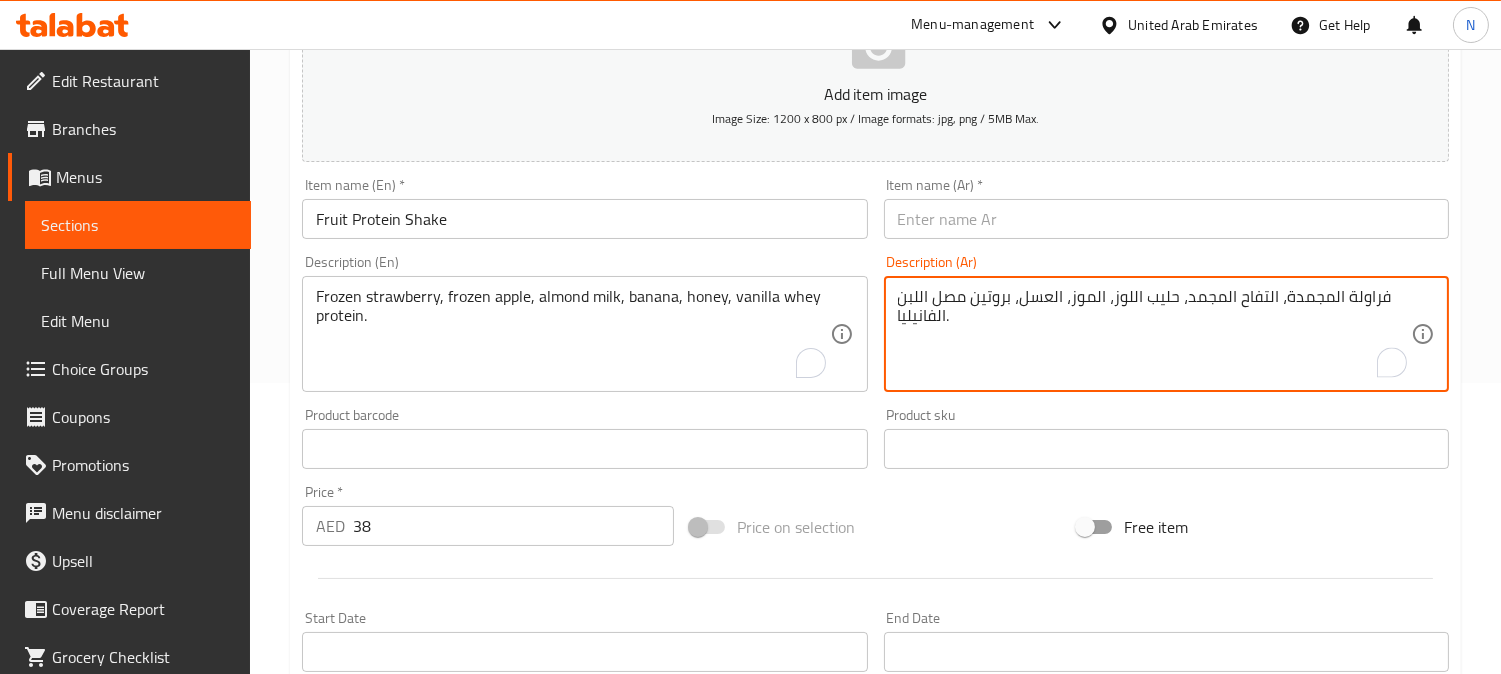 click on "فراولة المجمدة، التفاح المجمد، حليب اللوز، الموز، العسل، بروتين مصل اللبن الفانيليا." at bounding box center [1154, 334] 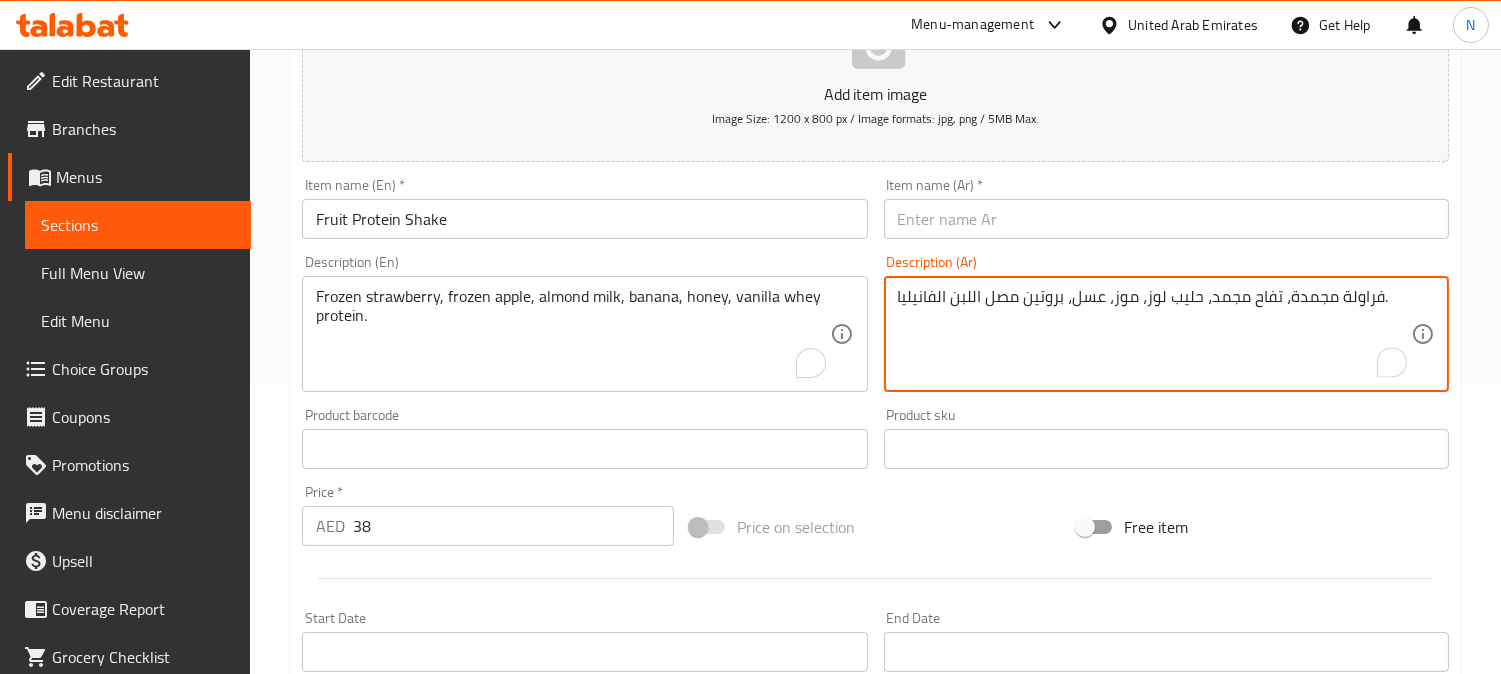 click on "فراولة مجمدة، التفاح المجمد، حليب اللوز، الموز، العسل، بروتين مصل اللبن الفانيليا." at bounding box center (1154, 334) 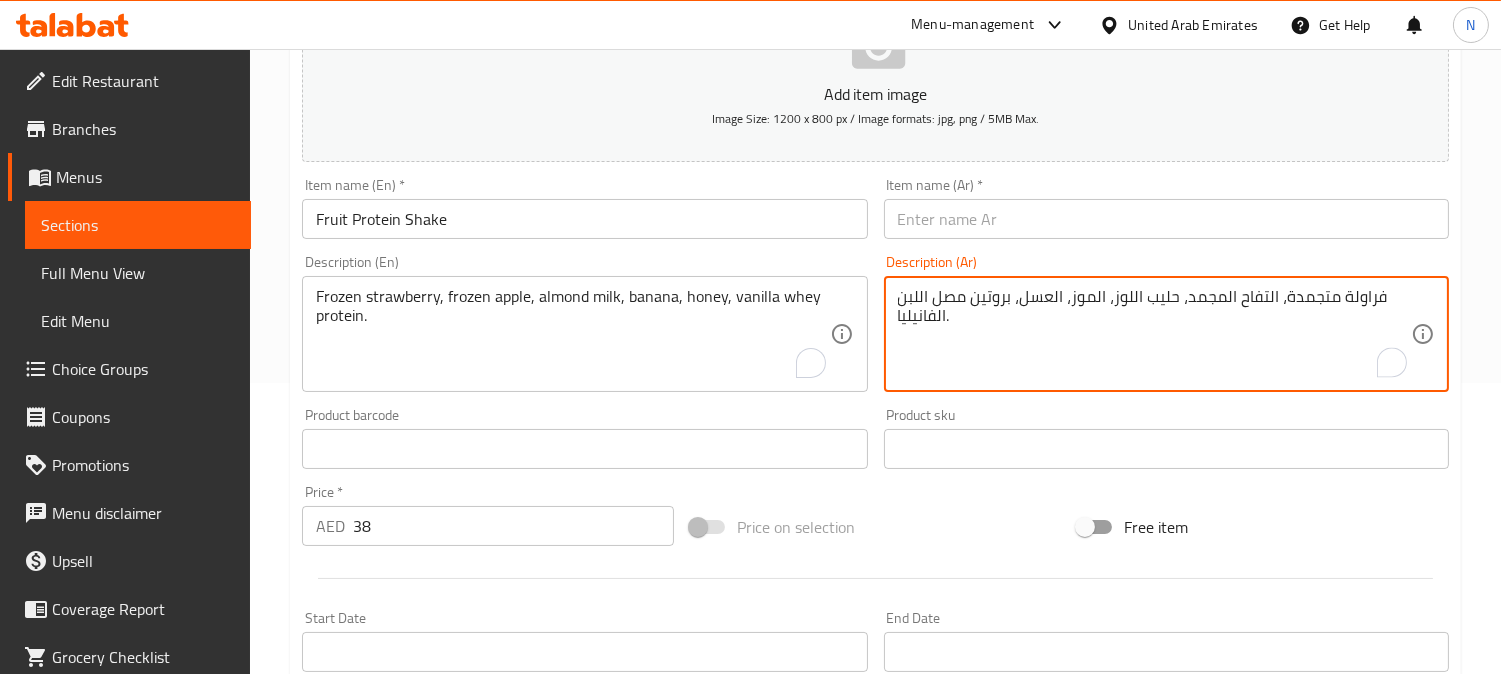 click on "فراولة متجمدة، التفاح المجمد، حليب اللوز، الموز، العسل، بروتين مصل اللبن الفانيليا." at bounding box center (1154, 334) 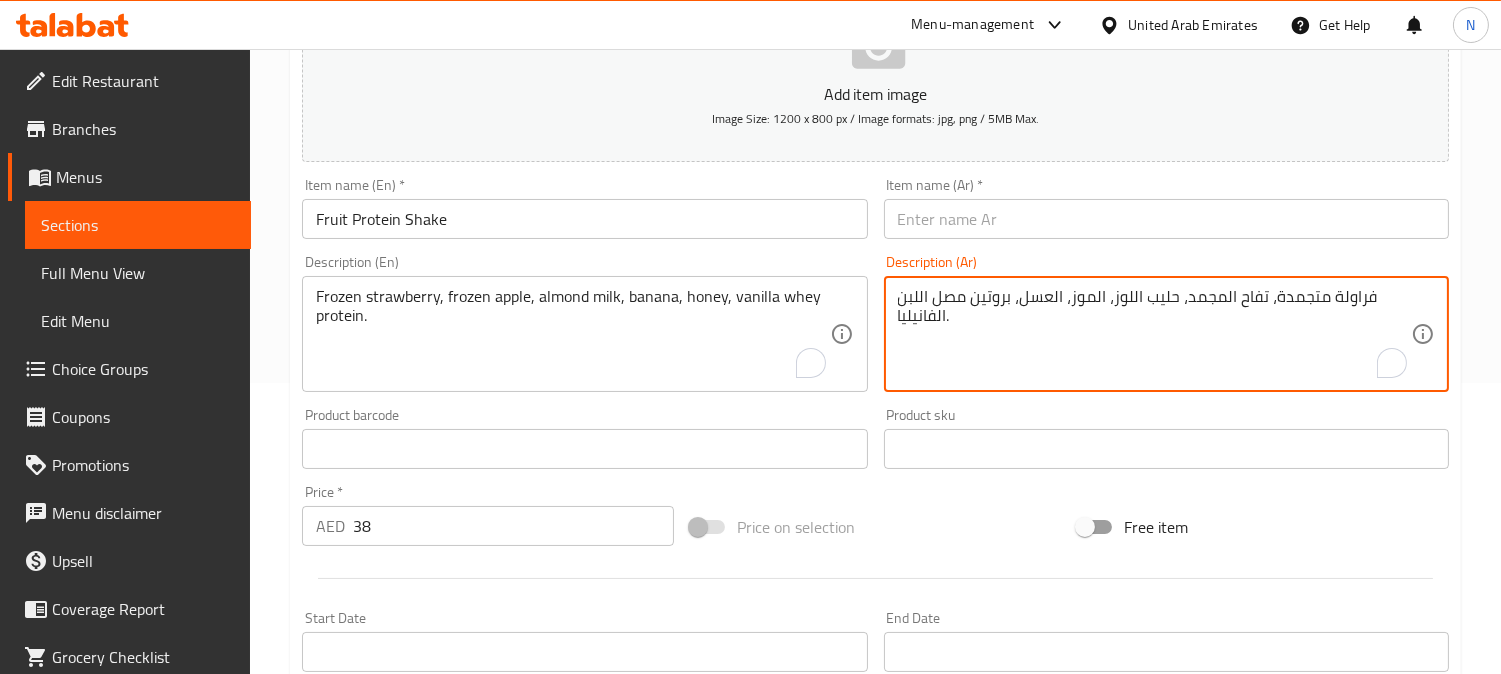 drag, startPoint x: 1230, startPoint y: 294, endPoint x: 1223, endPoint y: 304, distance: 12.206555 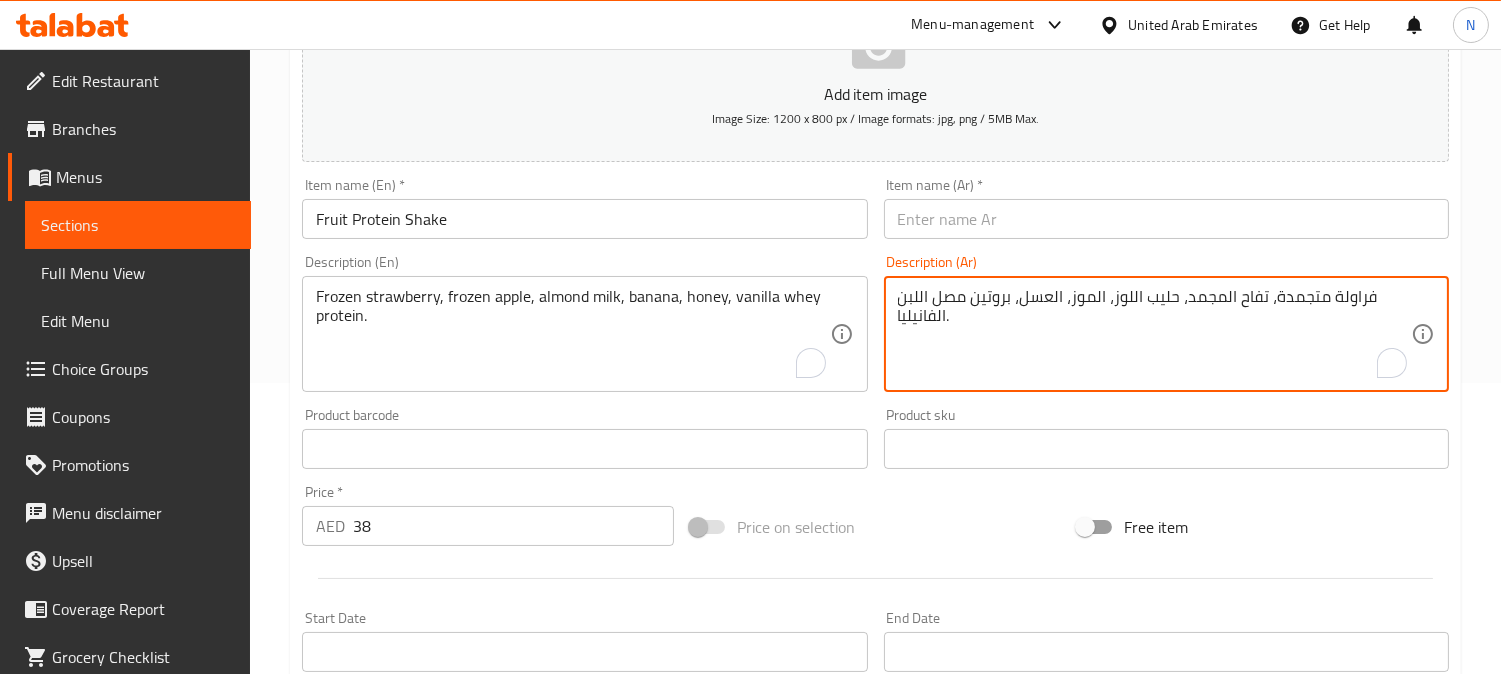 click on "فراولة متجمدة، تفاح المجمد، حليب اللوز، الموز، العسل، بروتين مصل اللبن الفانيليا." at bounding box center [1154, 334] 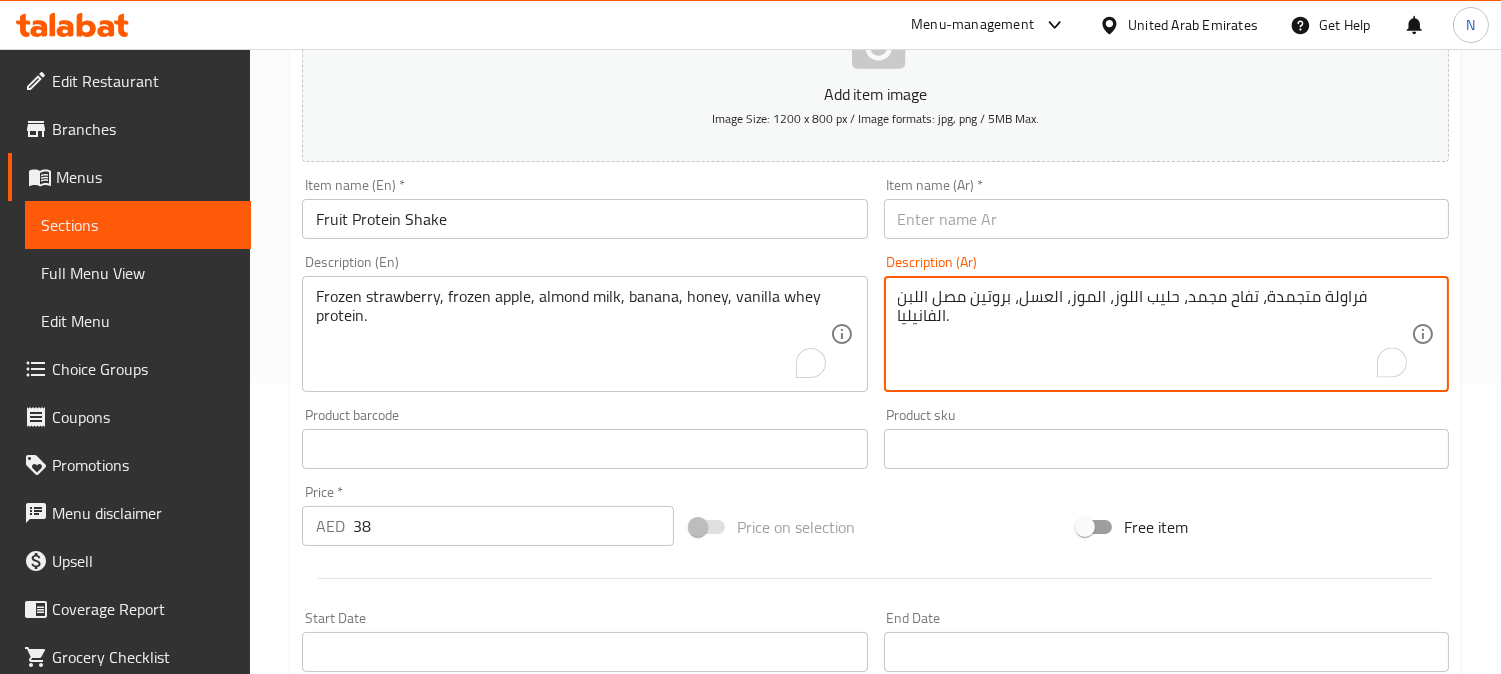 click on "فراولة متجمدة، تفاح مجمد، حليب اللوز، الموز، العسل، بروتين مصل اللبن الفانيليا." at bounding box center [1154, 334] 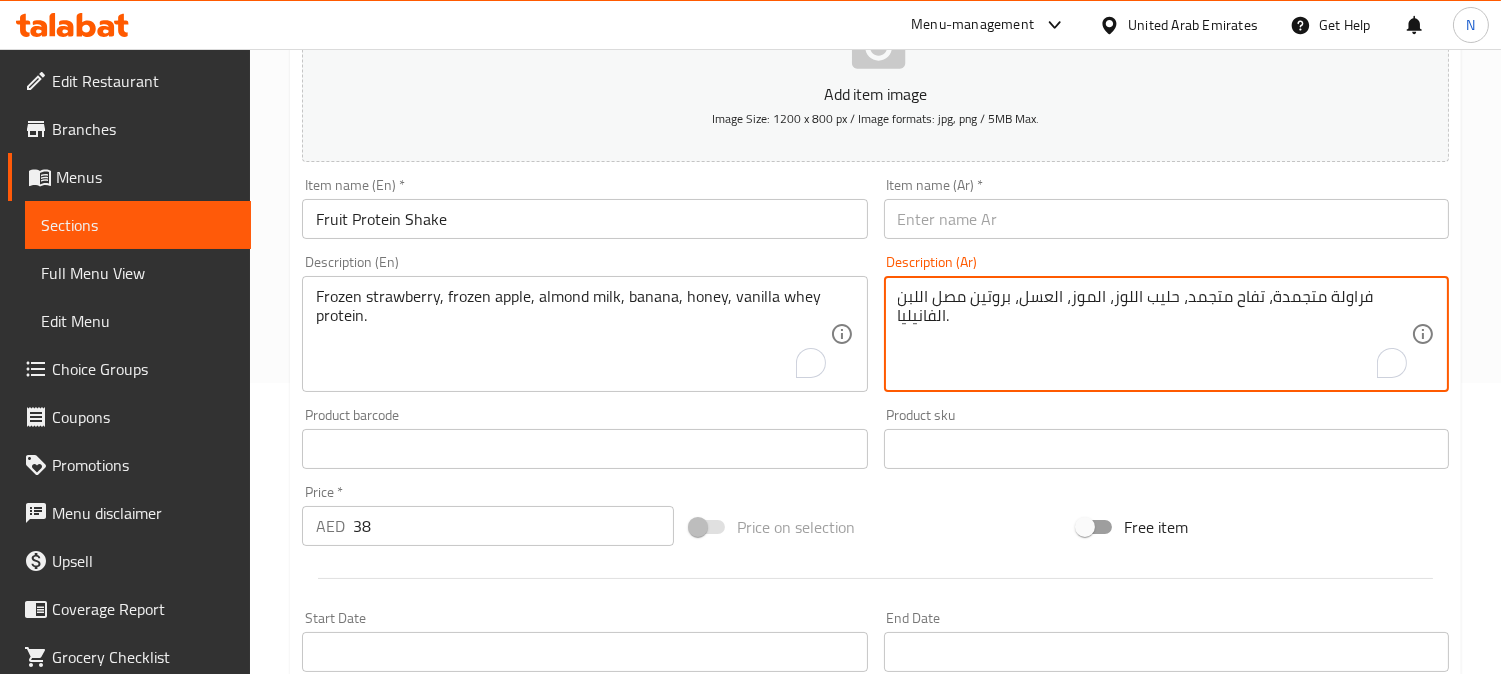 click on "فراولة متجمدة، تفاح متجمد، حليب اللوز، الموز، العسل، بروتين مصل اللبن الفانيليا." at bounding box center [1154, 334] 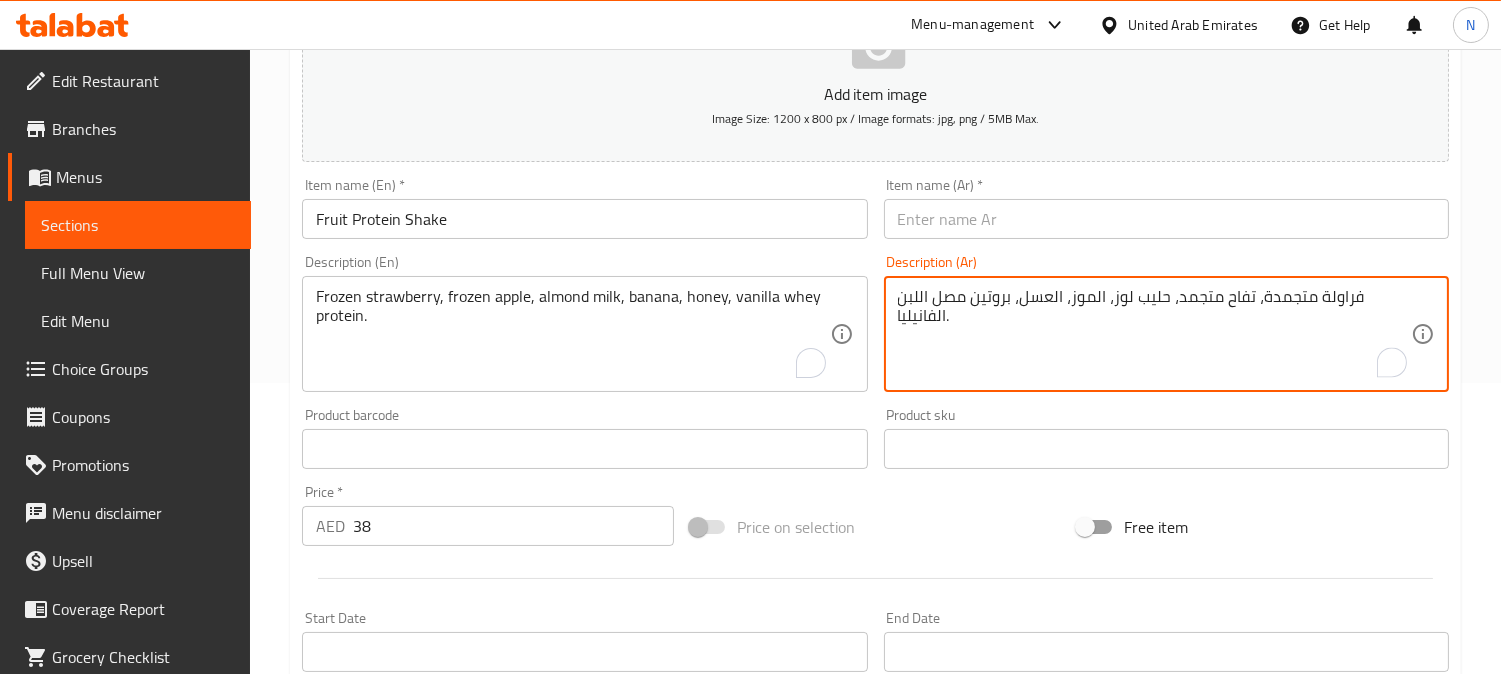 drag, startPoint x: 1103, startPoint y: 302, endPoint x: 1092, endPoint y: 304, distance: 11.18034 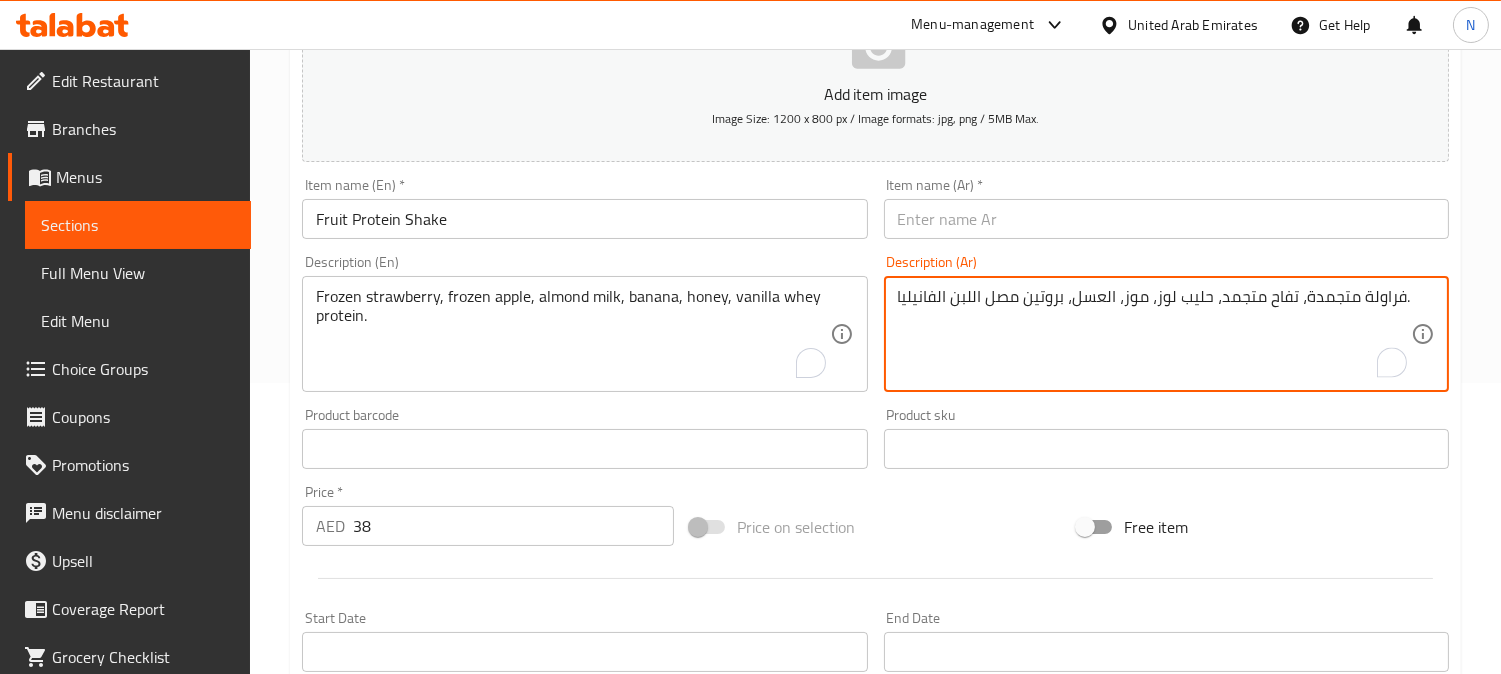 click on "فراولة متجمدة، تفاح متجمد، حليب لوز، موز، العسل، بروتين مصل اللبن الفانيليا." at bounding box center (1154, 334) 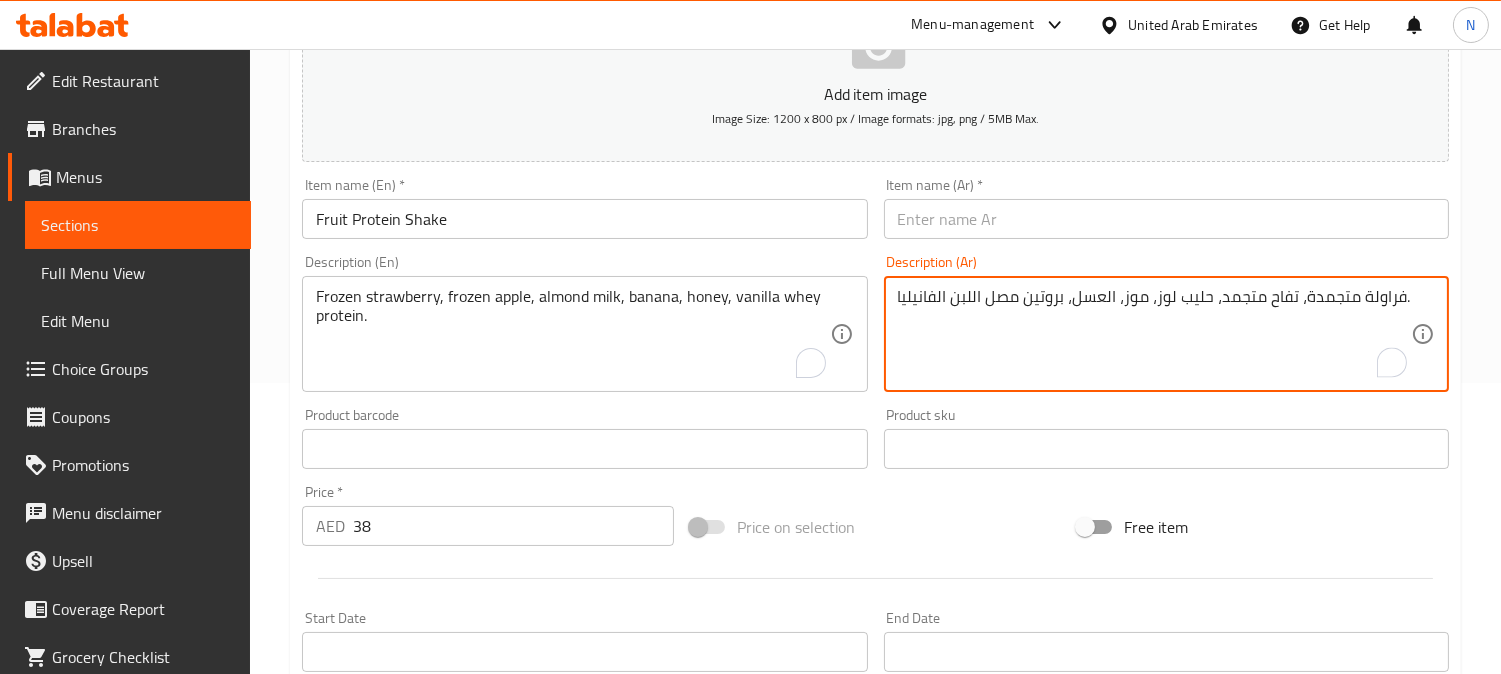 drag, startPoint x: 1111, startPoint y: 304, endPoint x: 1100, endPoint y: 305, distance: 11.045361 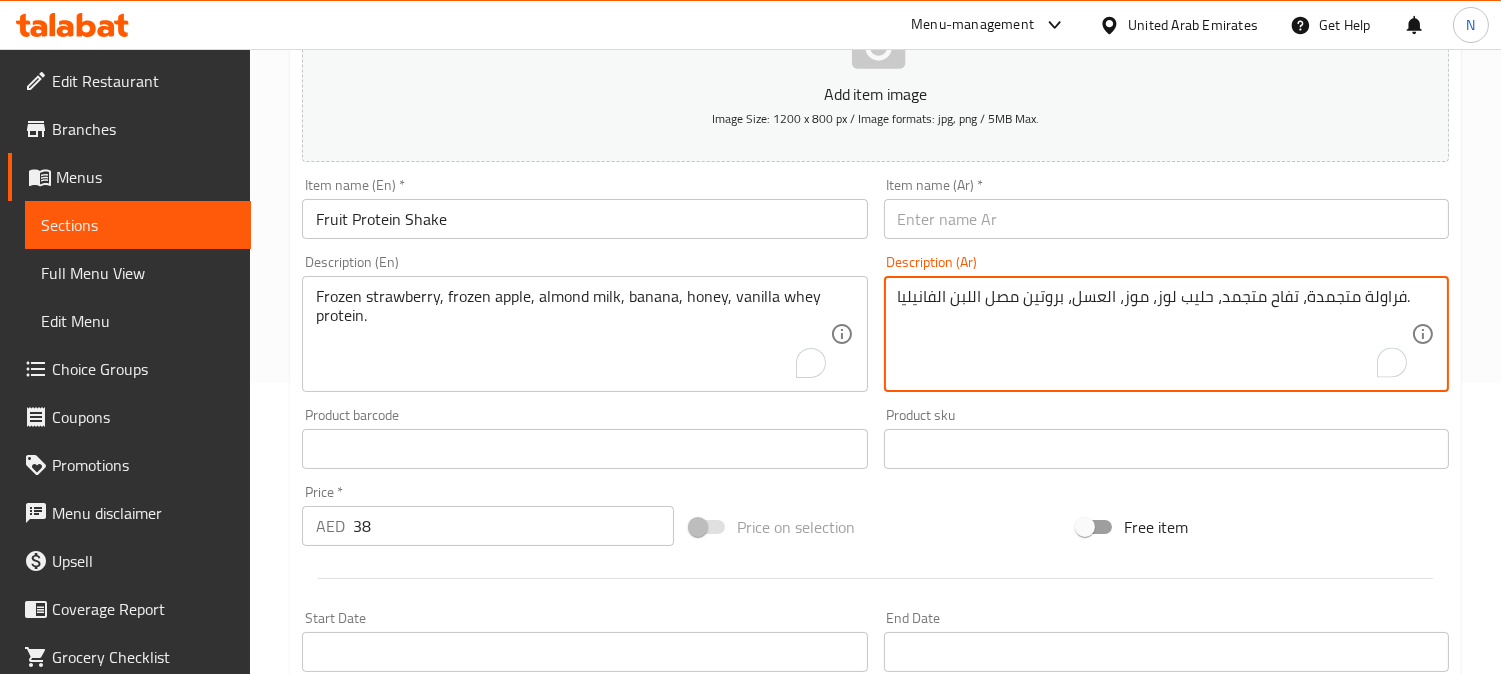 click on "فراولة متجمدة، تفاح متجمد، حليب لوز، موز، العسل، بروتين مصل اللبن الفانيليا." at bounding box center [1154, 334] 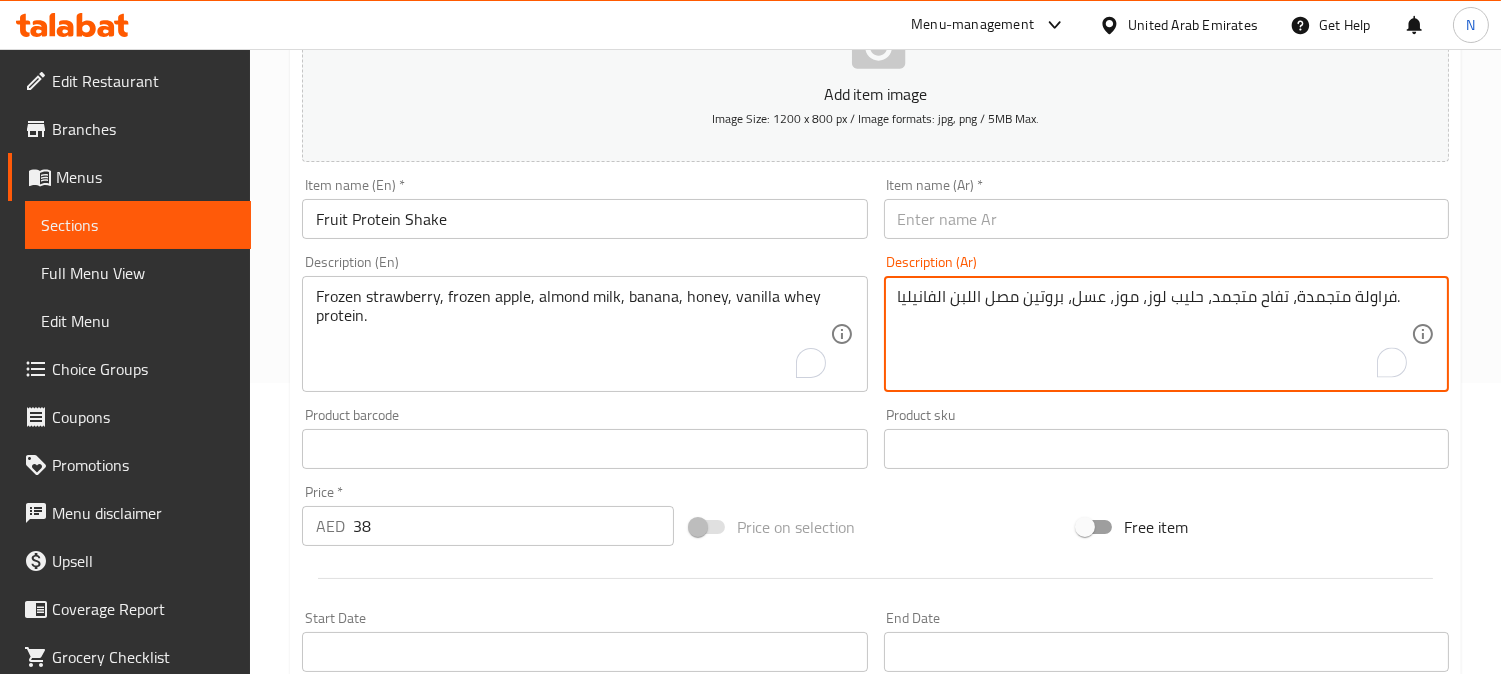 click on "فراولة متجمدة، تفاح متجمد، حليب لوز، موز، عسل، بروتين مصل اللبن الفانيليا." at bounding box center (1154, 334) 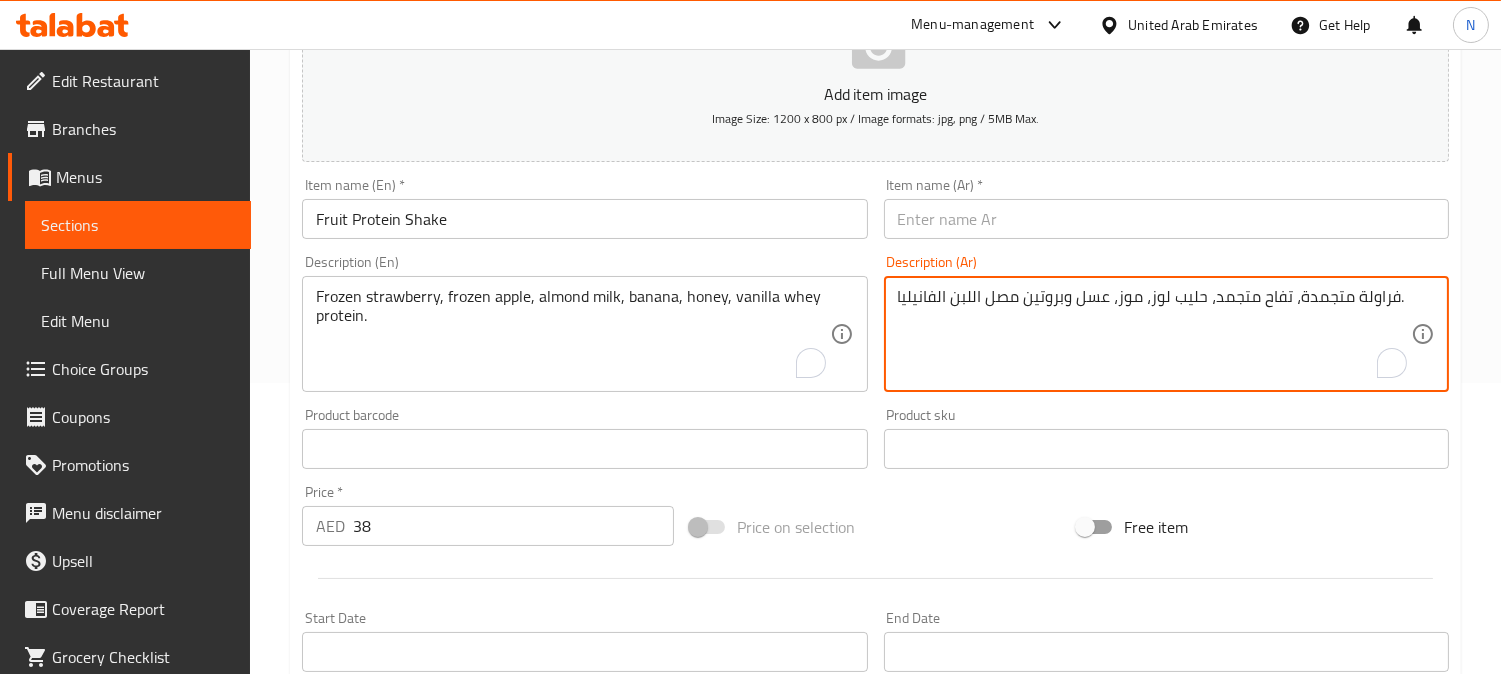 click on "فراولة متجمدة، تفاح متجمد، حليب لوز، موز، عسل وبروتين مصل اللبن الفانيليا." at bounding box center (1154, 334) 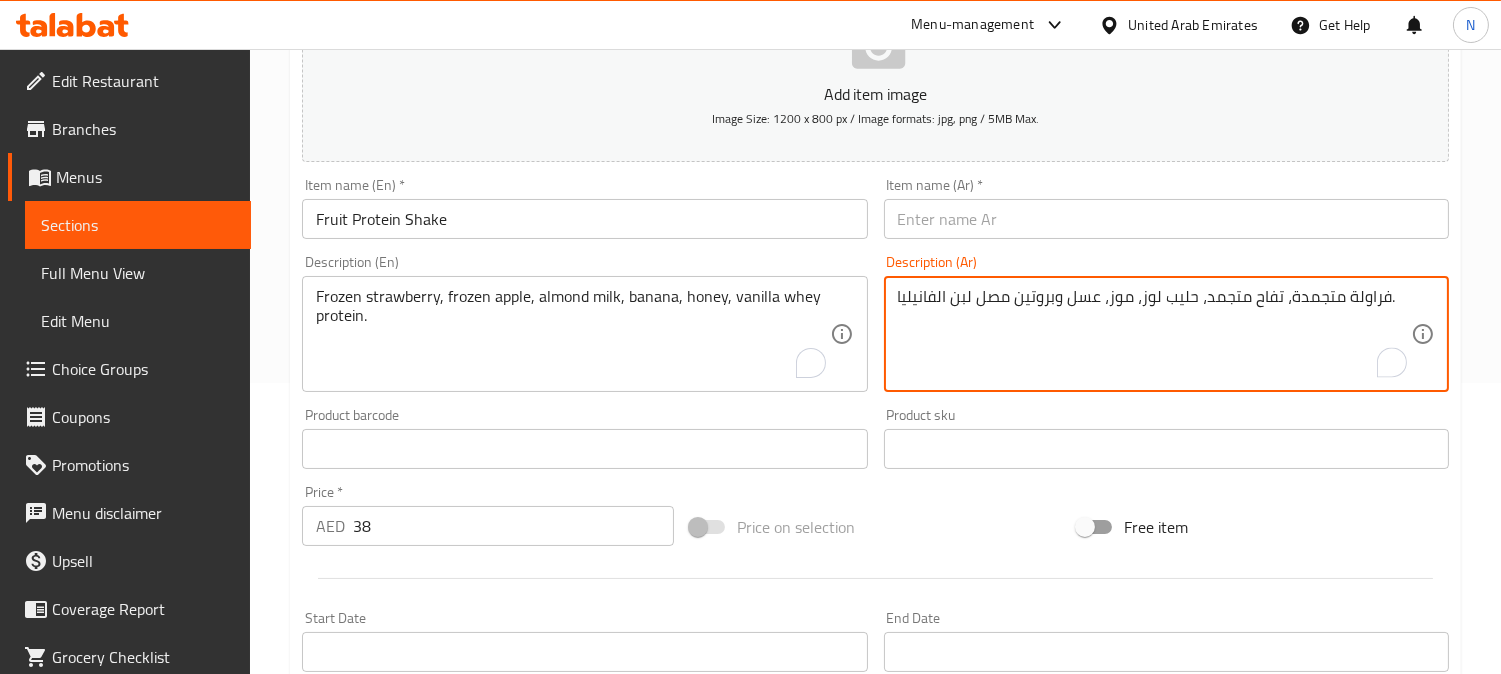 click on "فراولة متجمدة، تفاح متجمد، حليب لوز، موز، عسل وبروتين مصل لبن الفانيليا." at bounding box center (1154, 334) 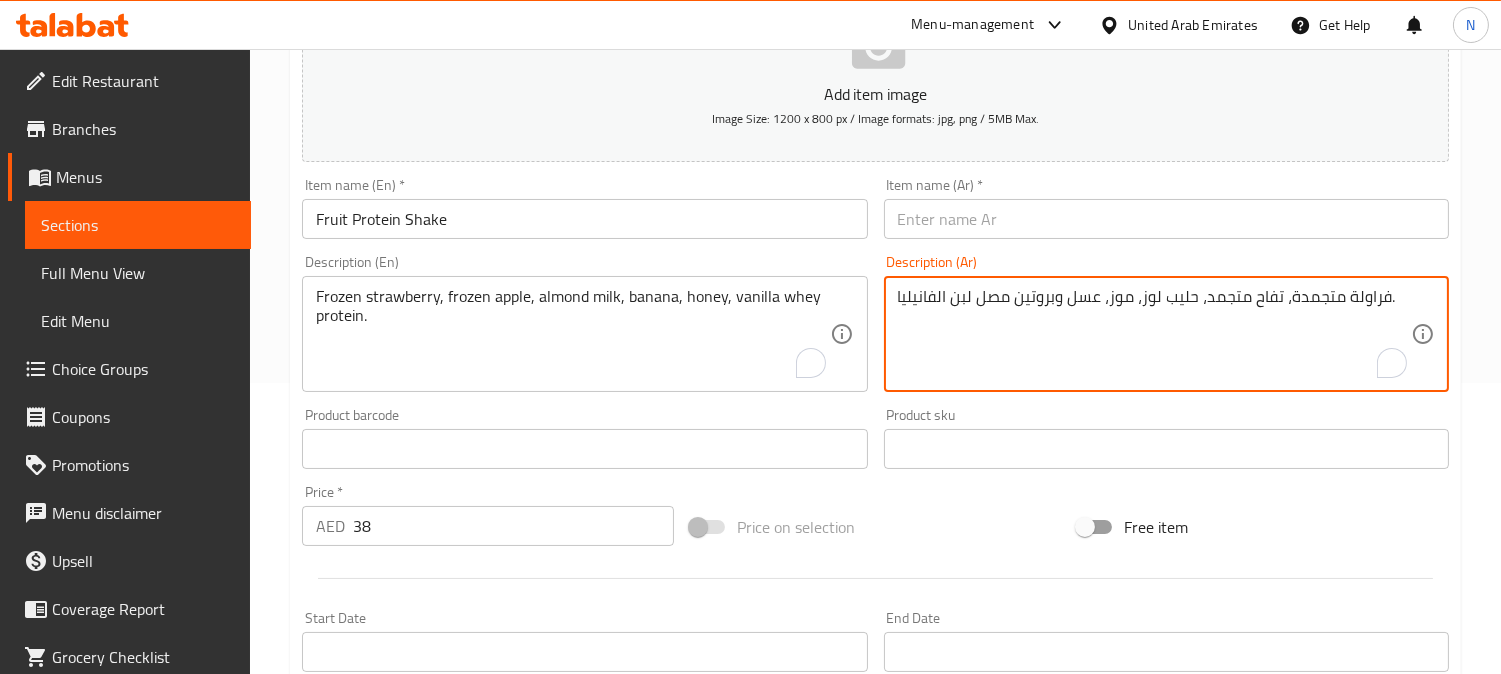 drag, startPoint x: 945, startPoint y: 303, endPoint x: 935, endPoint y: 305, distance: 10.198039 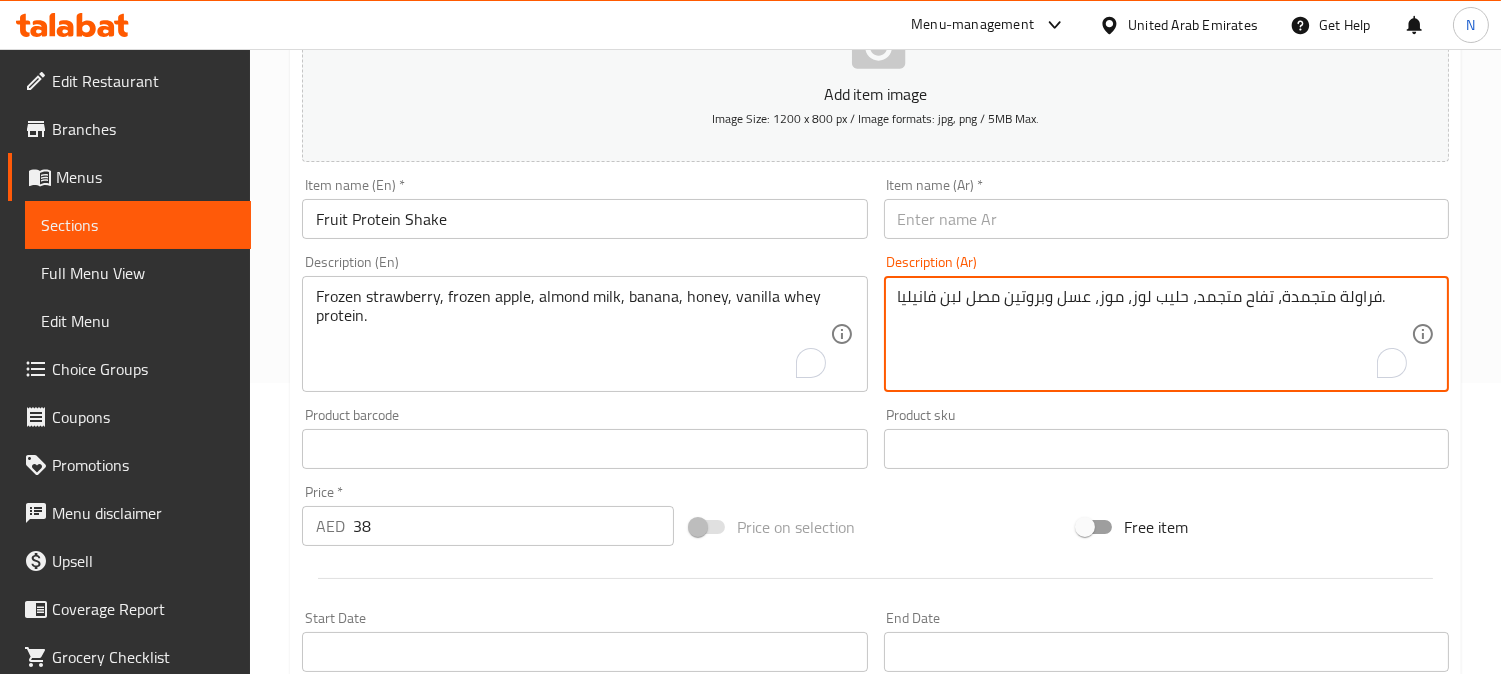 type on "فراولة متجمدة، تفاح متجمد، حليب لوز، موز، عسل وبروتين مصل لبن فانيليا." 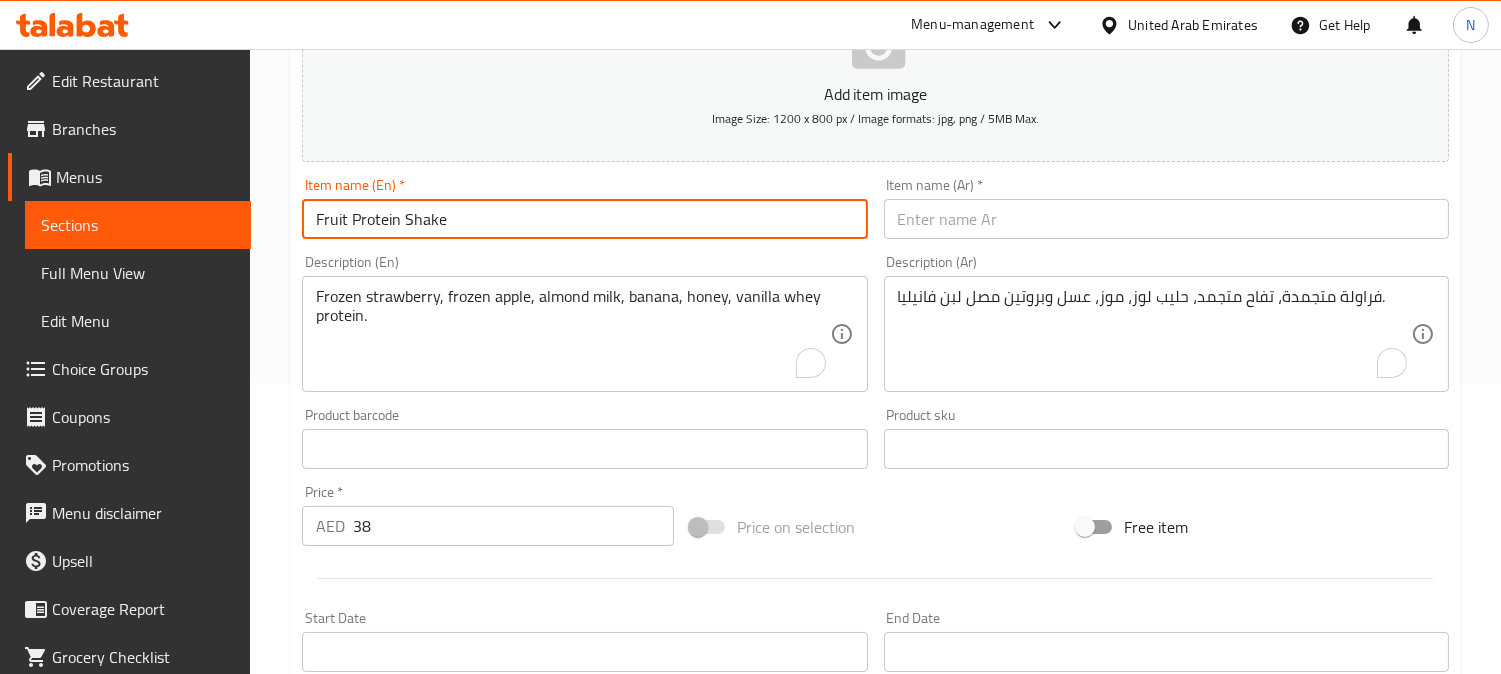 click on "Fruit Protein Shake" at bounding box center [584, 219] 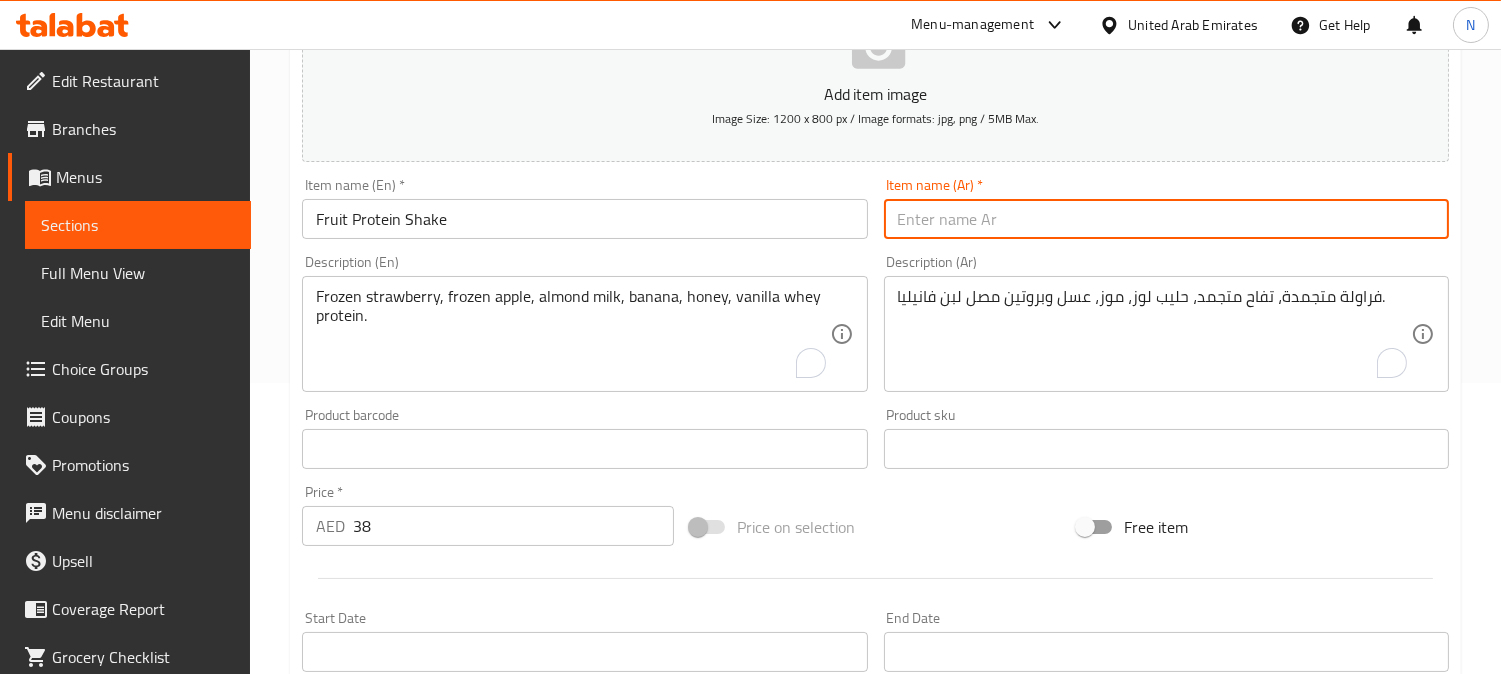 click at bounding box center (1166, 219) 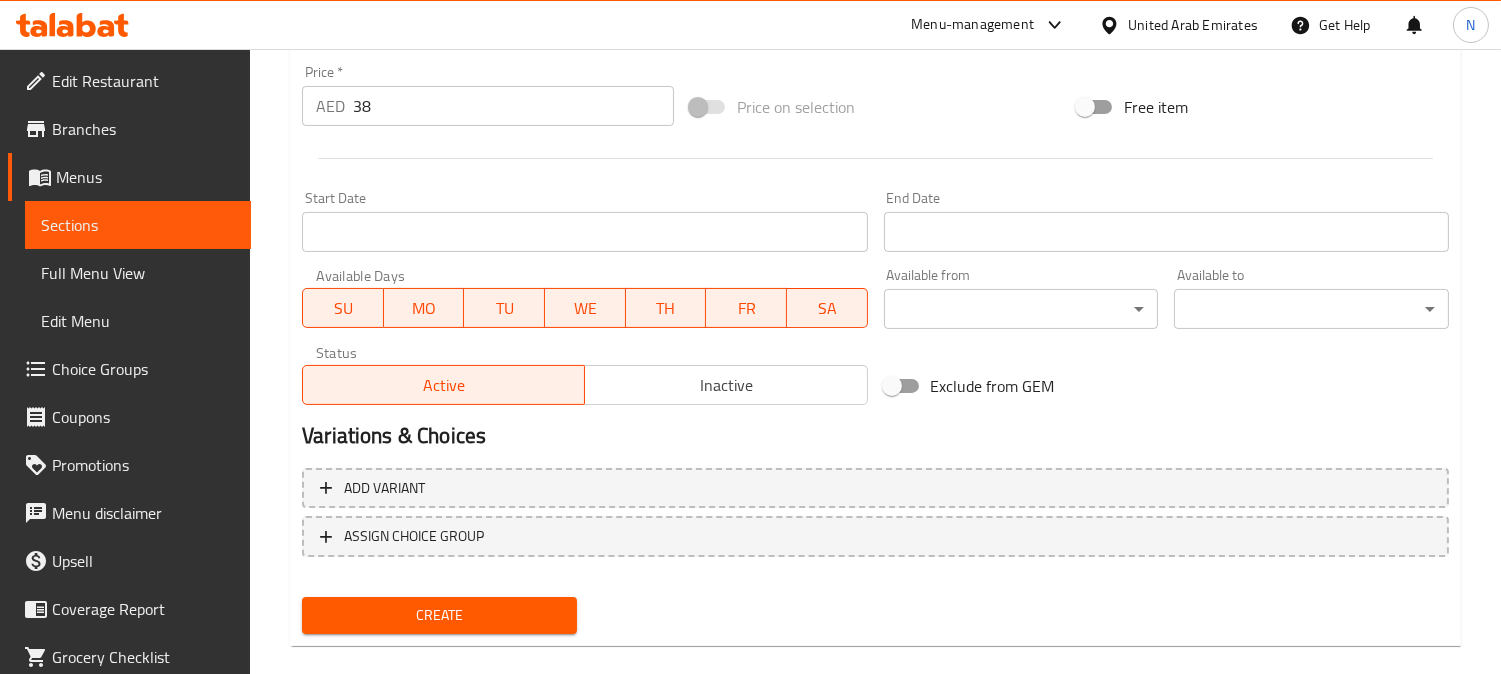 scroll, scrollTop: 735, scrollLeft: 0, axis: vertical 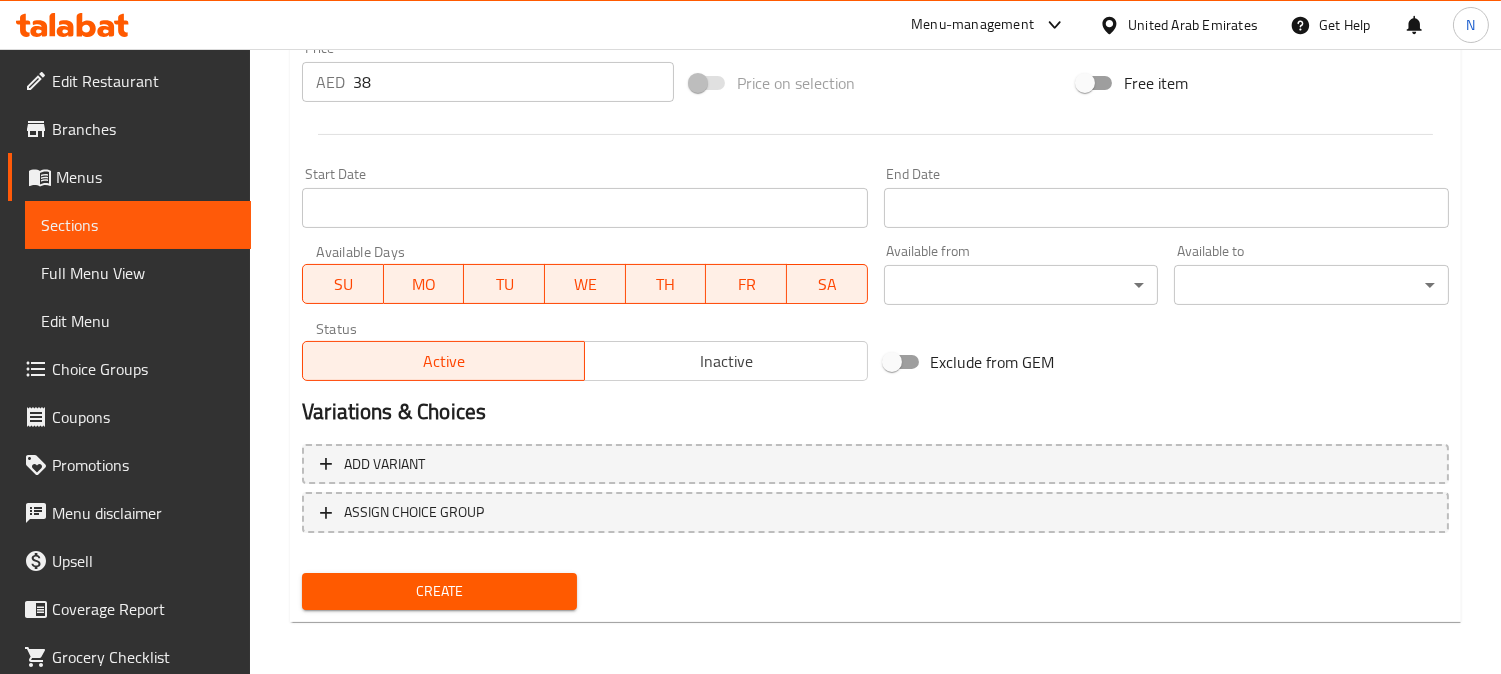 type on "شيك بروتين الفاكهة" 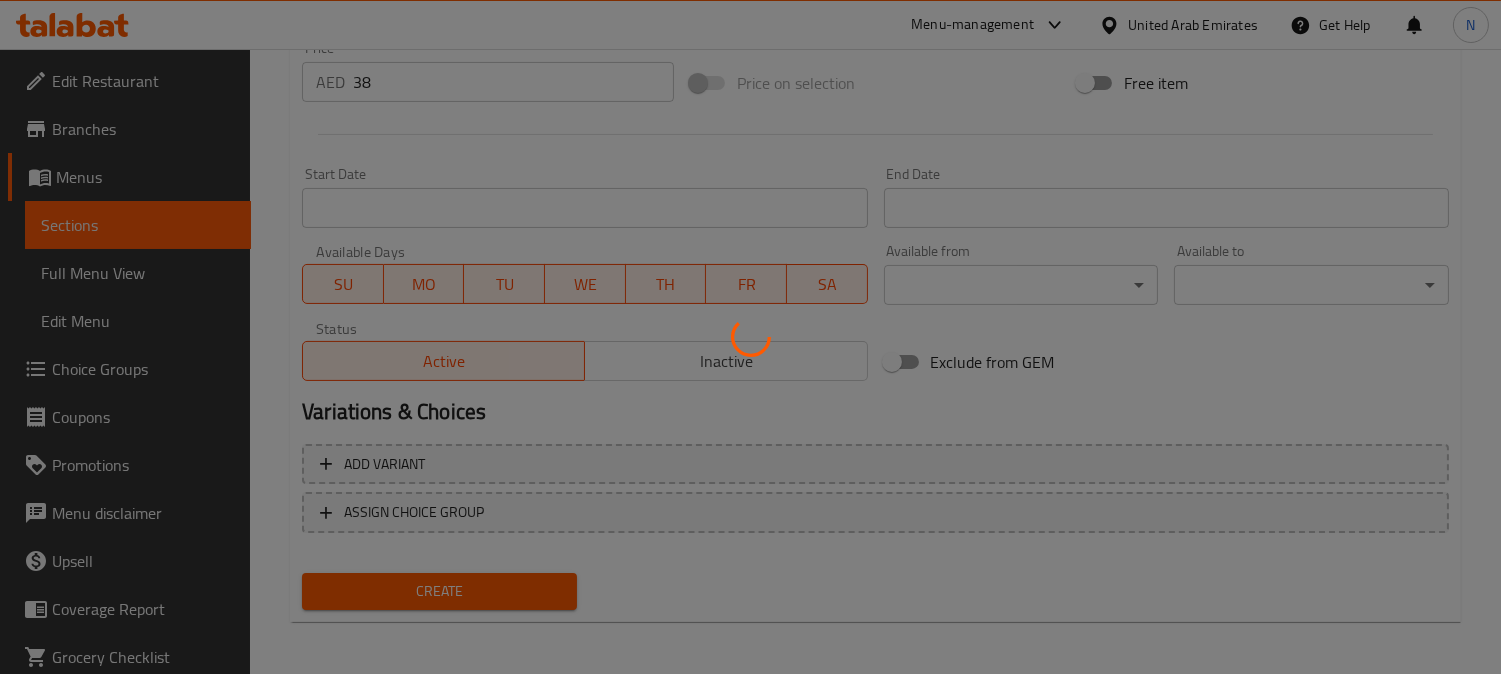 type 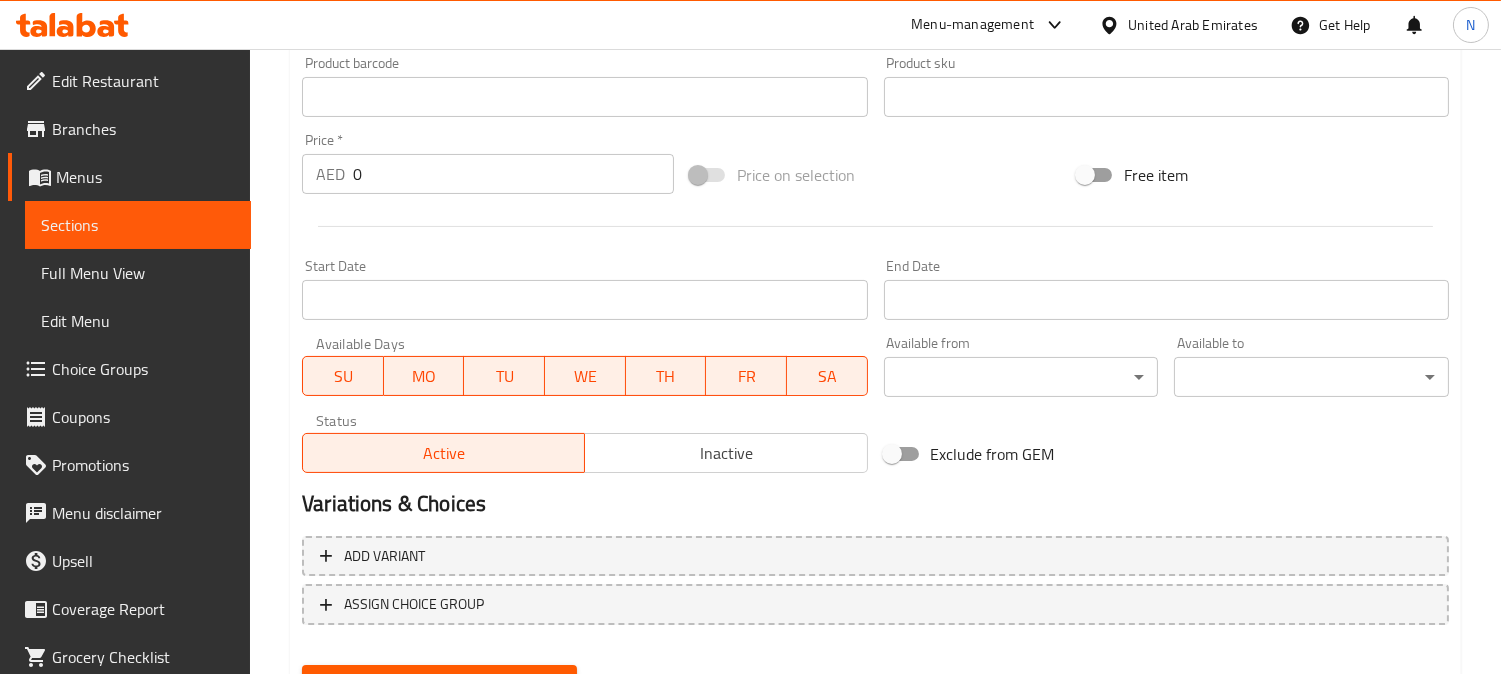 scroll, scrollTop: 291, scrollLeft: 0, axis: vertical 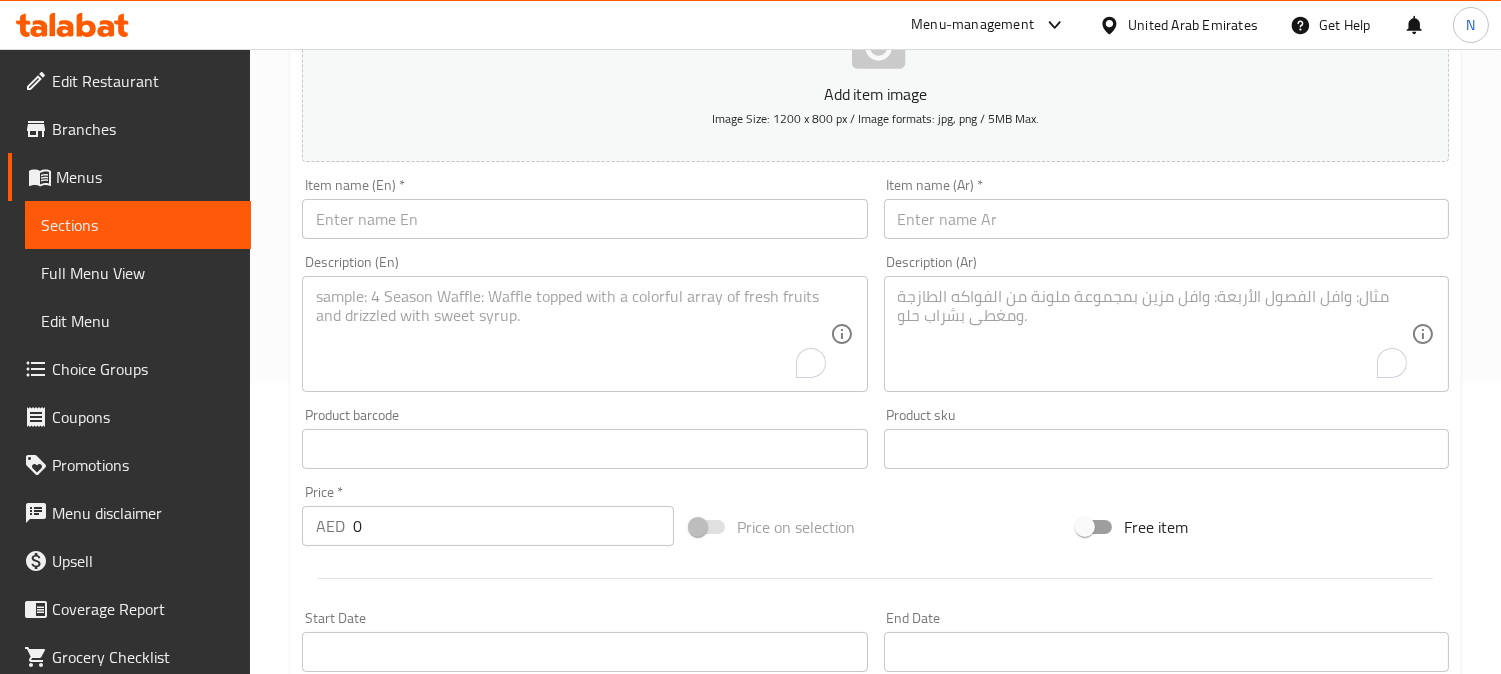 click on "Item name (En)   * Item name (En)  *" at bounding box center (584, 208) 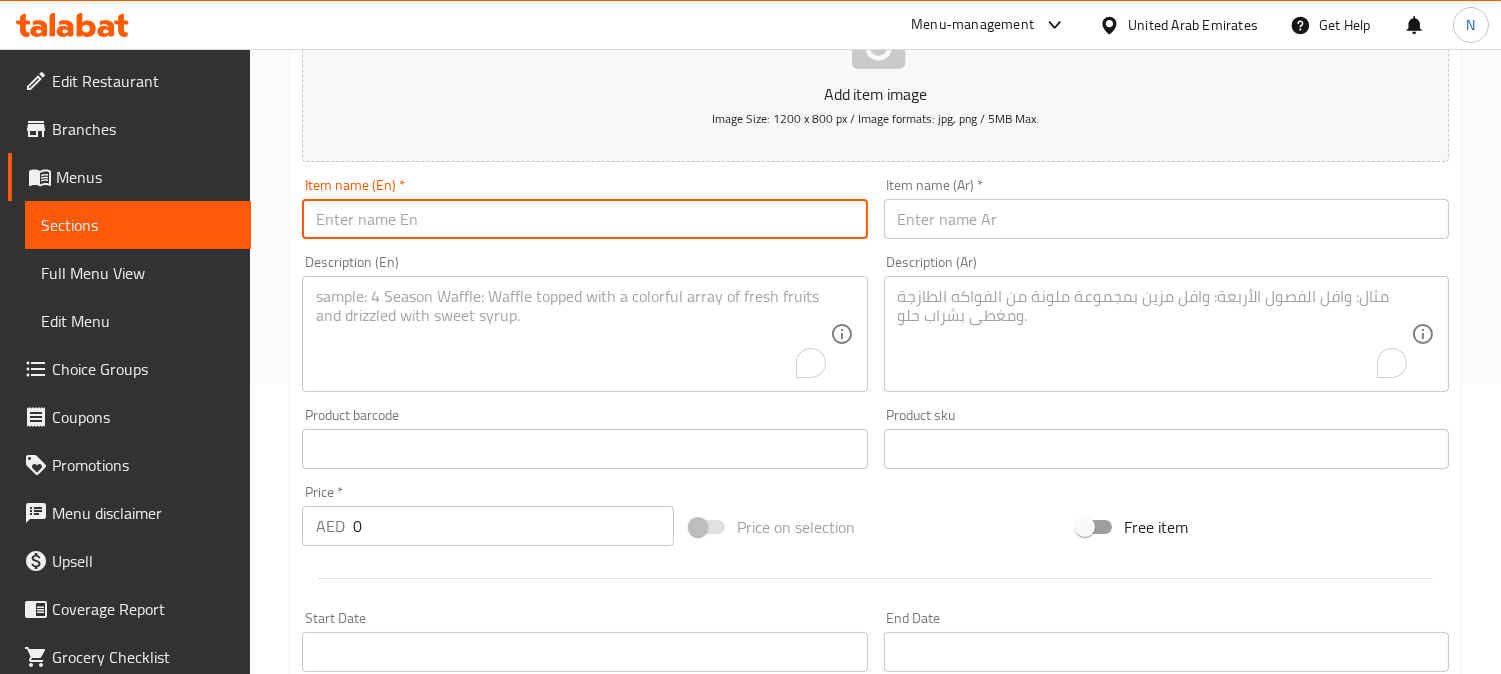 click at bounding box center [584, 219] 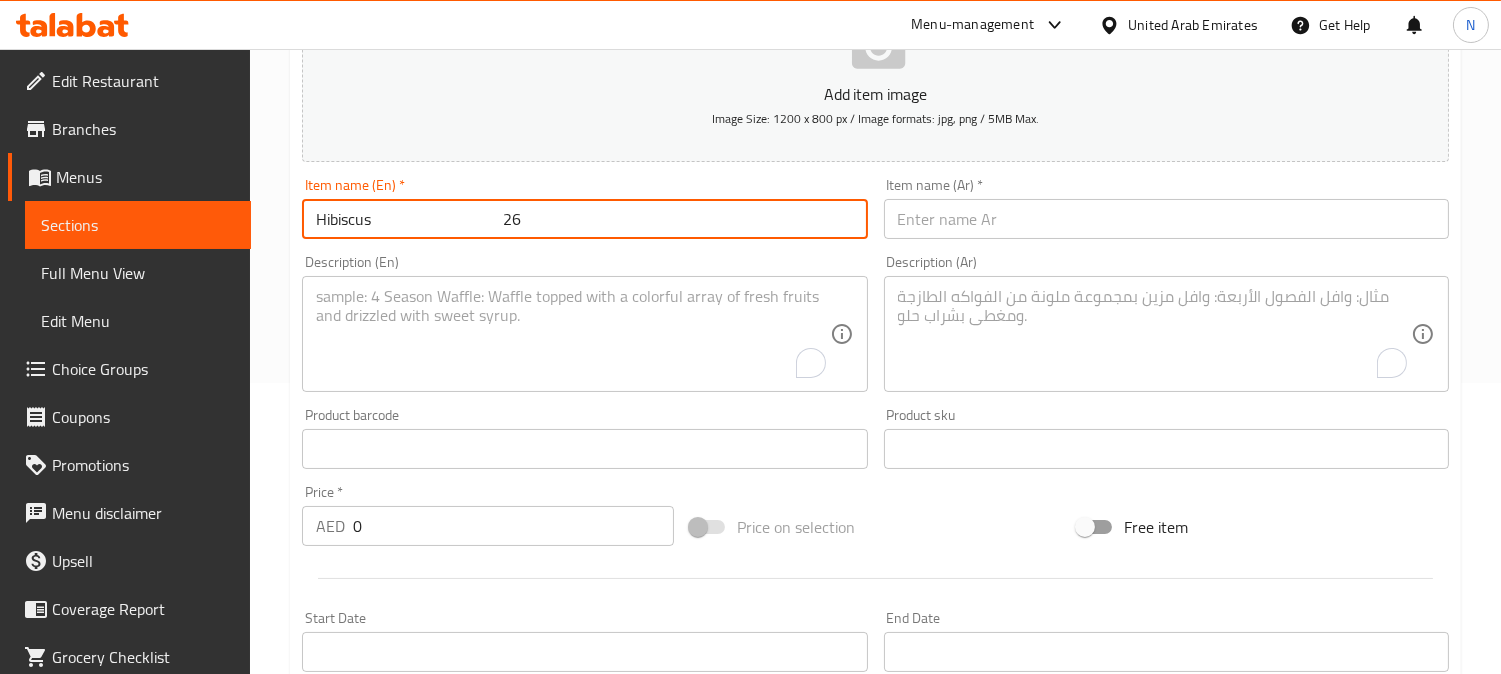 click on "Hibiscus                                 26" at bounding box center [584, 219] 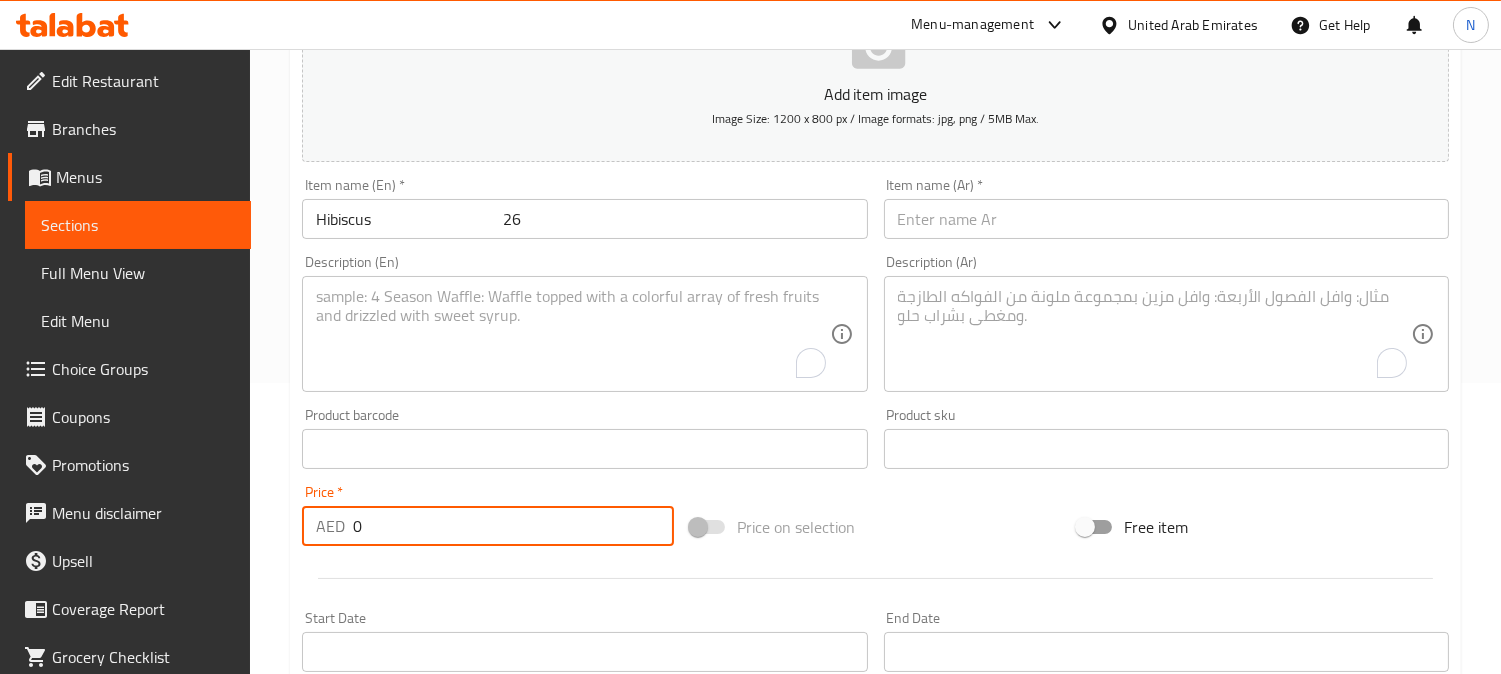 drag, startPoint x: 361, startPoint y: 528, endPoint x: 342, endPoint y: 538, distance: 21.470911 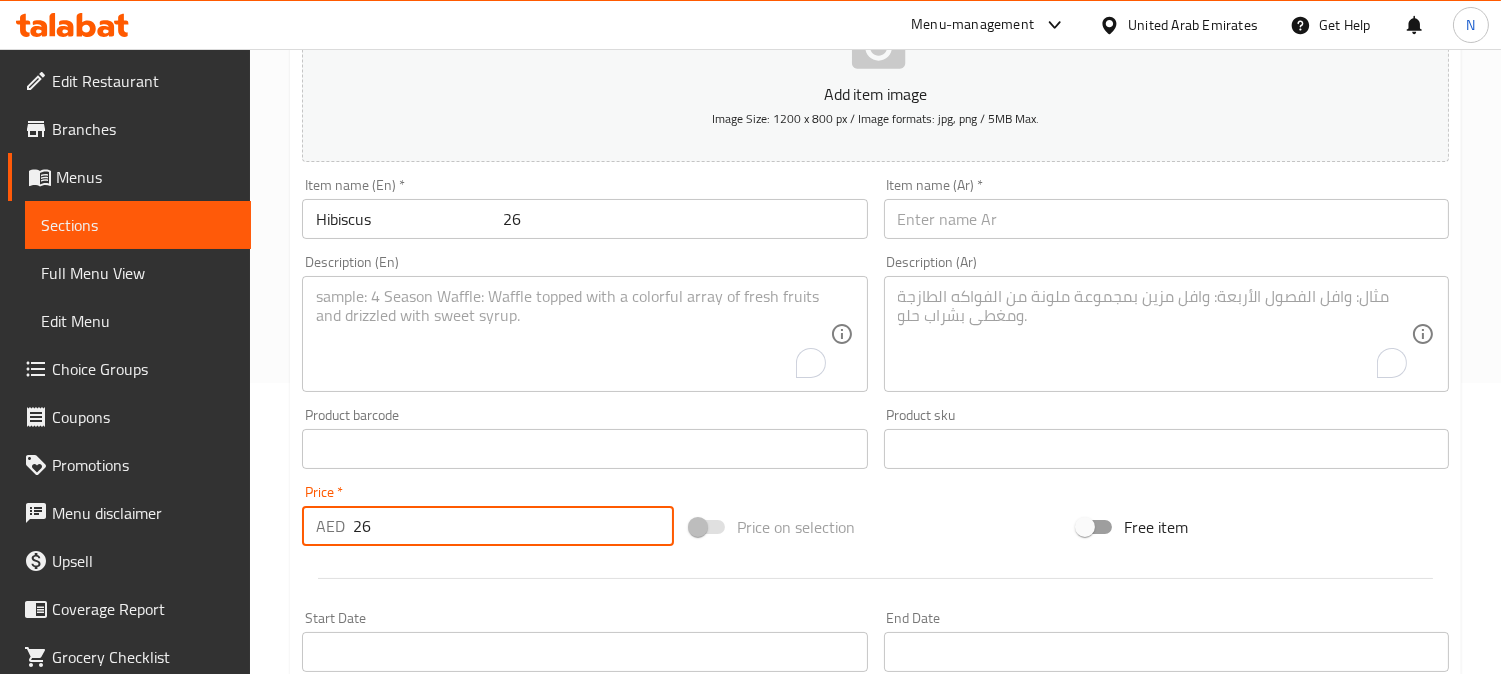 type on "26" 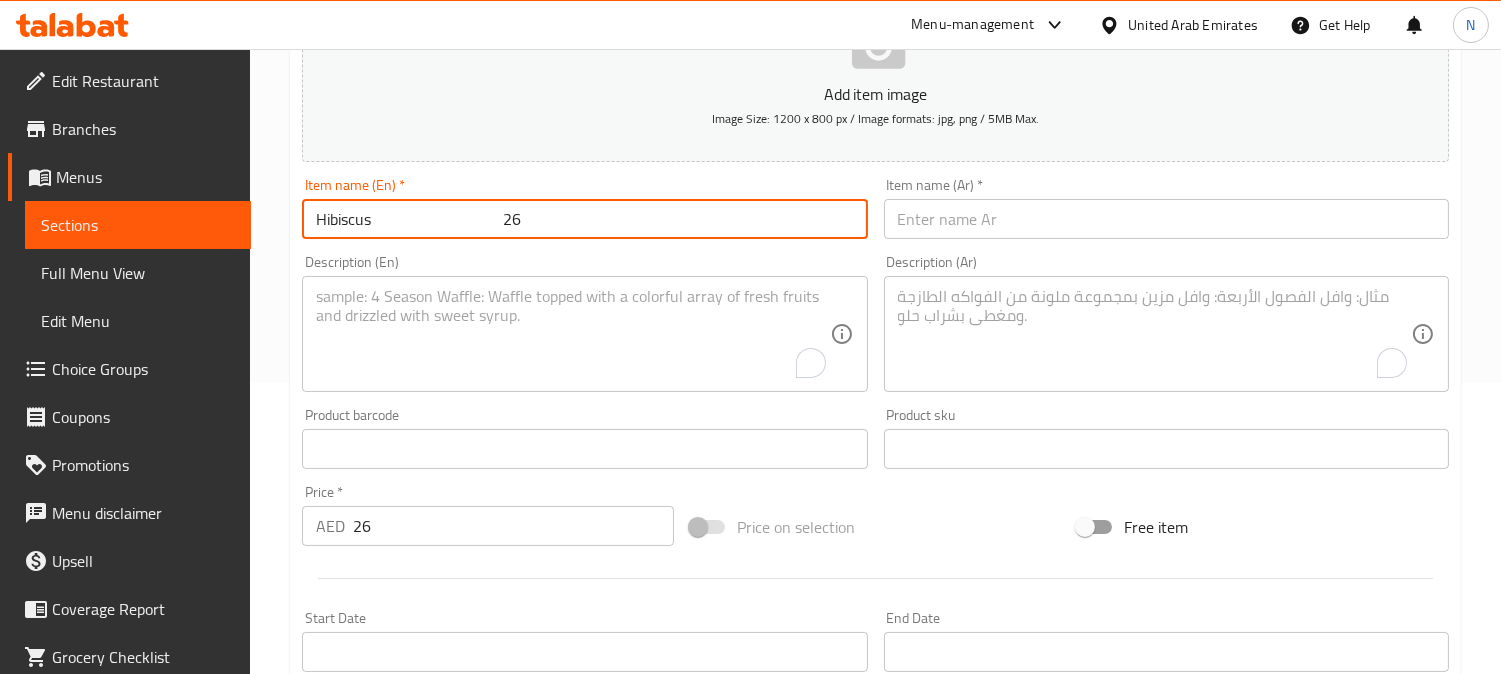 click on "Hibiscus                                 26" at bounding box center [584, 219] 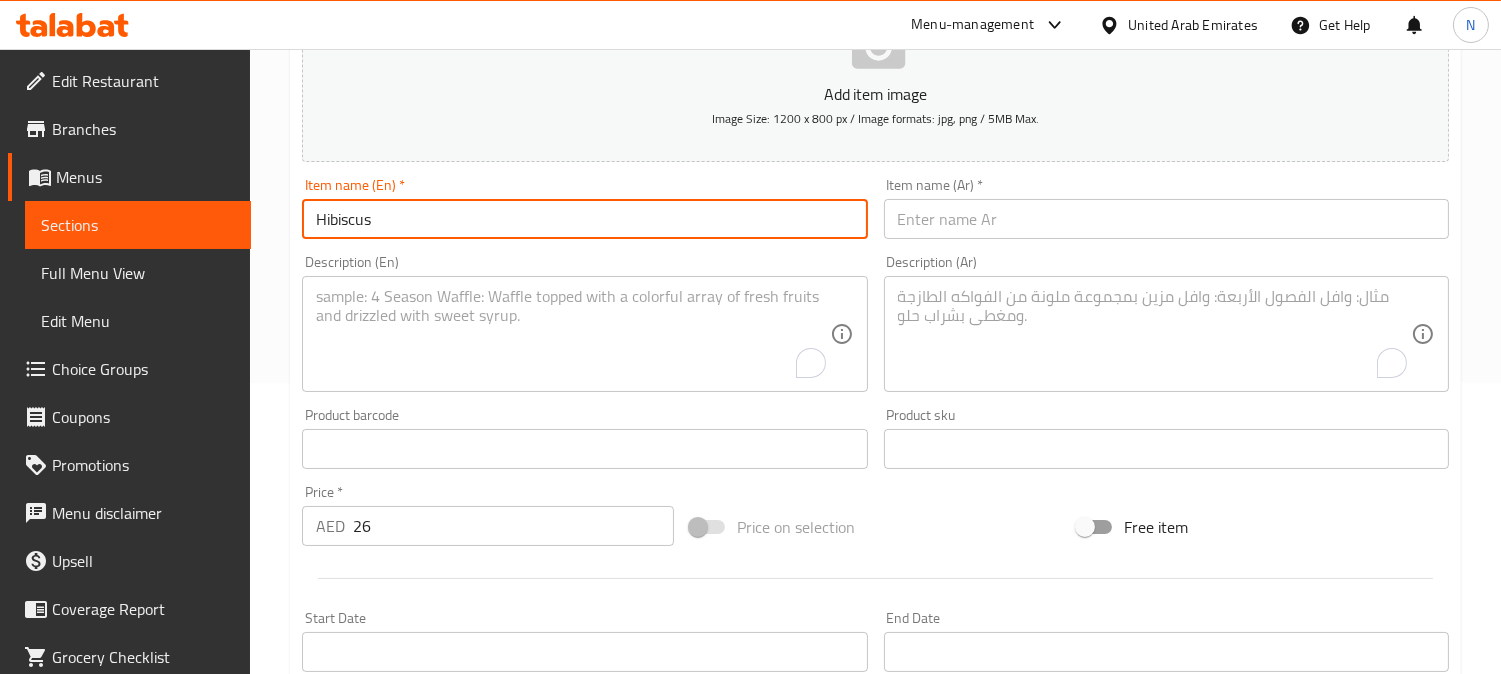 drag, startPoint x: 377, startPoint y: 228, endPoint x: 577, endPoint y: 224, distance: 200.04 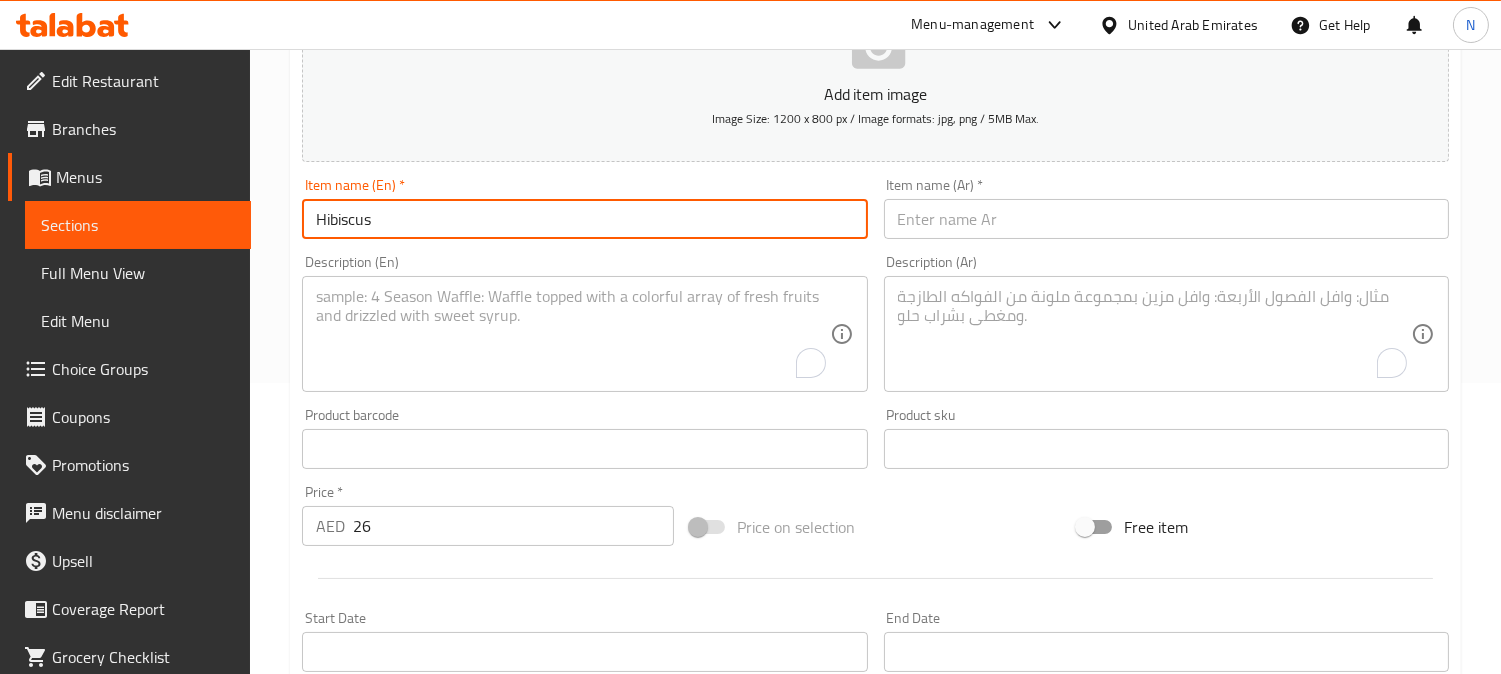 type on "Hibiscus" 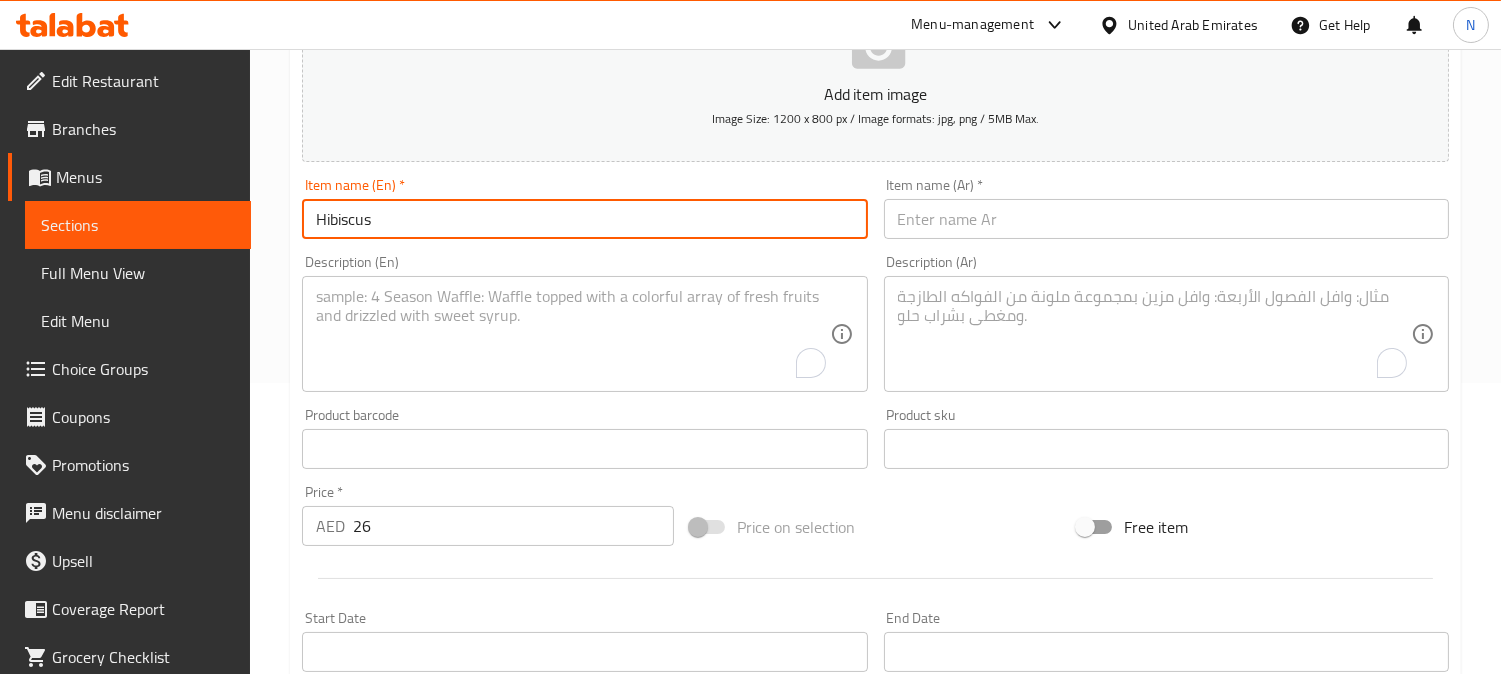 click at bounding box center (572, 334) 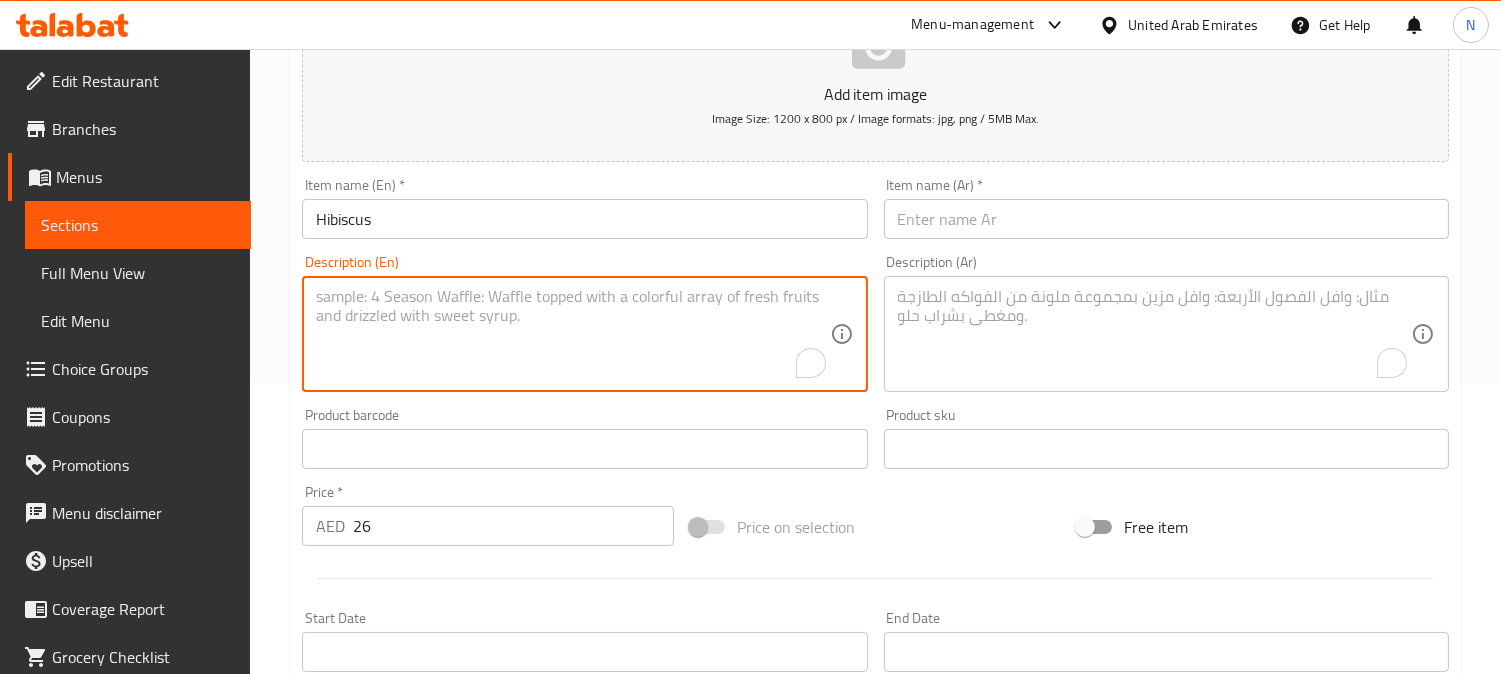 paste on "Hibiscus iced tea with mint leaves" 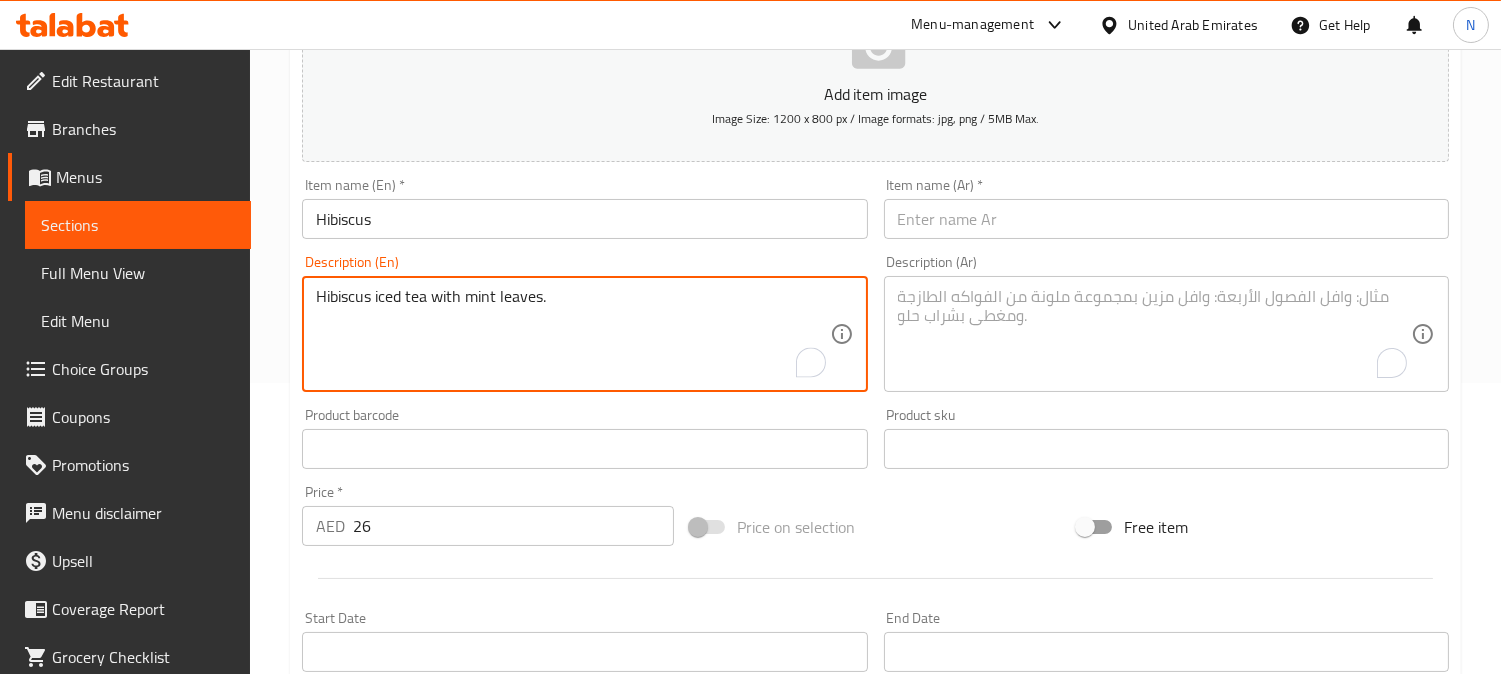click on "Hibiscus iced tea with mint leaves." at bounding box center (572, 334) 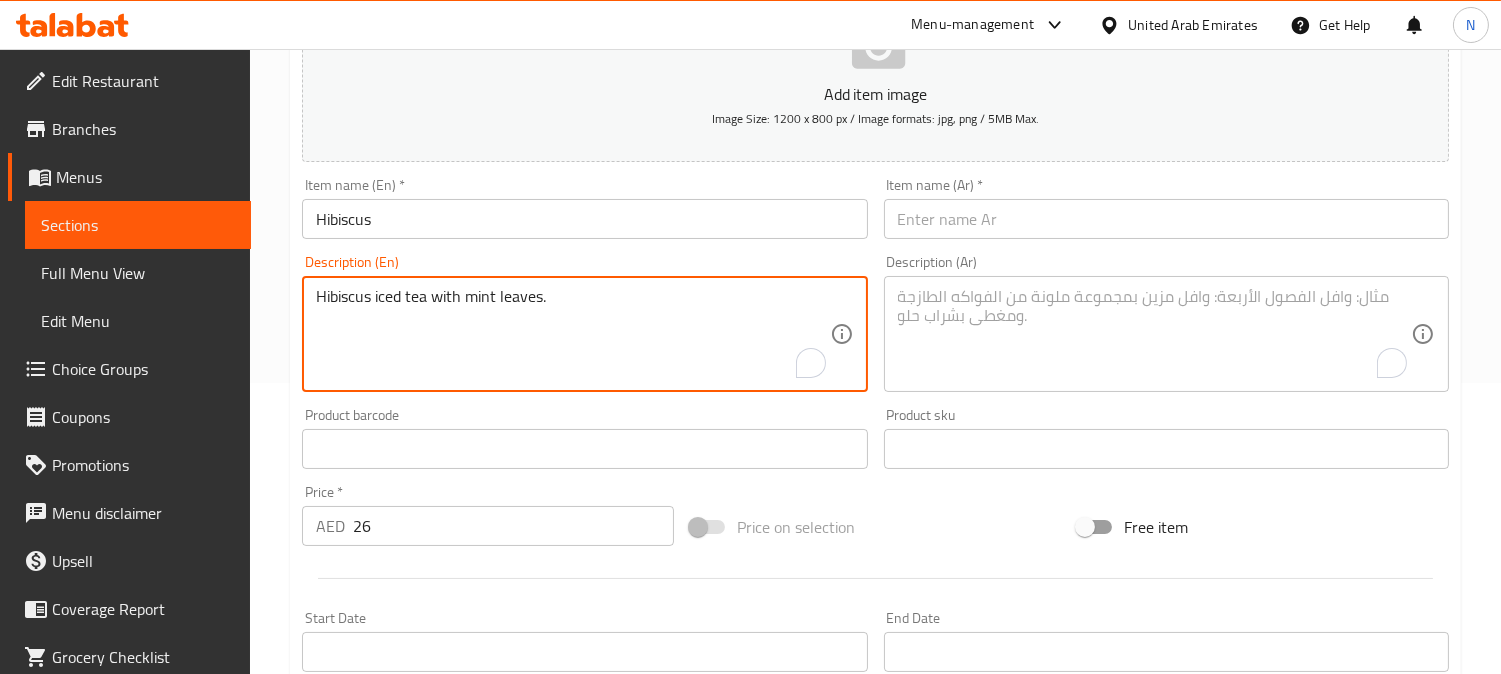 type on "Hibiscus iced tea with mint leaves." 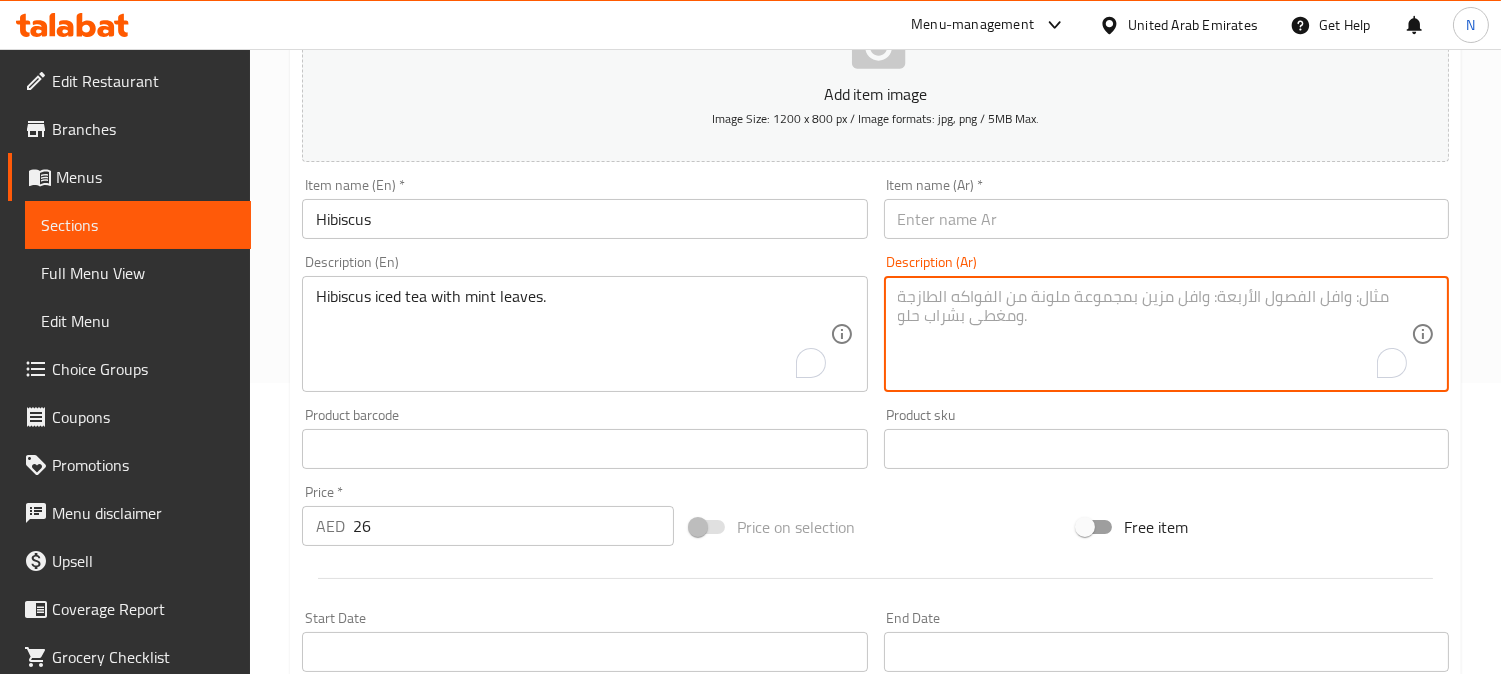 click at bounding box center (1154, 334) 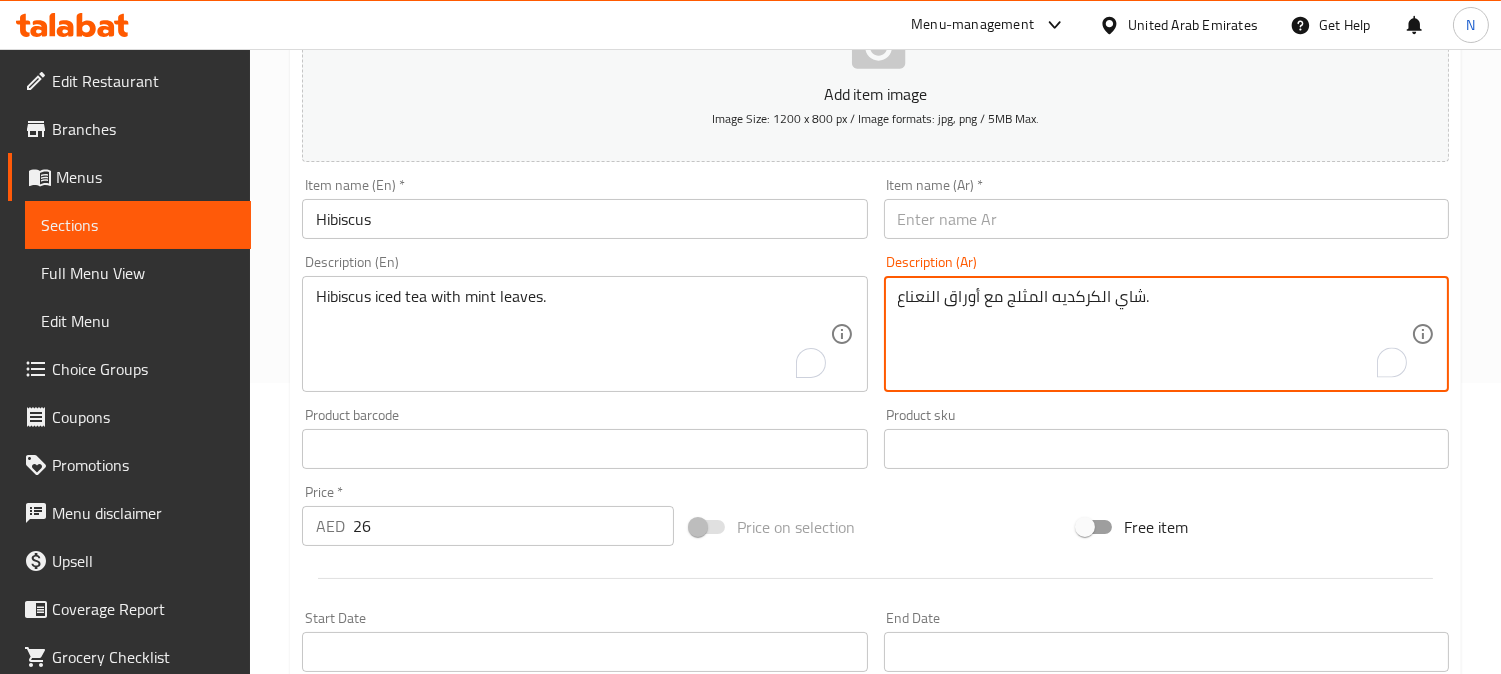 click on "شاي الكركديه المثلج مع أوراق النعناع." at bounding box center (1154, 334) 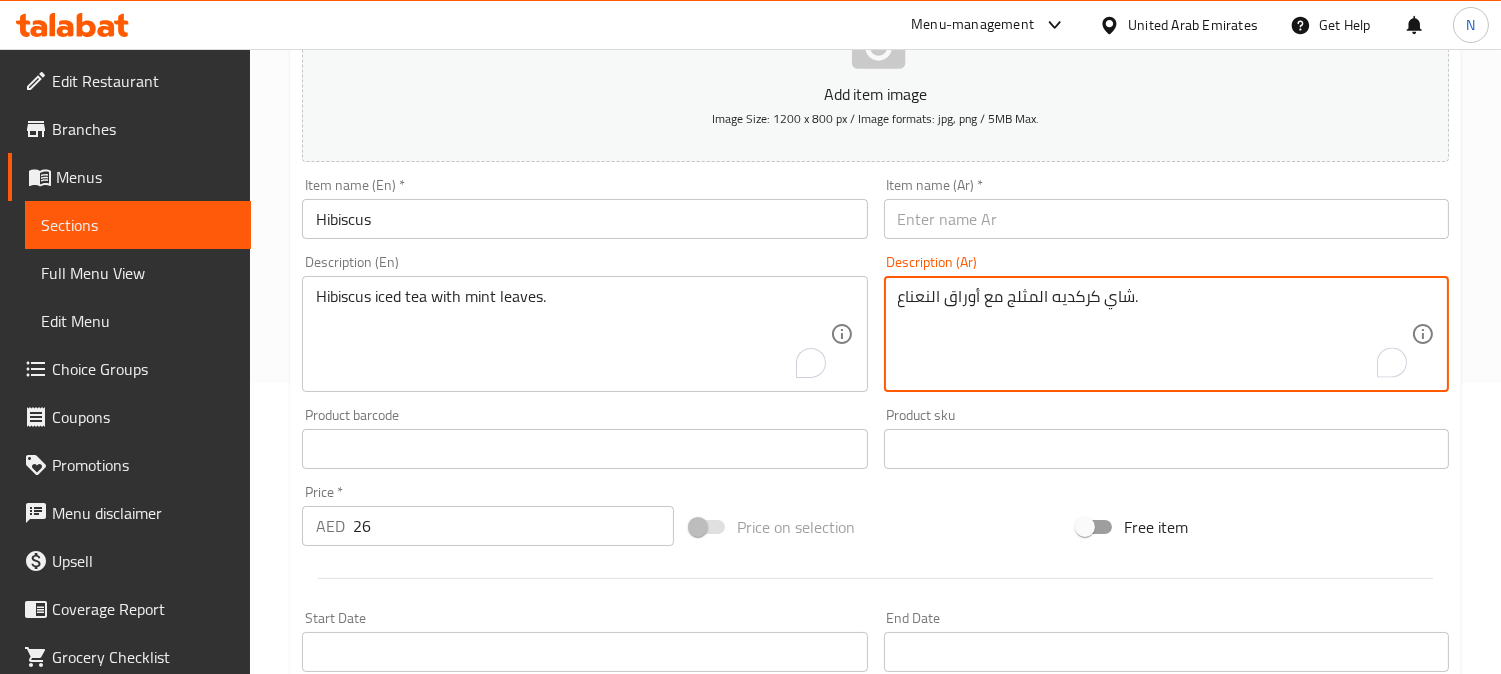 drag, startPoint x: 1048, startPoint y: 301, endPoint x: 1034, endPoint y: 304, distance: 14.3178215 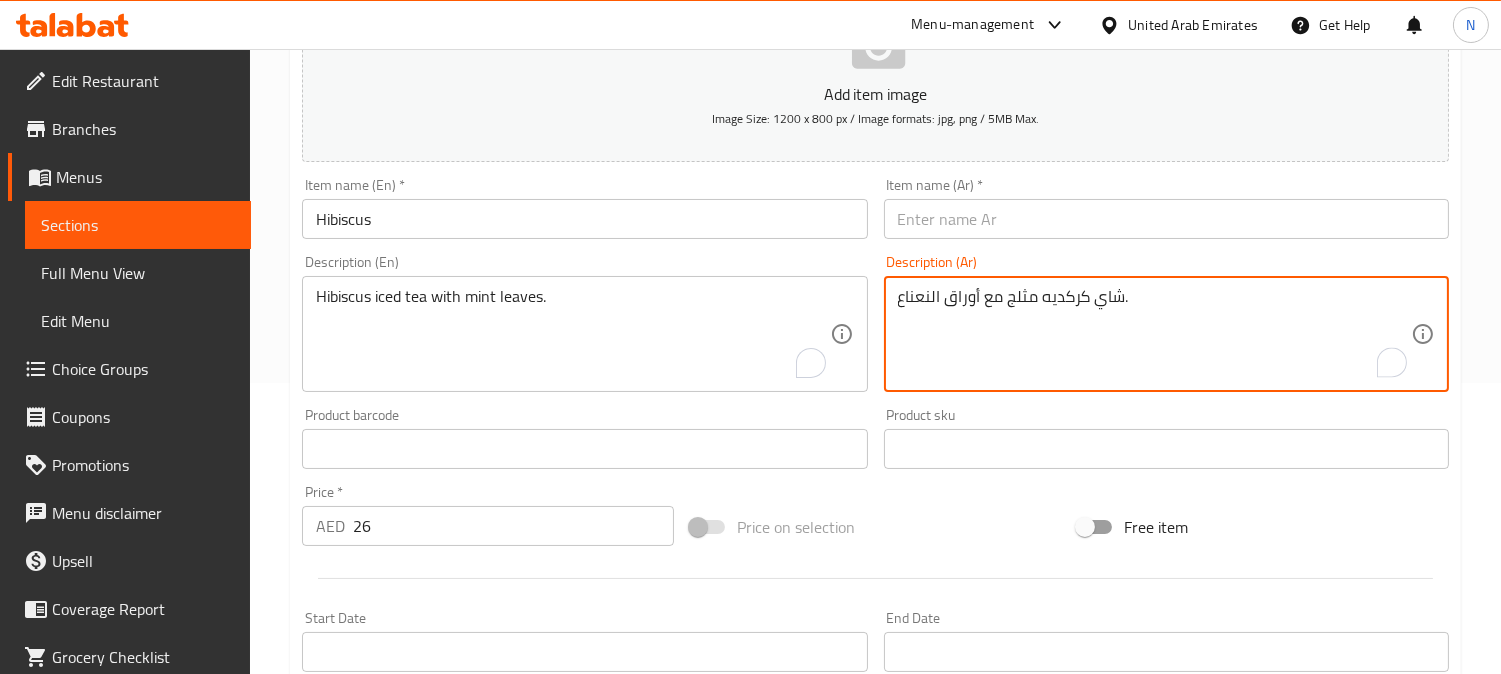 click on "شاي كركديه مثلج مع أوراق النعناع." at bounding box center (1154, 334) 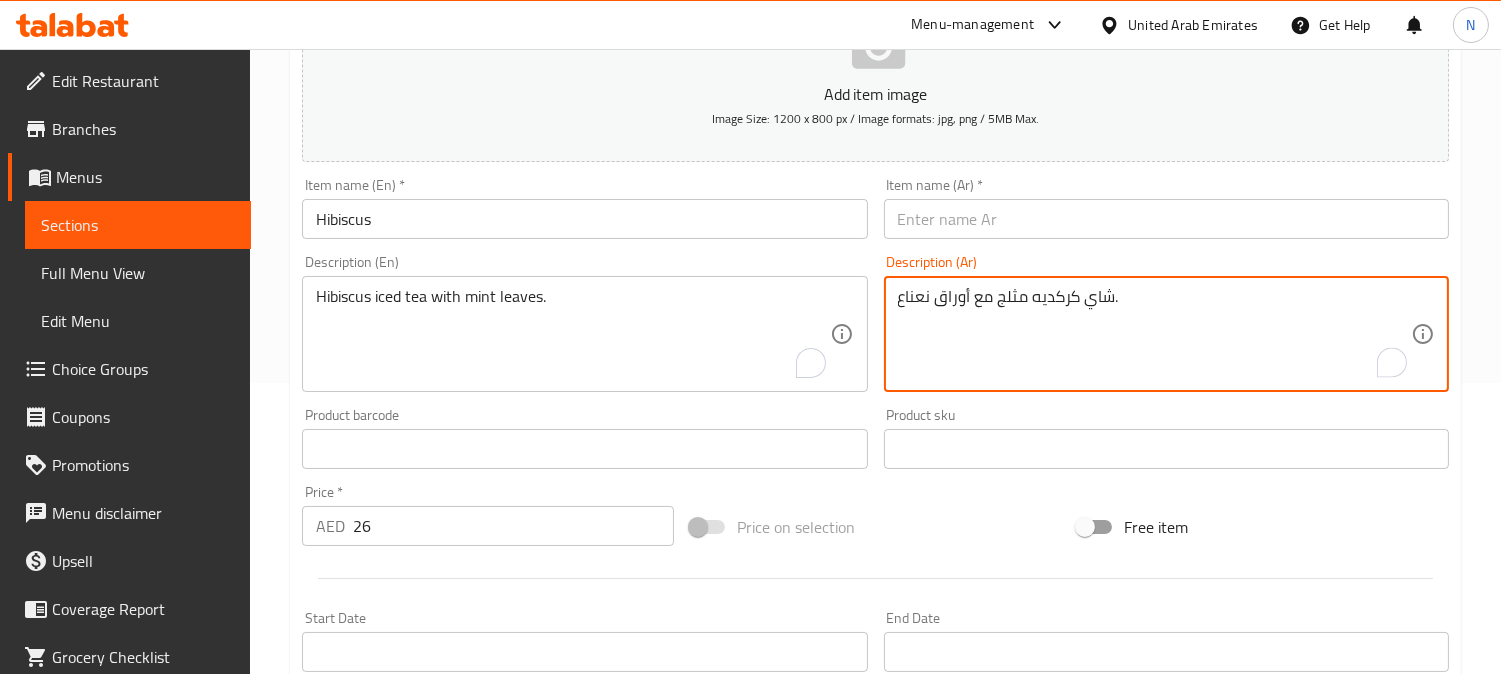 type on "شاي كركديه مثلج مع أوراق نعناع." 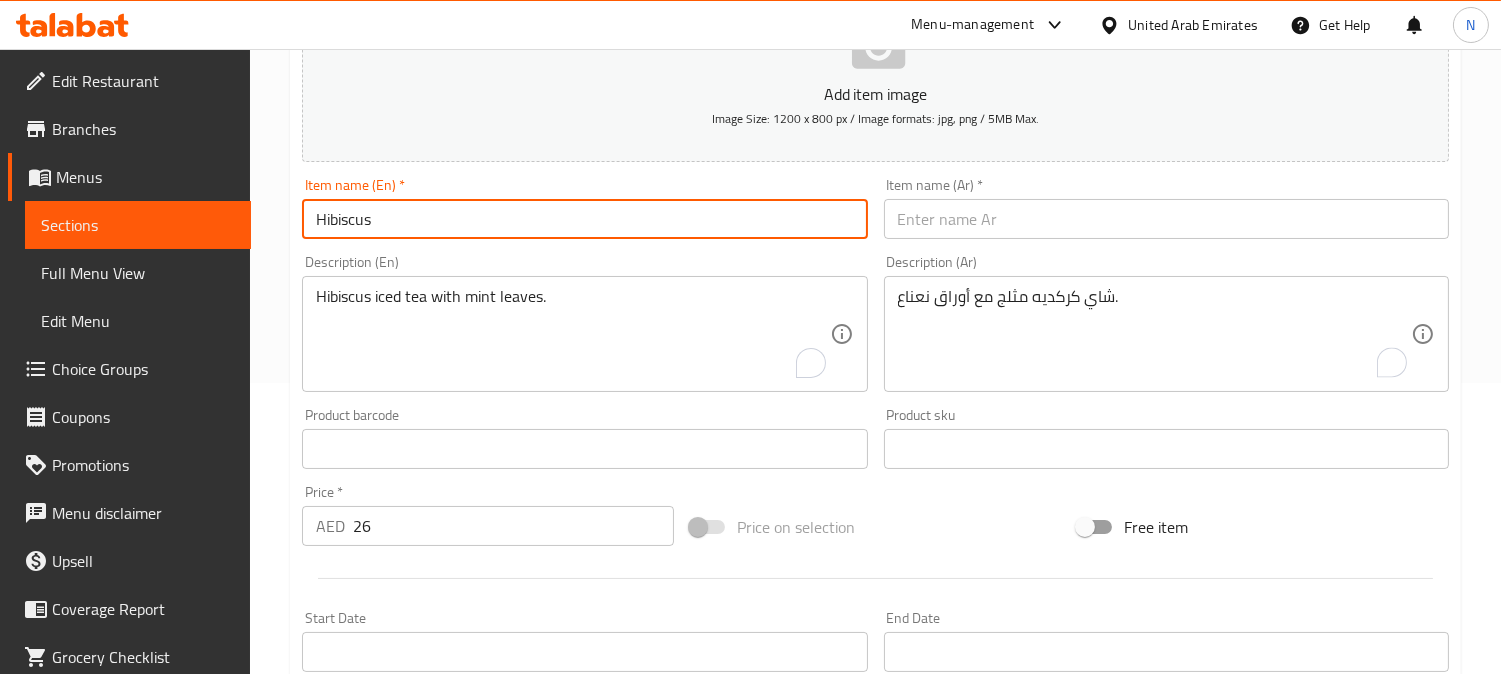 click on "Hibiscus" at bounding box center (584, 219) 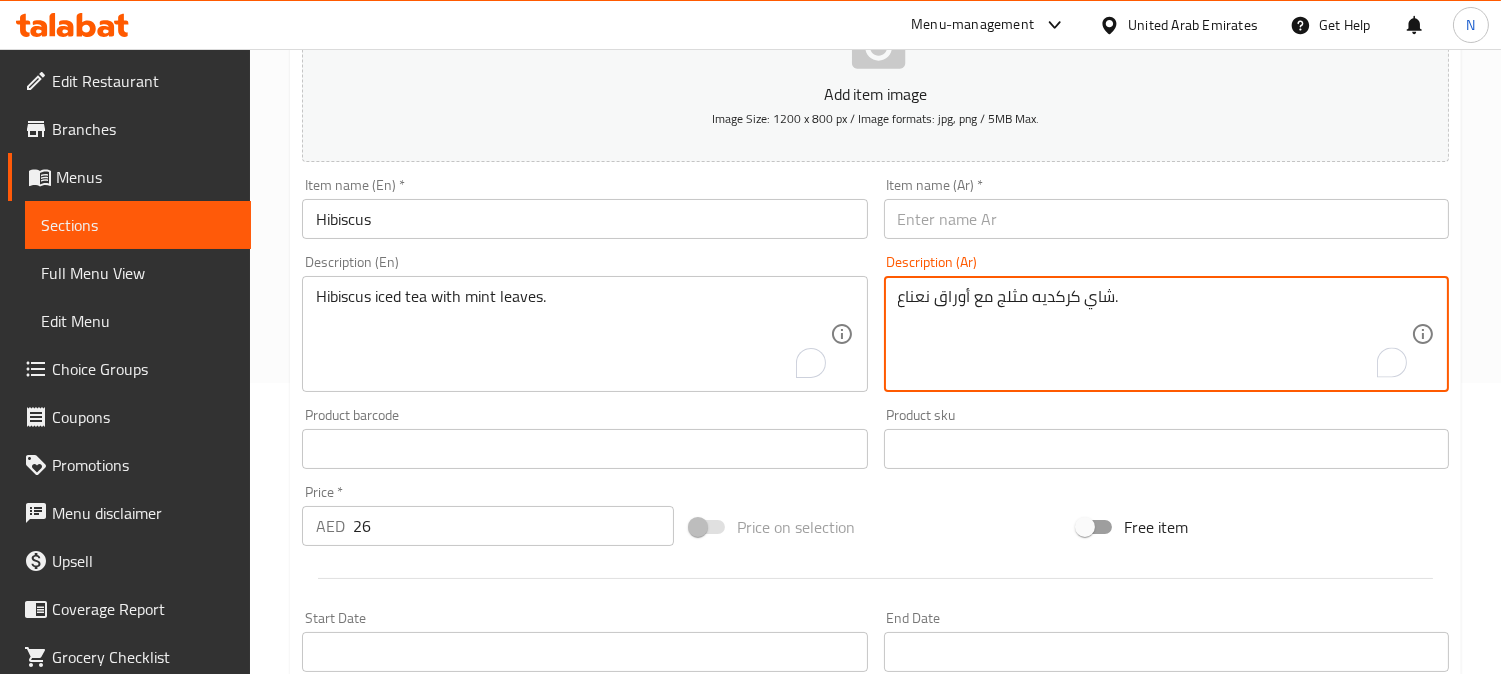 click on "شاي كركديه مثلج مع أوراق نعناع." at bounding box center (1154, 334) 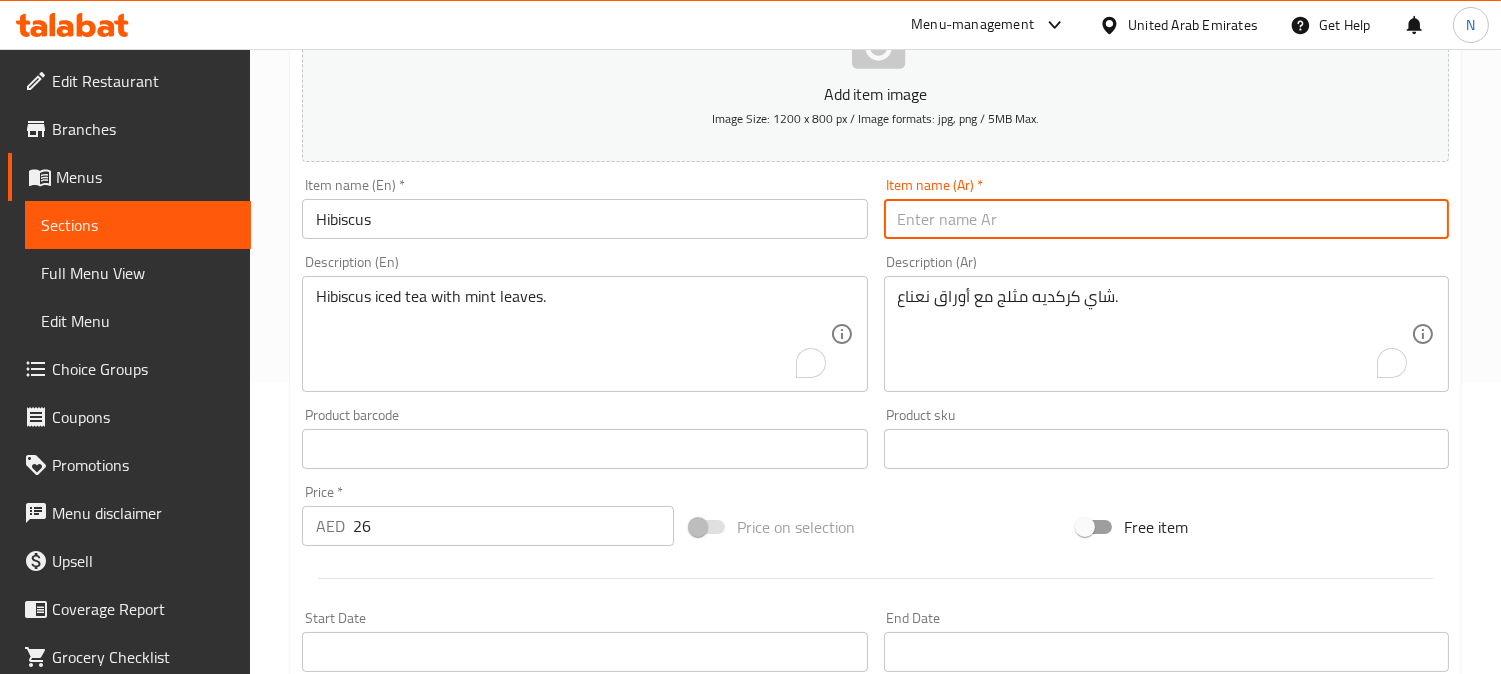 paste on "كركديه" 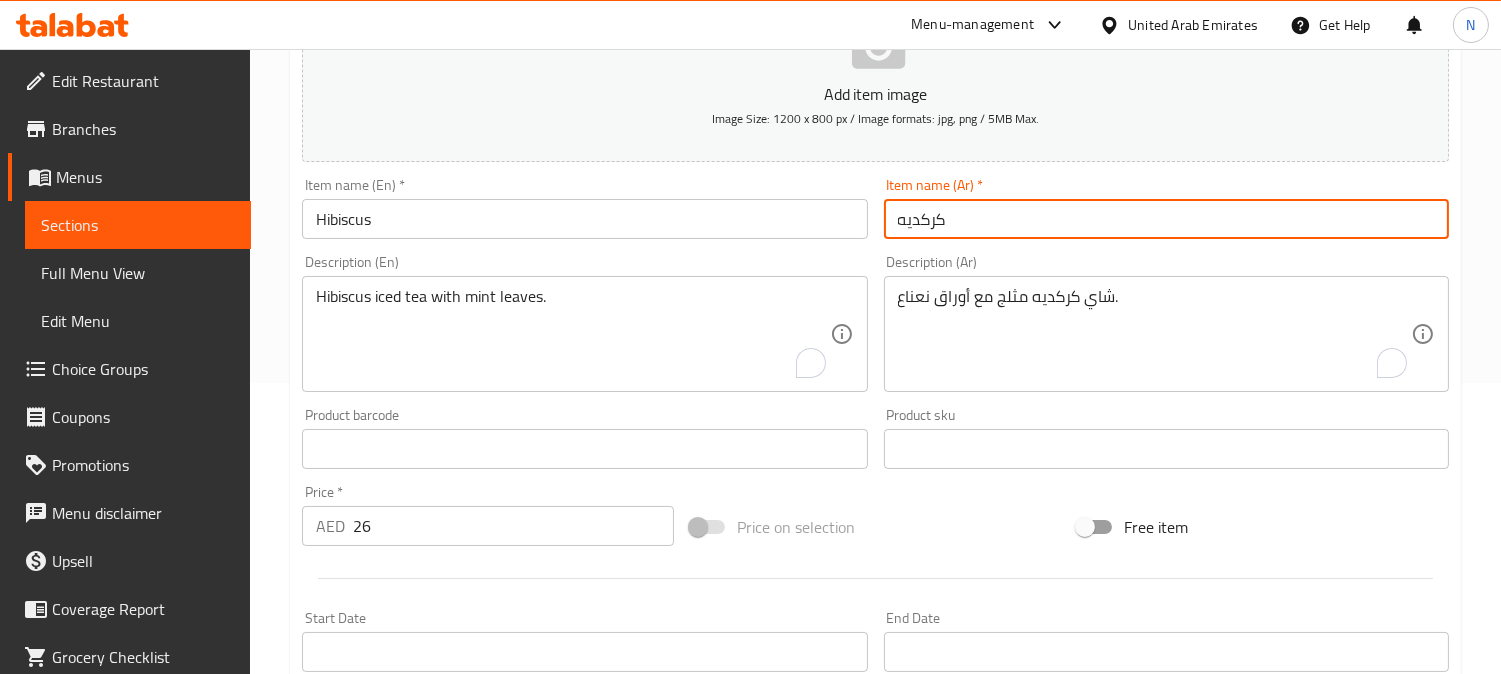 click on "كركديه" at bounding box center (1166, 219) 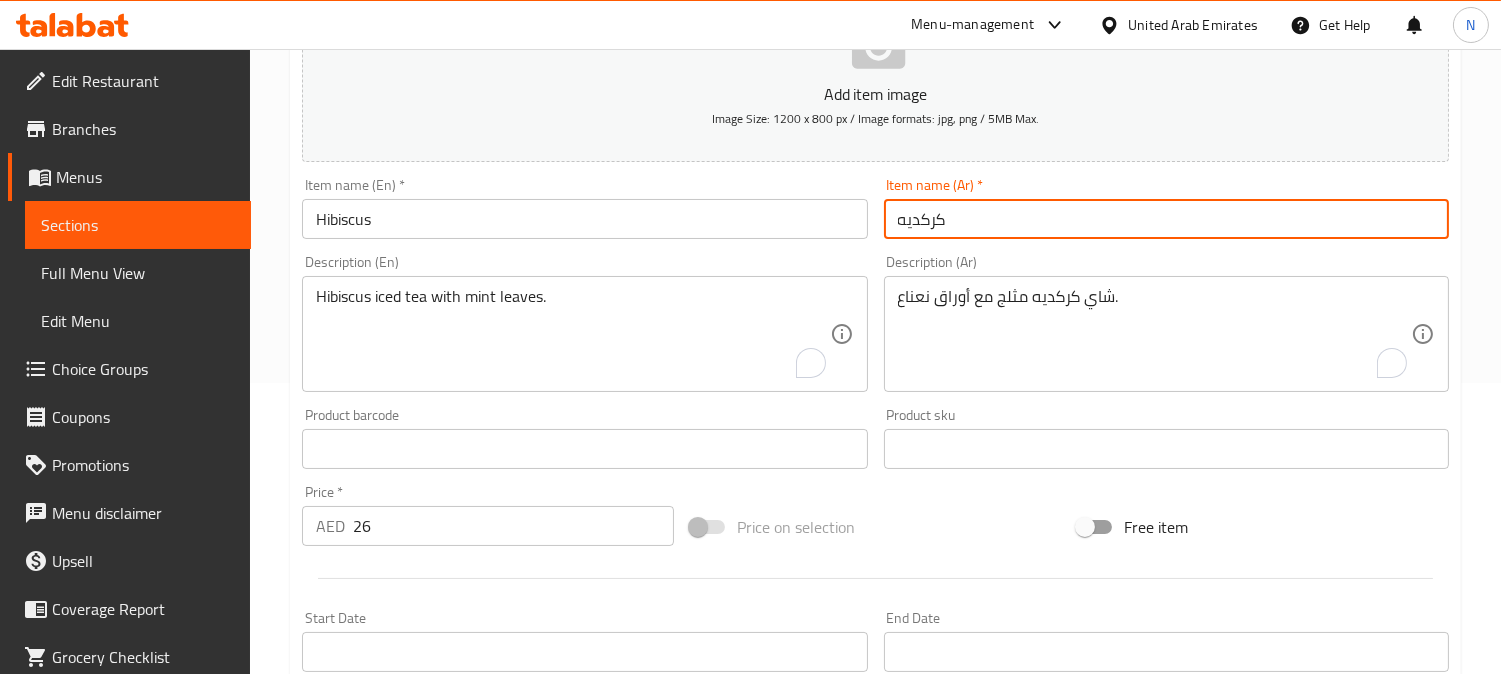 drag, startPoint x: 951, startPoint y: 226, endPoint x: 944, endPoint y: 234, distance: 10.630146 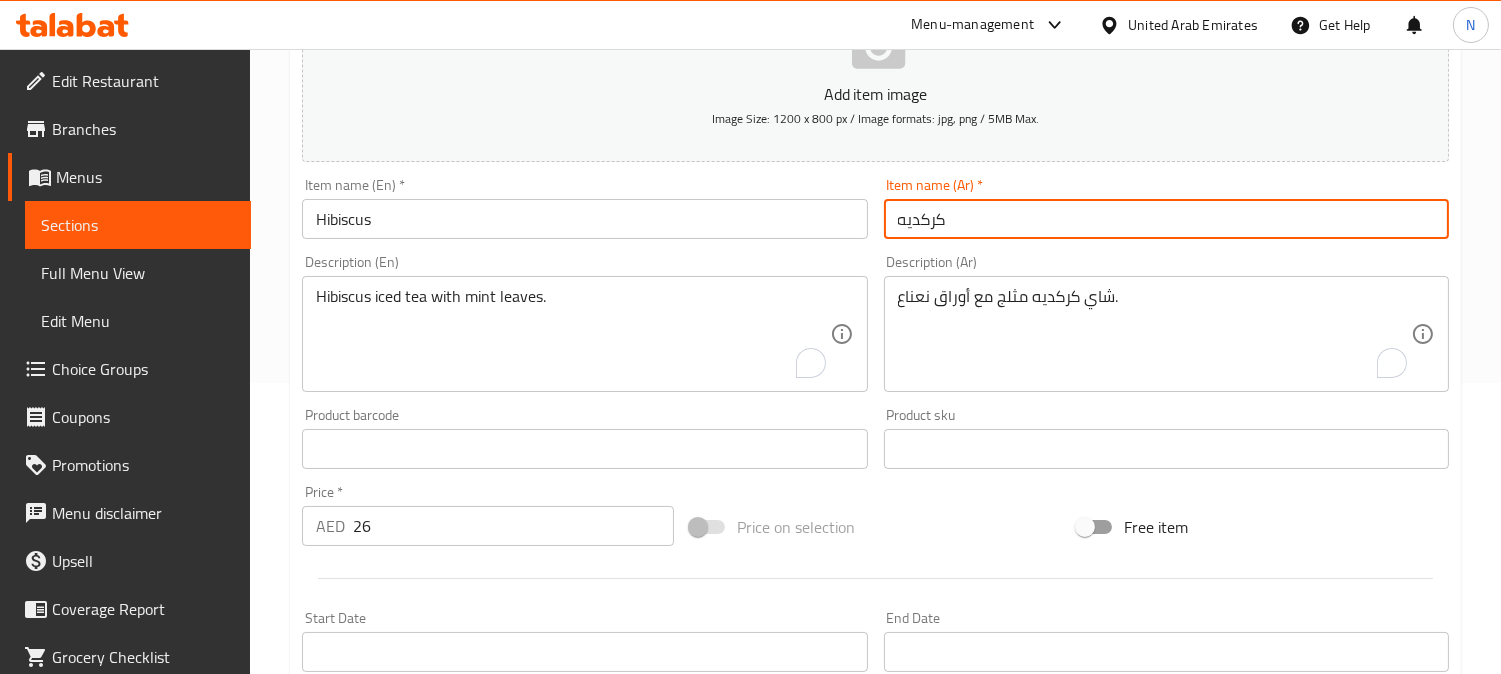 click on "كركديه" at bounding box center [1166, 219] 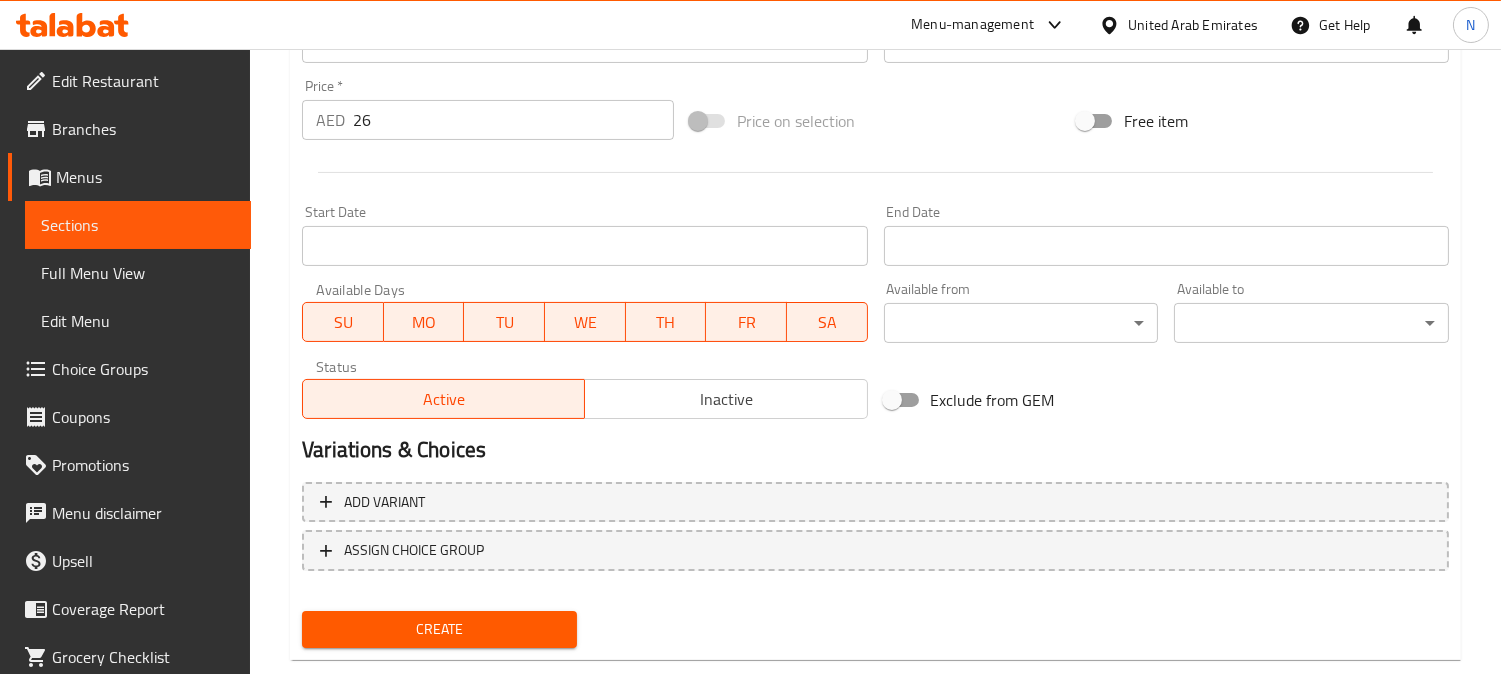 scroll, scrollTop: 735, scrollLeft: 0, axis: vertical 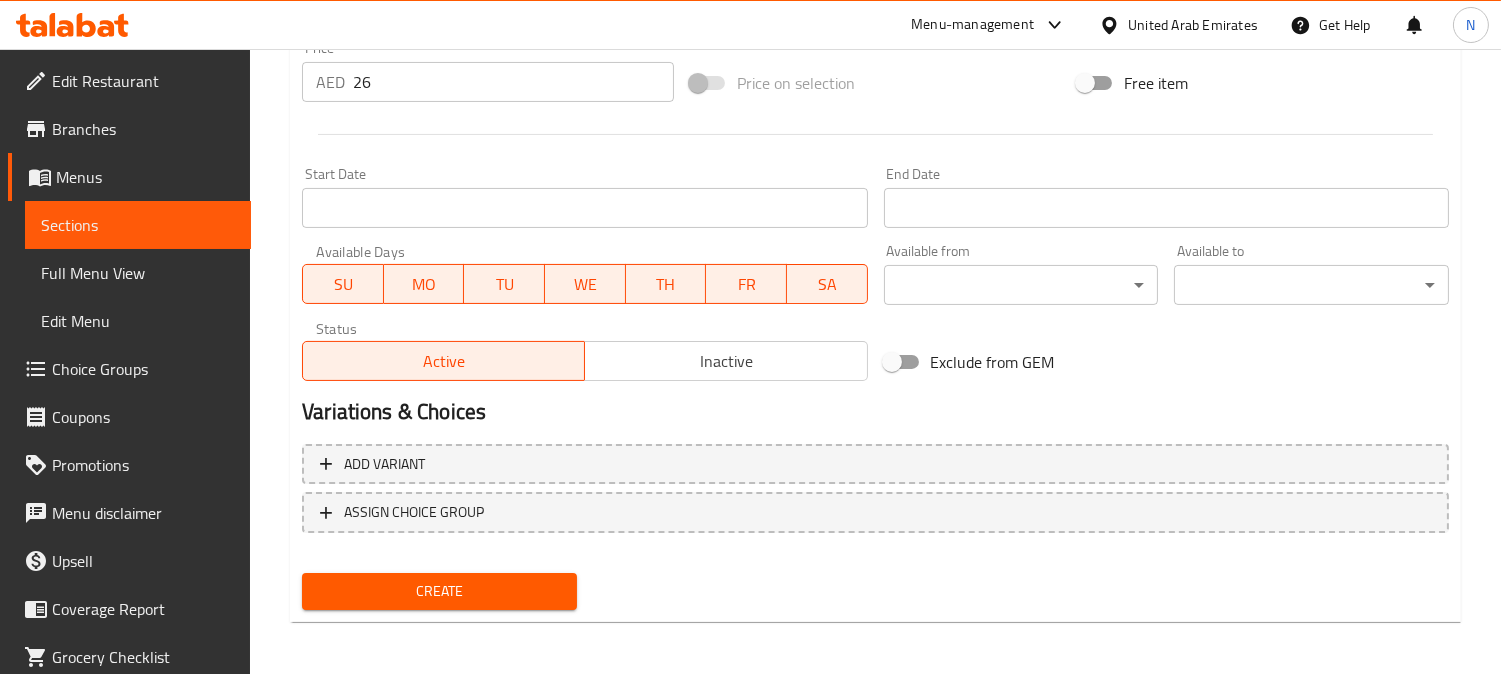 type on "كركديه" 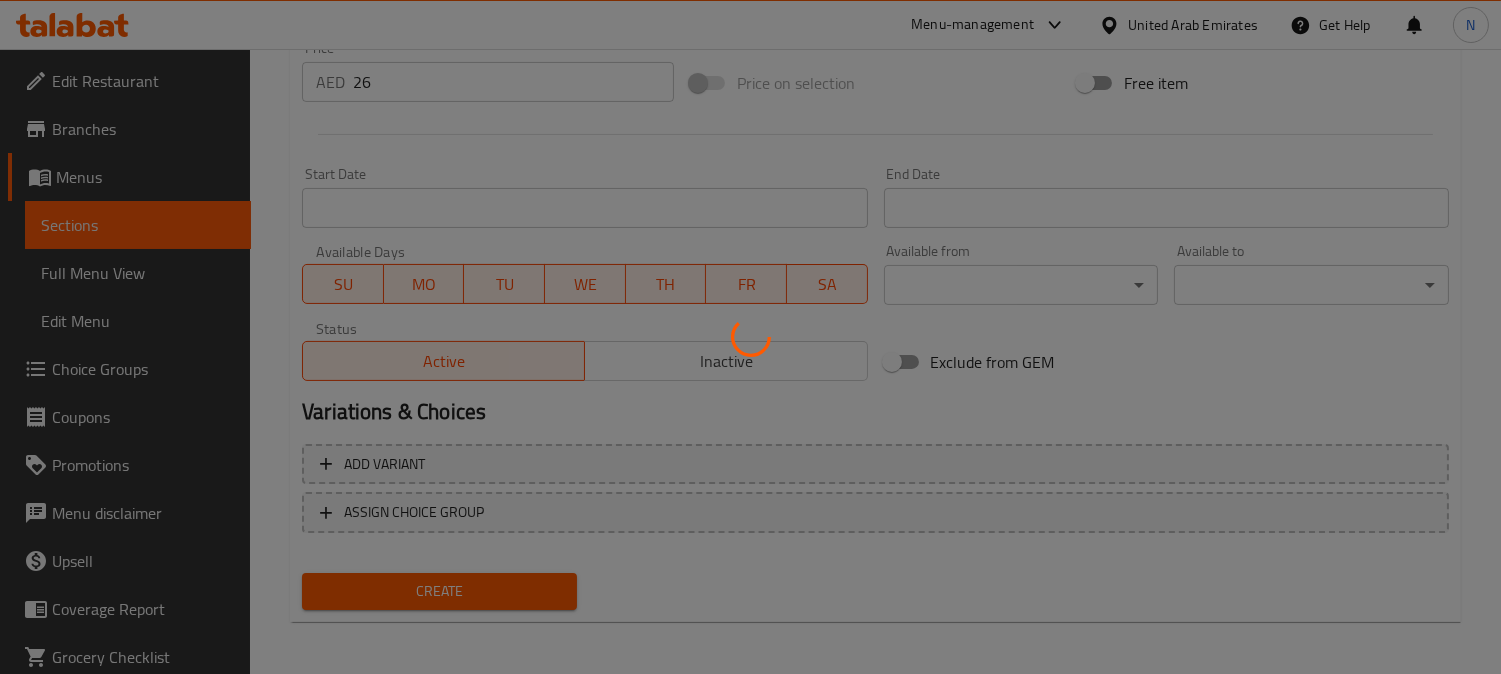 type 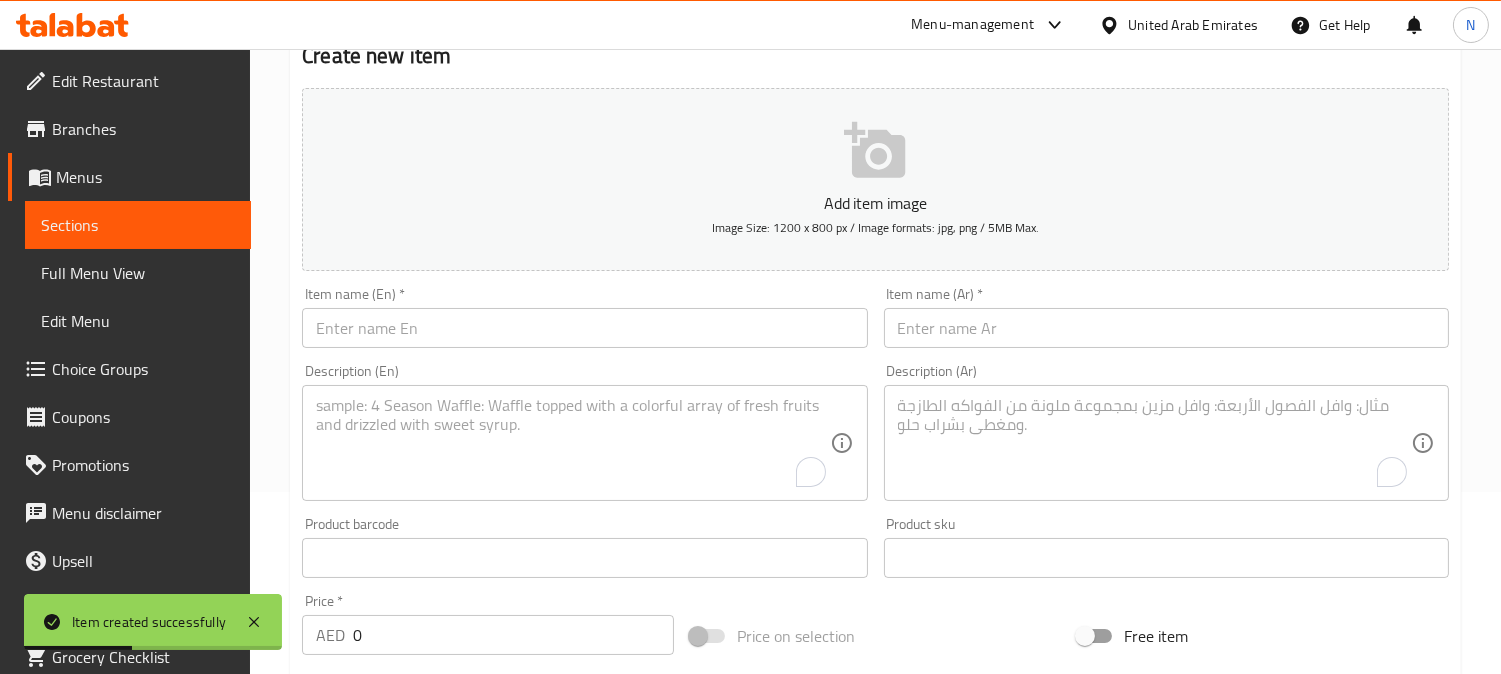 scroll, scrollTop: 180, scrollLeft: 0, axis: vertical 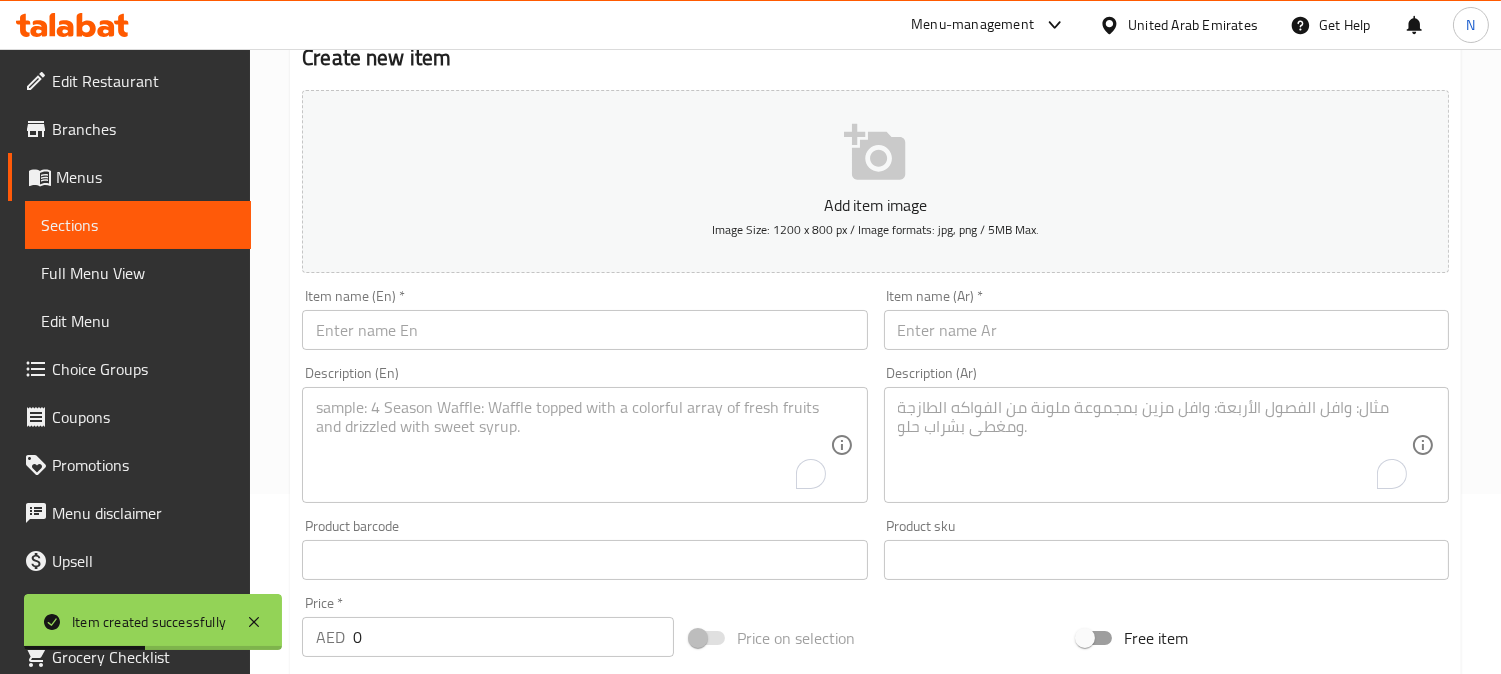 click at bounding box center (584, 330) 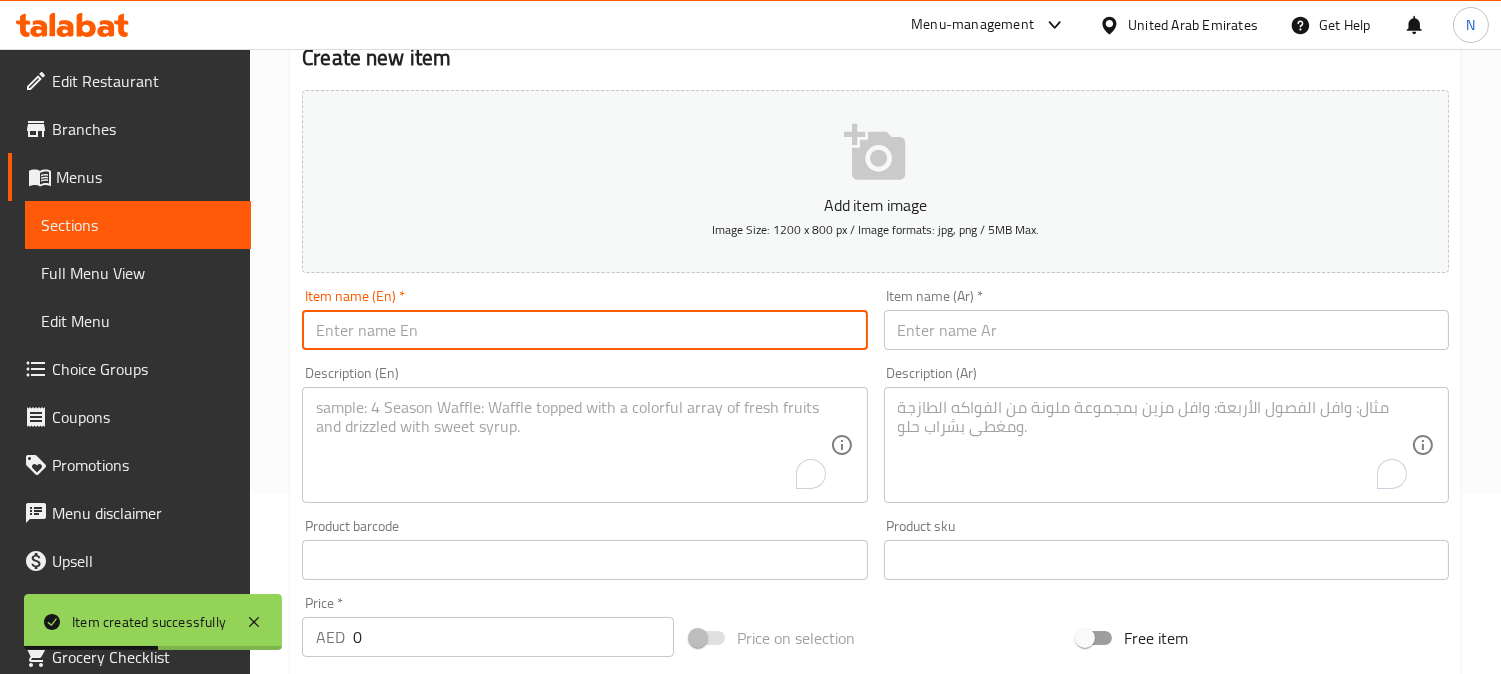 paste on "Lemon                                   24" 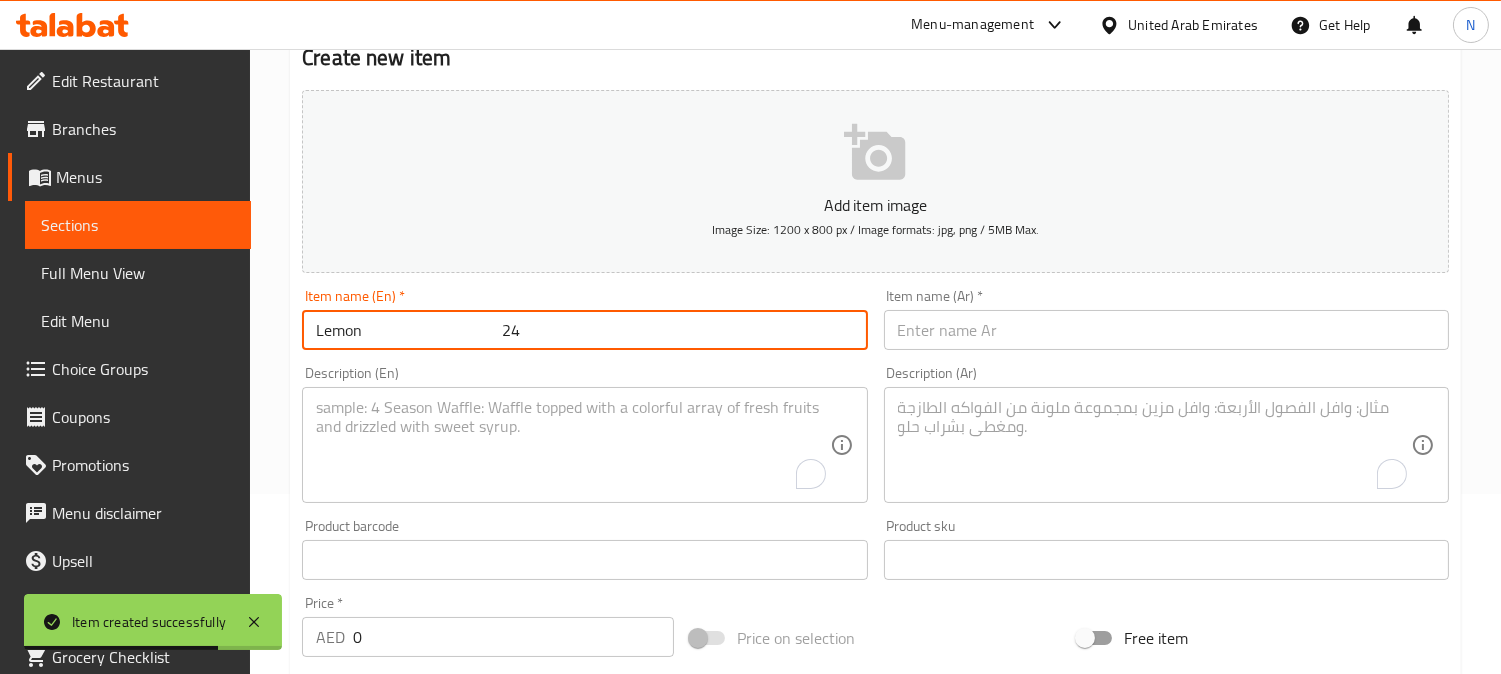 drag, startPoint x: 486, startPoint y: 350, endPoint x: 516, endPoint y: 343, distance: 30.805843 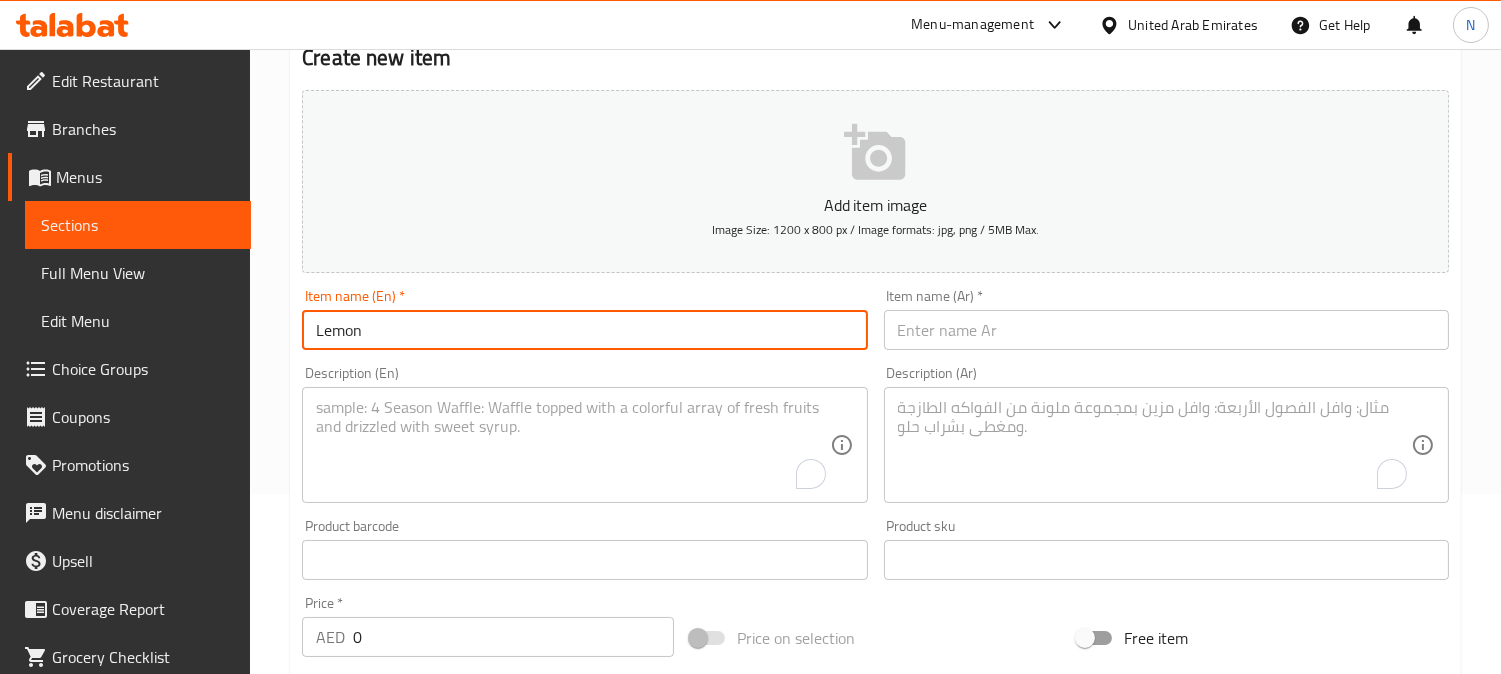drag, startPoint x: 371, startPoint y: 342, endPoint x: 395, endPoint y: 351, distance: 25.632011 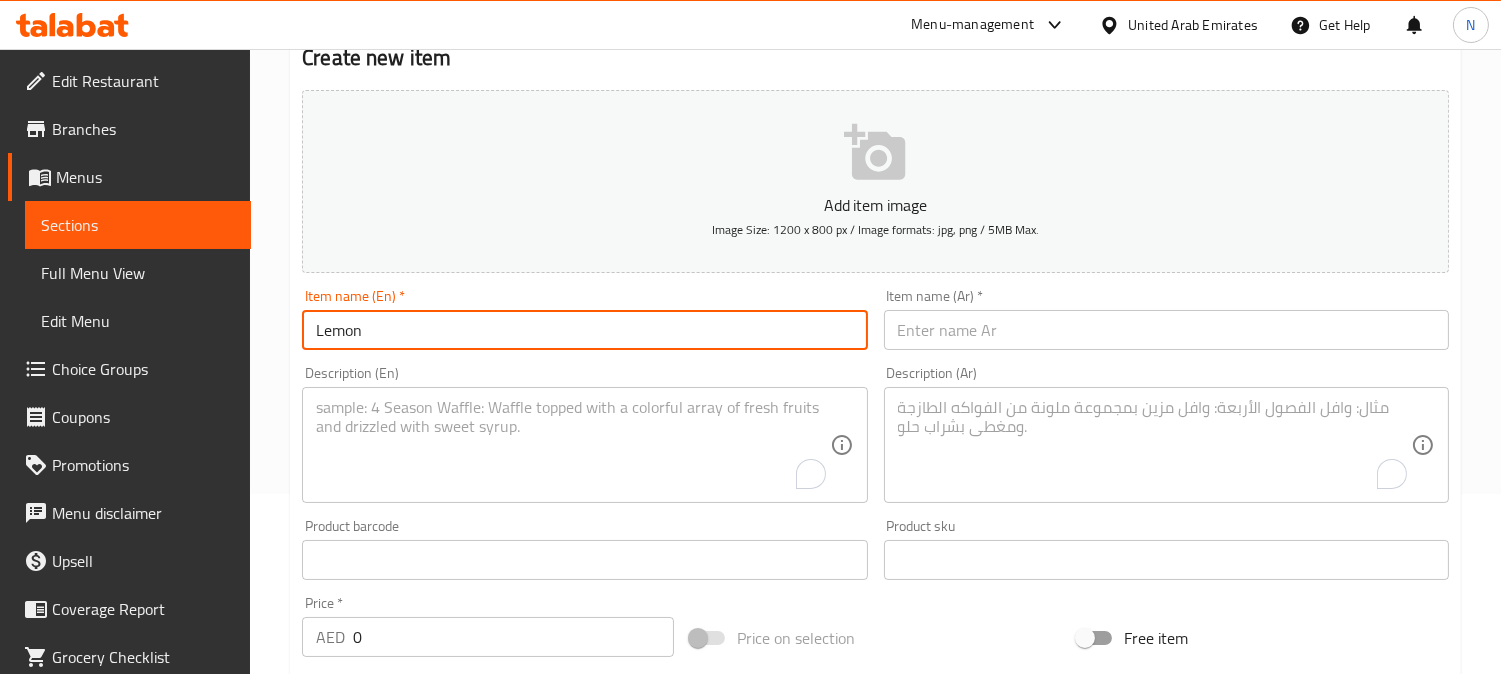 click on "Lemon" at bounding box center (584, 330) 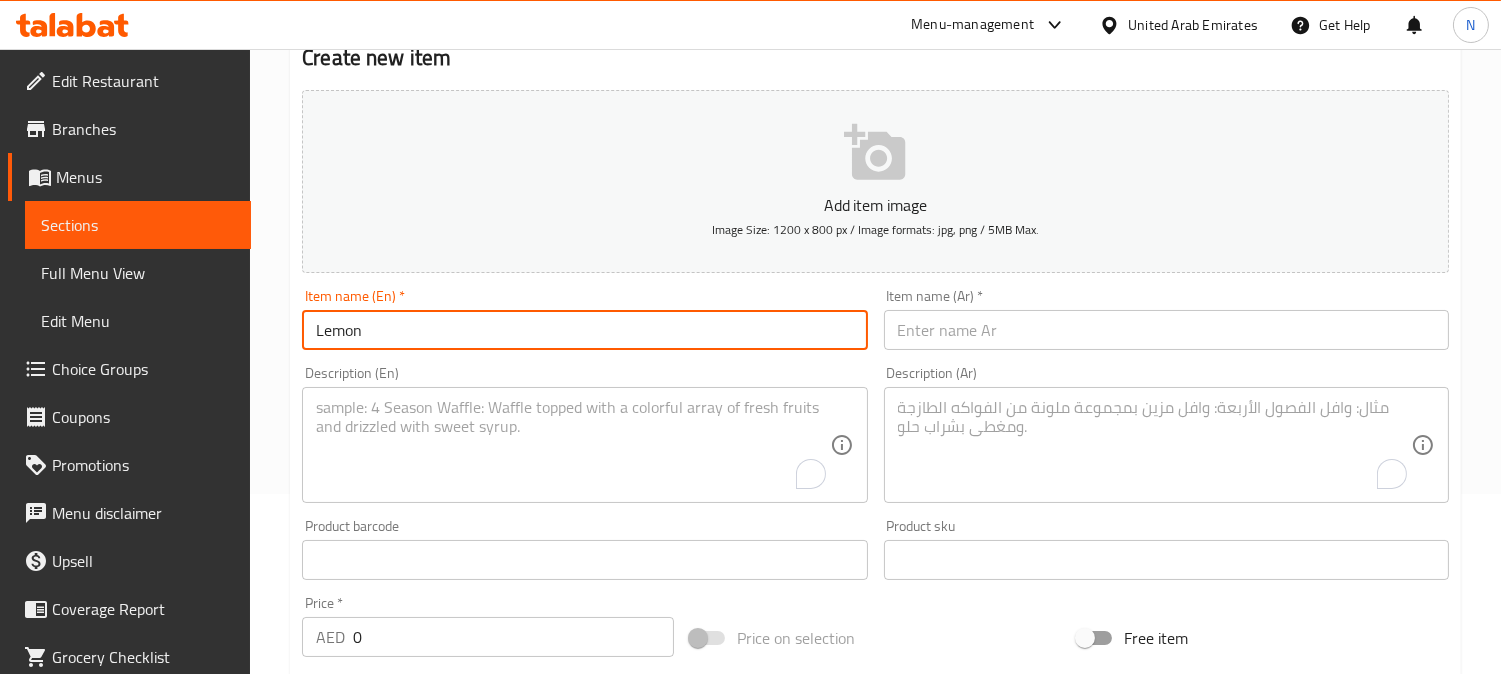 click on "Lemon" at bounding box center (584, 330) 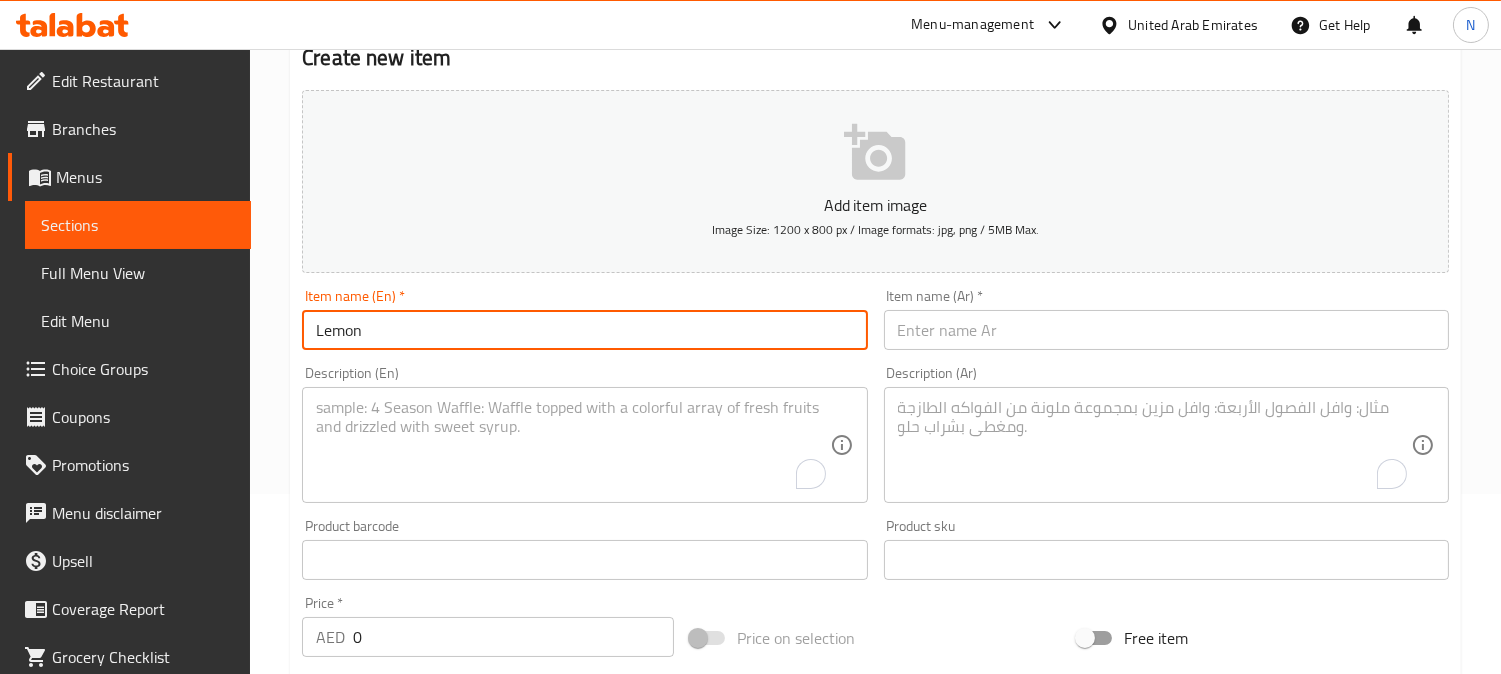 click on "Add item image Image Size: 1200 x 800 px / Image formats: jpg, png / 5MB Max. Item name (En)   * Lemon Item name (En)  * Item name (Ar)   * Item name (Ar)  * Description (En) Description (En) Description (Ar) Description (Ar) Product barcode Product barcode Product sku Product sku Price   * AED 0 Price  * Price on selection Free item Start Date Start Date End Date End Date Available Days SU MO TU WE TH FR SA Available from ​ ​ Available to ​ ​ Status Active Inactive Exclude from GEM" at bounding box center [875, 513] 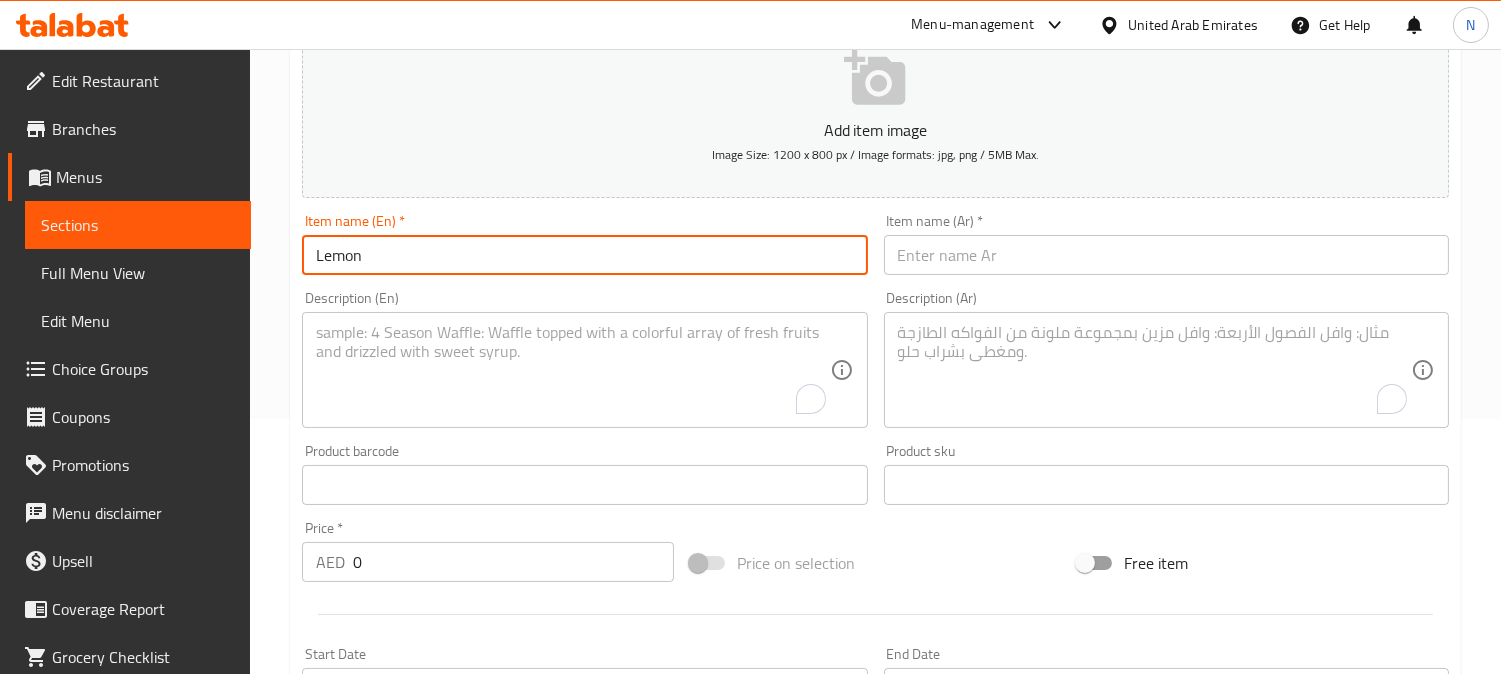 scroll, scrollTop: 291, scrollLeft: 0, axis: vertical 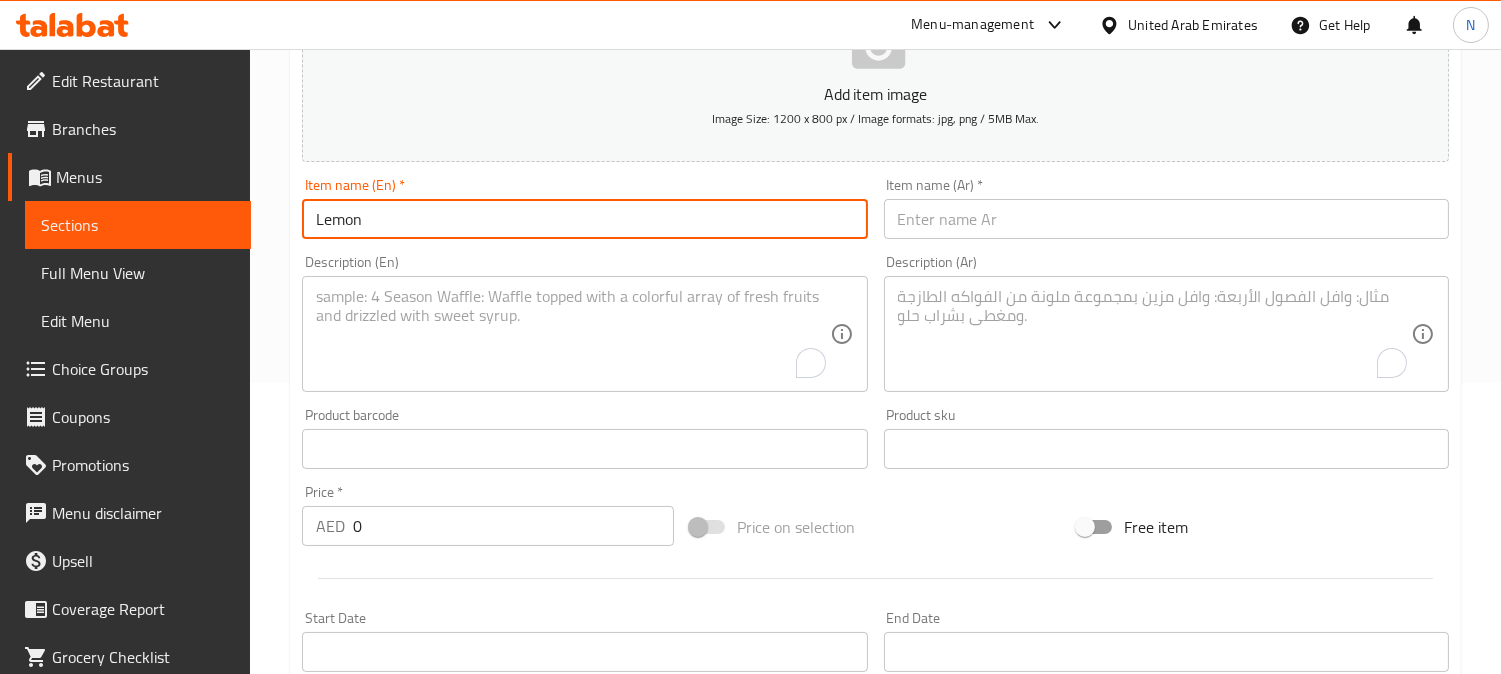 type on "Lemon" 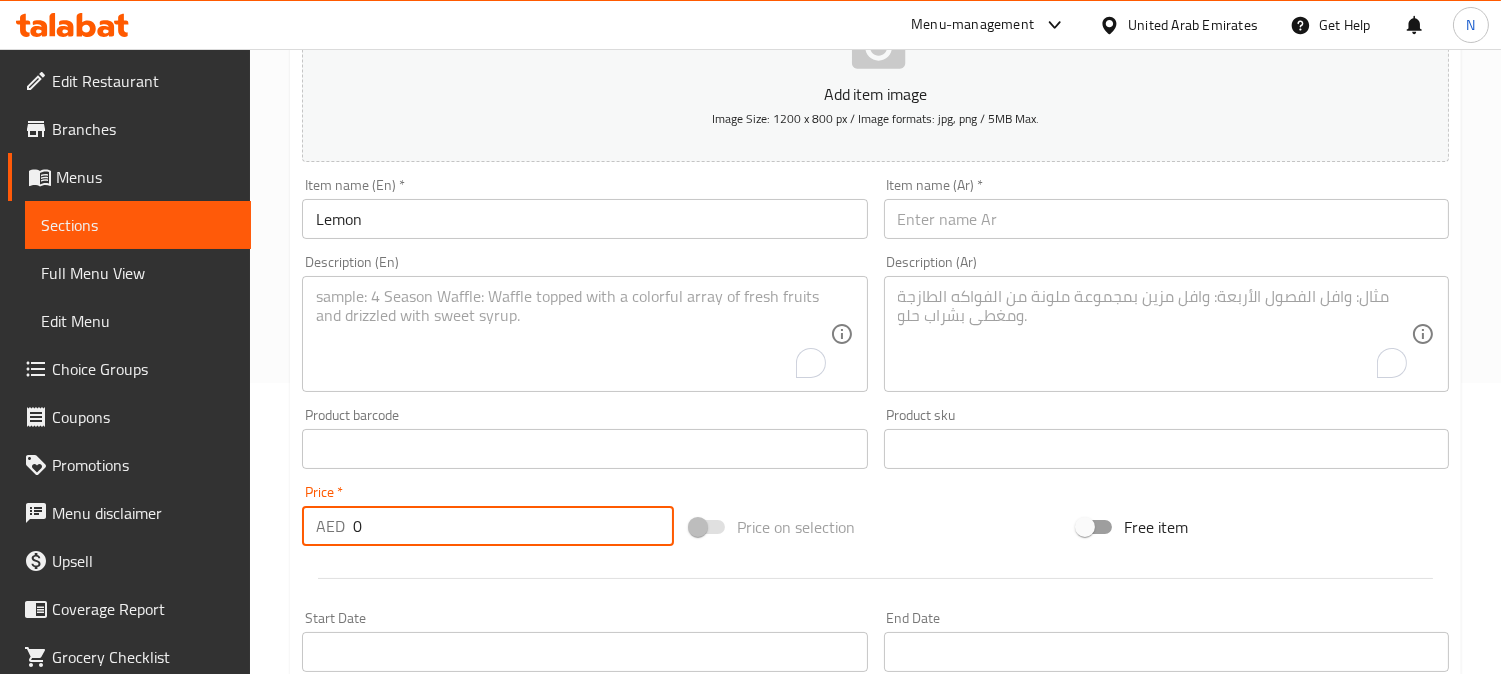 drag, startPoint x: 366, startPoint y: 540, endPoint x: 321, endPoint y: 540, distance: 45 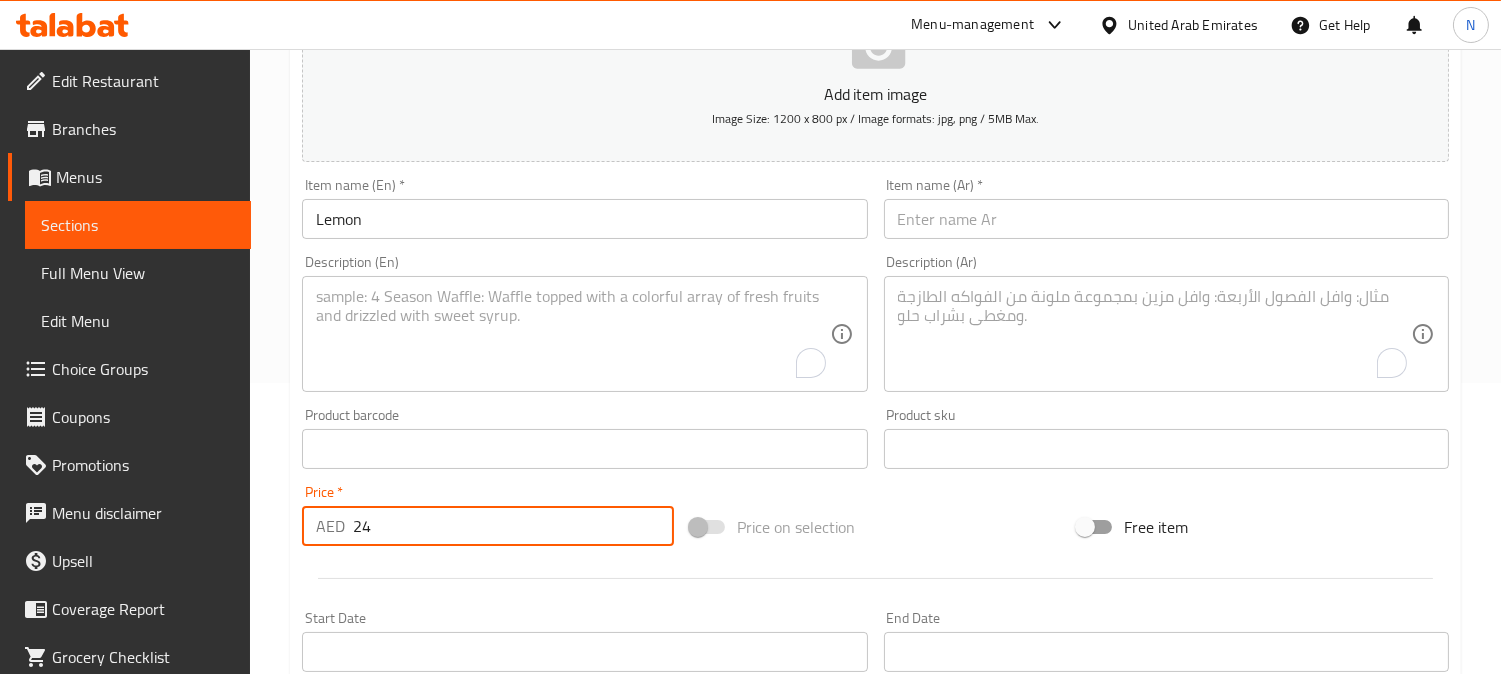 type on "24" 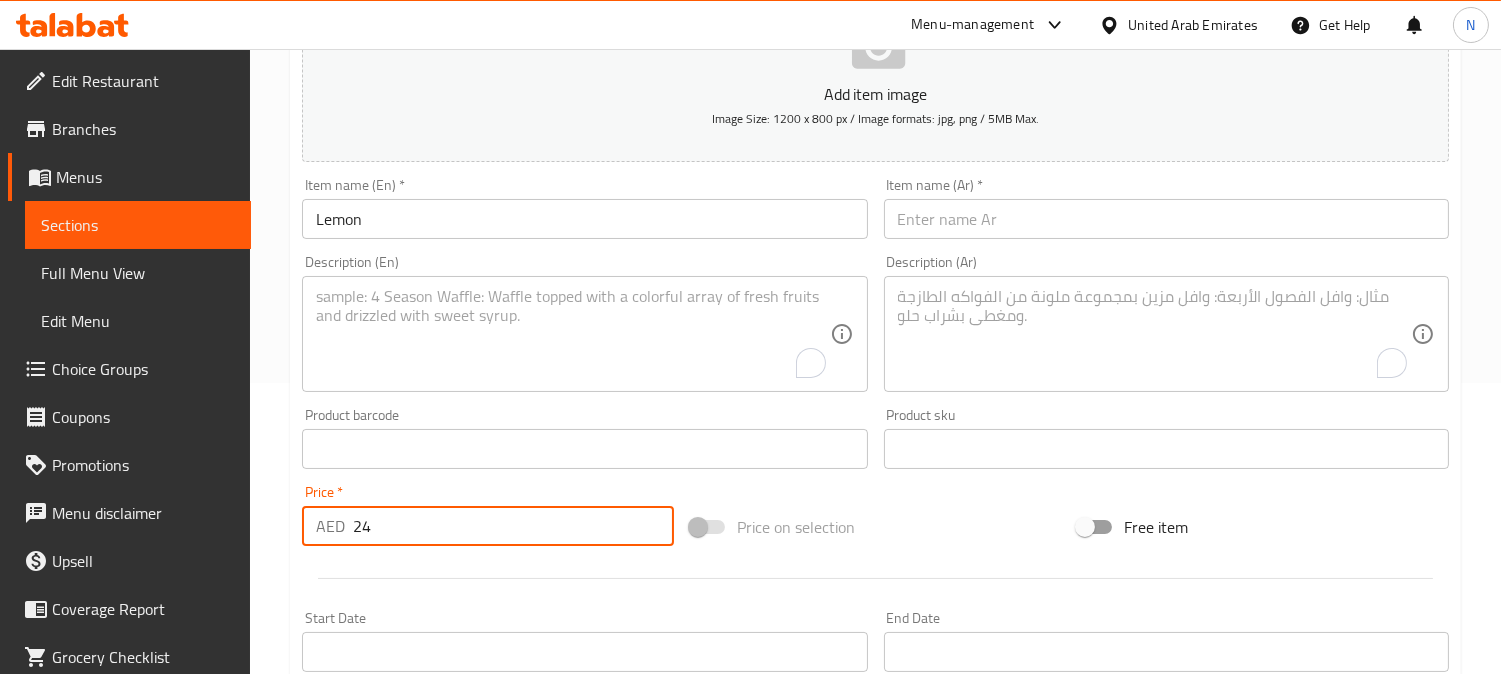 click at bounding box center (572, 334) 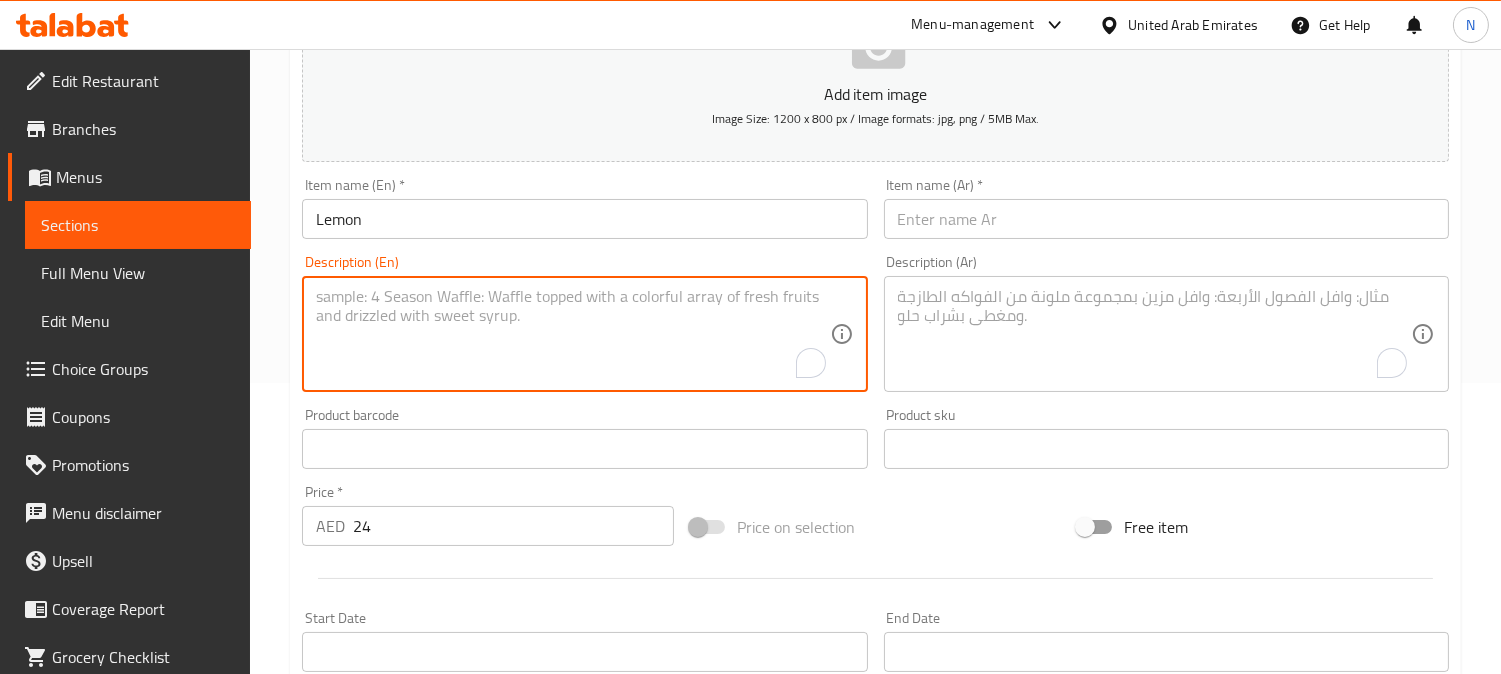 paste on "Chilled black tea with fresh lemon juice" 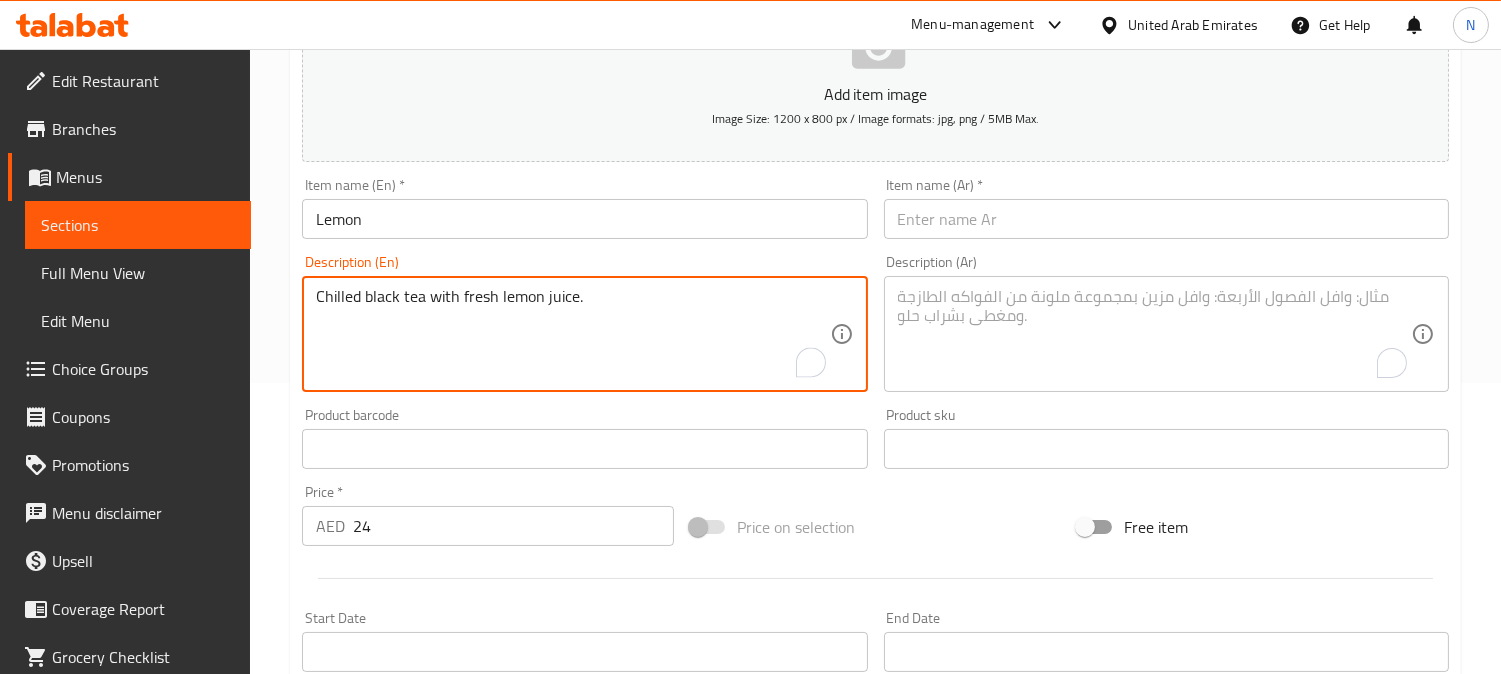 click on "Chilled black tea with fresh lemon juice." at bounding box center [572, 334] 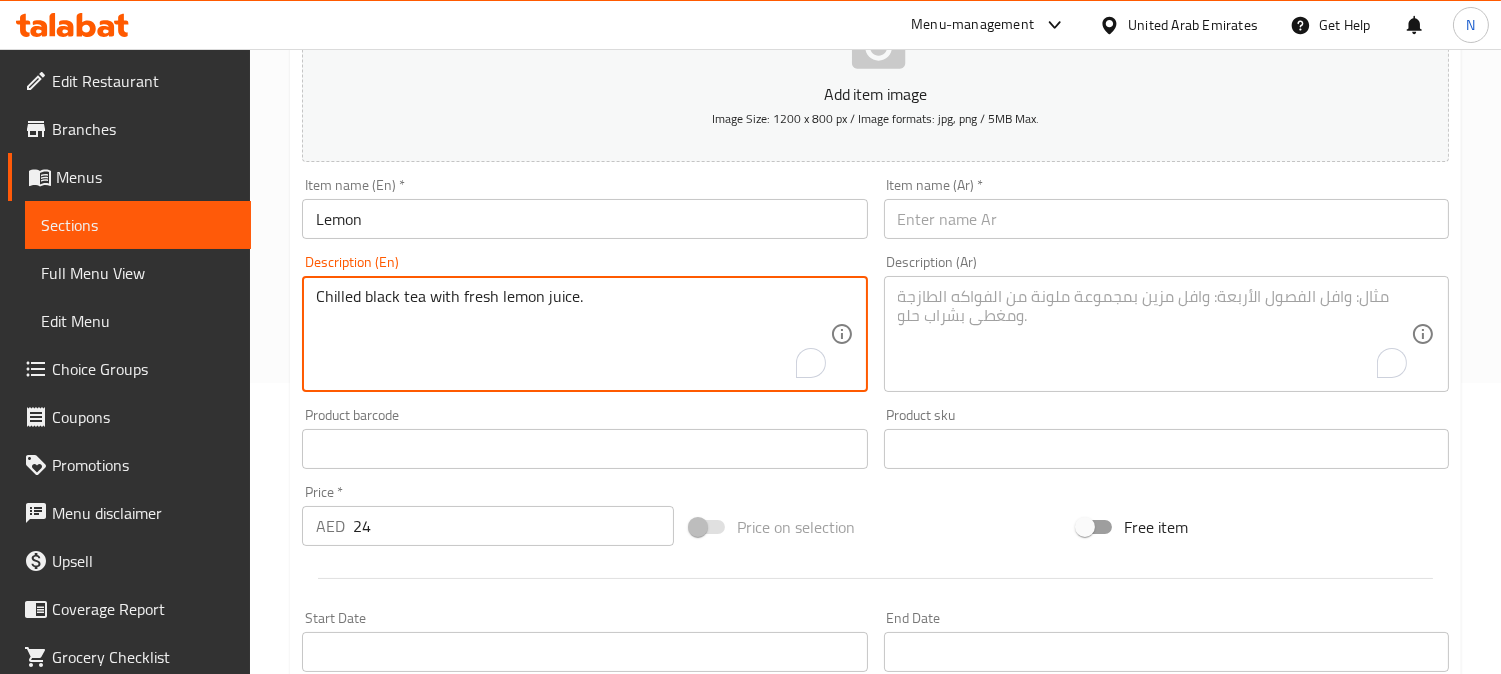 type on "Chilled black tea with fresh lemon juice." 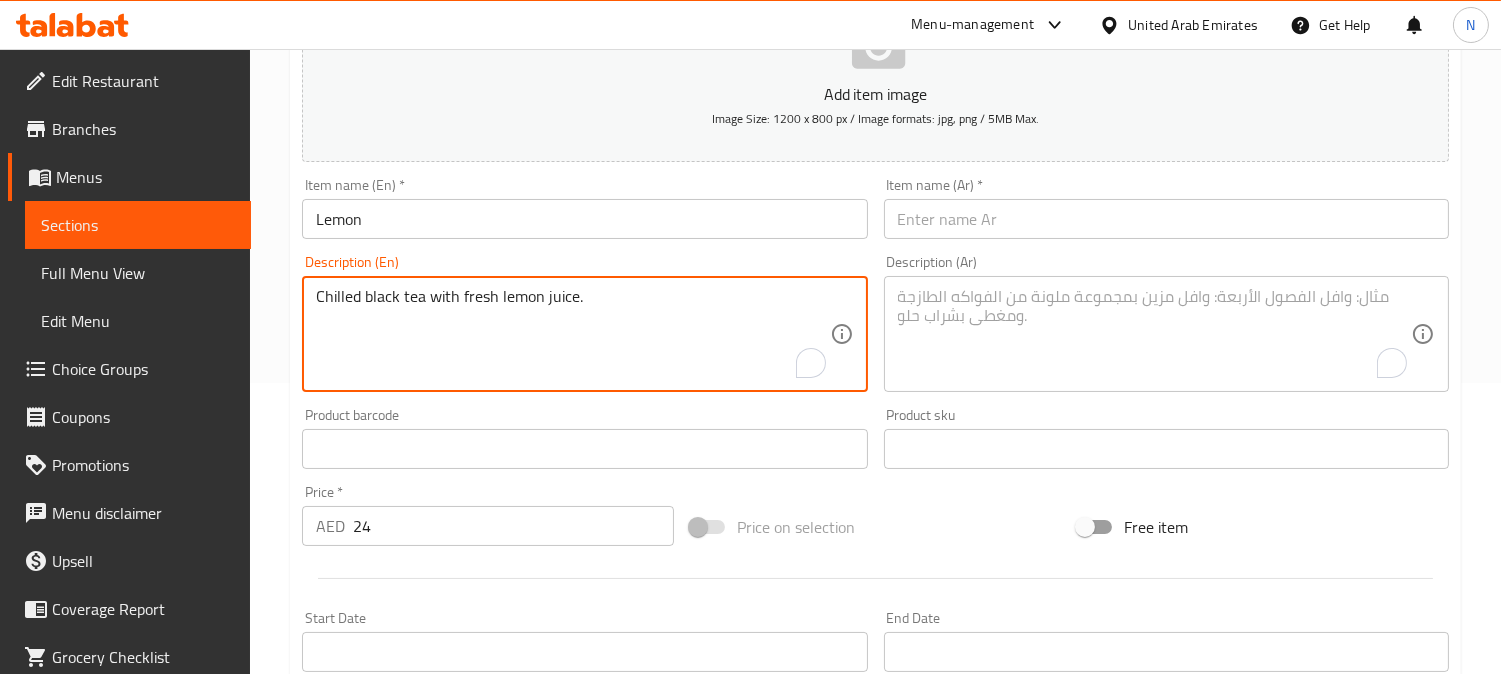 click at bounding box center (1154, 334) 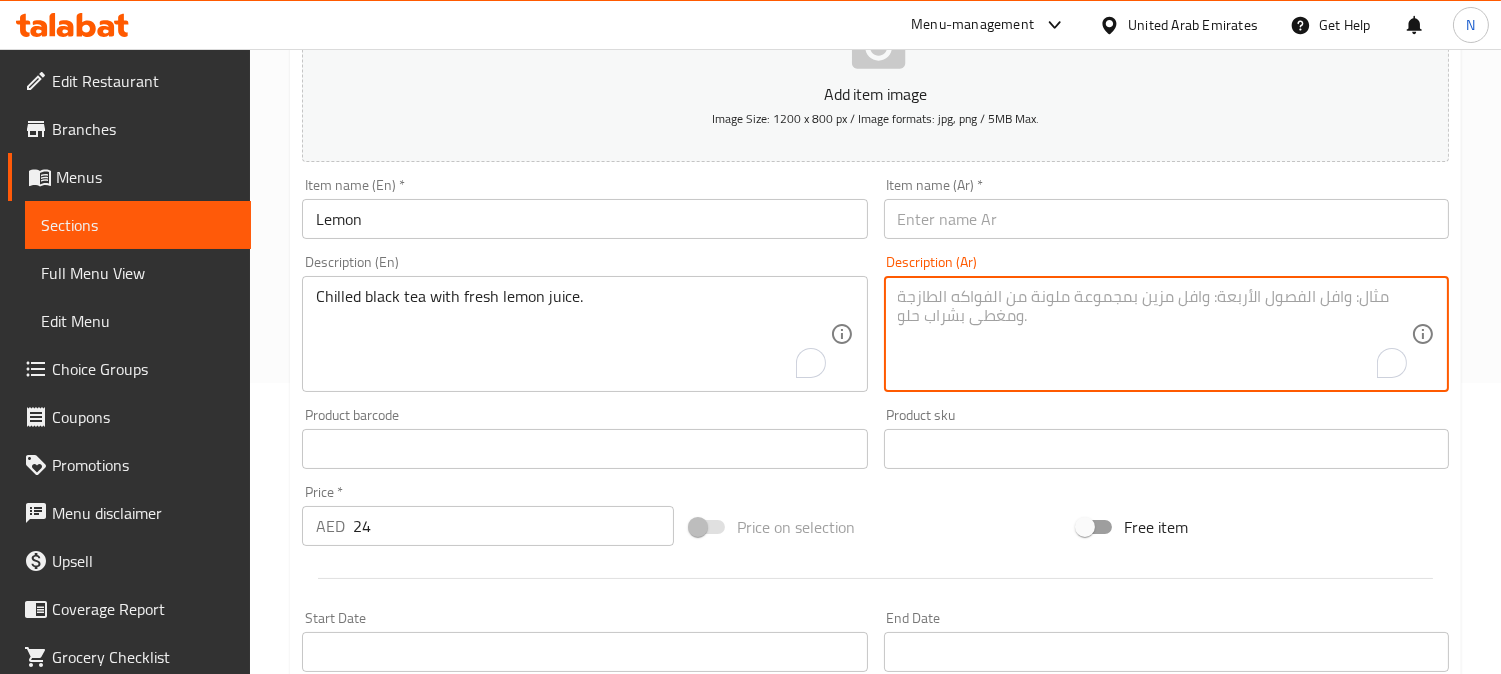 paste on "الشاي الأسود المبرد مع عصير الليمون الطازج." 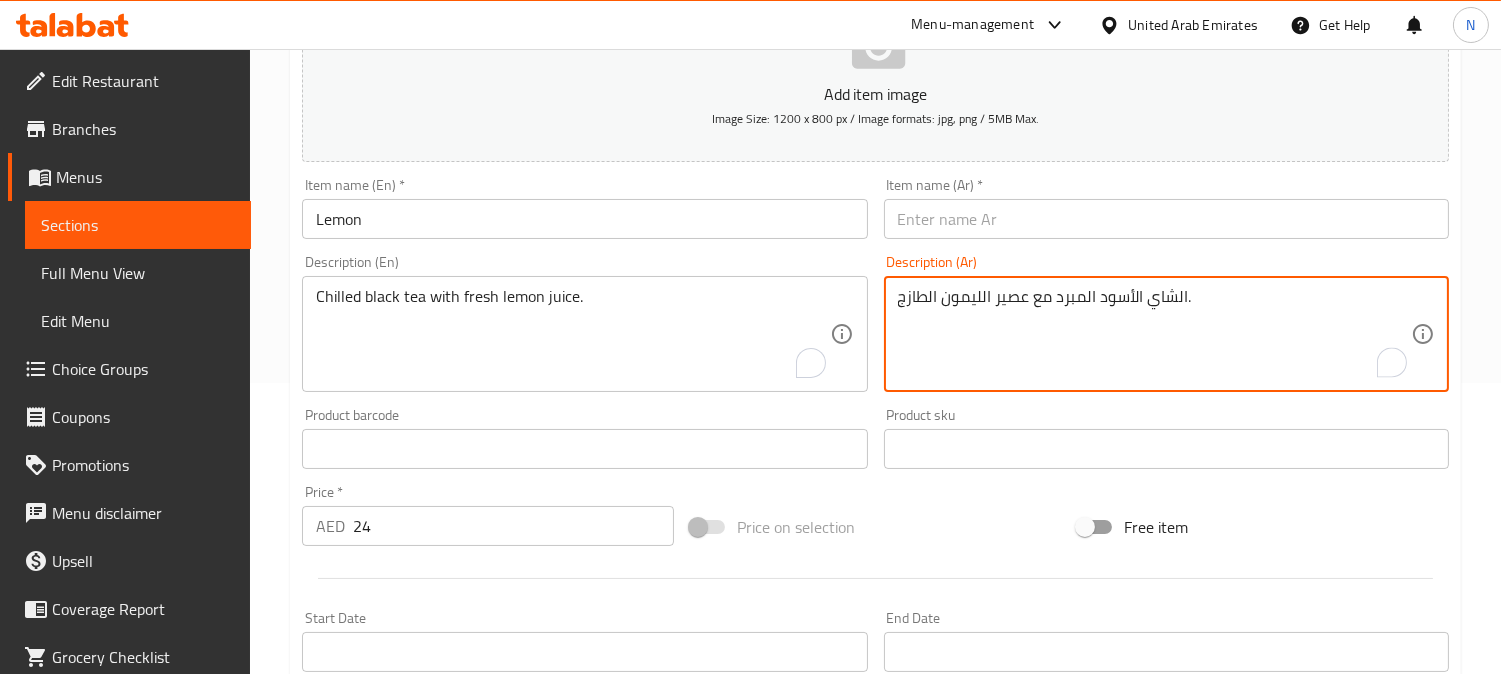 click on "الشاي الأسود المبرد مع عصير الليمون الطازج." at bounding box center [1154, 334] 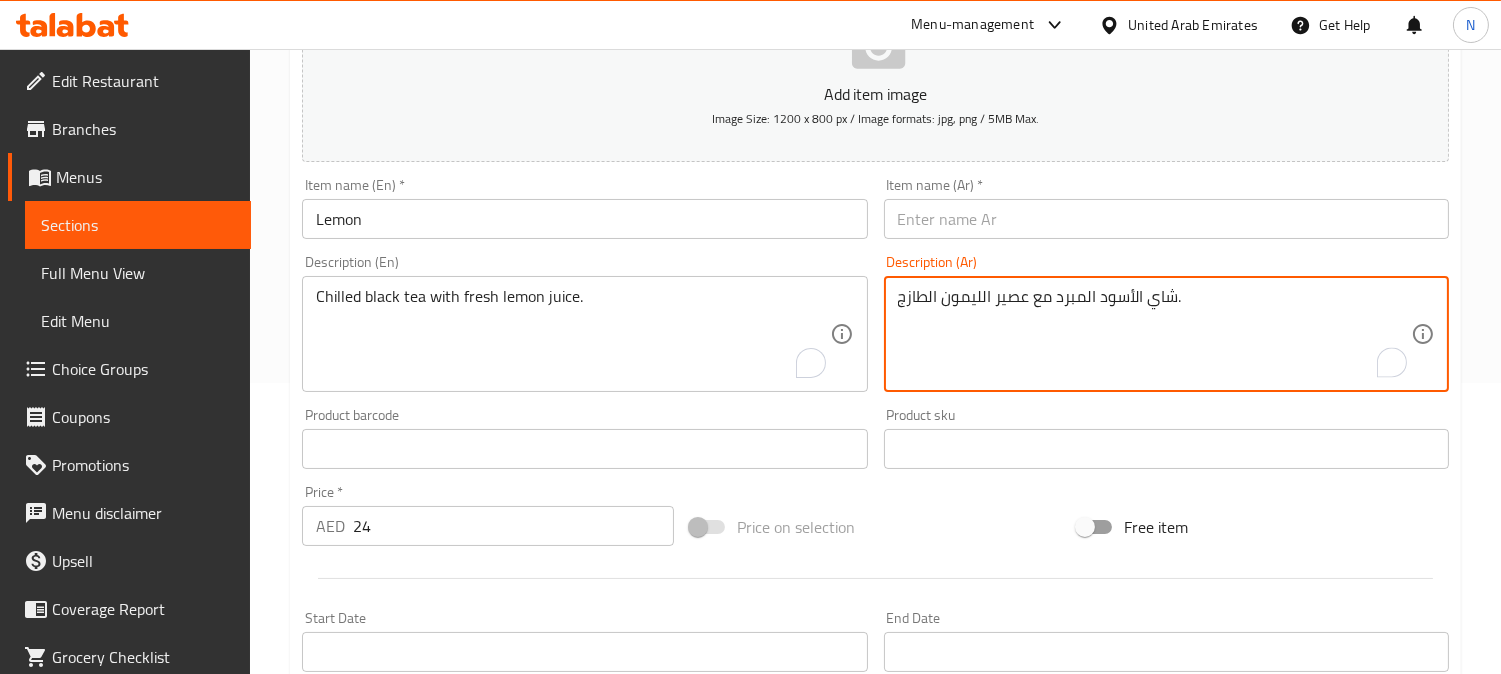 click on "شاي الأسود المبرد مع عصير الليمون الطازج." at bounding box center [1154, 334] 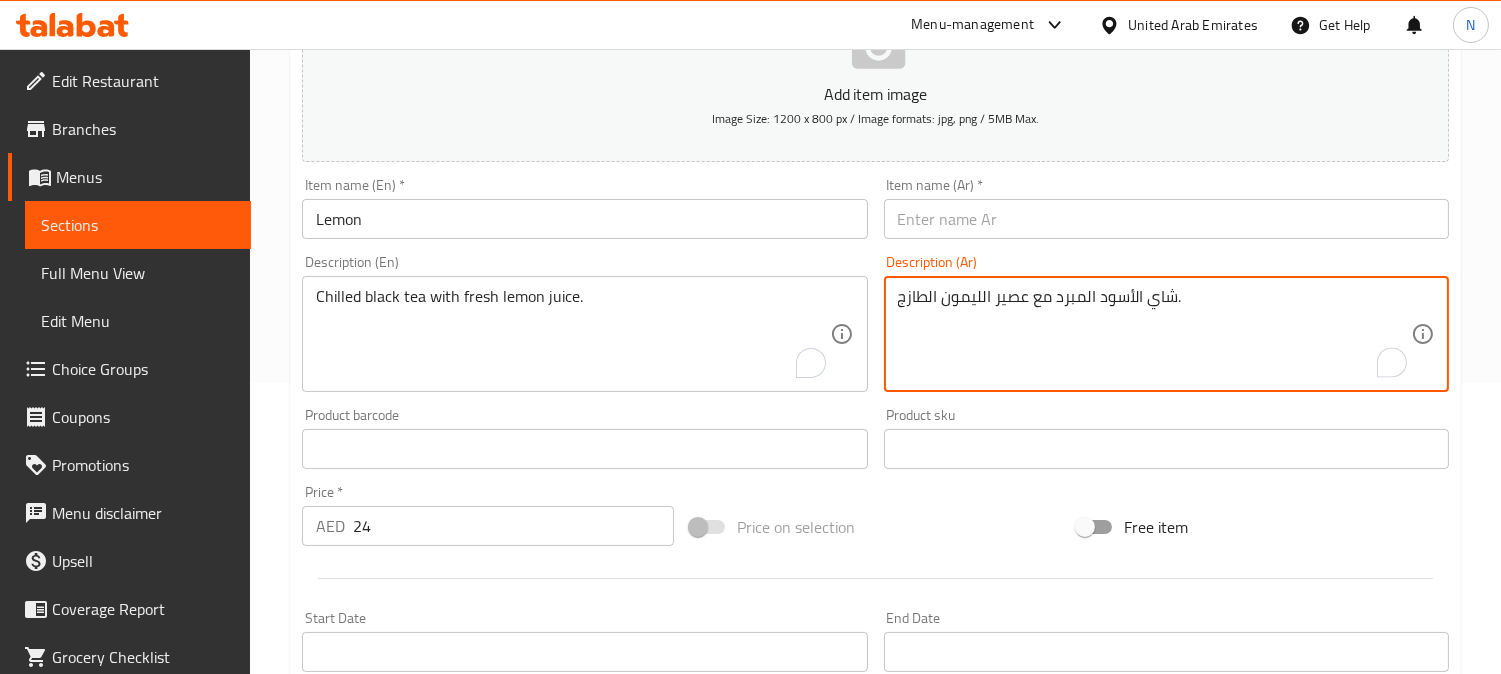 drag, startPoint x: 1143, startPoint y: 303, endPoint x: 1146, endPoint y: 370, distance: 67.06713 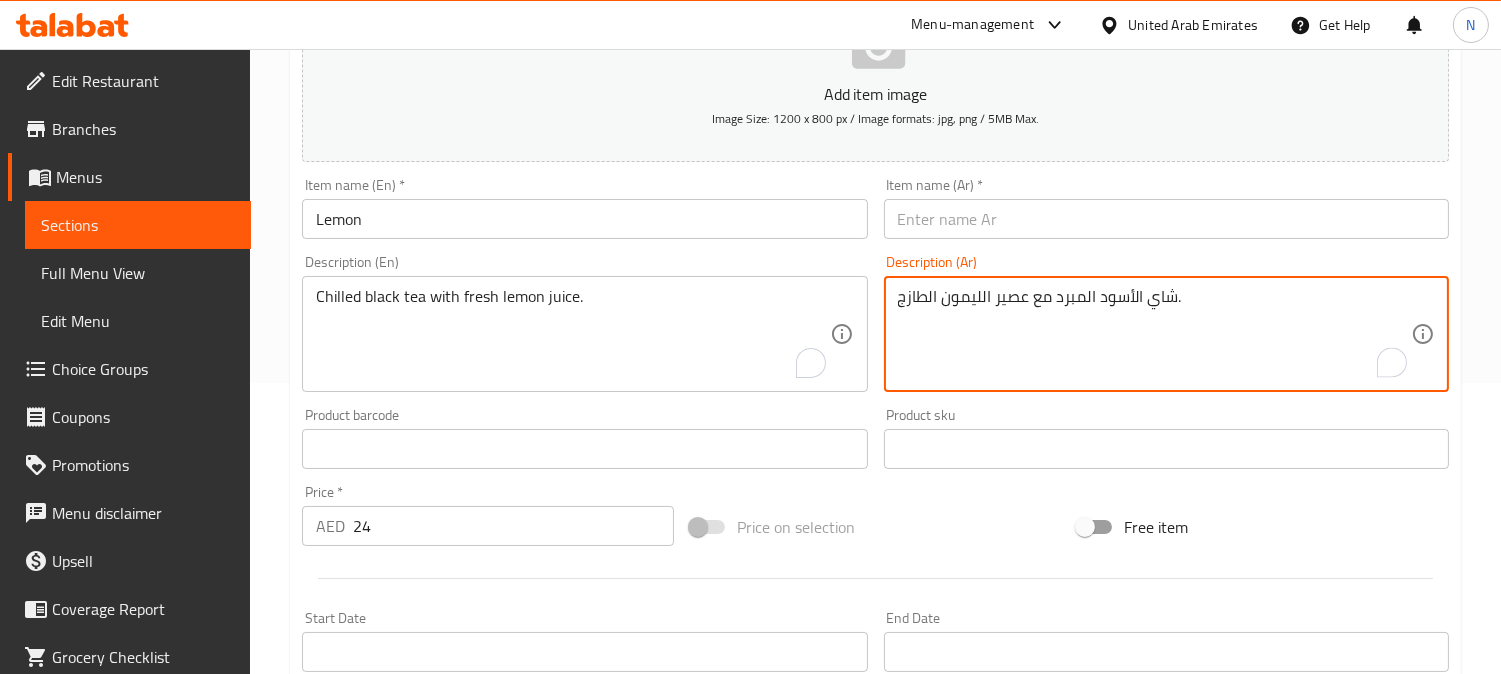 click on "شاي الأسود المبرد مع عصير الليمون الطازج." at bounding box center (1154, 334) 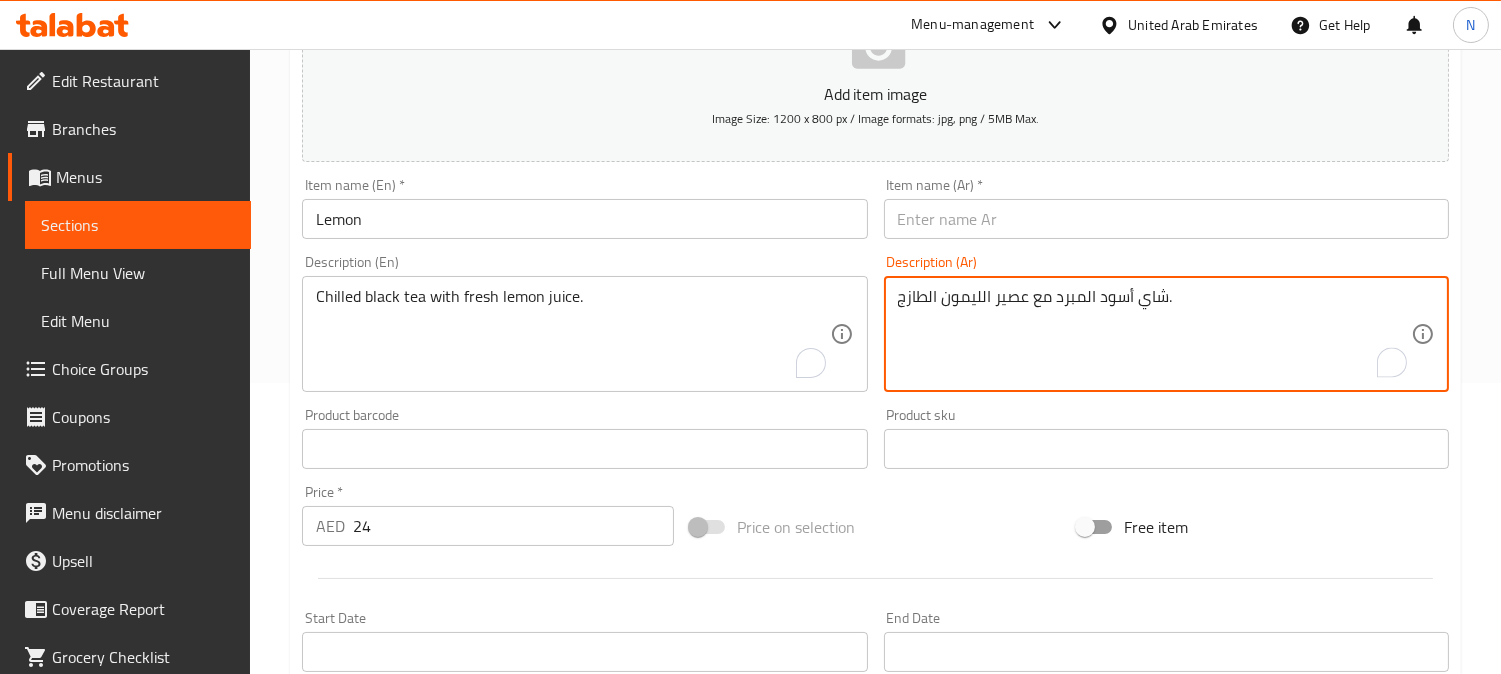 click on "شاي أسود المبرد مع عصير الليمون الطازج." at bounding box center (1154, 334) 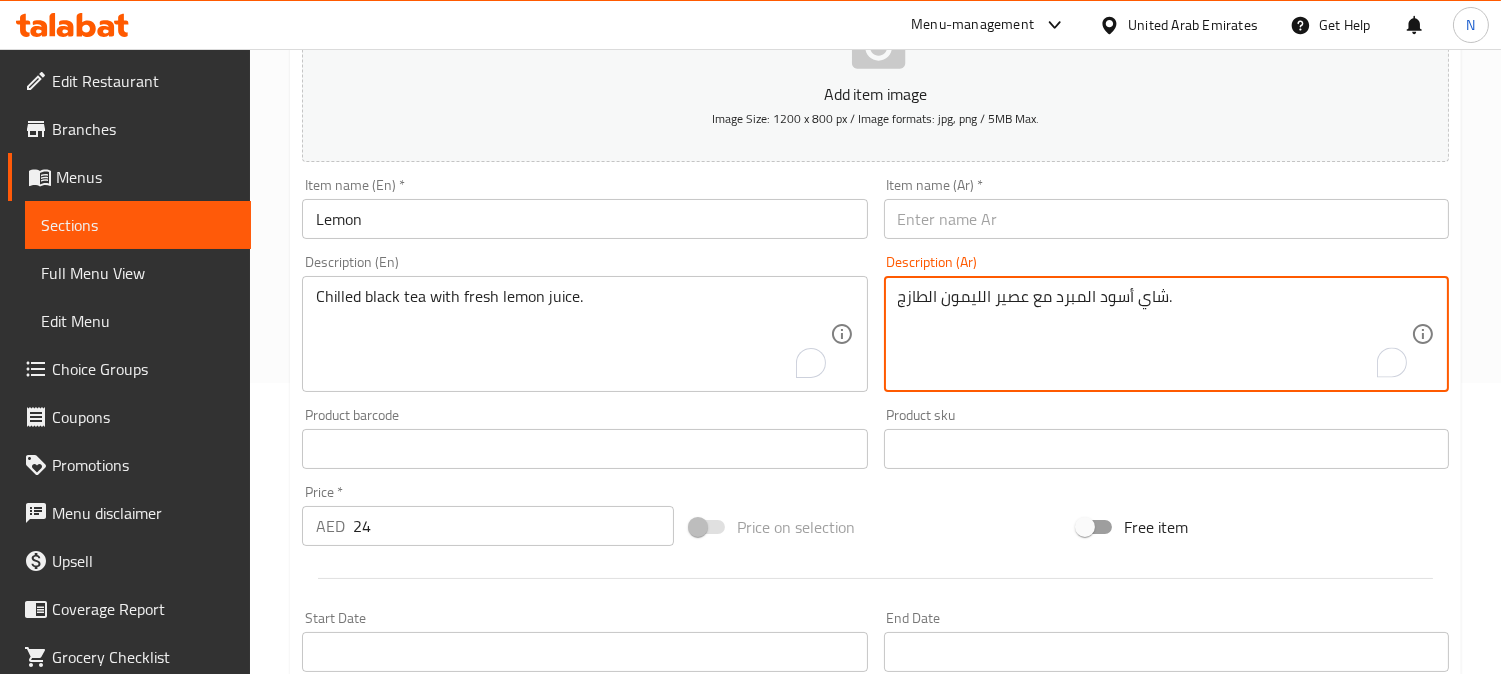 click on "شاي أسود المبرد مع عصير الليمون الطازج." at bounding box center [1154, 334] 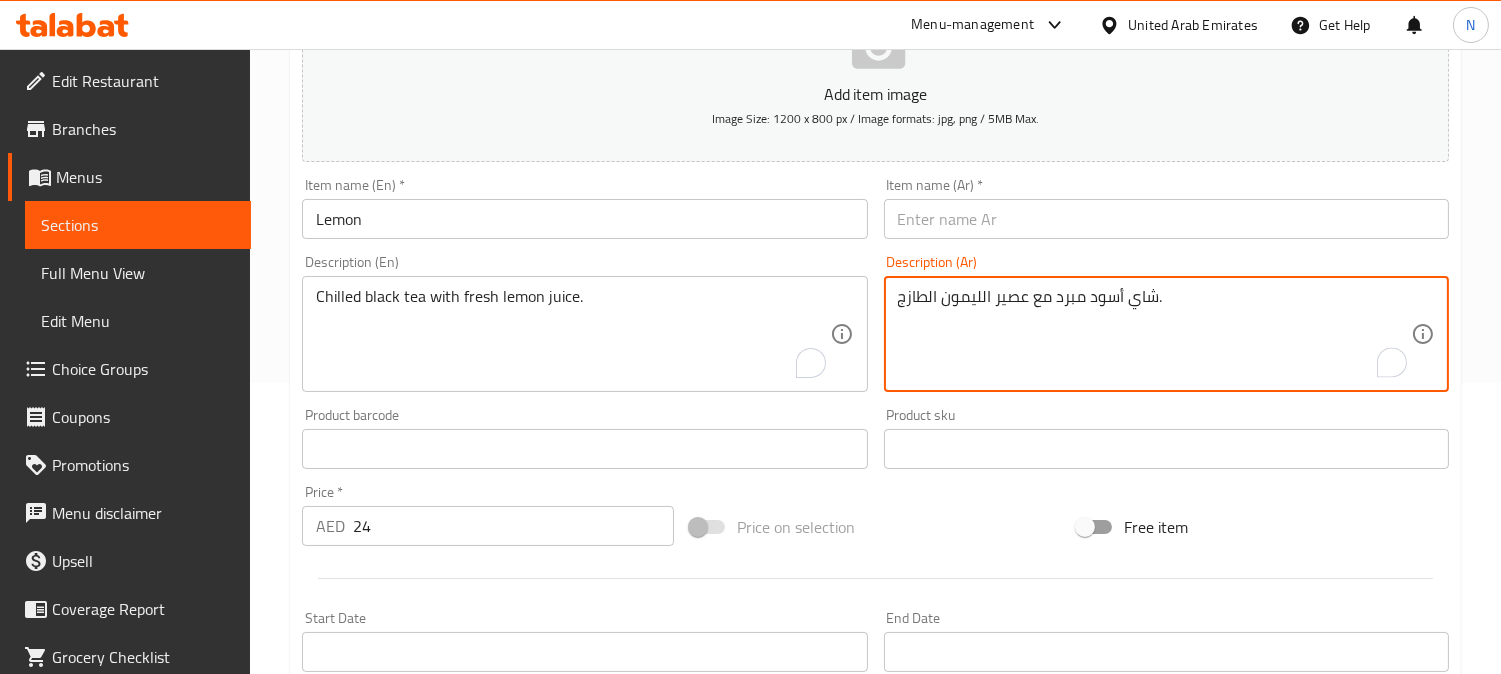 click on "شاي أسود مبرد مع عصير الليمون الطازج." at bounding box center [1154, 334] 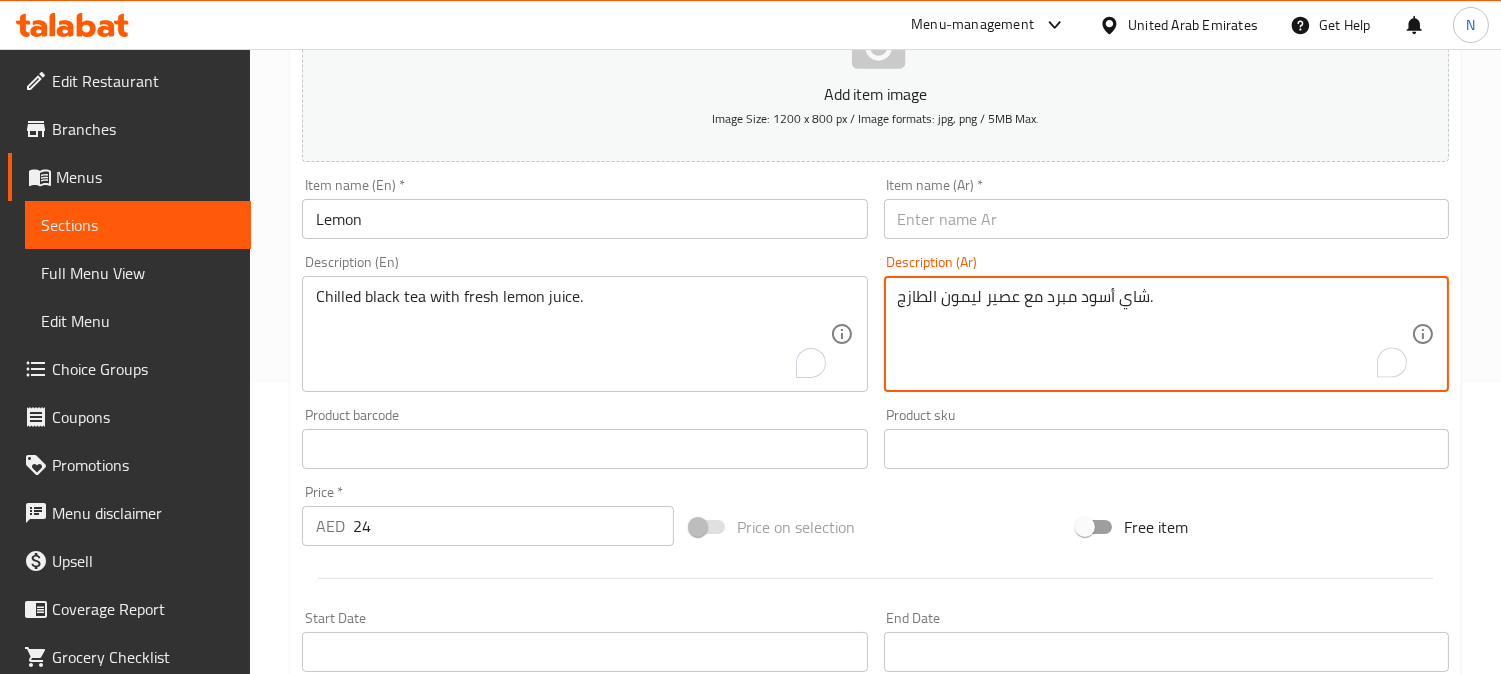 drag, startPoint x: 936, startPoint y: 297, endPoint x: 928, endPoint y: 304, distance: 10.630146 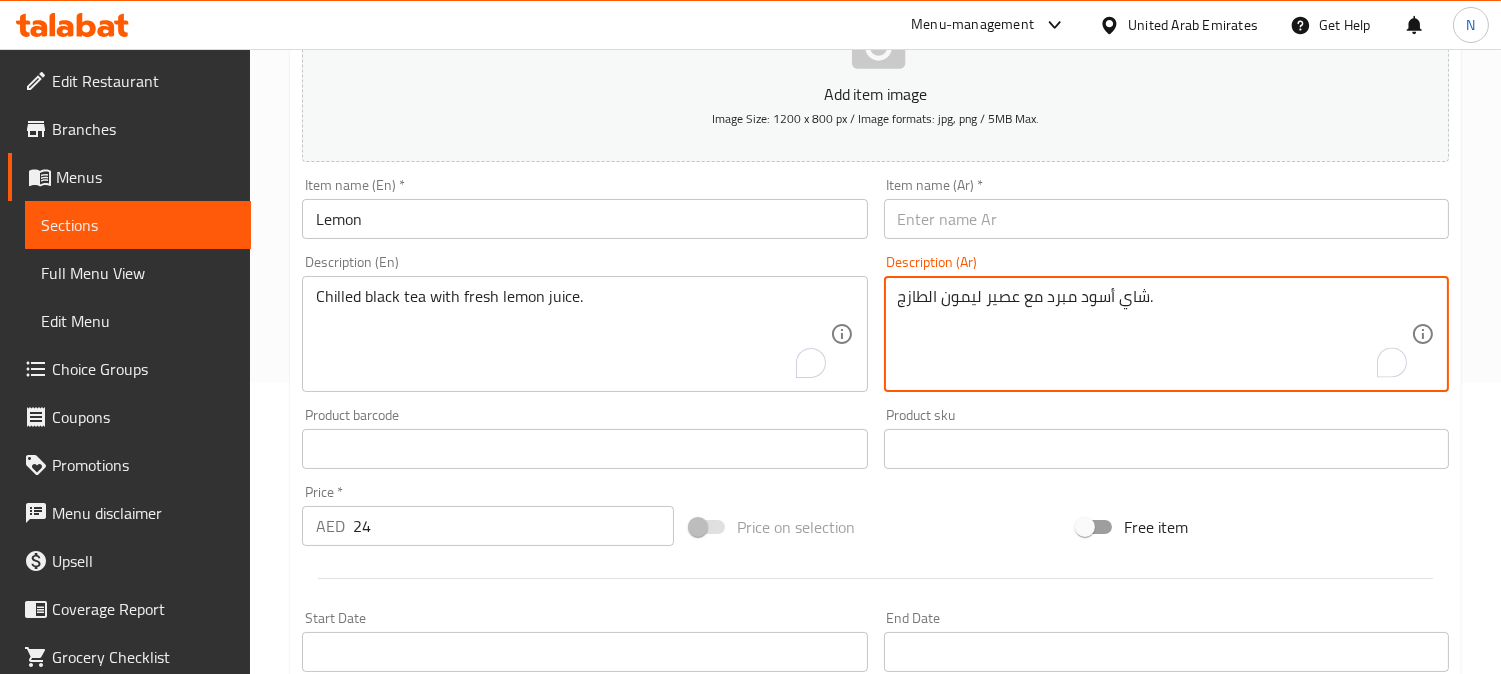 click on "شاي أسود مبرد مع عصير ليمون الطازج." at bounding box center (1154, 334) 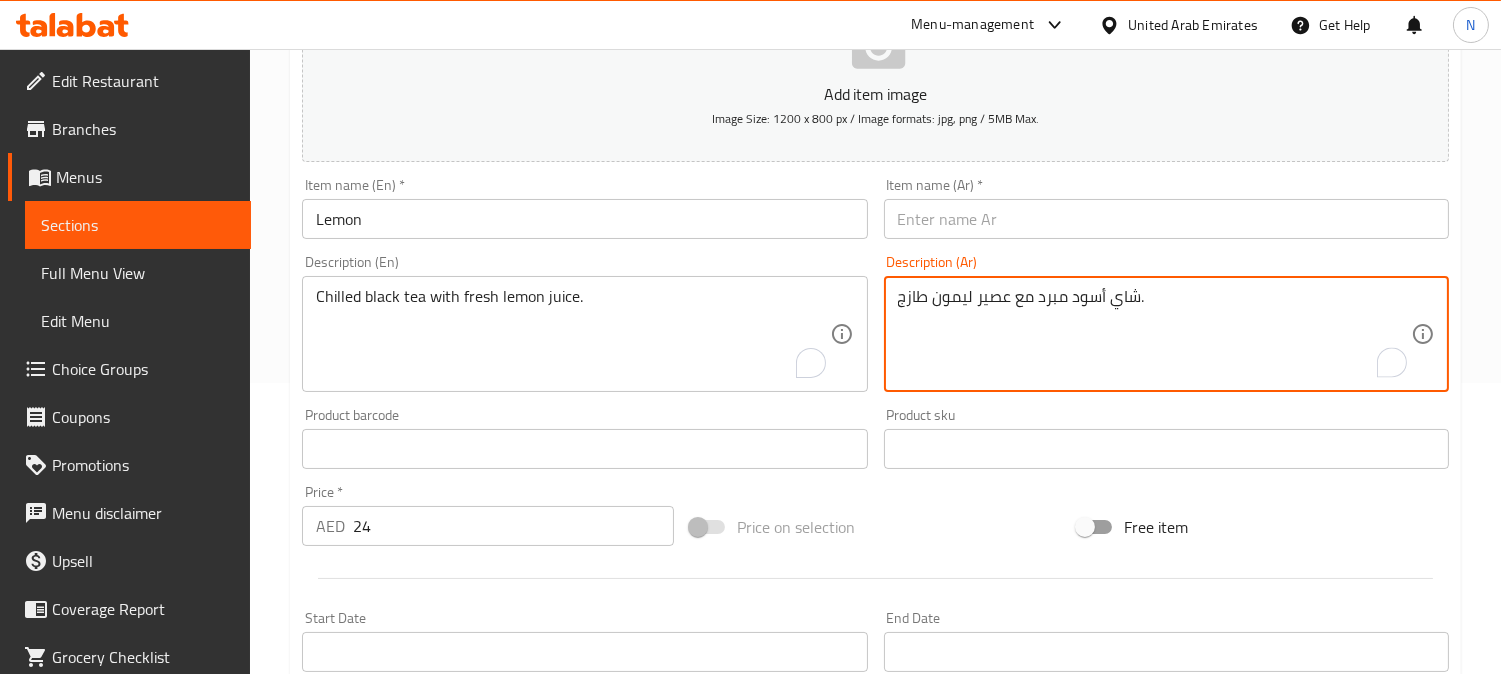 click on "شاي أسود مبرد مع عصير ليمون طازج." at bounding box center [1154, 334] 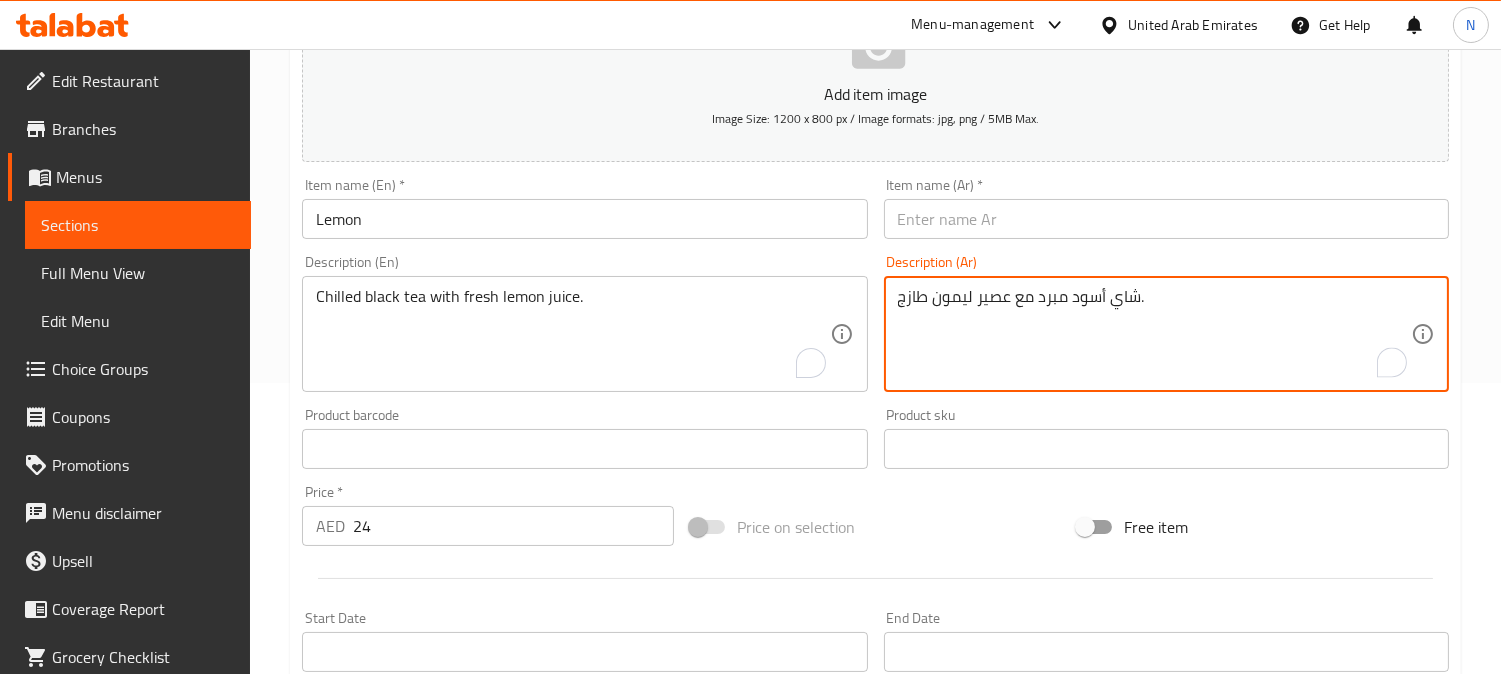 click on "شاي أسود مبرد مع عصير ليمون طازج." at bounding box center [1154, 334] 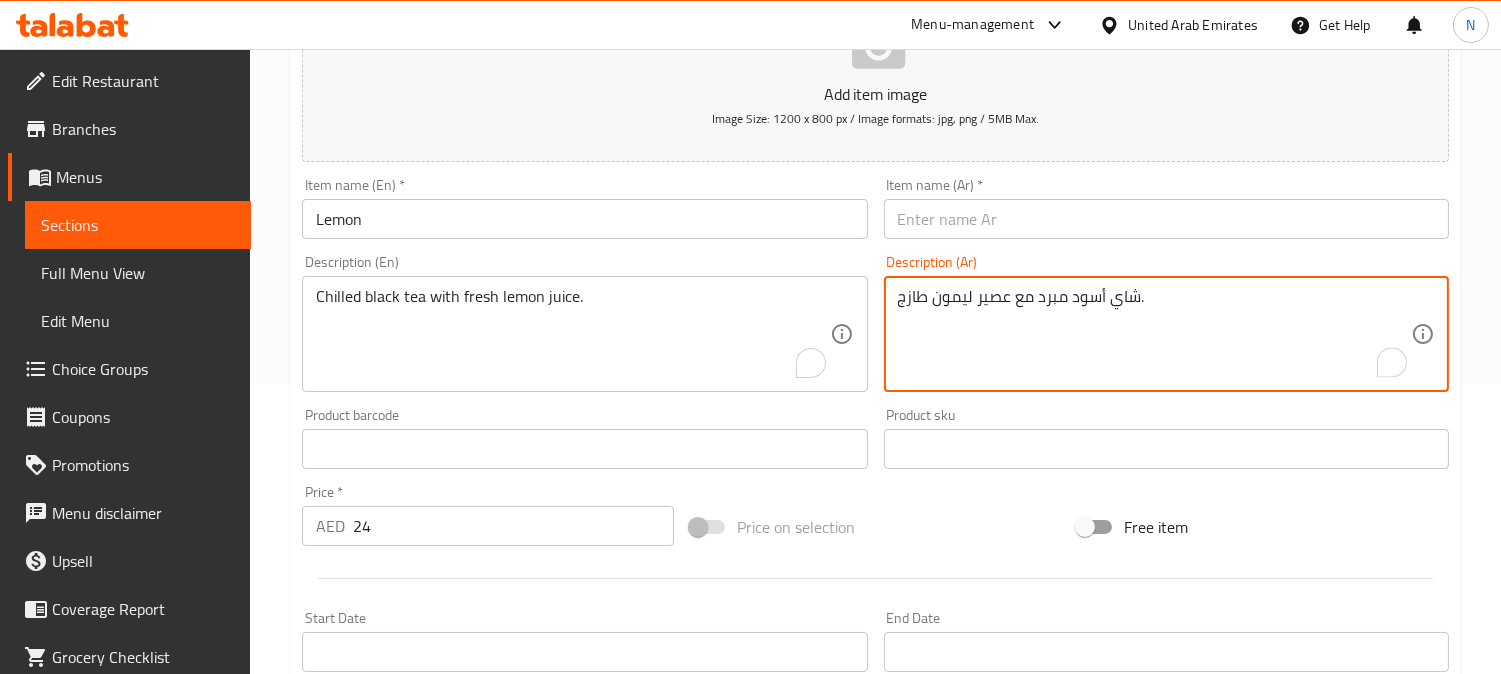 type on "شاي أسود مبرد مع عصير ليمون طازج." 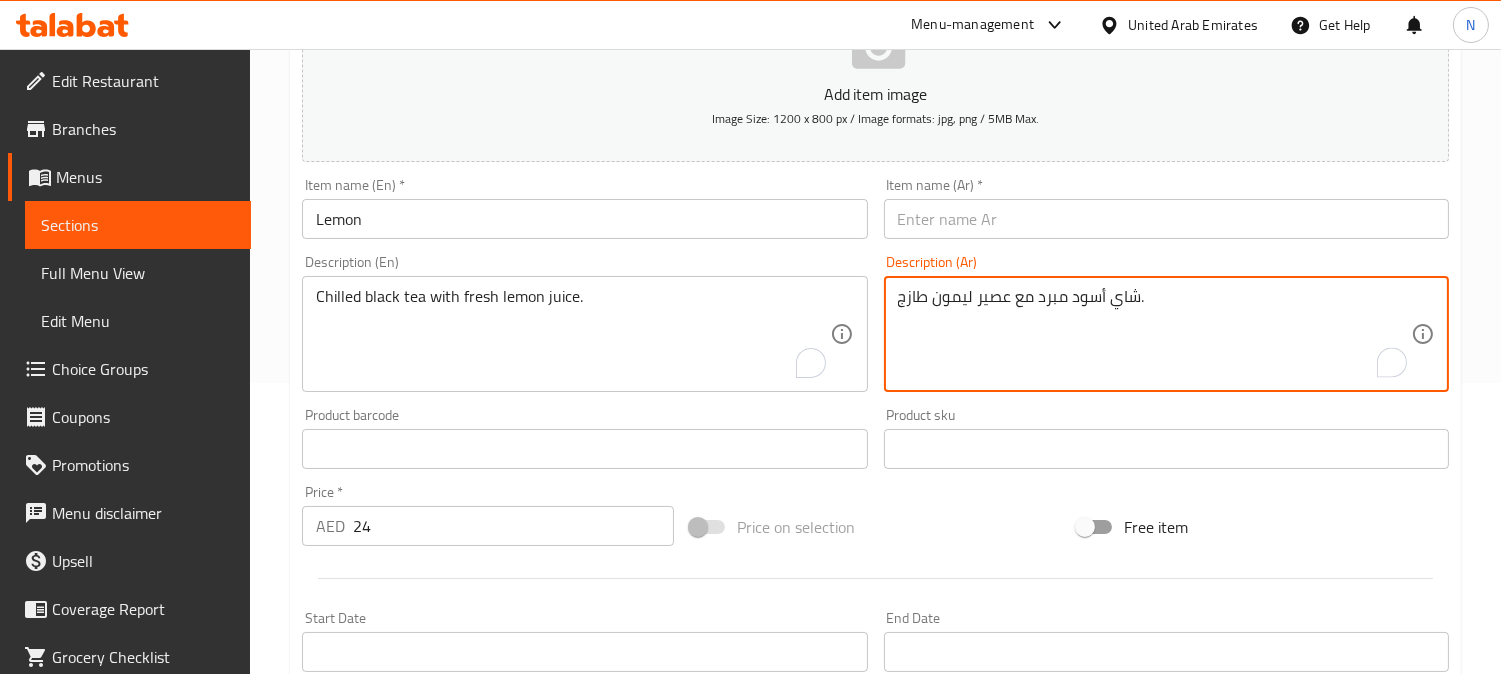 click at bounding box center [1166, 219] 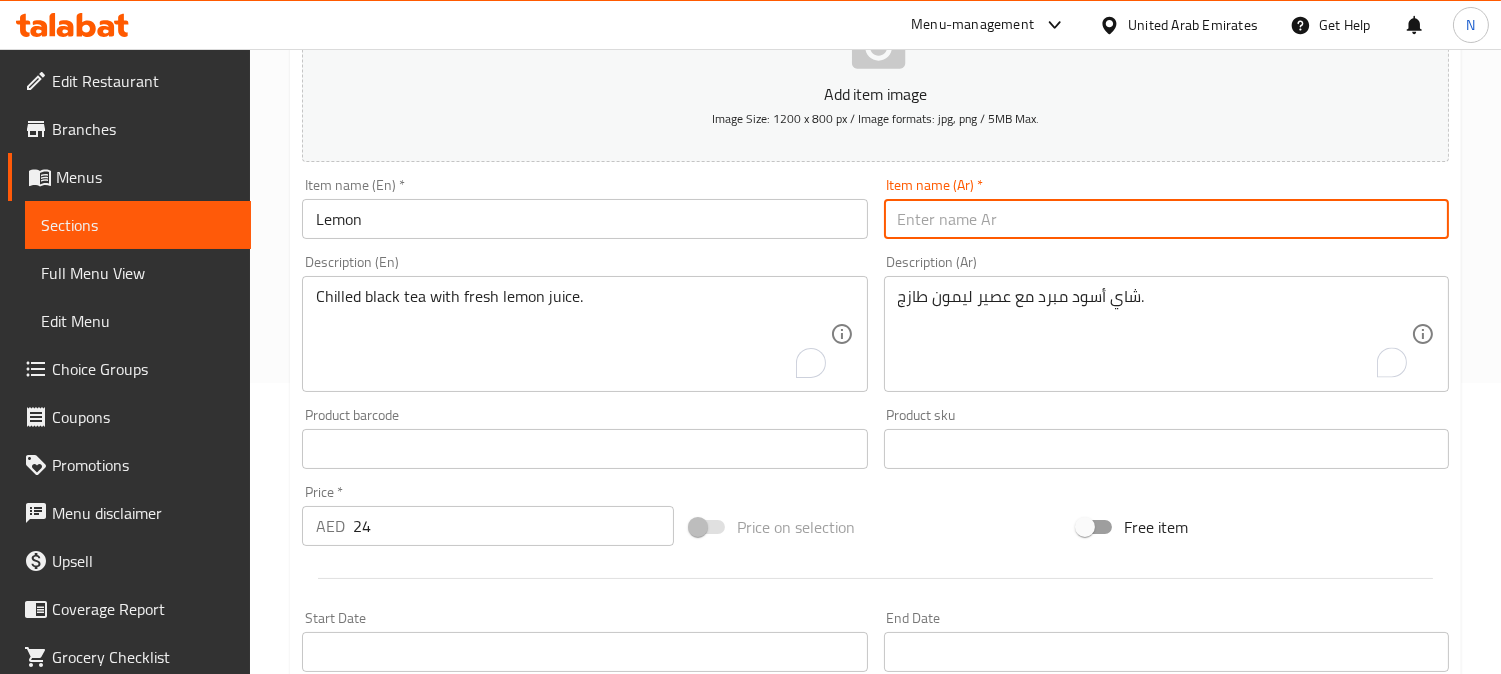 paste on "ليمون" 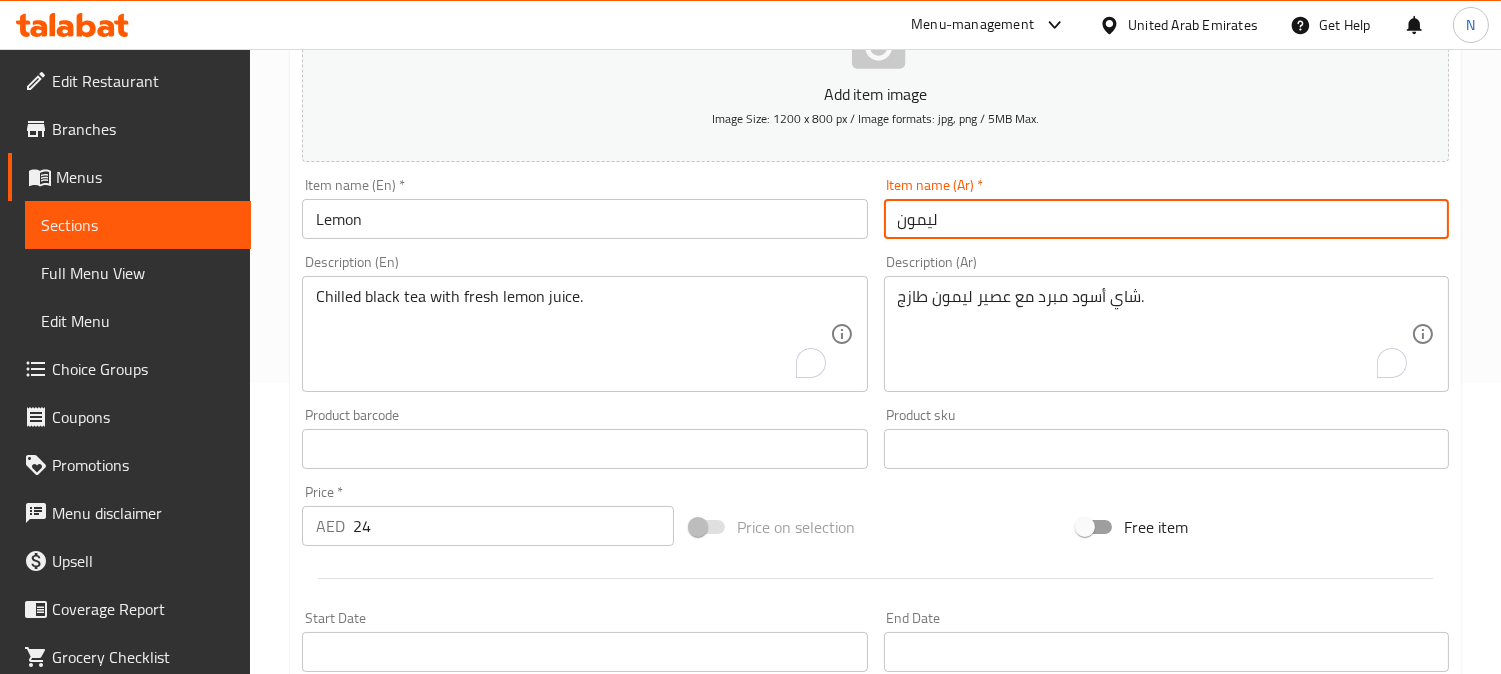 drag, startPoint x: 897, startPoint y: 225, endPoint x: 881, endPoint y: 235, distance: 18.867962 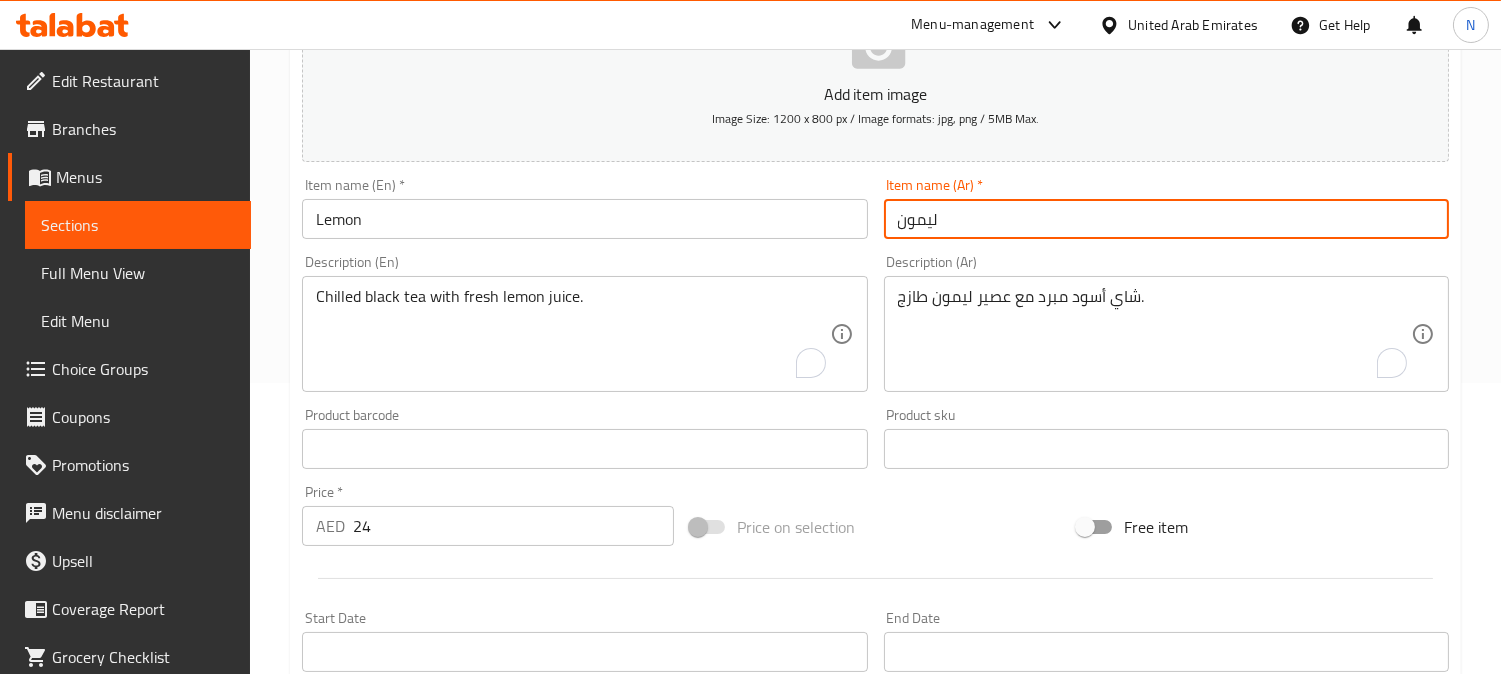 click on "Item name (Ar)   * ليمون Item name (Ar)  *" at bounding box center (1166, 208) 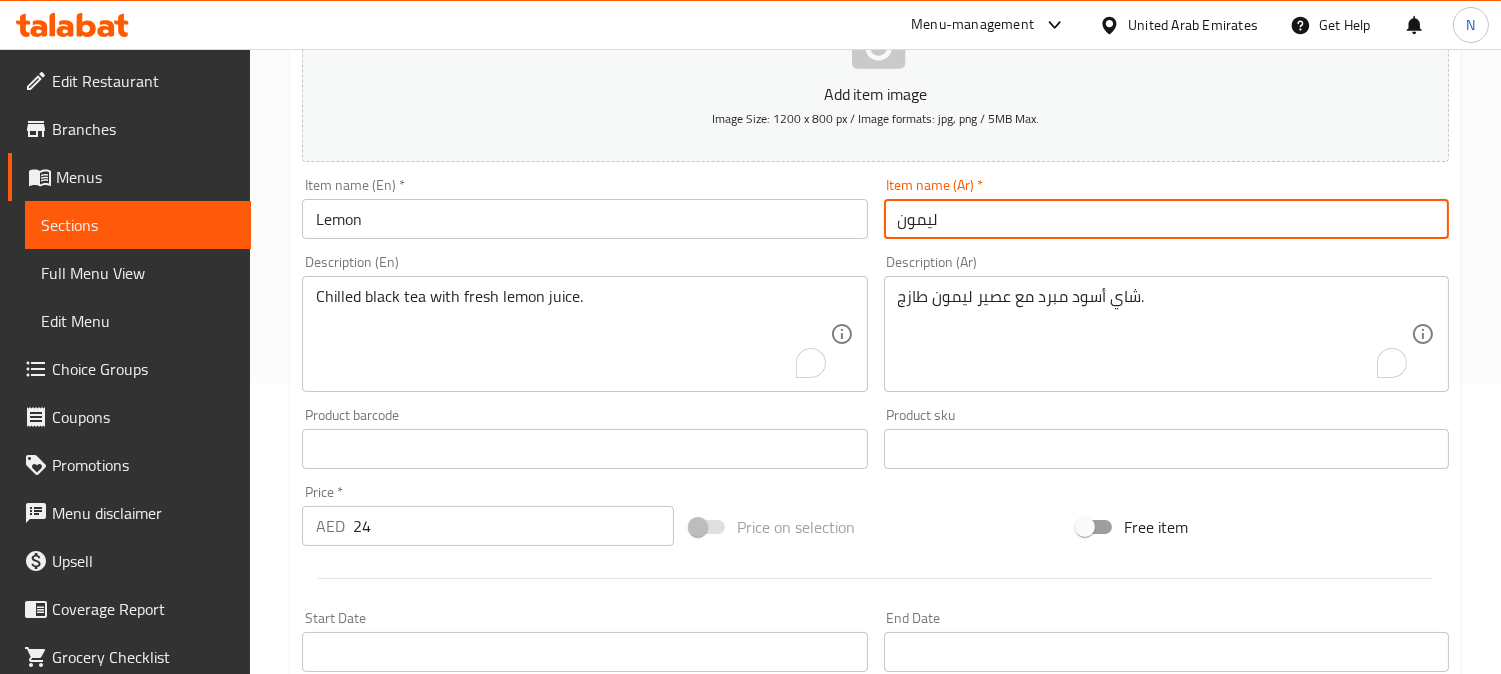 drag, startPoint x: 958, startPoint y: 228, endPoint x: 938, endPoint y: 234, distance: 20.880613 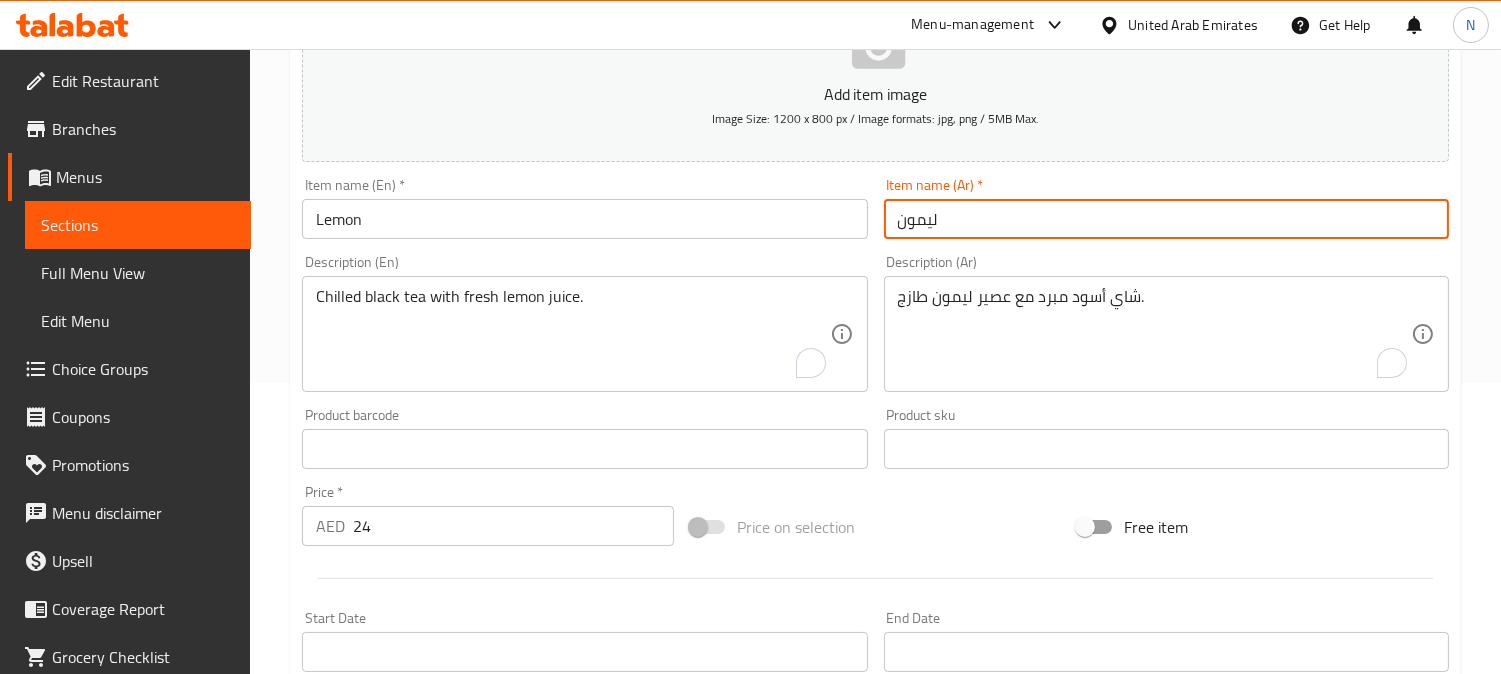 click on "ليمون" at bounding box center [1166, 219] 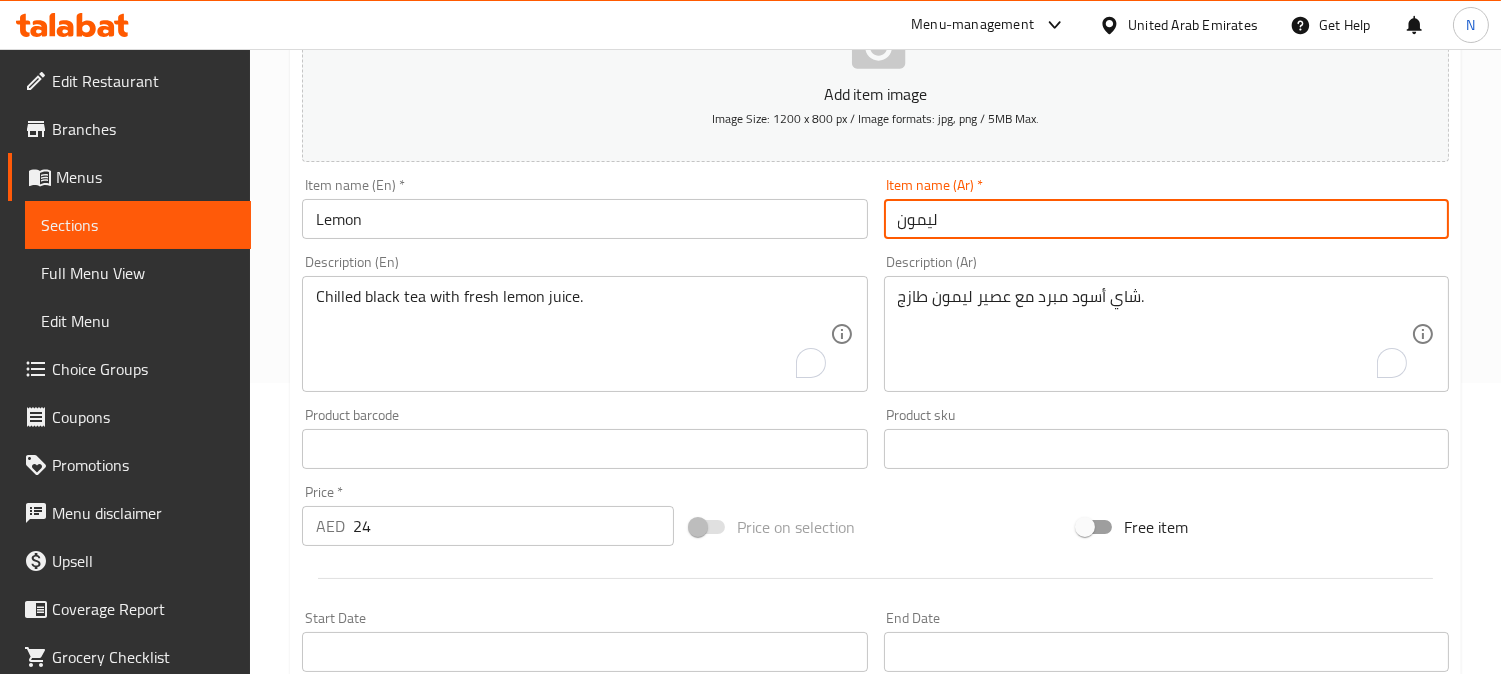 type on "ليمون" 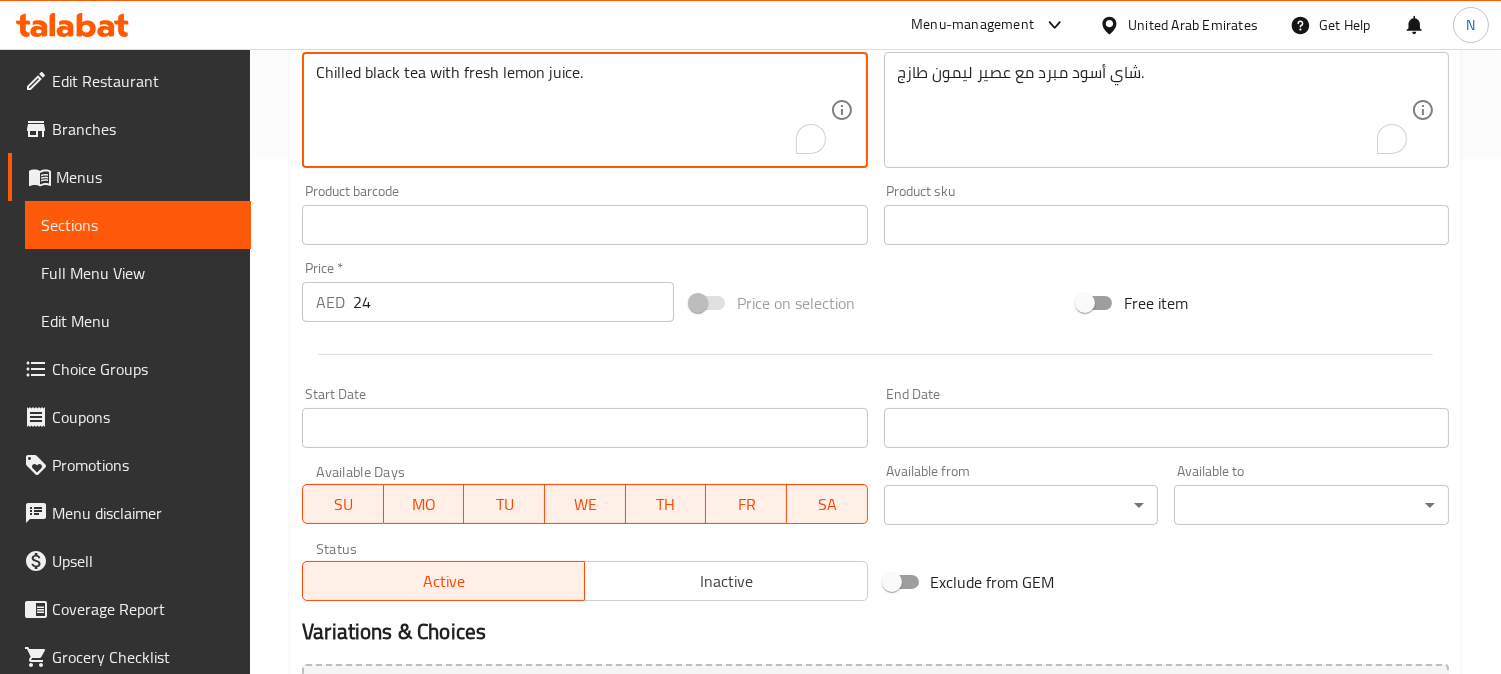 scroll, scrollTop: 735, scrollLeft: 0, axis: vertical 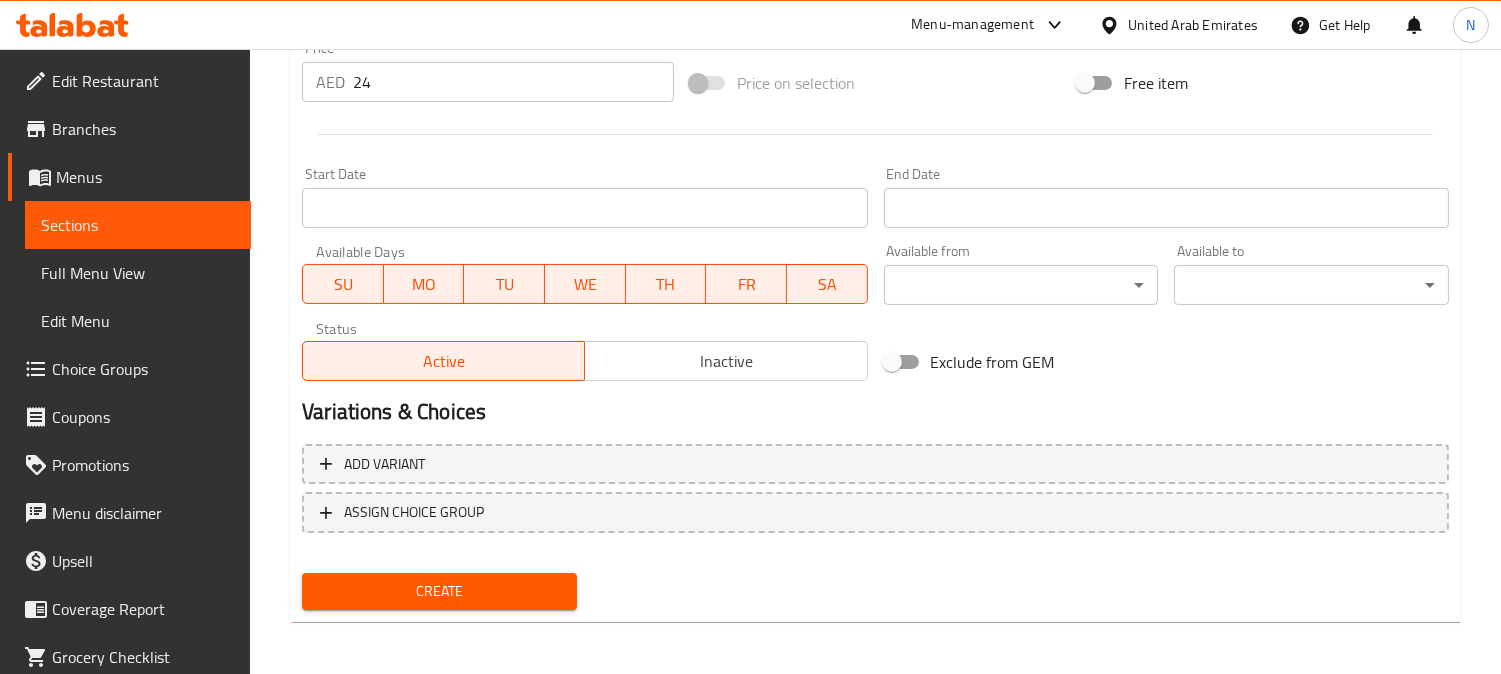 click on "Create" at bounding box center (439, 591) 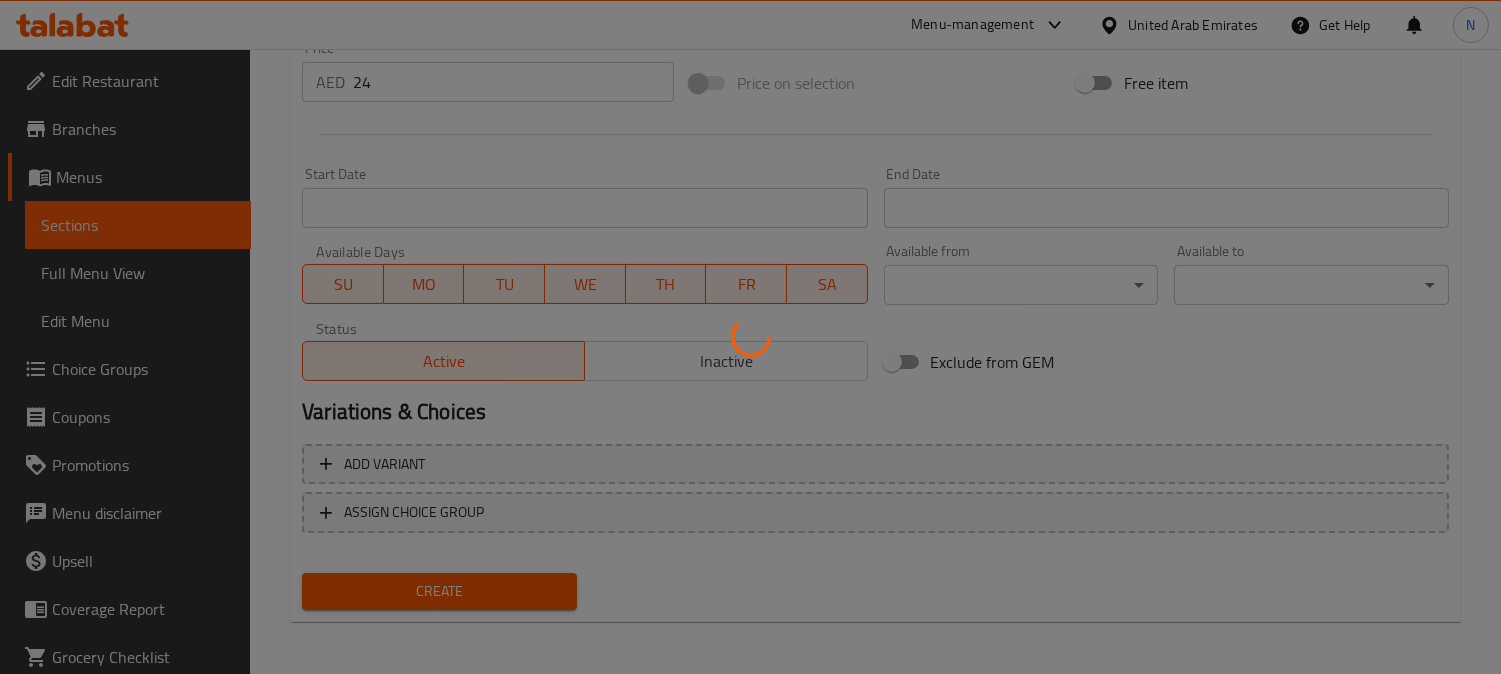 type 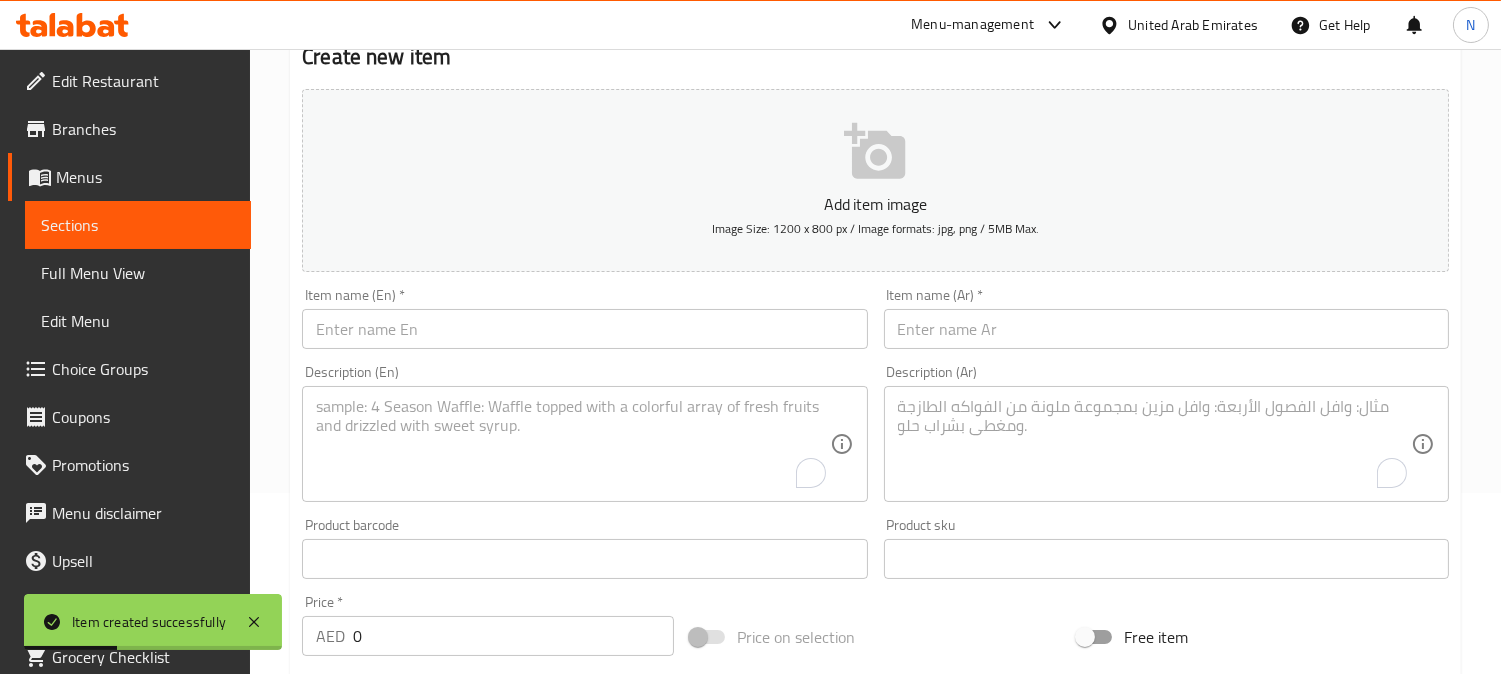 scroll, scrollTop: 180, scrollLeft: 0, axis: vertical 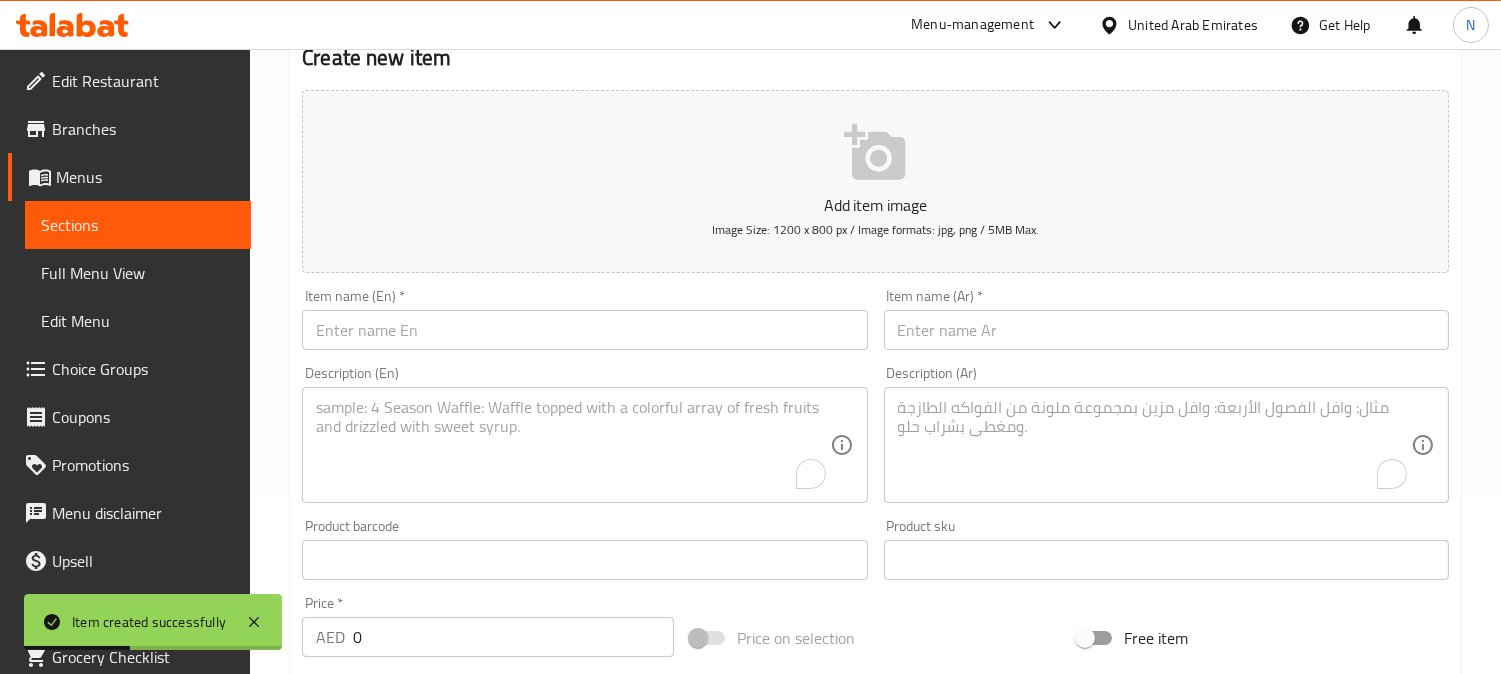 click at bounding box center [584, 330] 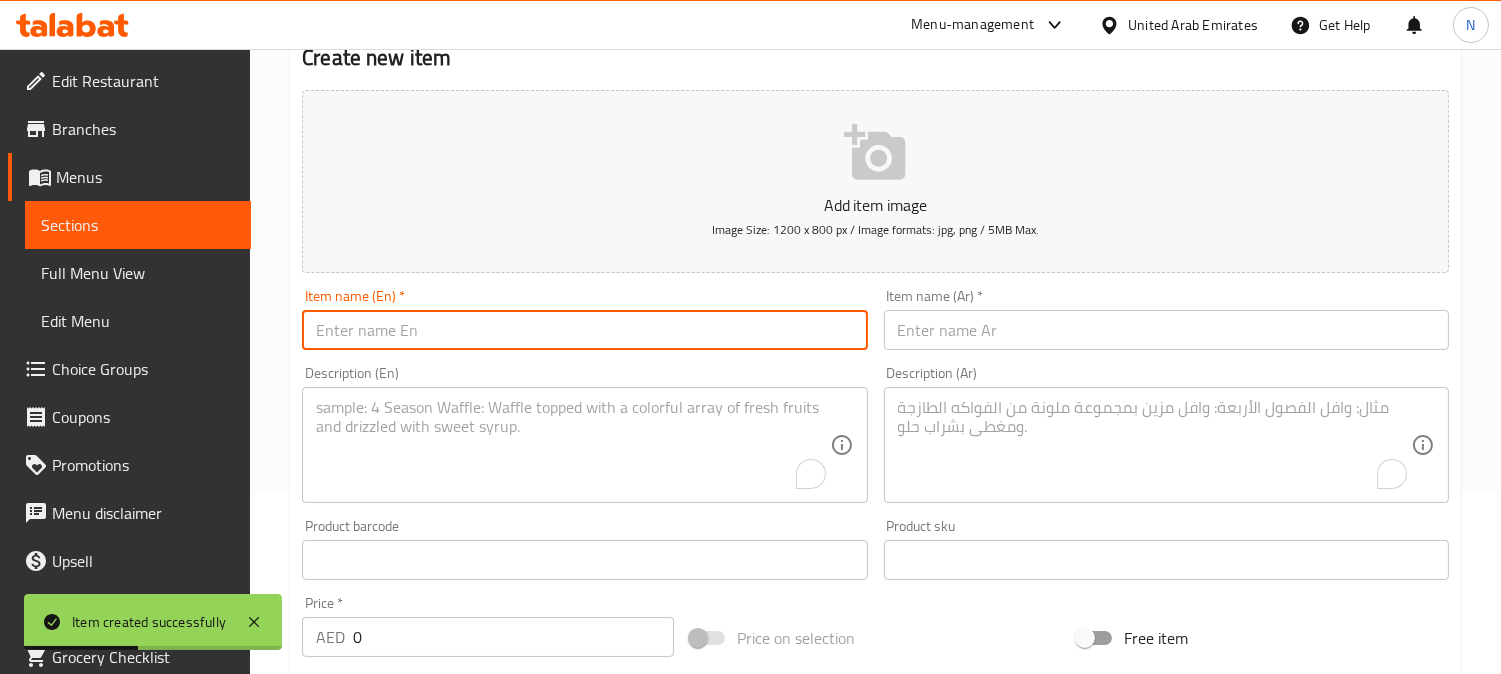 paste on "Strawberry                             26" 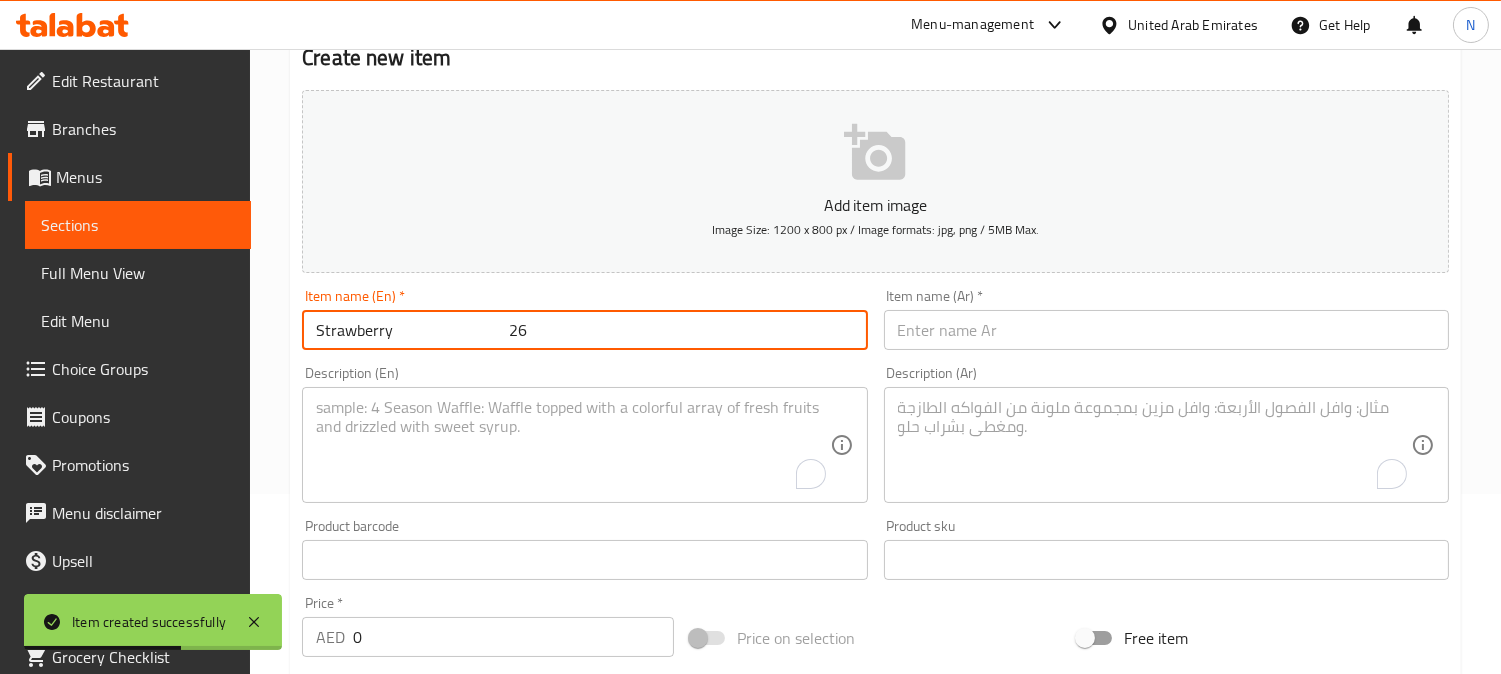 click on "Strawberry                             26" at bounding box center (584, 330) 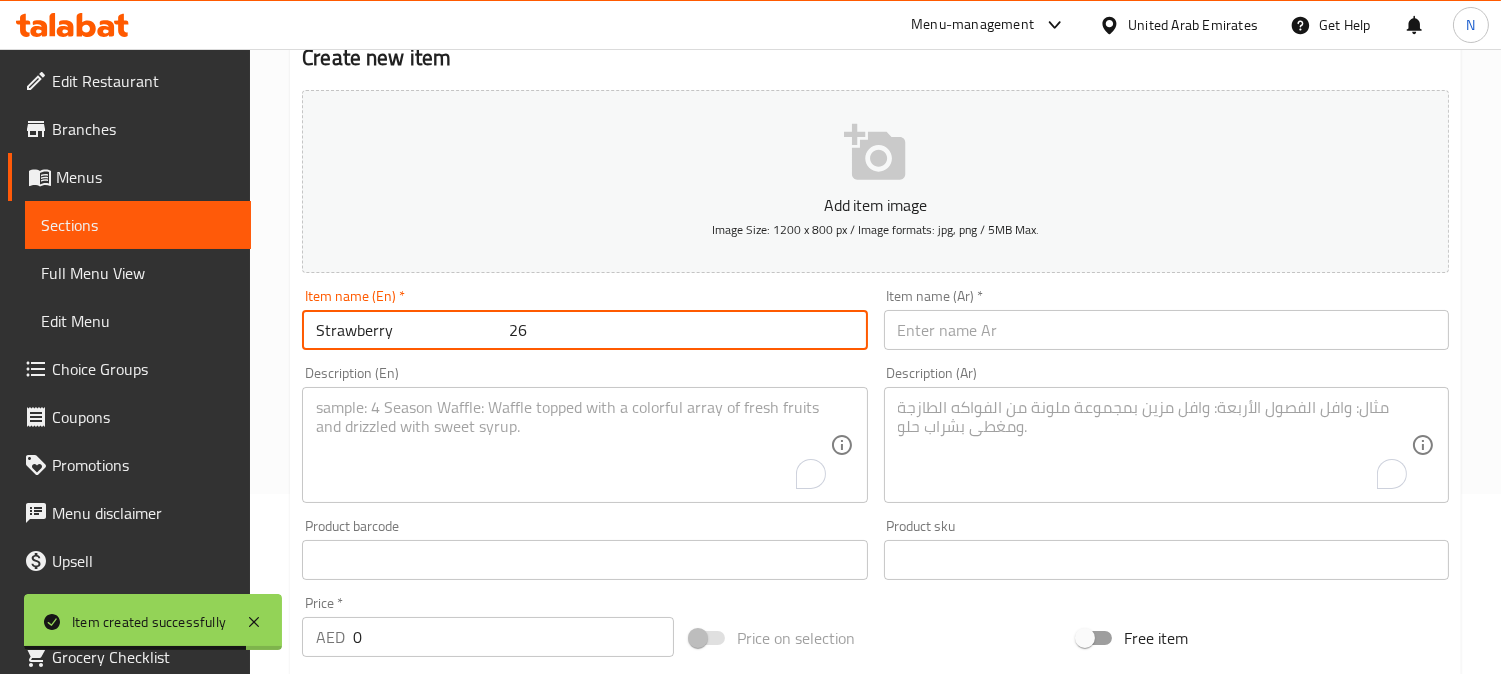 drag, startPoint x: 388, startPoint y: 341, endPoint x: 495, endPoint y: 344, distance: 107.042046 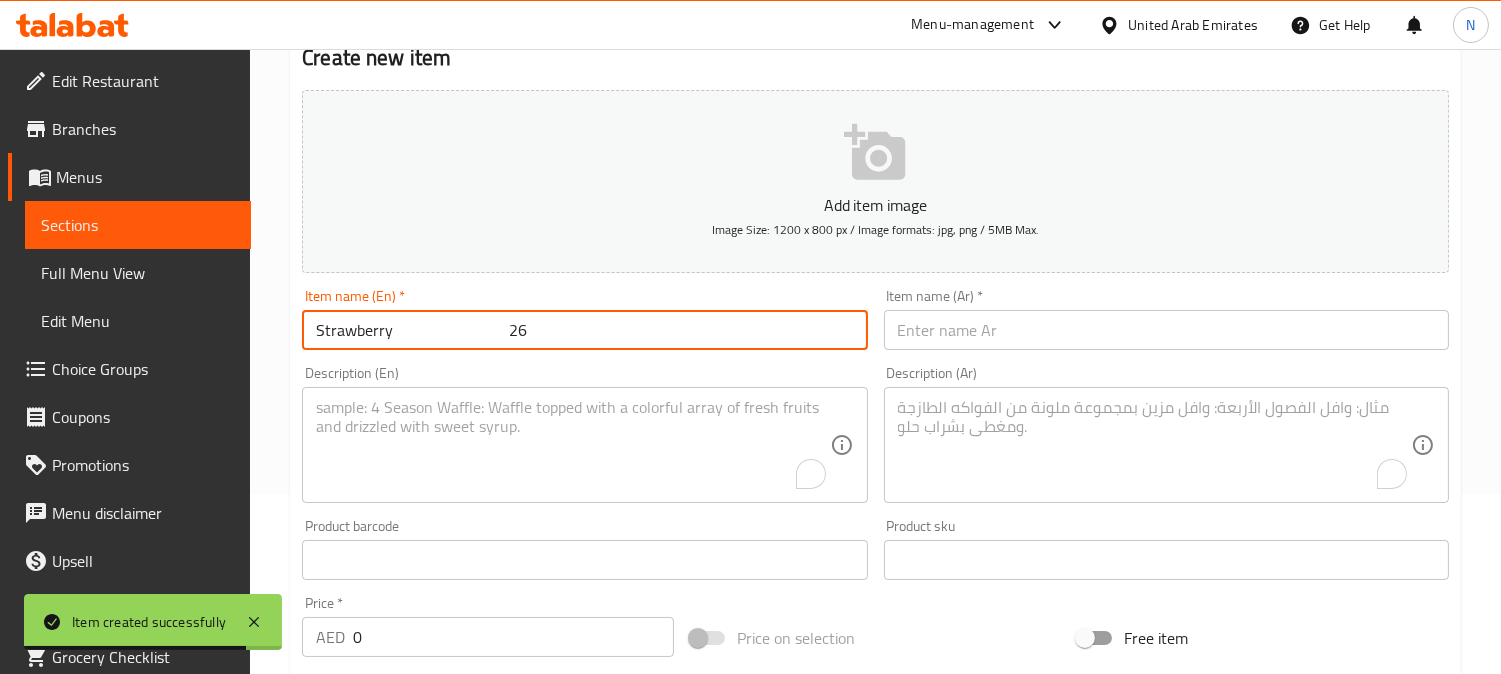 click on "Strawberry                             26" at bounding box center [584, 330] 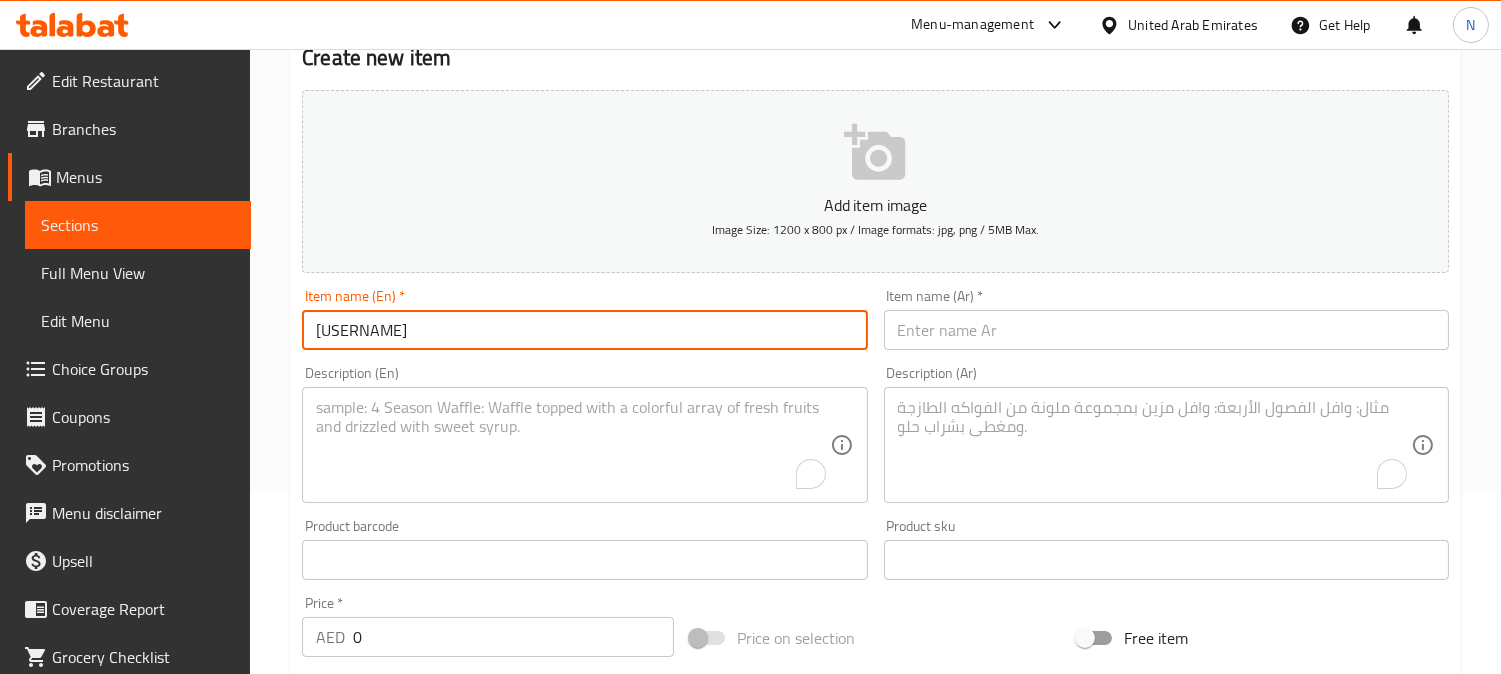 drag, startPoint x: 390, startPoint y: 335, endPoint x: 425, endPoint y: 327, distance: 35.902645 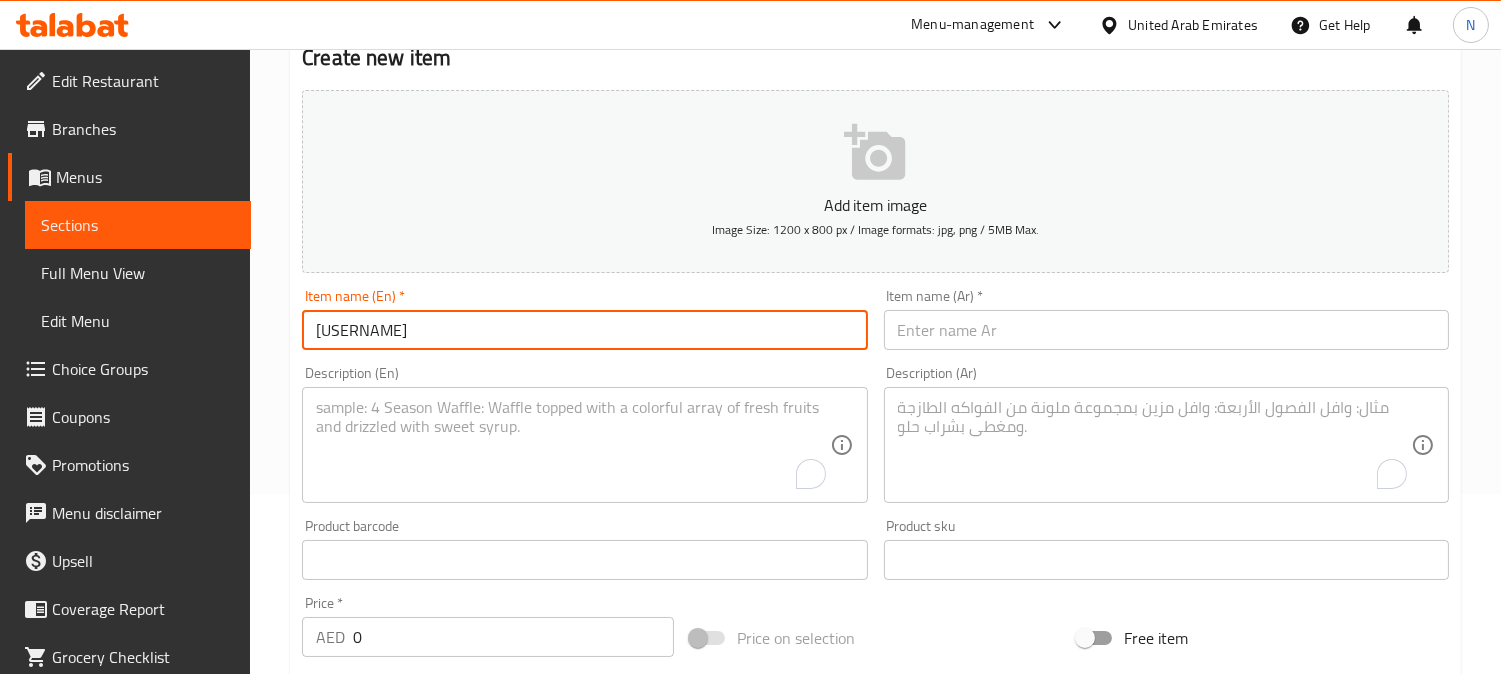 click on "Strawberry26" at bounding box center (584, 330) 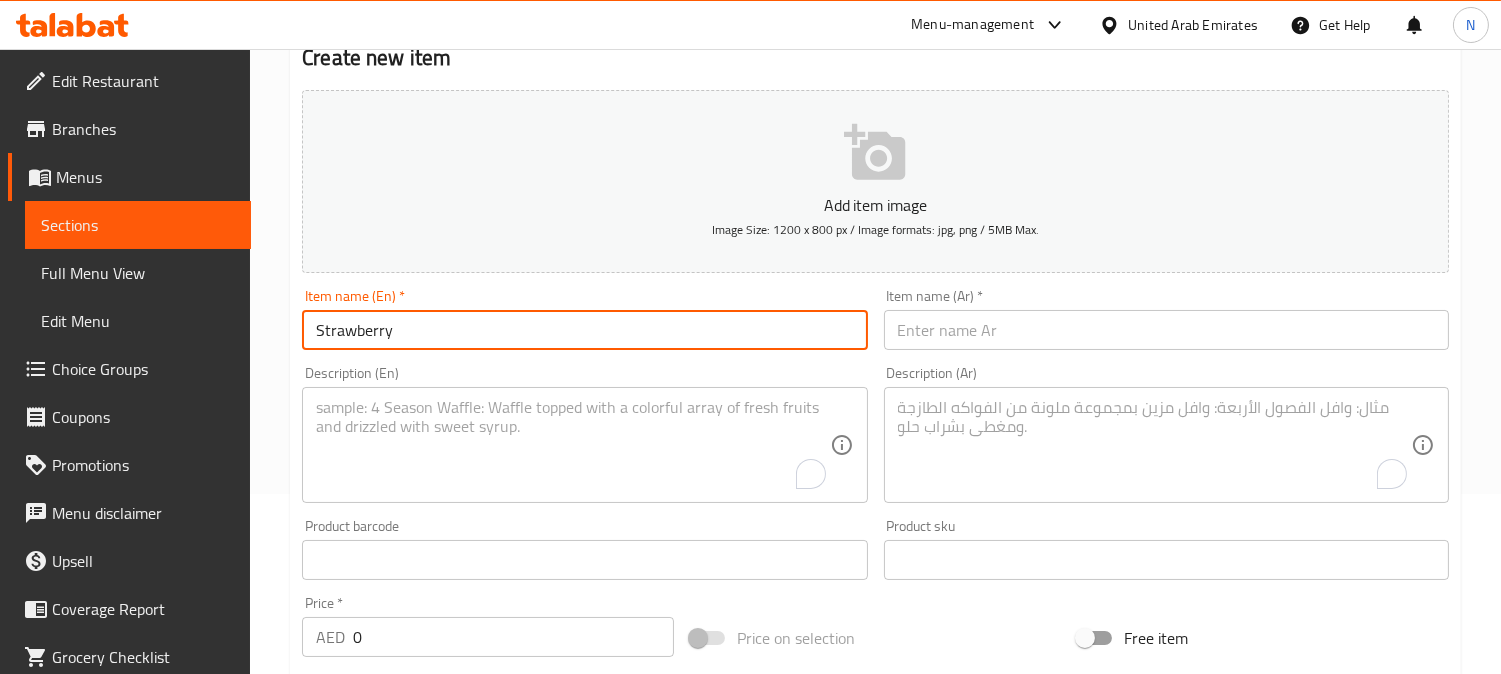 type on "Strawberry" 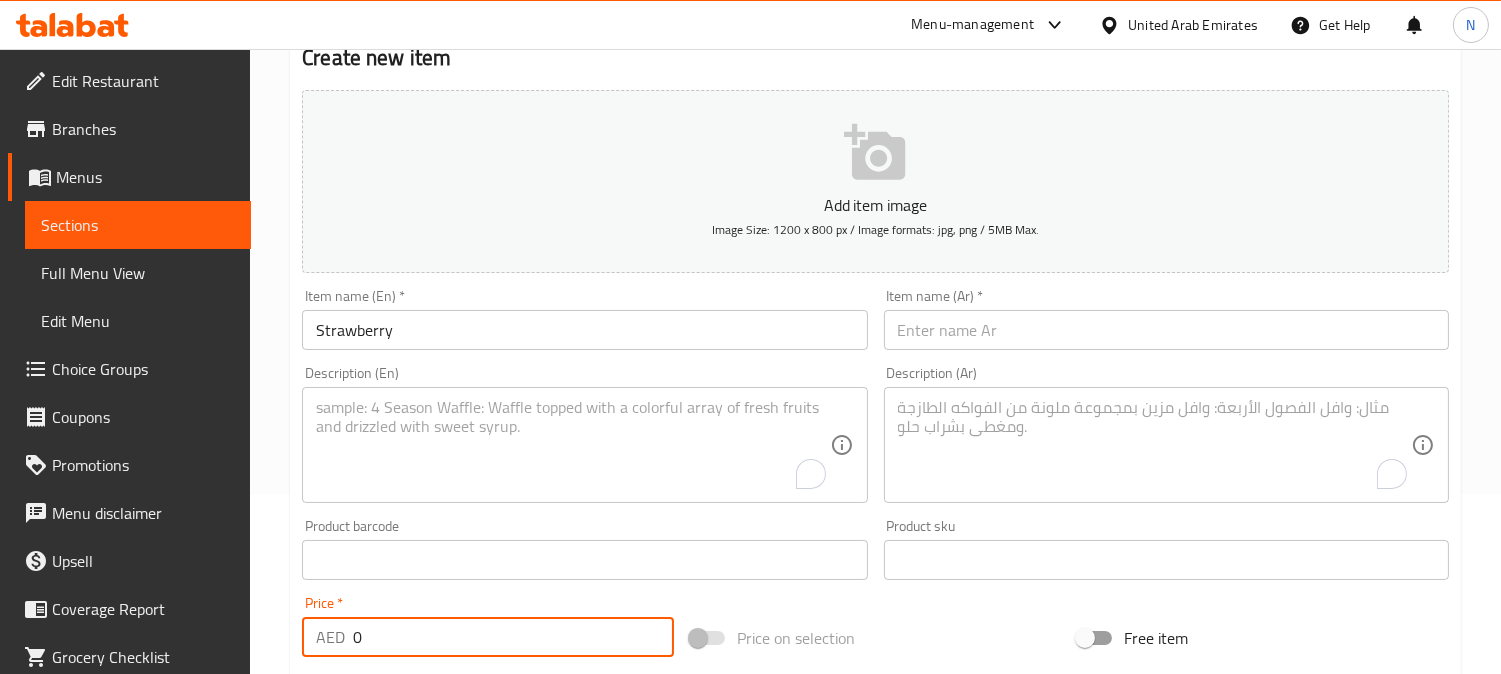 drag, startPoint x: 377, startPoint y: 635, endPoint x: 337, endPoint y: 651, distance: 43.081318 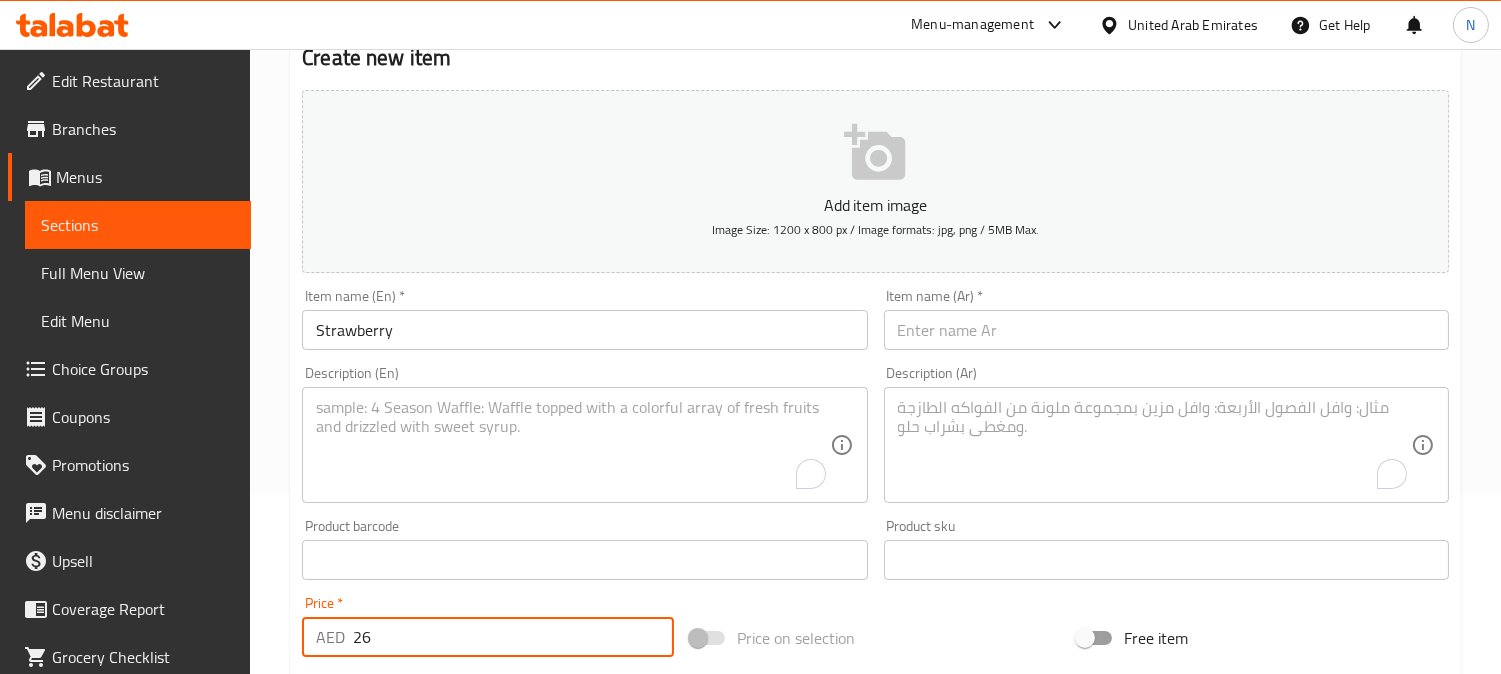 type on "26" 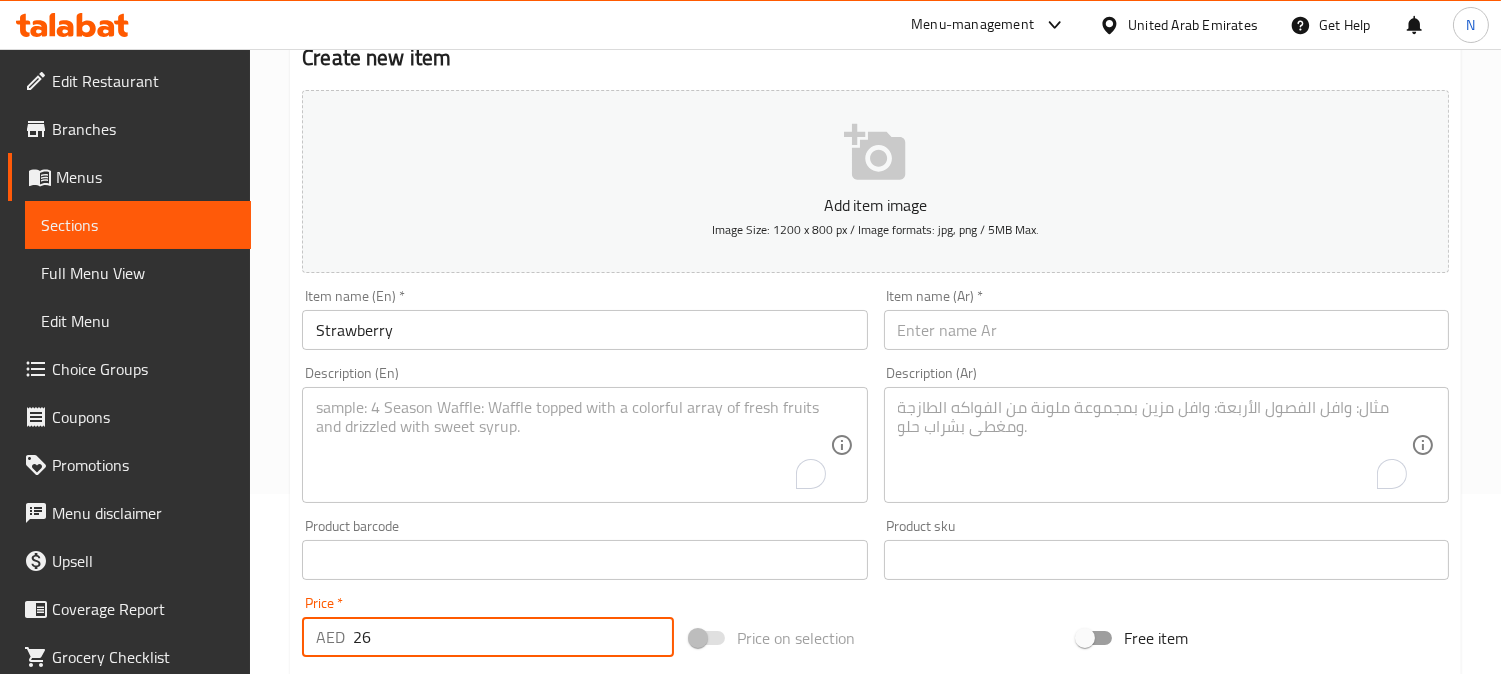 click on "Strawberry" at bounding box center [584, 330] 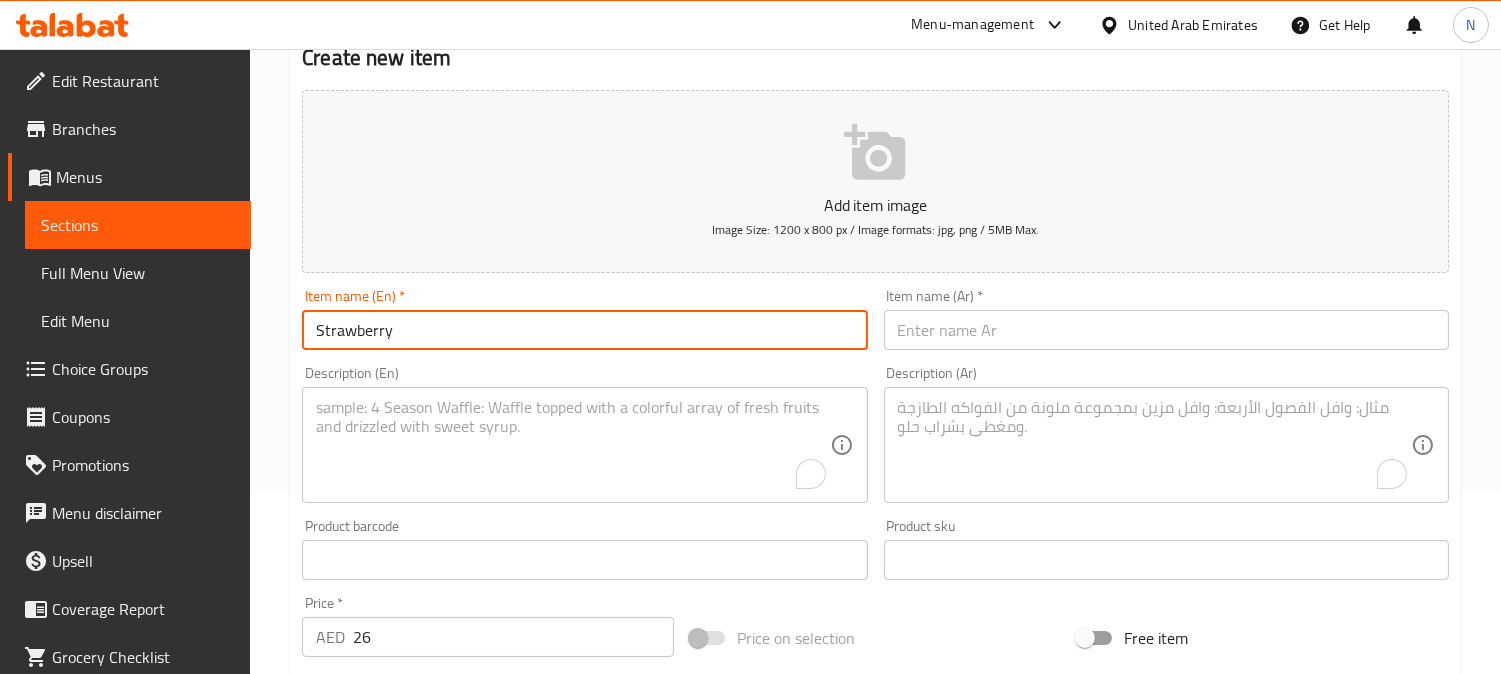 click on "Strawberry" at bounding box center (584, 330) 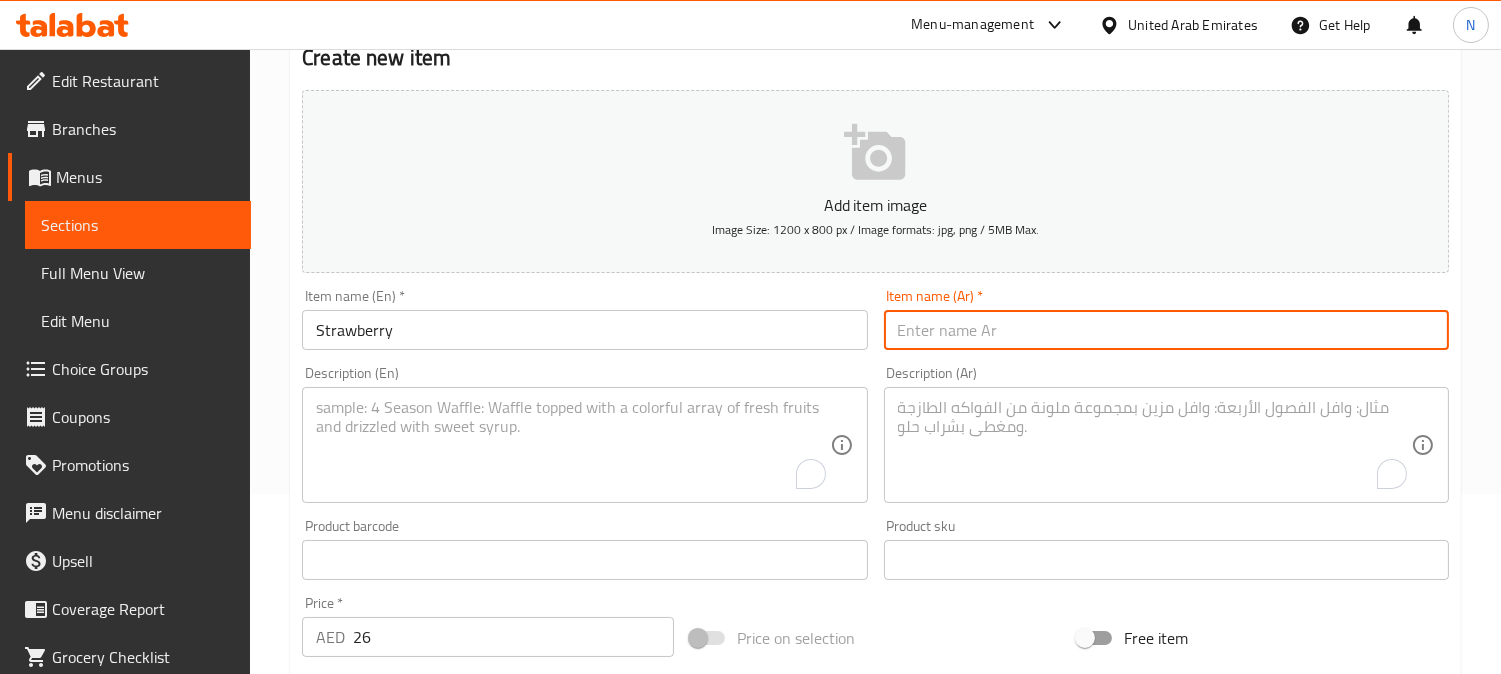 click at bounding box center (1166, 330) 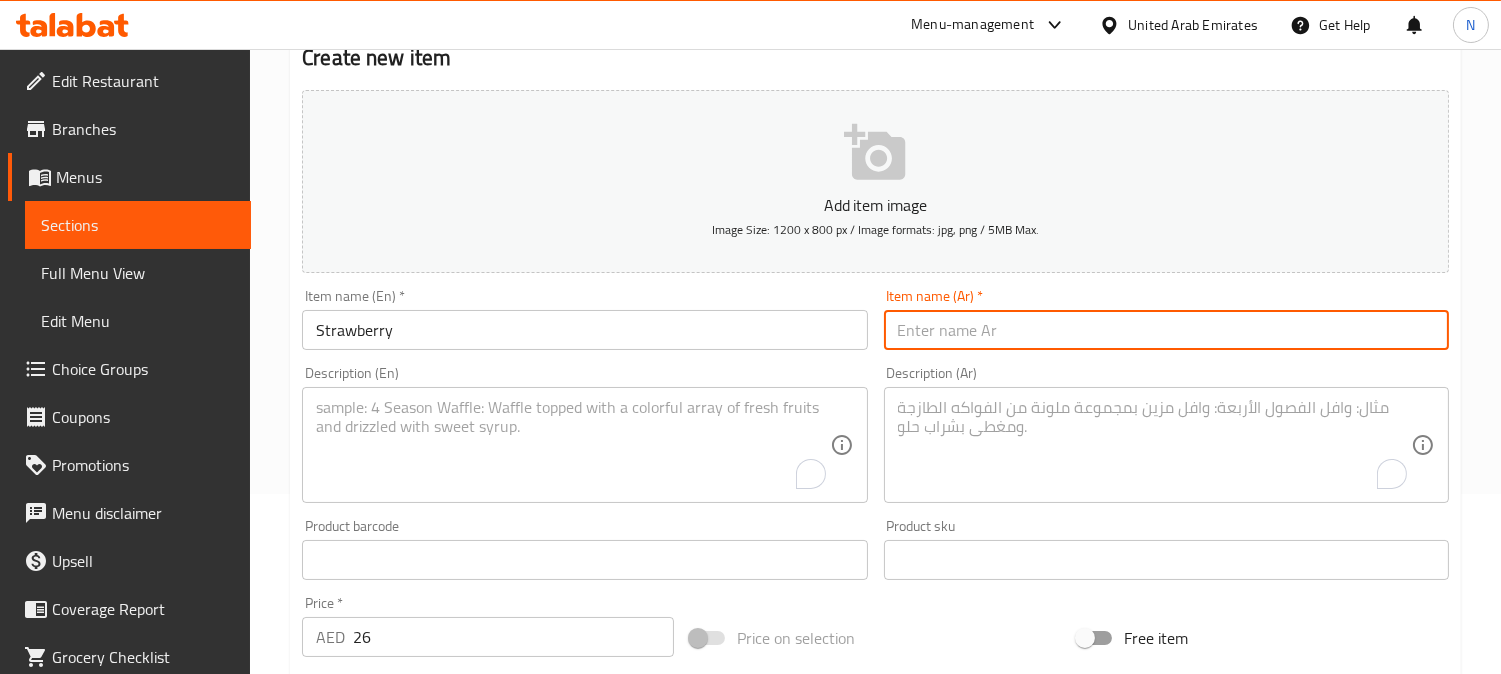 paste on "فراولة" 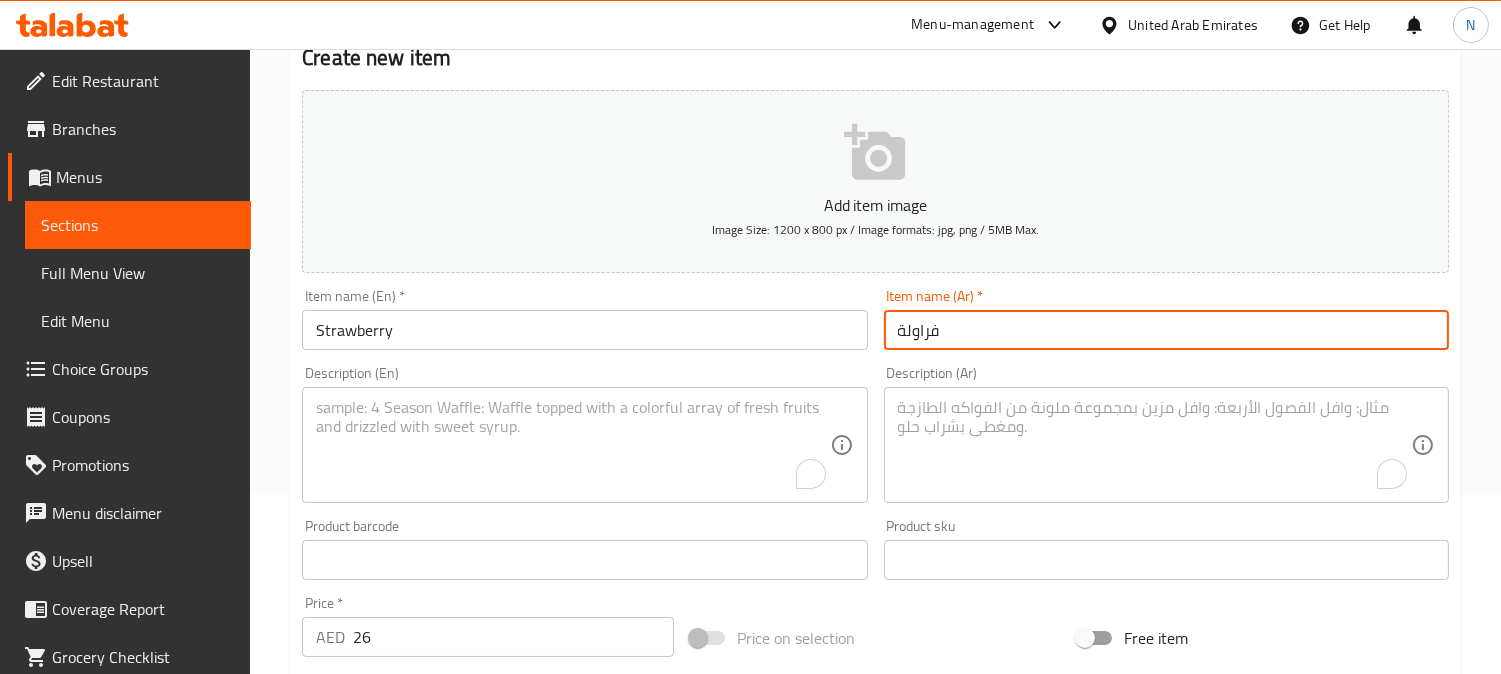 type on "فراولة" 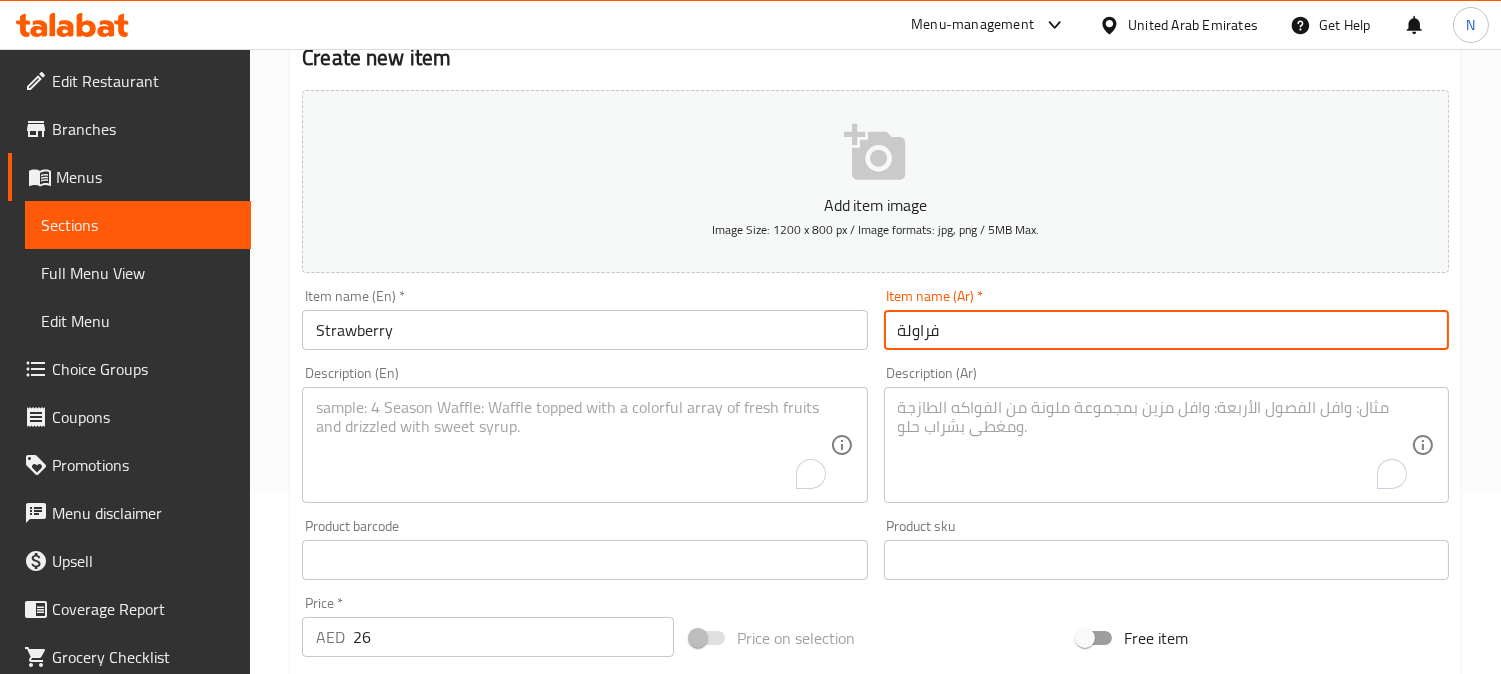 click at bounding box center (572, 445) 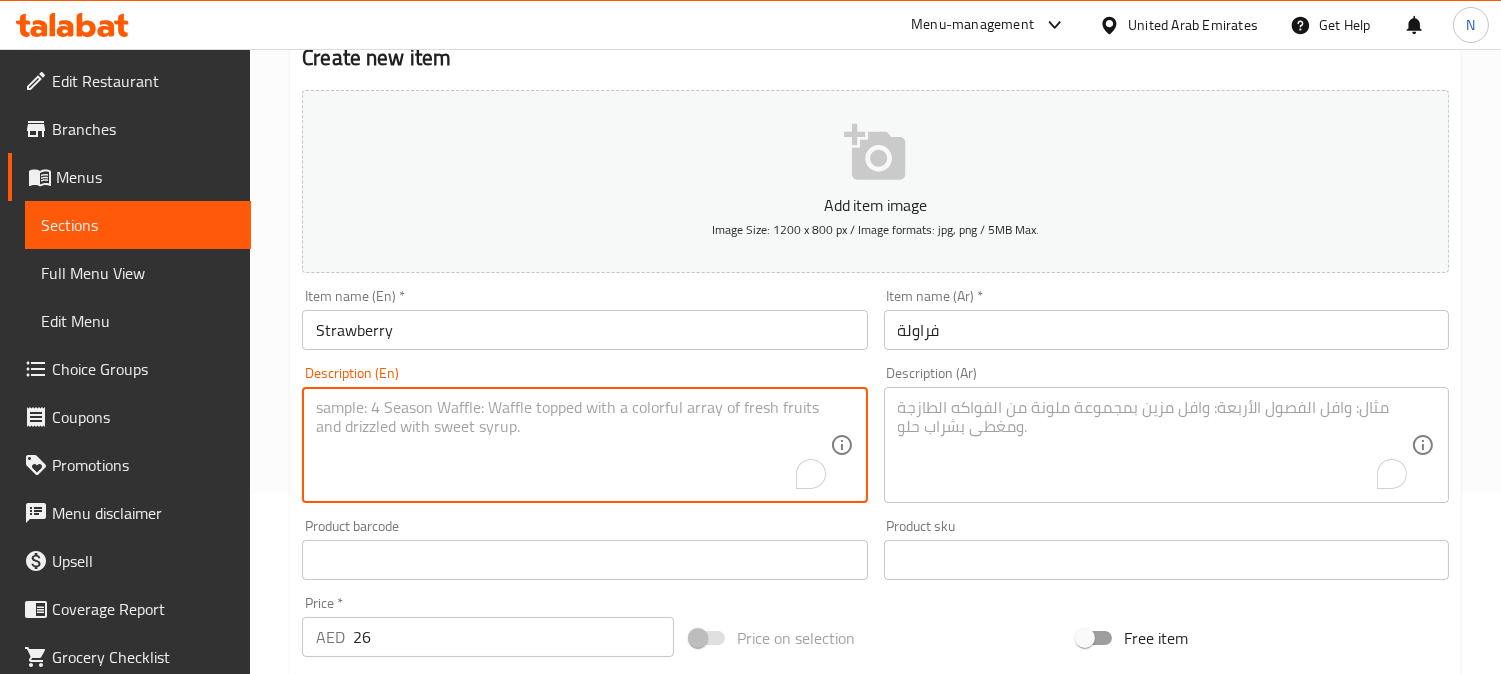 paste on "Chilled black tea with strawberry puree" 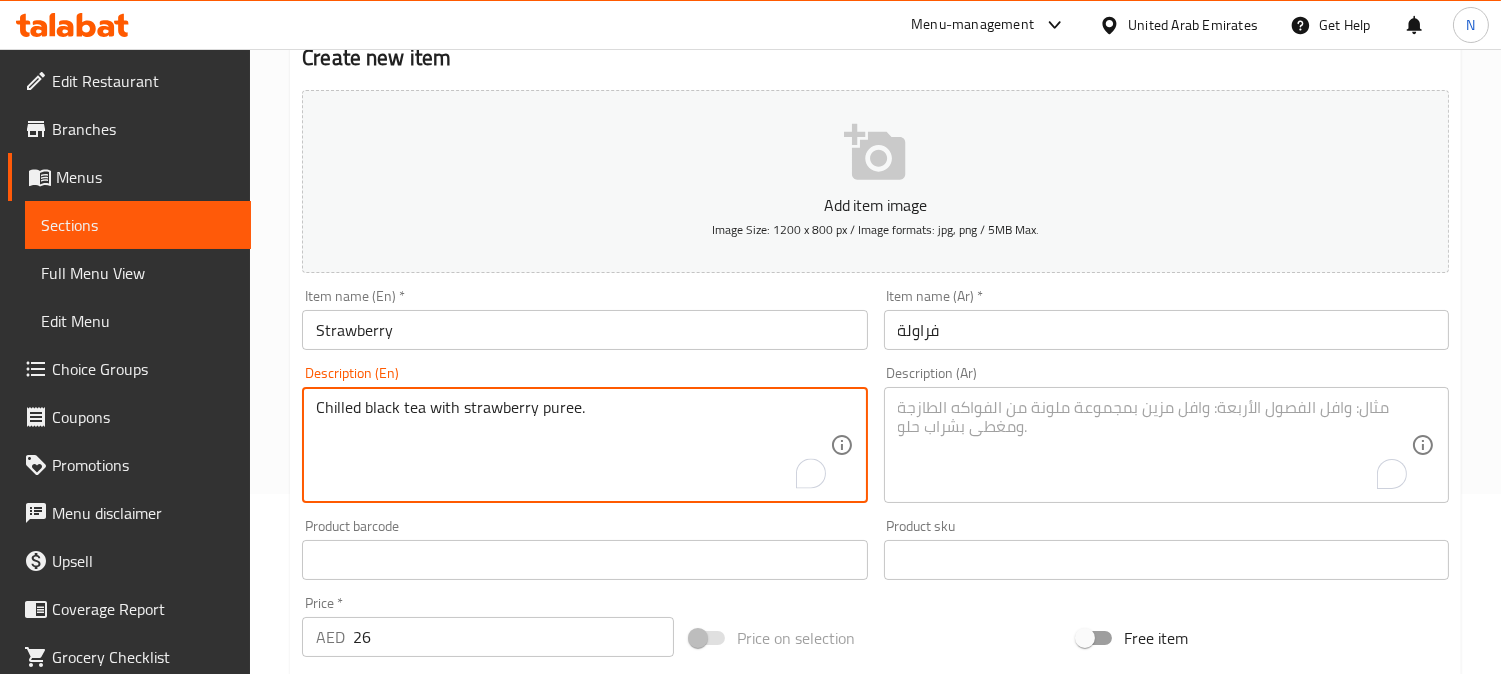 click on "Chilled black tea with strawberry puree." at bounding box center (572, 445) 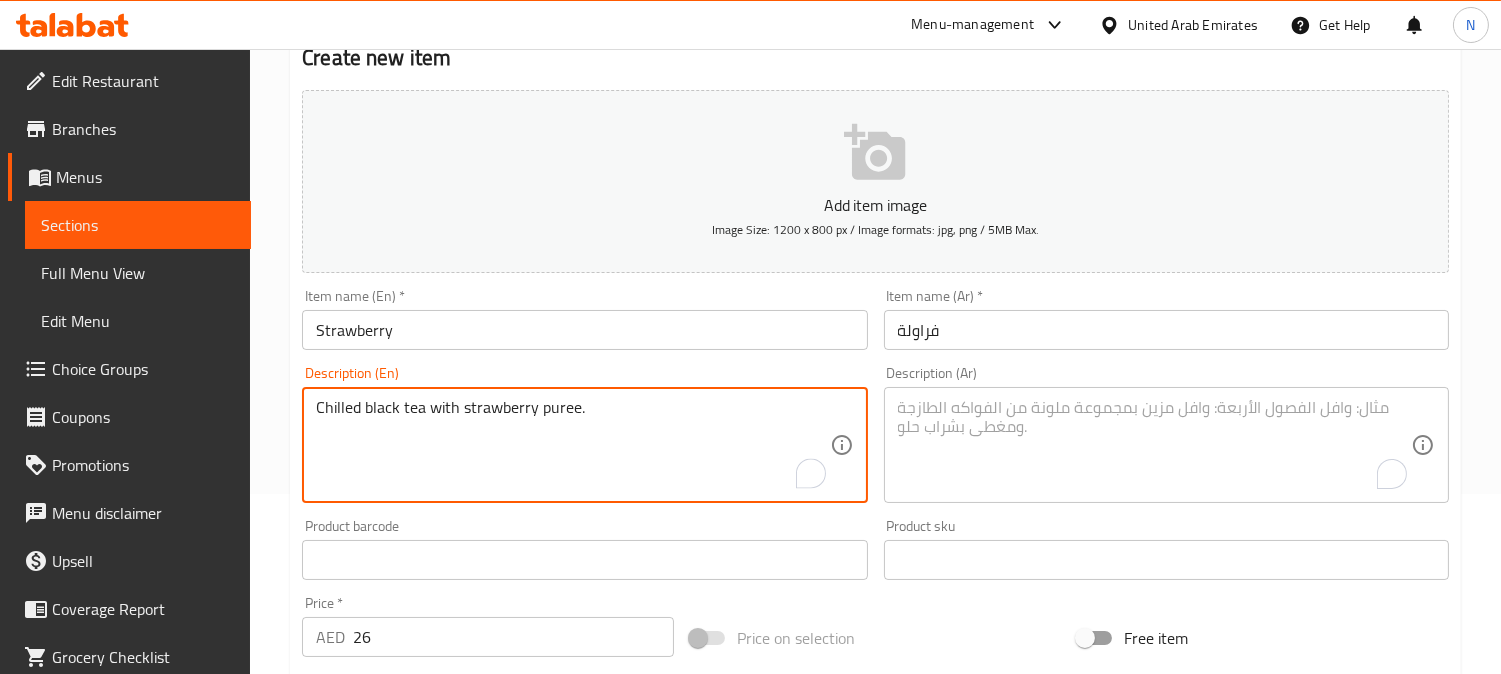 click on "Chilled black tea with strawberry puree." at bounding box center [572, 445] 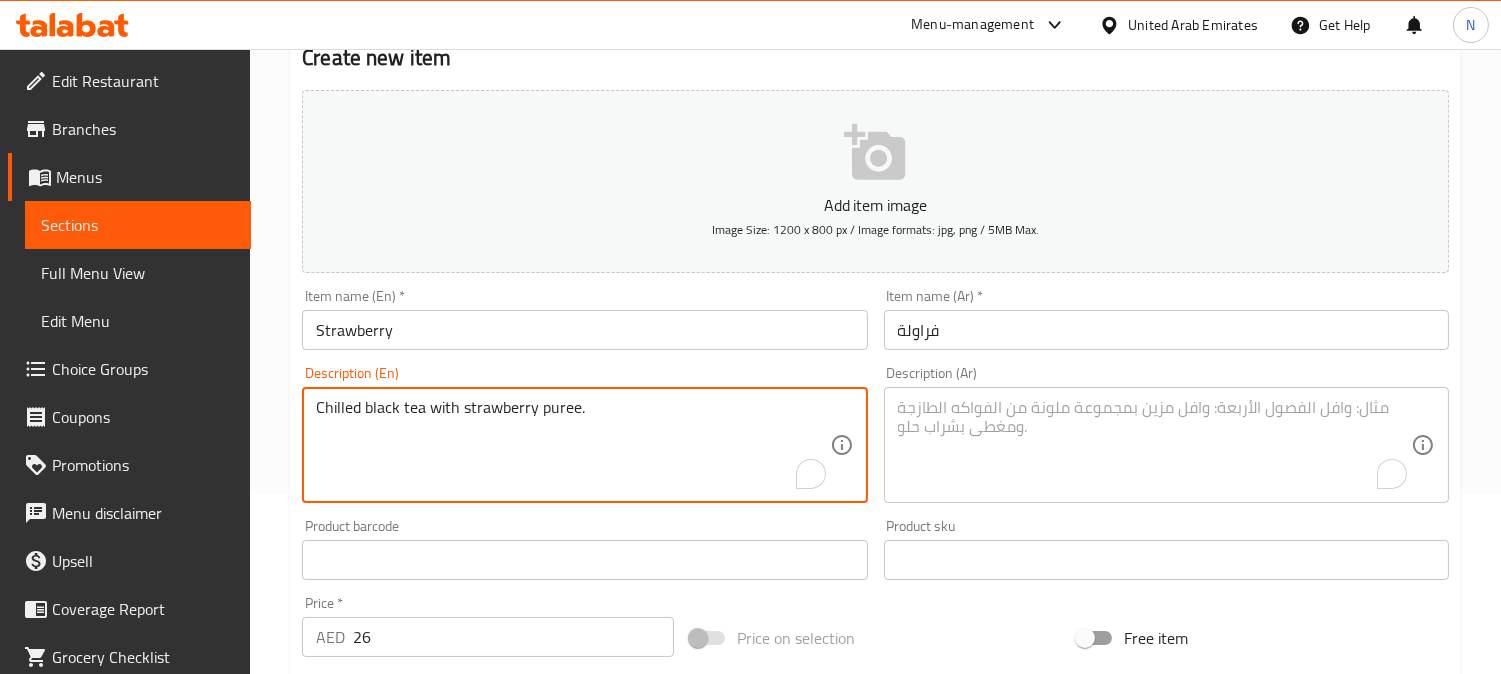 type on "Chilled black tea with strawberry puree." 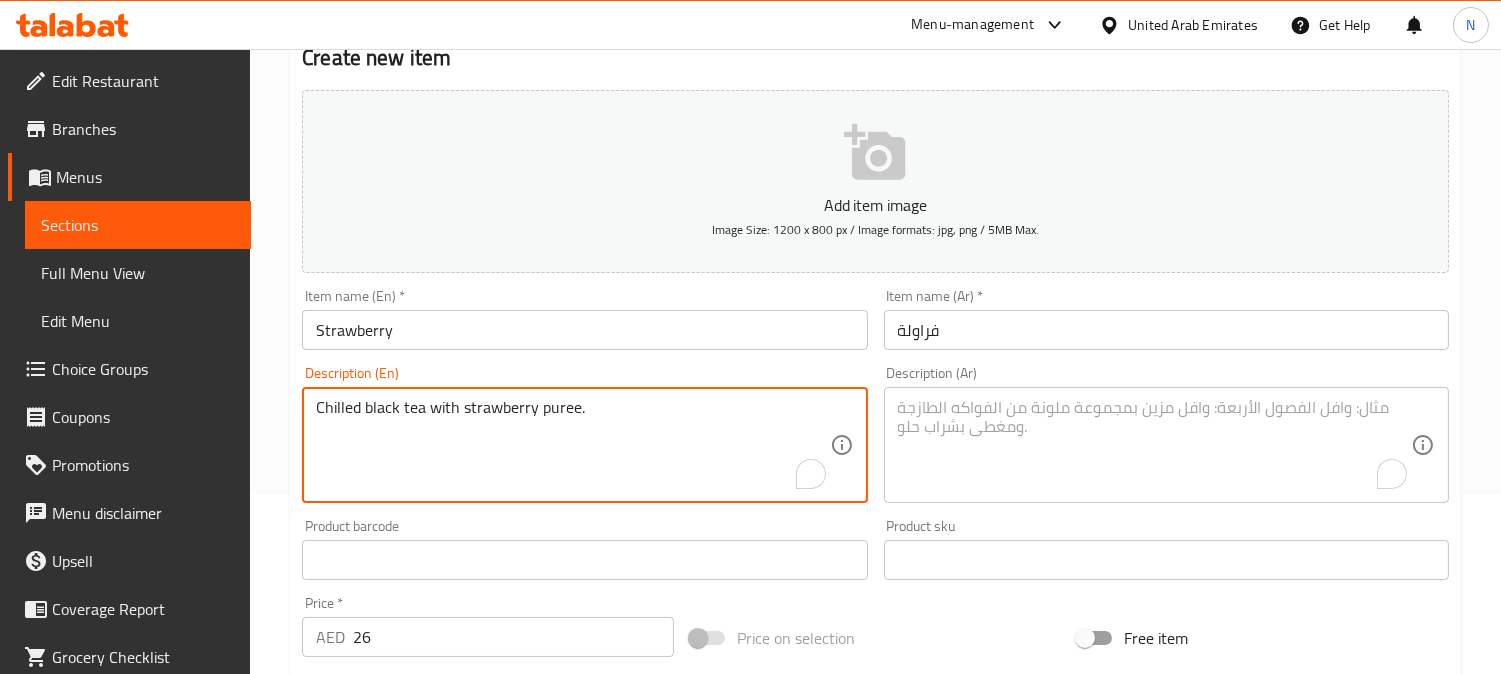 click at bounding box center [1154, 445] 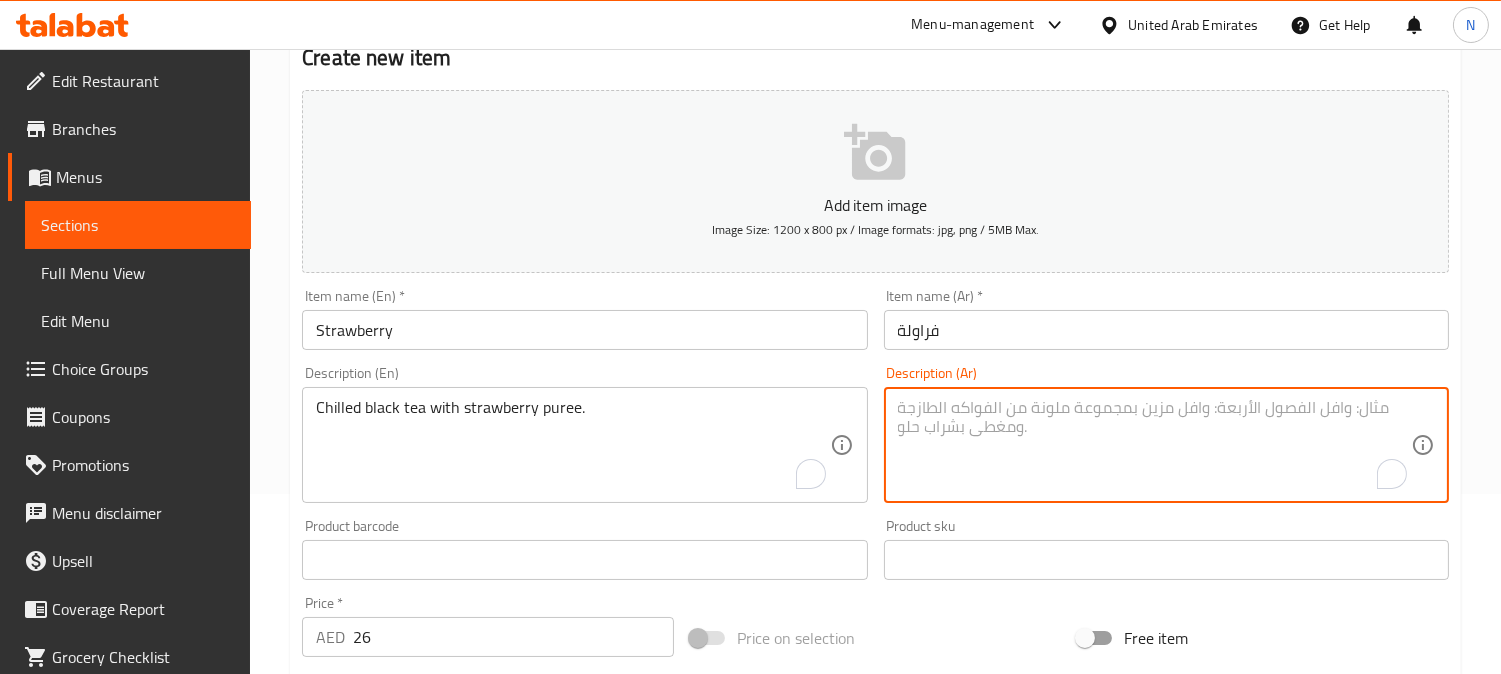 paste on "الشاي الأسود المبرد مع هريس الفراولة." 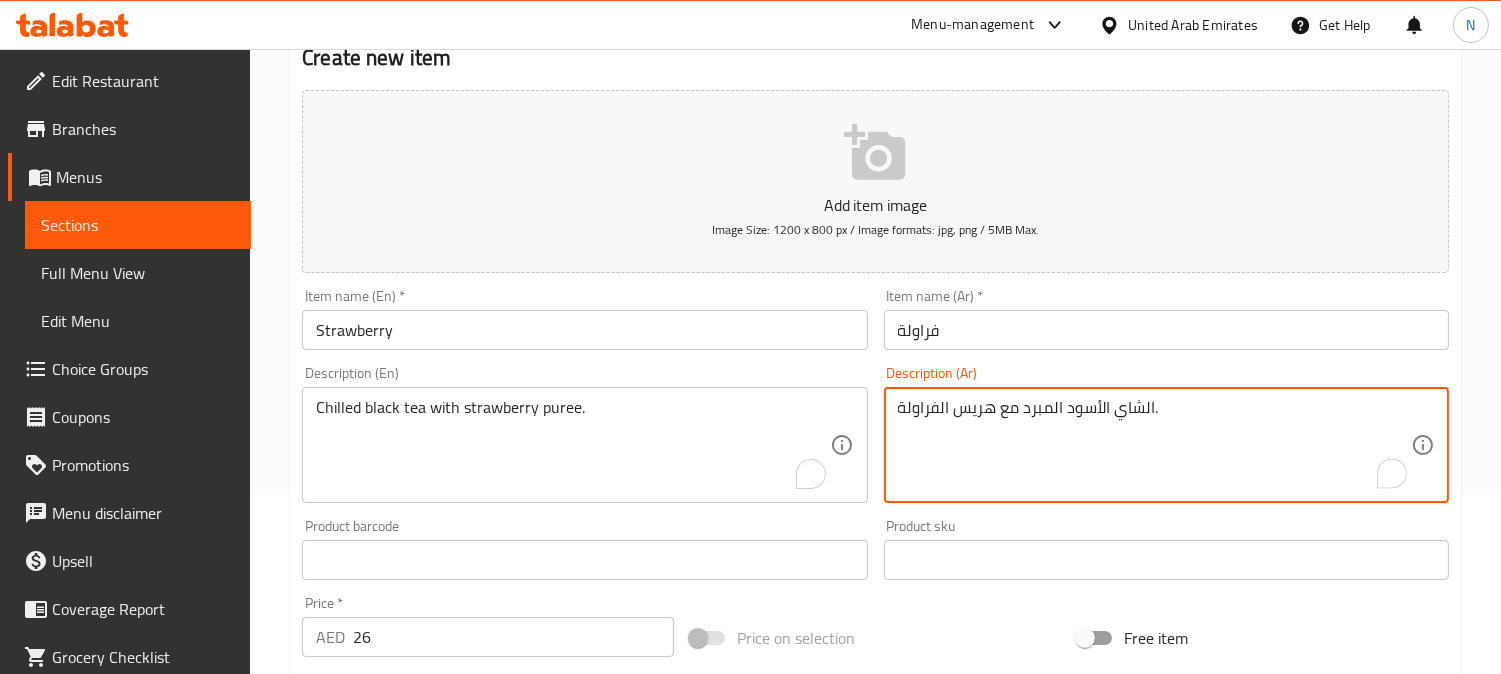 click on "الشاي الأسود المبرد مع هريس الفراولة." at bounding box center (1154, 445) 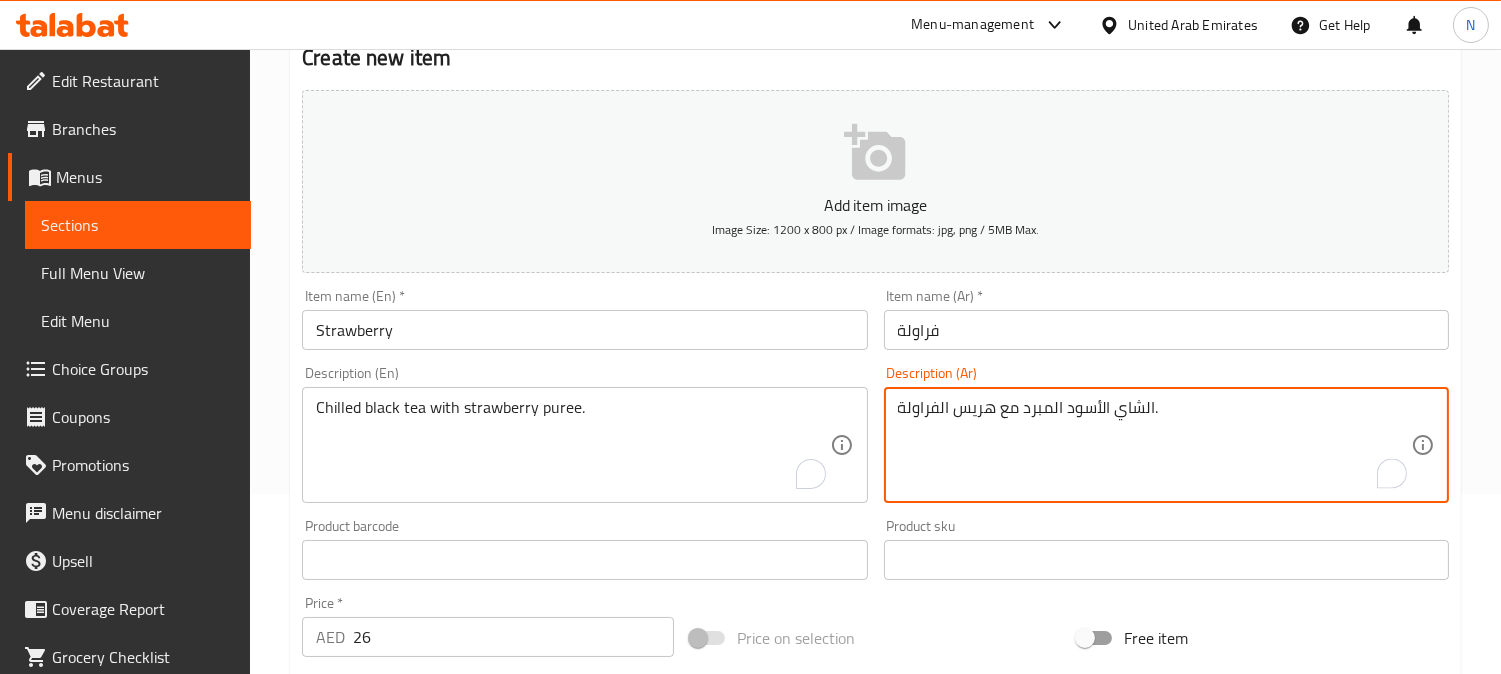 drag, startPoint x: 950, startPoint y: 407, endPoint x: 940, endPoint y: 415, distance: 12.806249 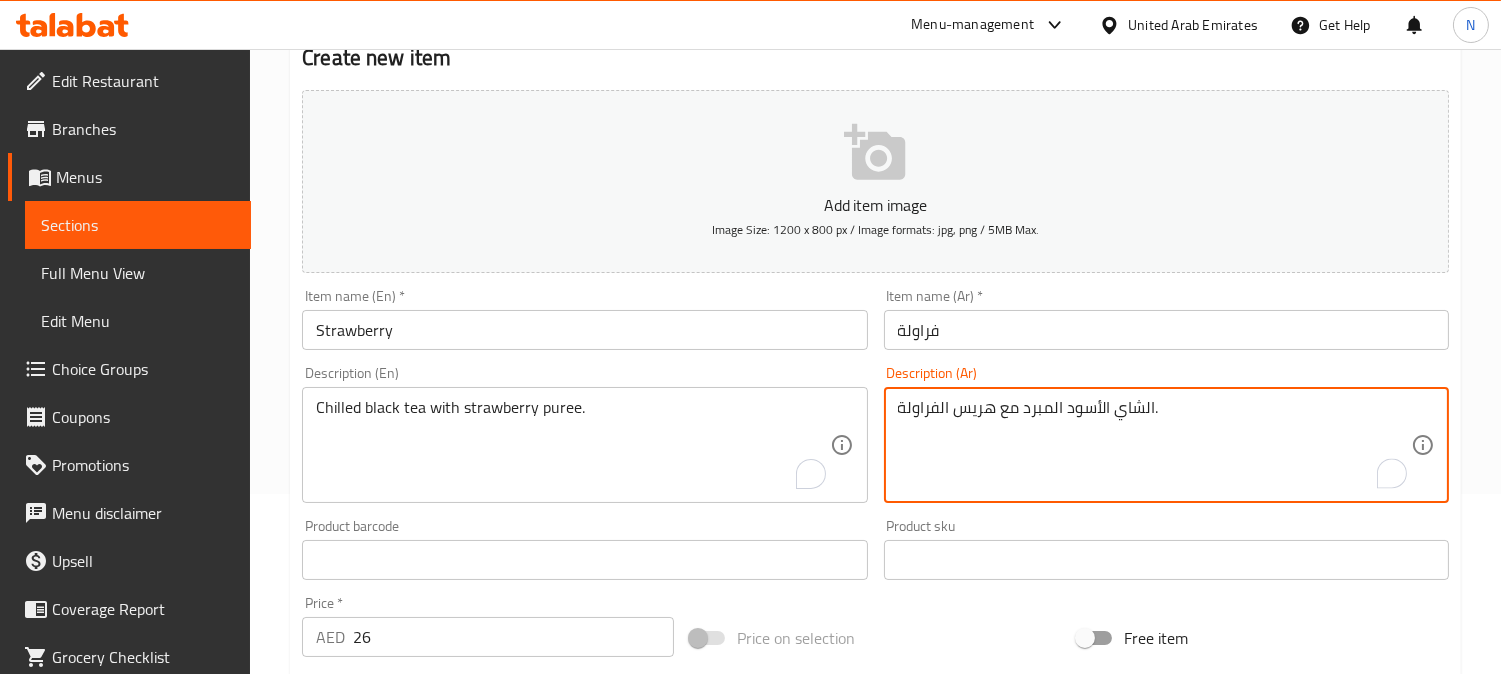 click on "الشاي الأسود المبرد مع هريس الفراولة." at bounding box center [1154, 445] 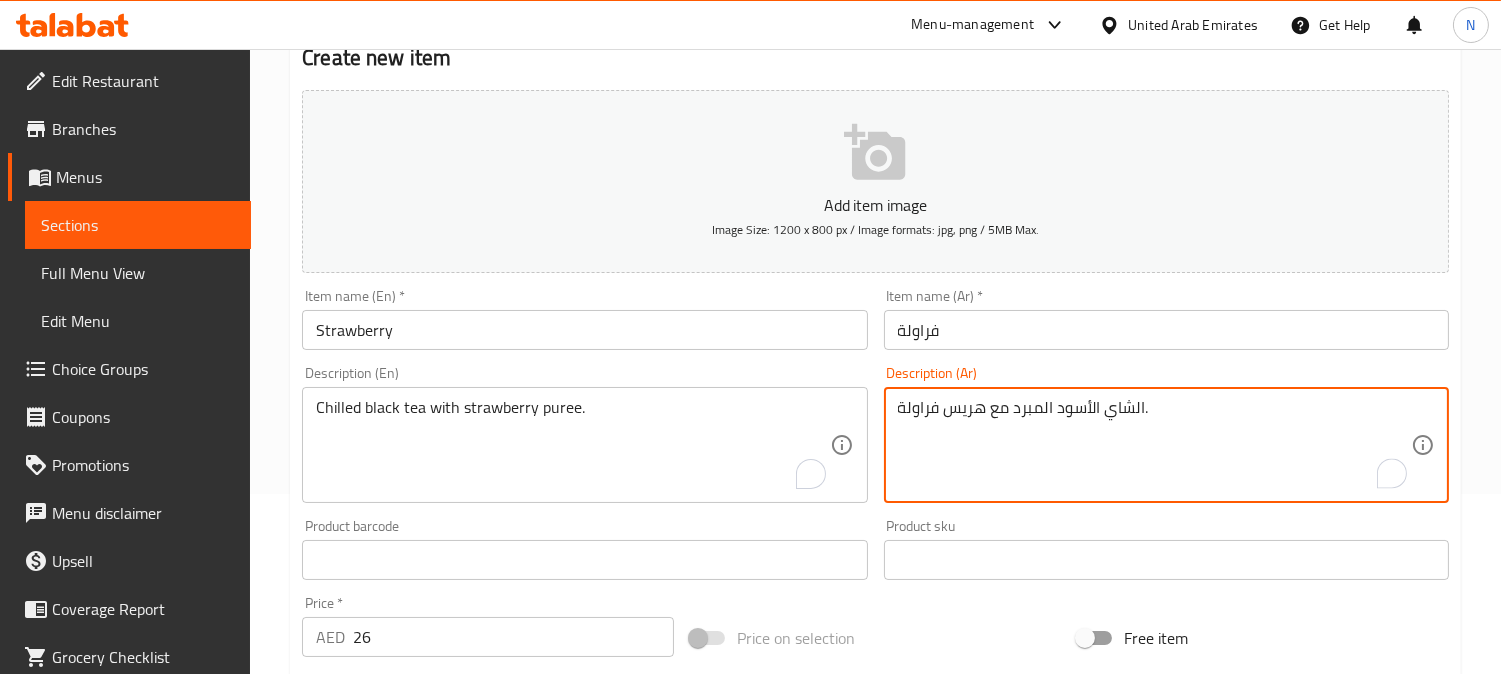 drag, startPoint x: 1144, startPoint y: 411, endPoint x: 1134, endPoint y: 414, distance: 10.440307 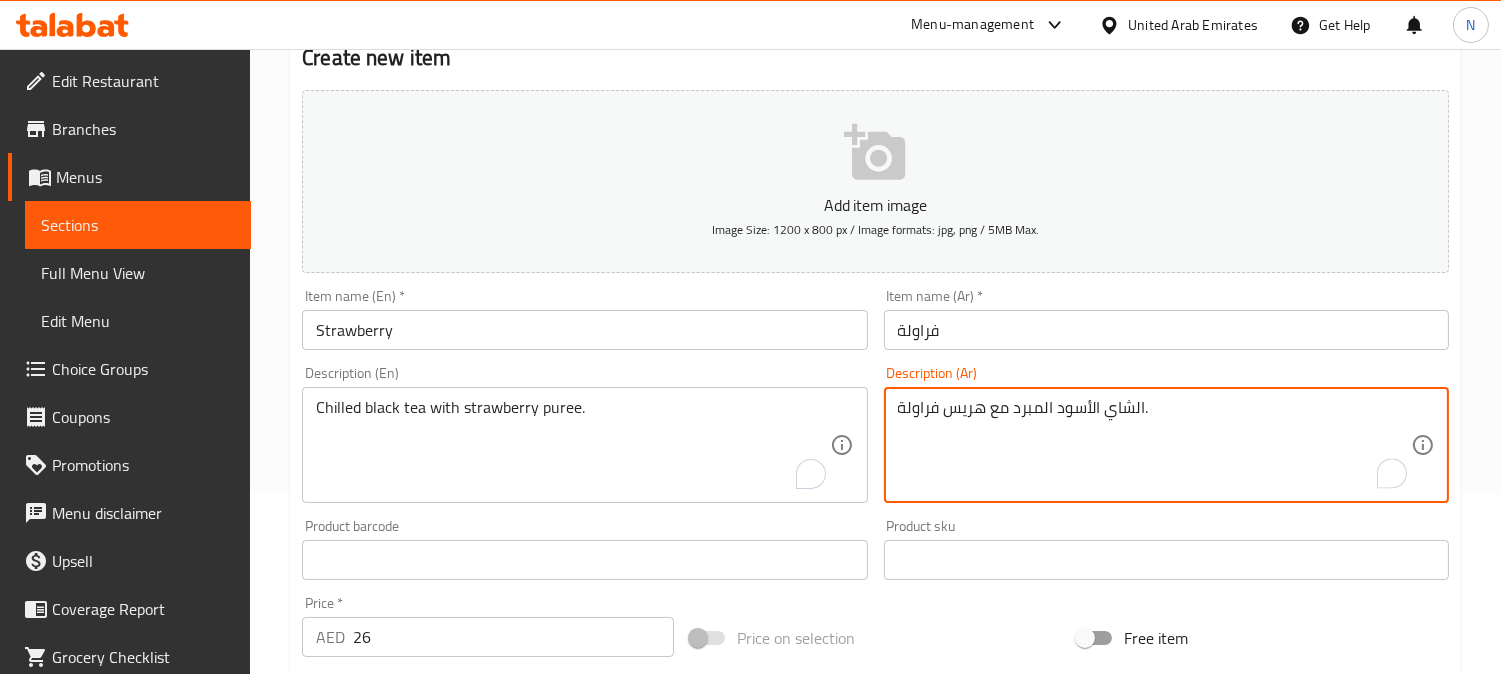 click on "الشاي الأسود المبرد مع هريس فراولة." at bounding box center (1154, 445) 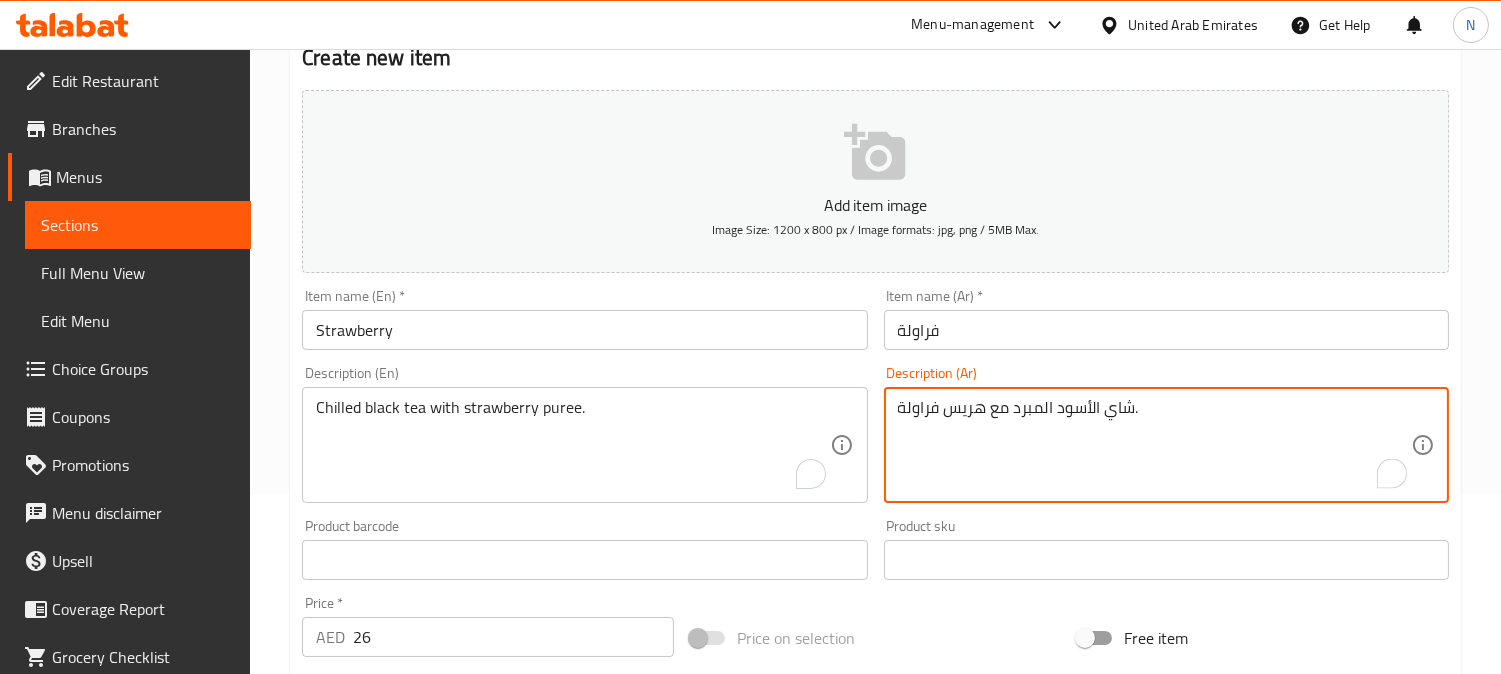 drag, startPoint x: 1101, startPoint y: 411, endPoint x: 1091, endPoint y: 420, distance: 13.453624 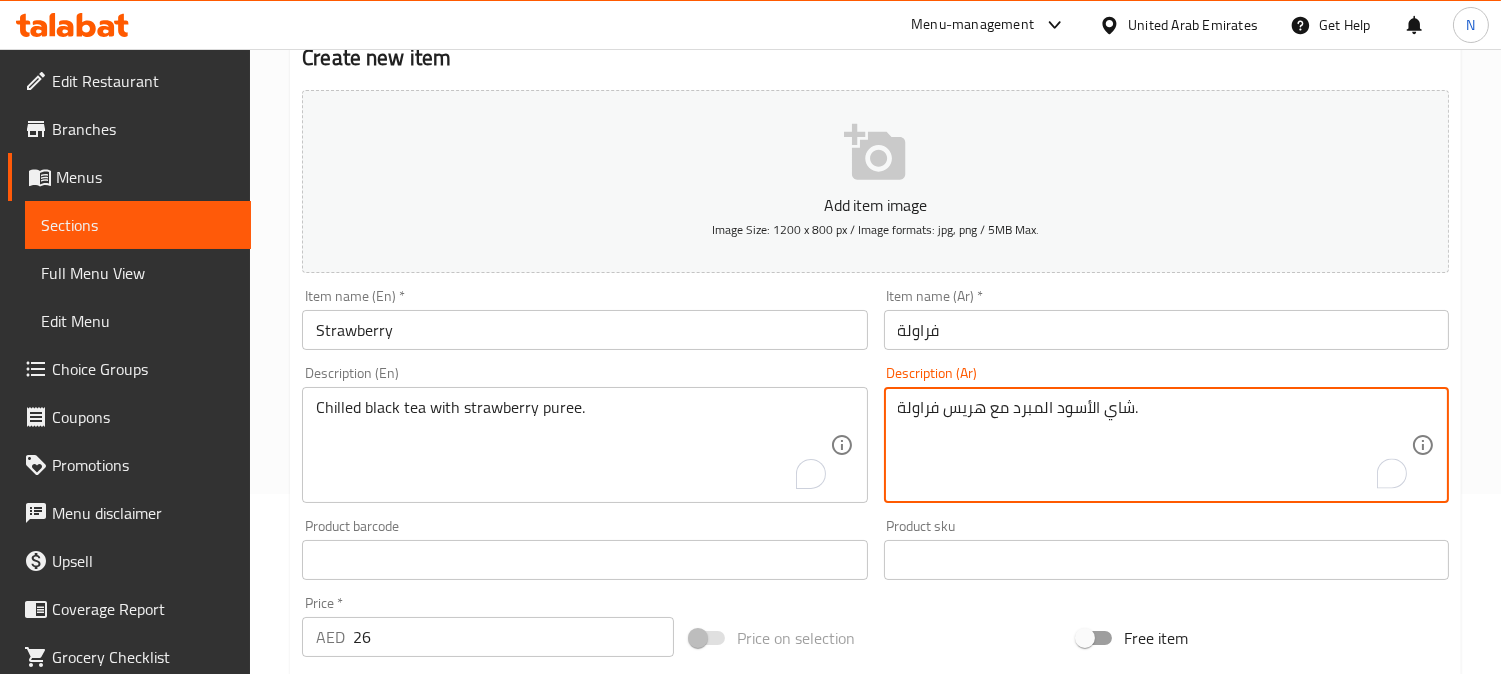click on "شاي الأسود المبرد مع هريس فراولة." at bounding box center (1154, 445) 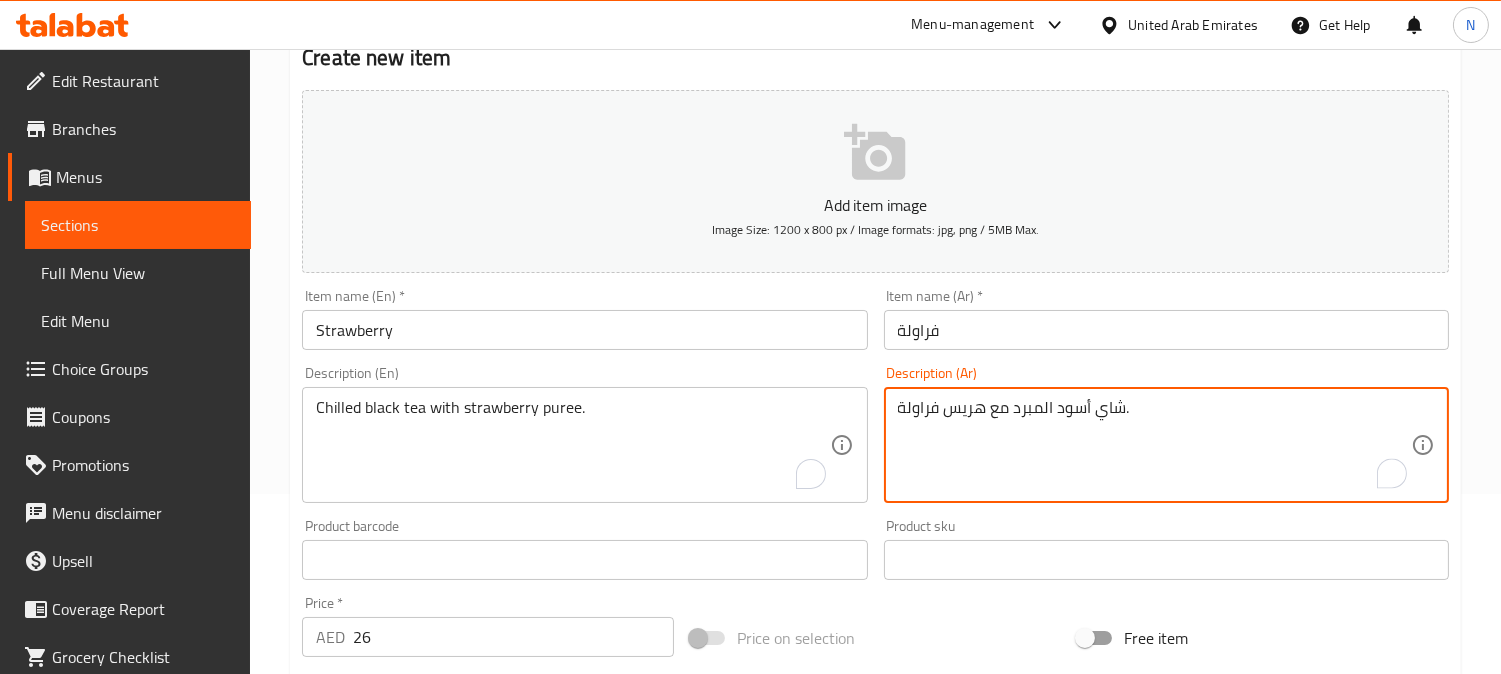 click on "شاي أسود المبرد مع هريس فراولة." at bounding box center [1154, 445] 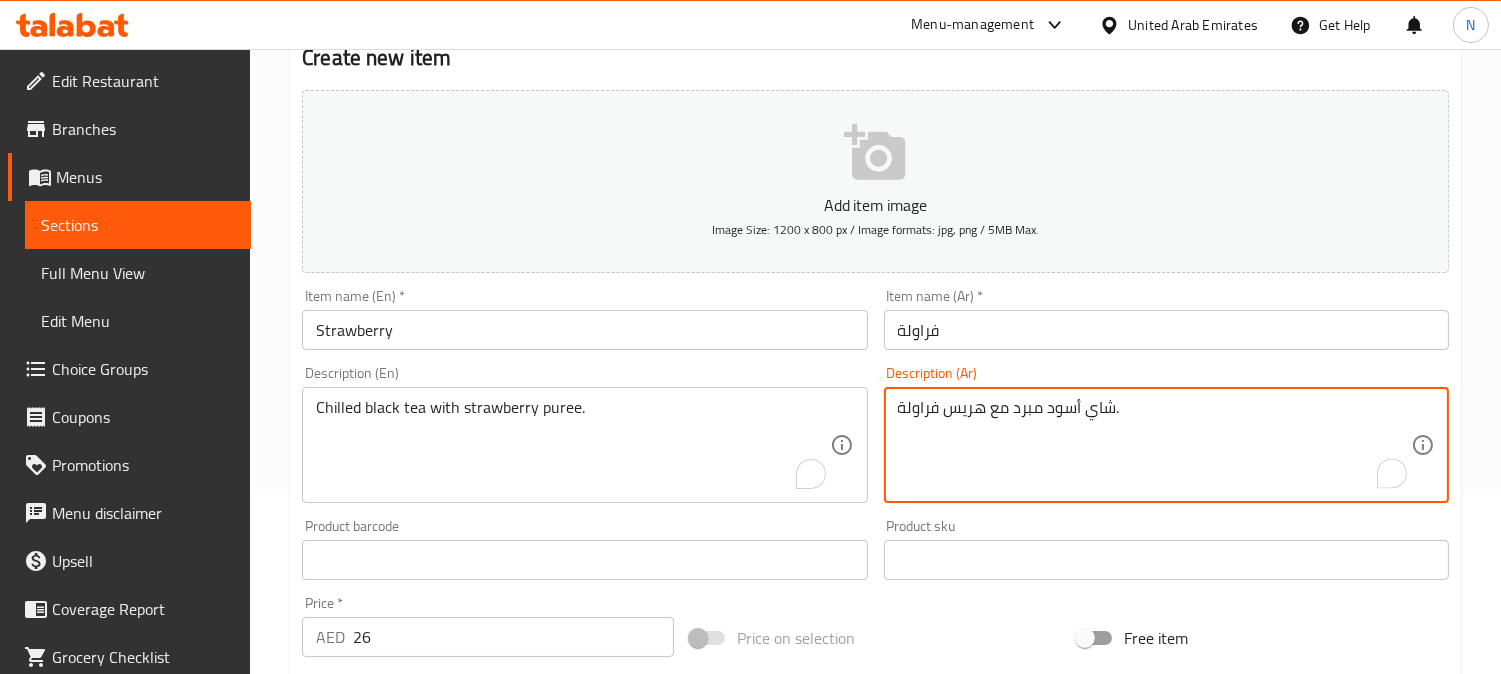 click on "شاي أسود مبرد مع هريس فراولة." at bounding box center (1154, 445) 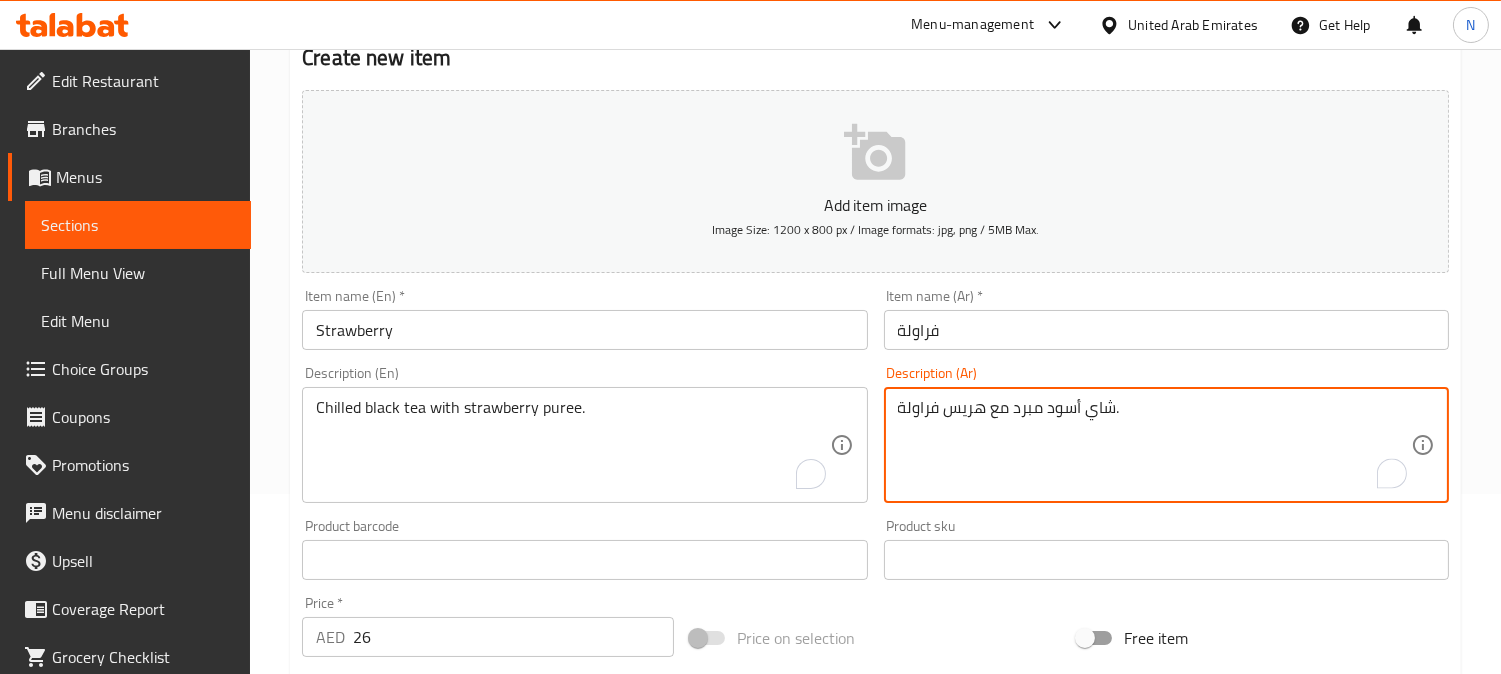 click on "شاي أسود مبرد مع هريس فراولة." at bounding box center [1154, 445] 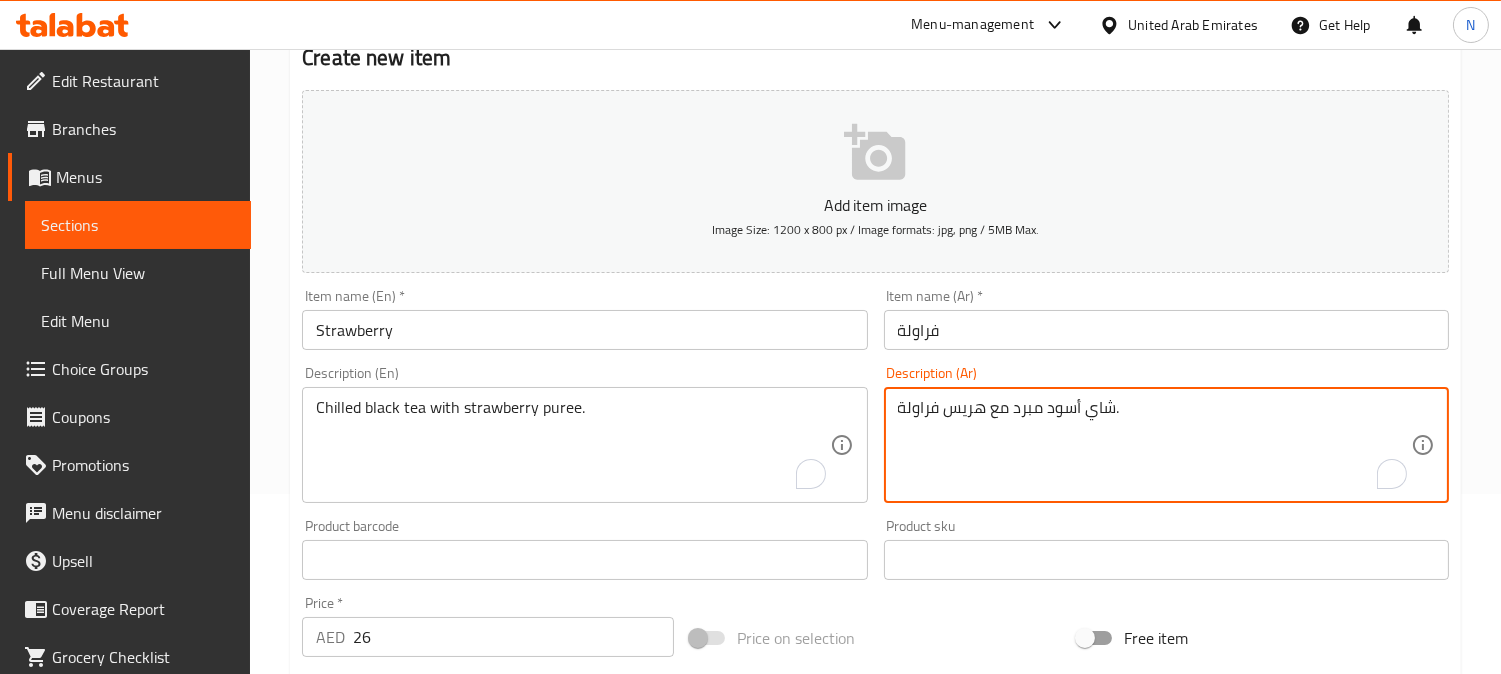 click on "شاي أسود مبرد مع هريس فراولة." at bounding box center (1154, 445) 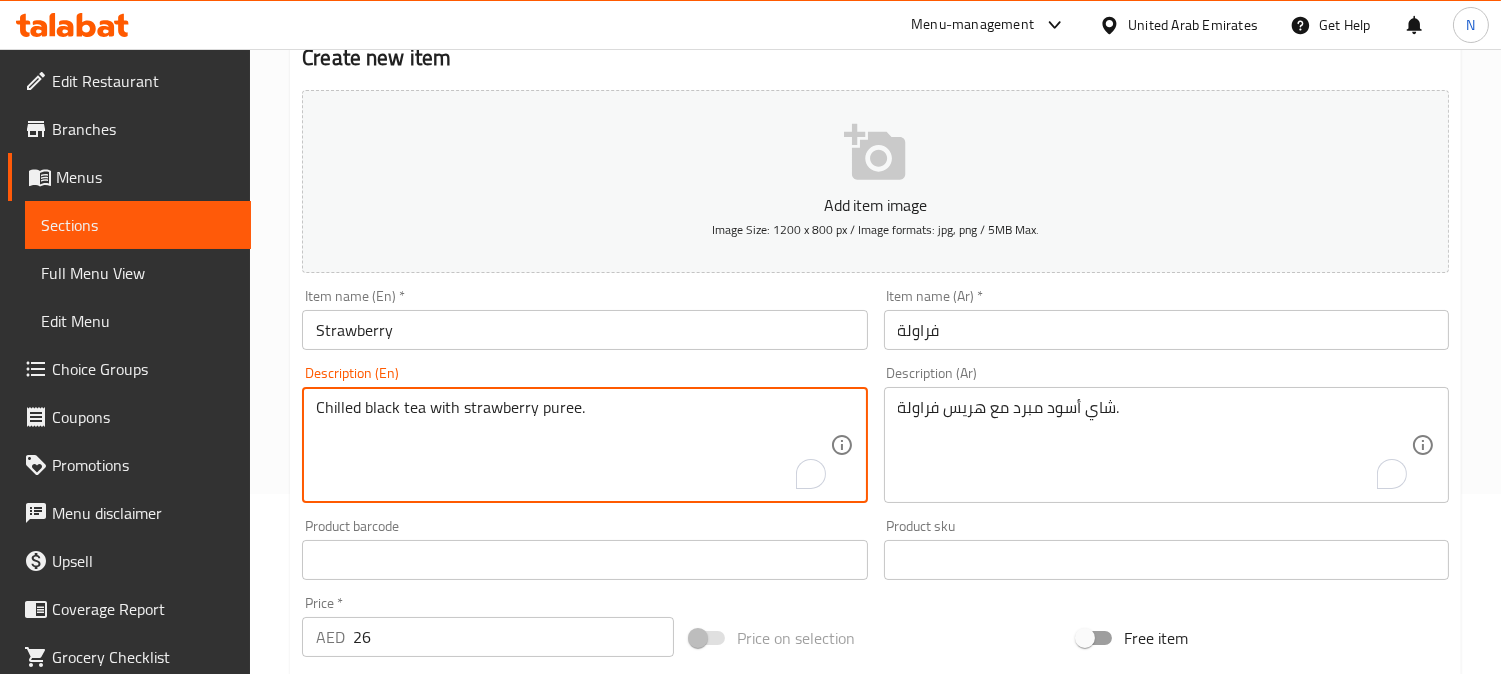 click on "Chilled black tea with strawberry puree." at bounding box center (572, 445) 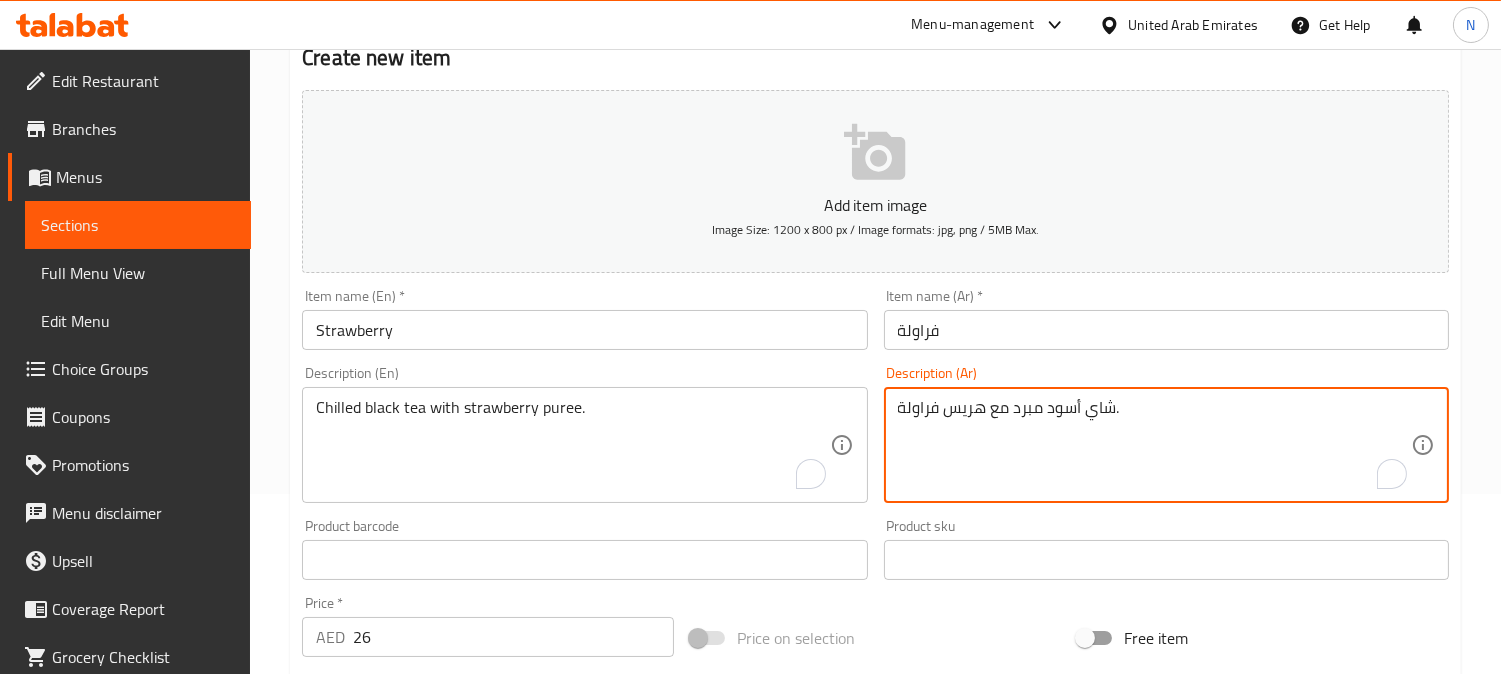 click on "شاي أسود مبرد مع هريس فراولة." at bounding box center [1154, 445] 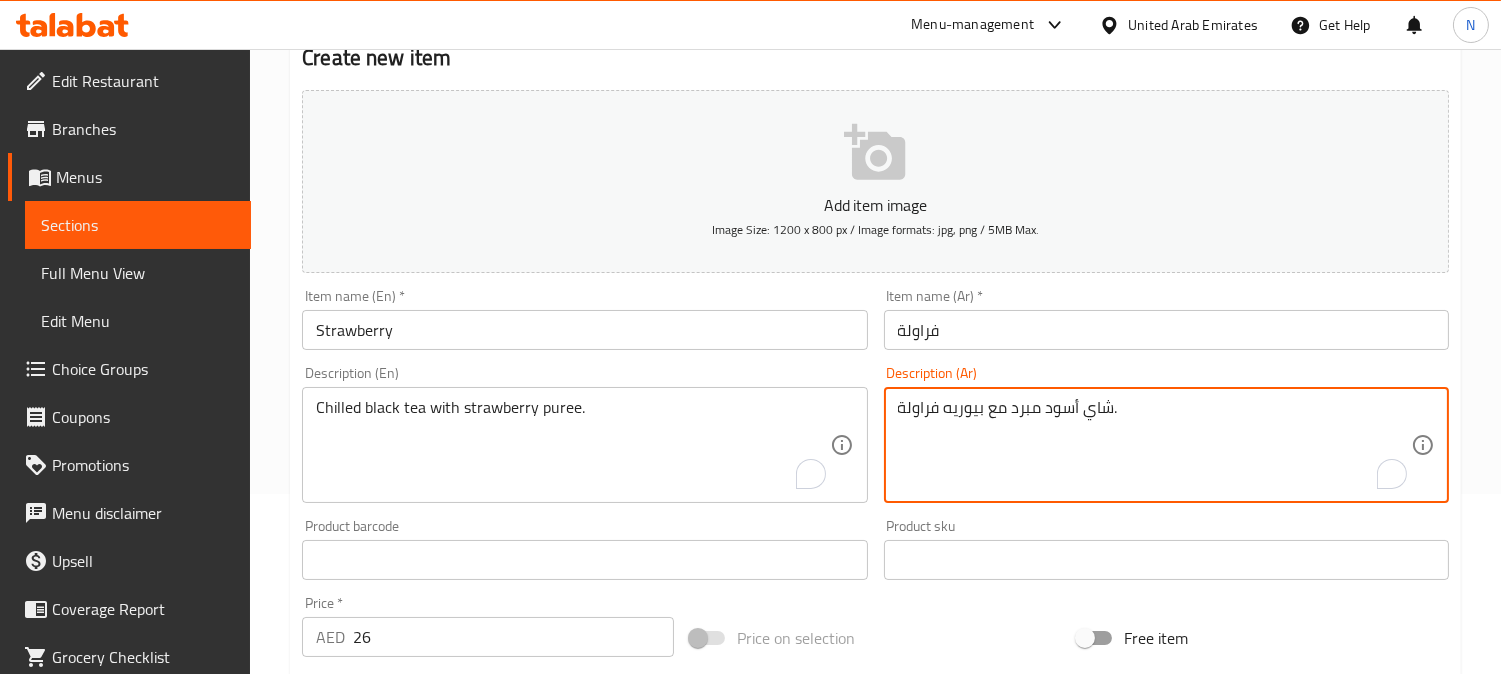 type on "شاي أسود مبرد مع بيوريه فراولة." 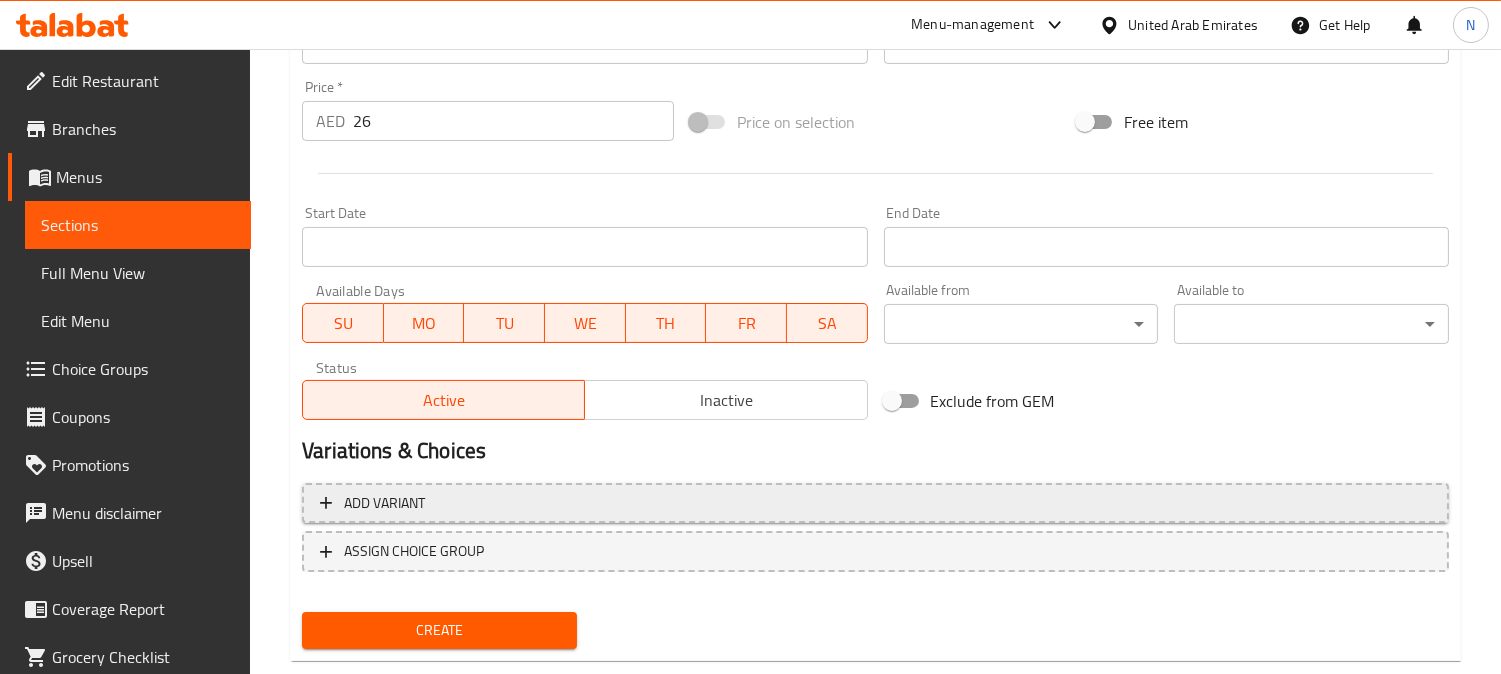 scroll, scrollTop: 735, scrollLeft: 0, axis: vertical 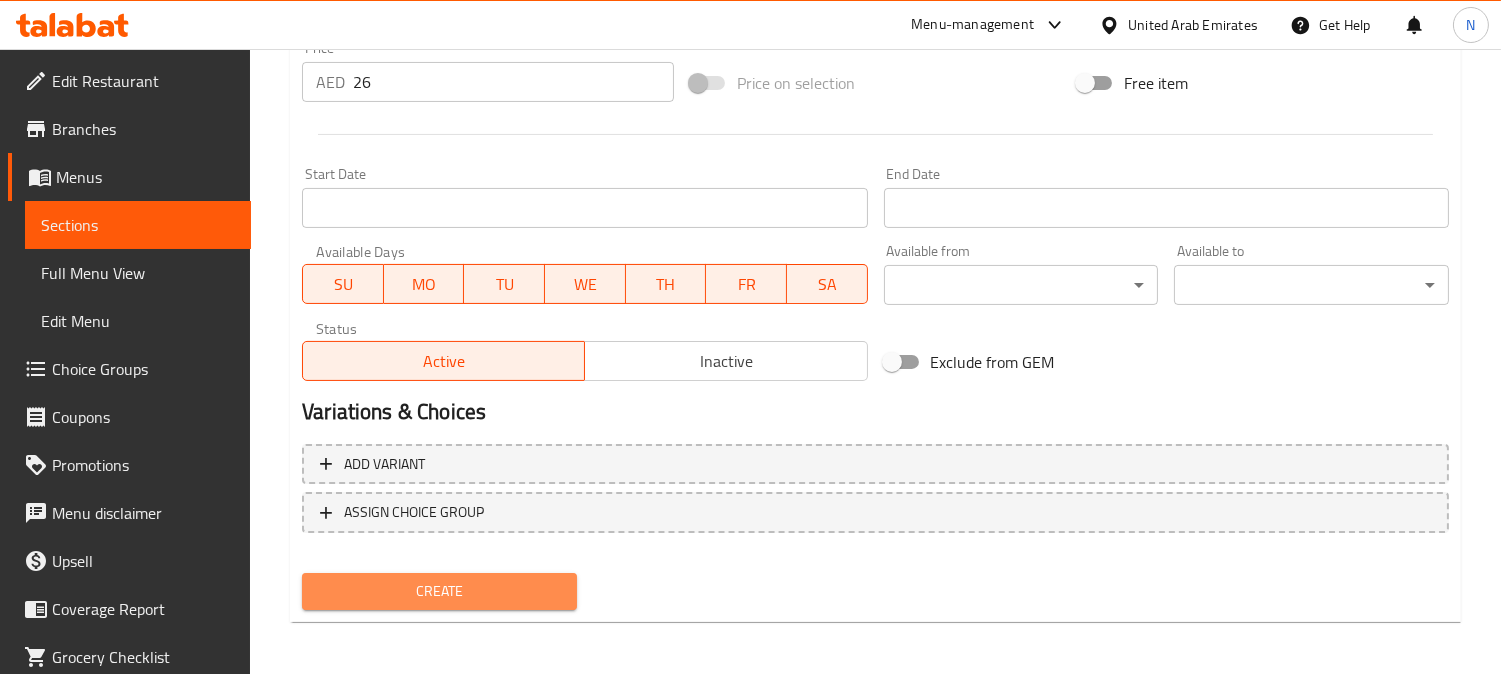 click on "Create" at bounding box center (439, 591) 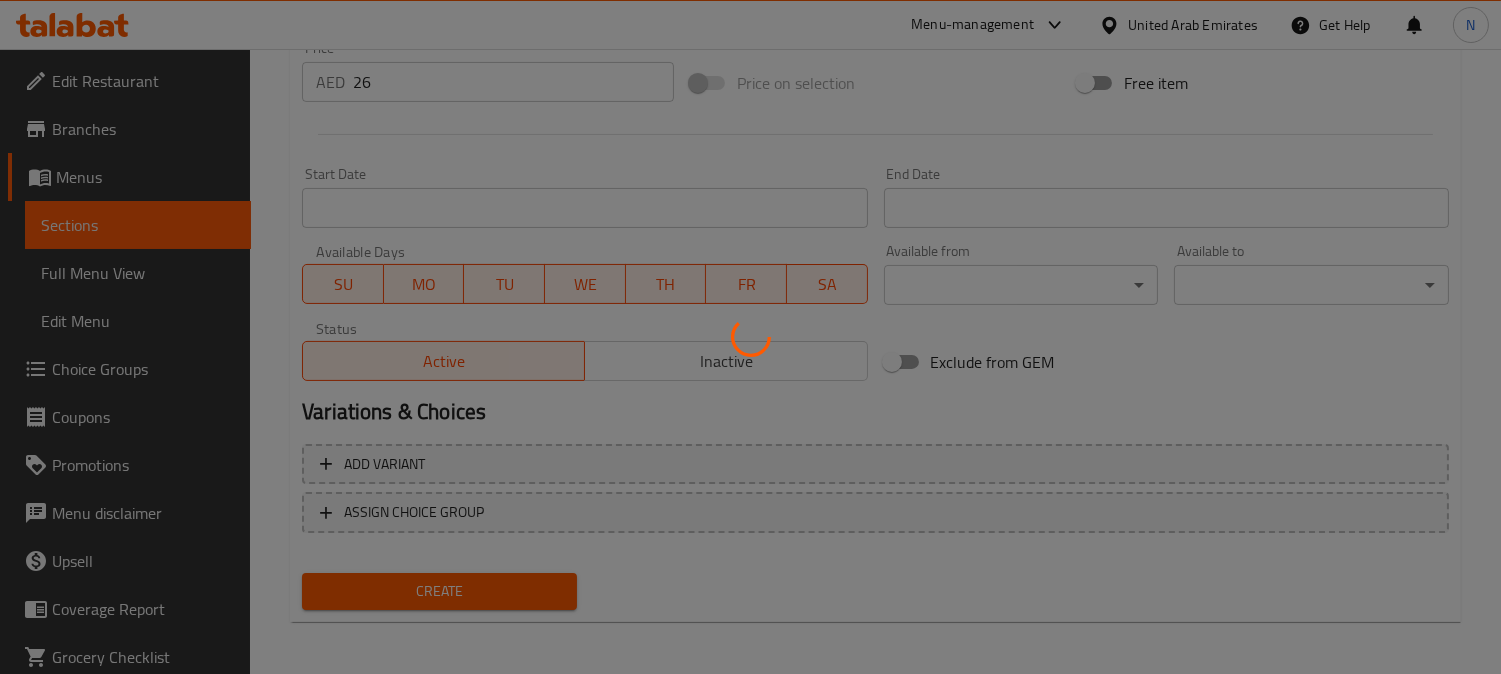 type 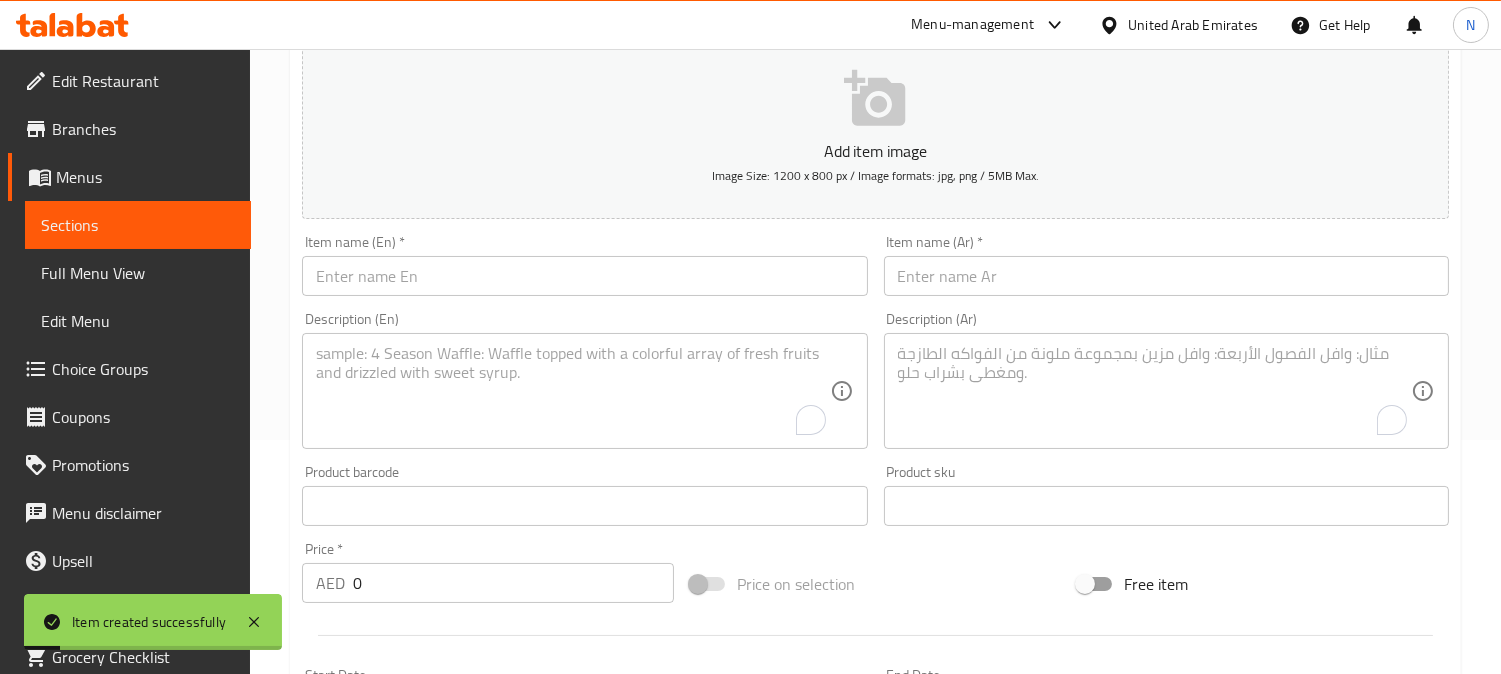 scroll, scrollTop: 180, scrollLeft: 0, axis: vertical 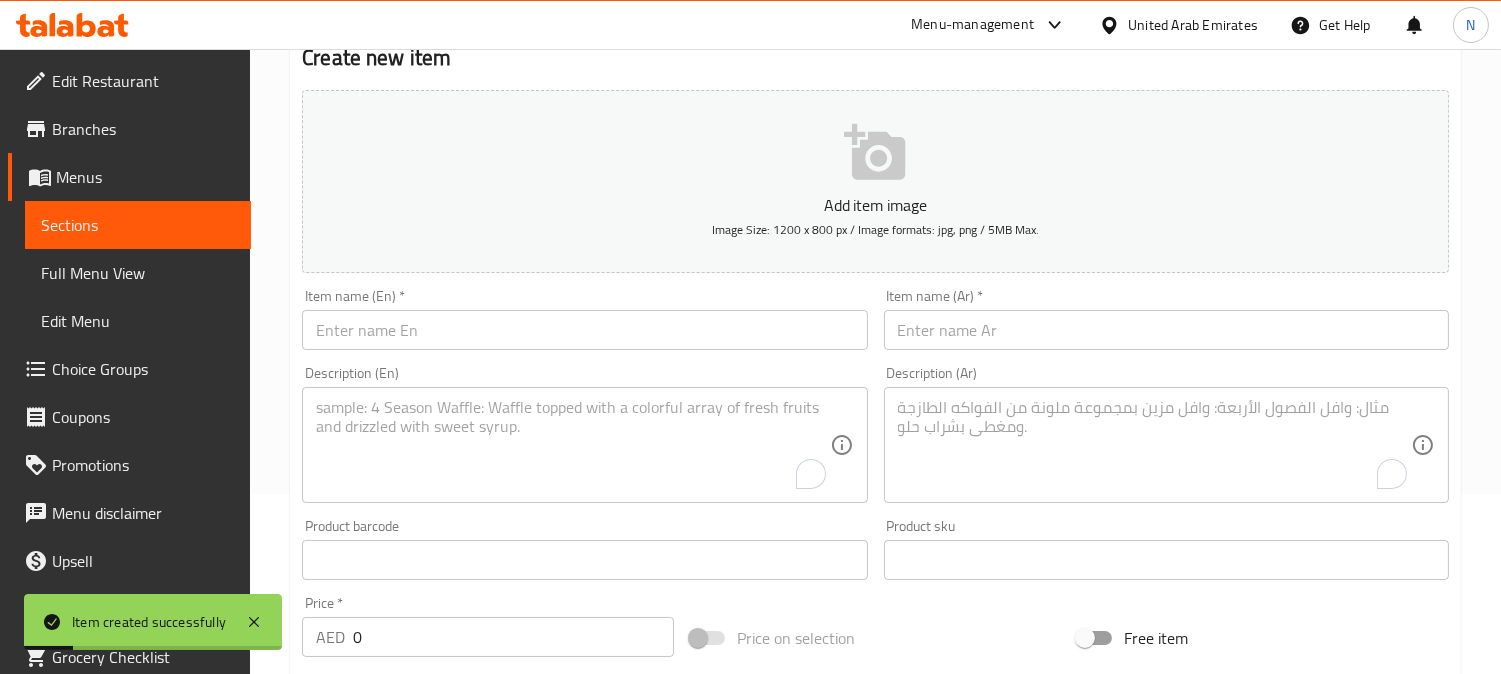 click at bounding box center (584, 330) 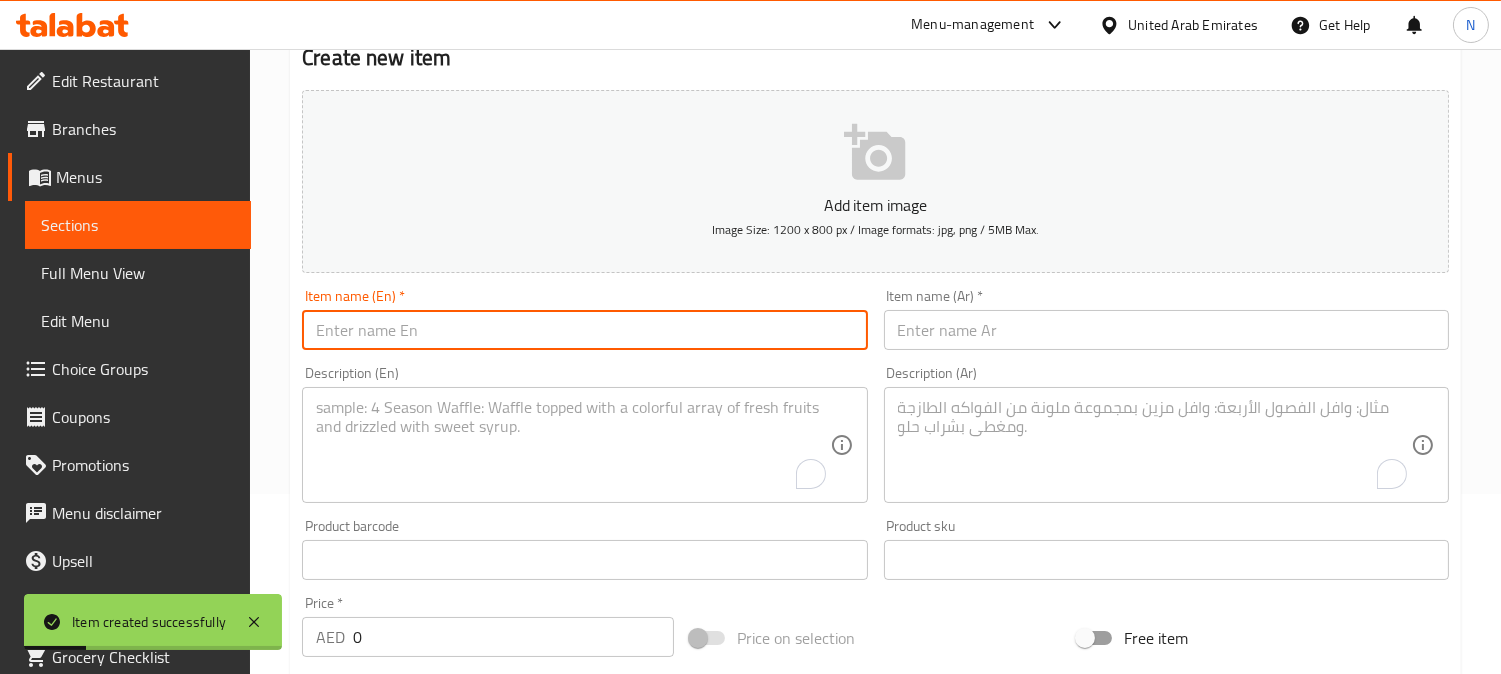paste on "Passionfruit                            26" 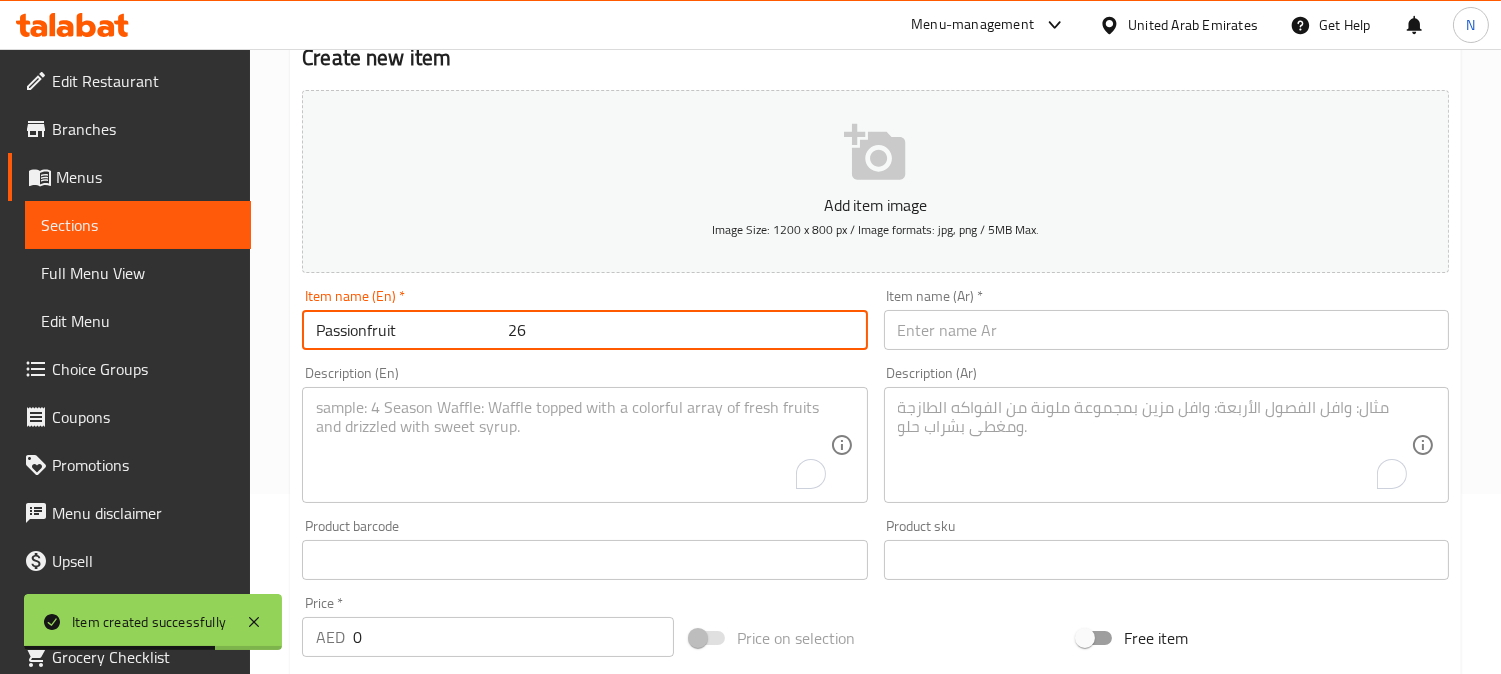 drag, startPoint x: 395, startPoint y: 340, endPoint x: 492, endPoint y: 344, distance: 97.082436 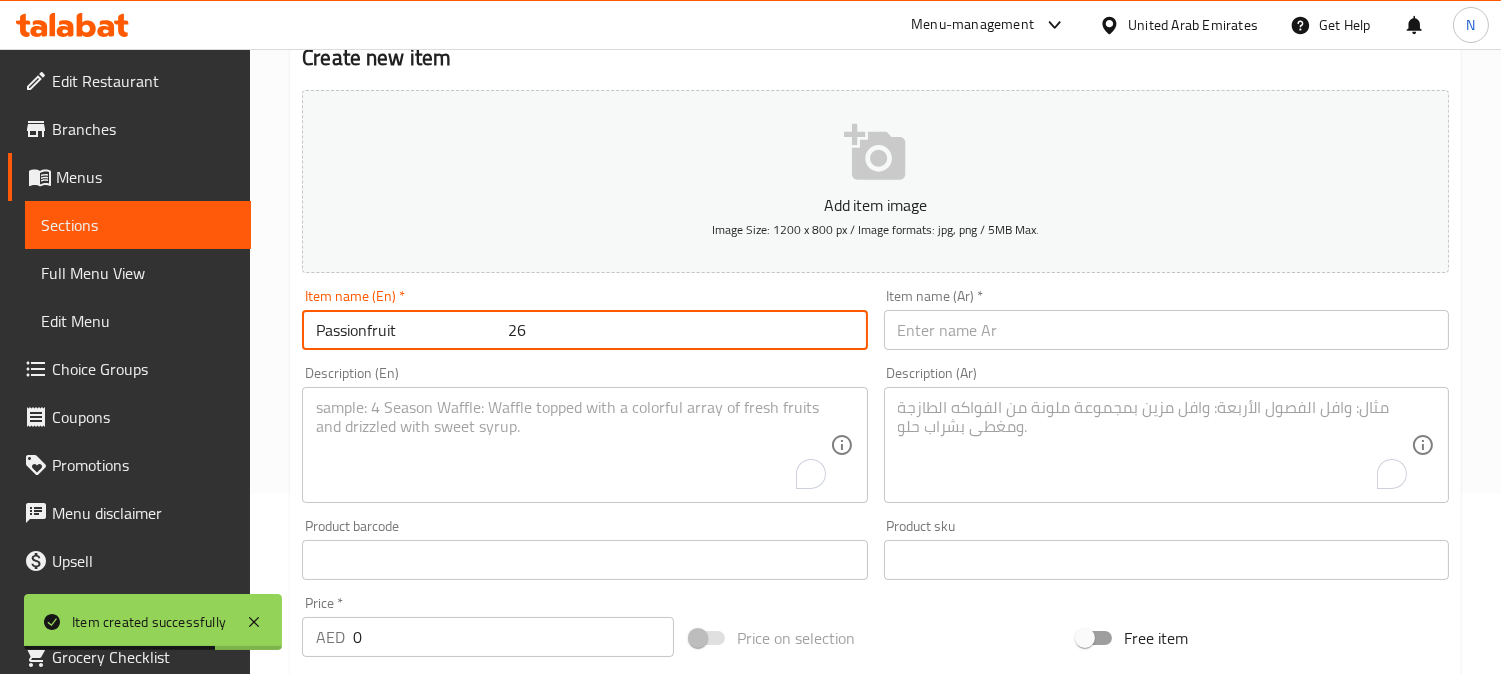 click on "Passionfruit                            26" at bounding box center [584, 330] 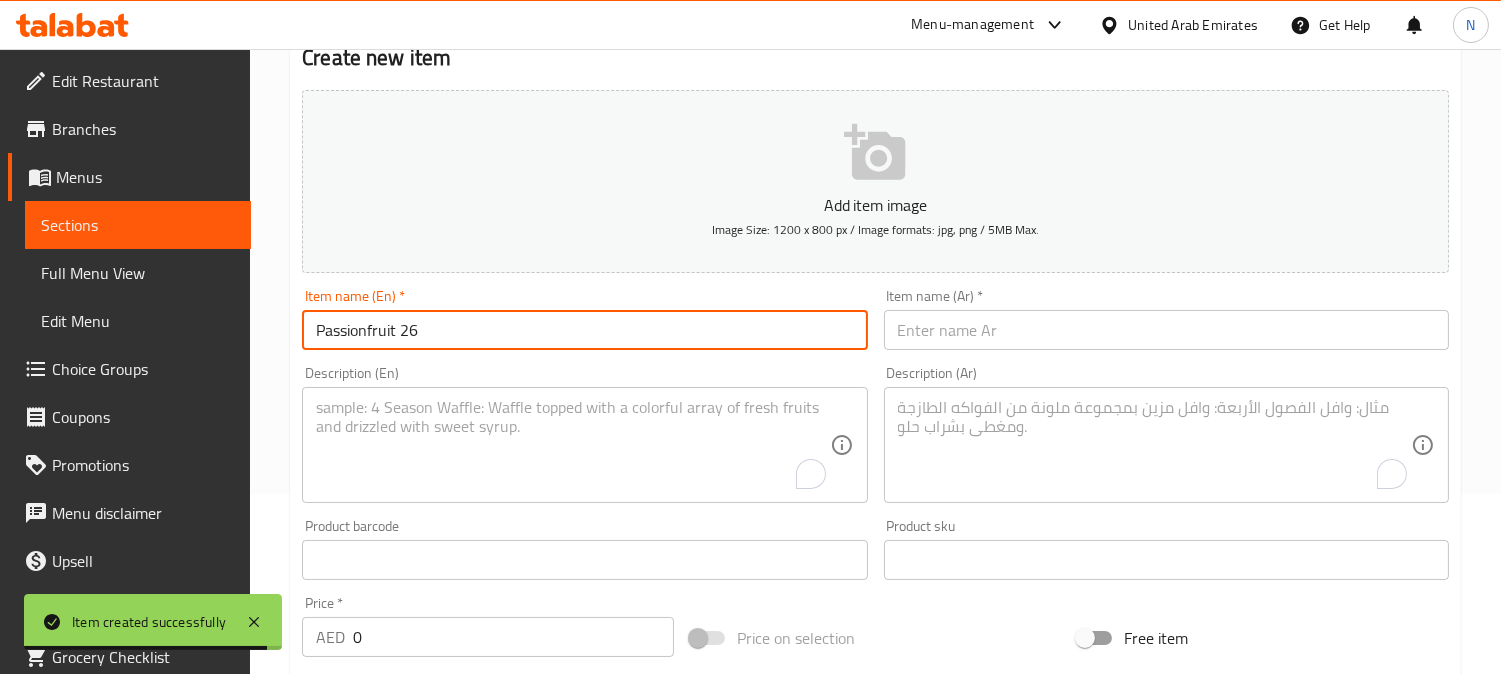 click on "Passionfruit 26" at bounding box center [584, 330] 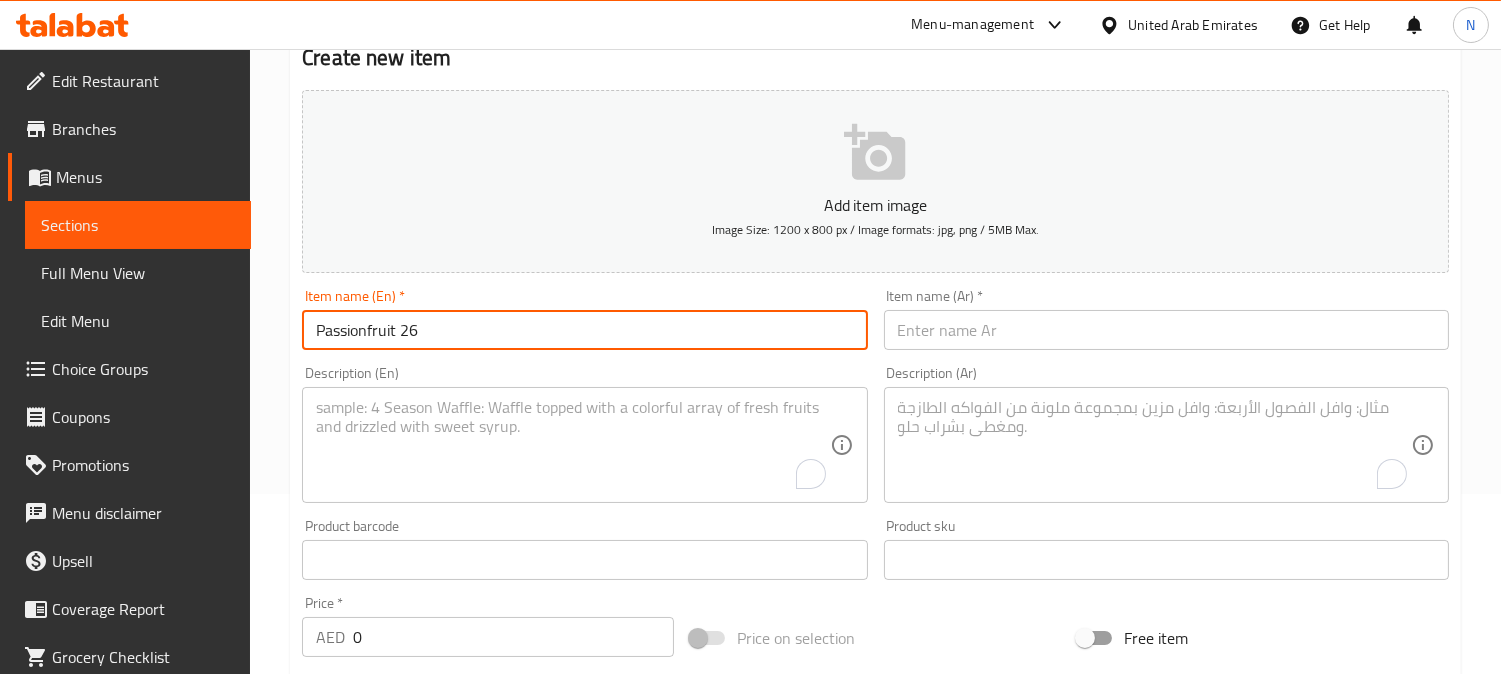 drag, startPoint x: 400, startPoint y: 338, endPoint x: 446, endPoint y: 340, distance: 46.043457 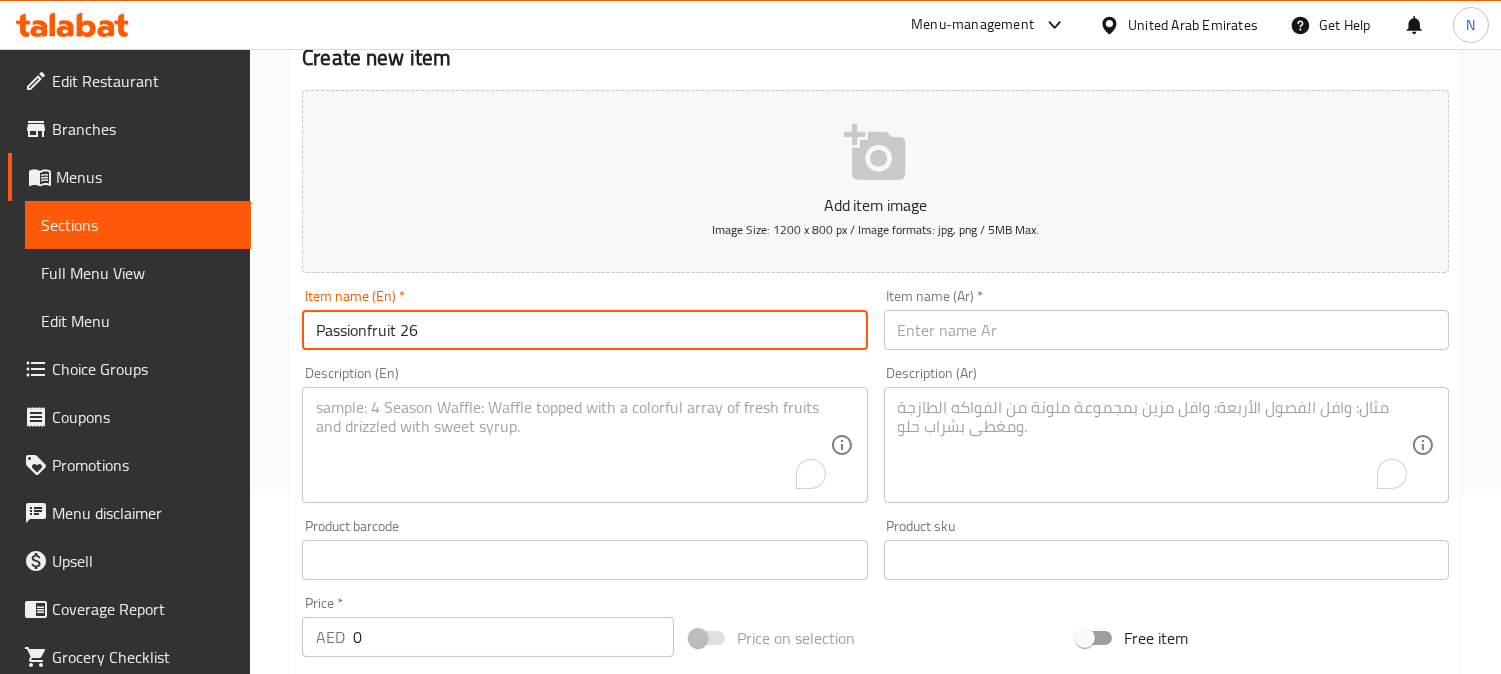 click on "Passionfruit 26" at bounding box center (584, 330) 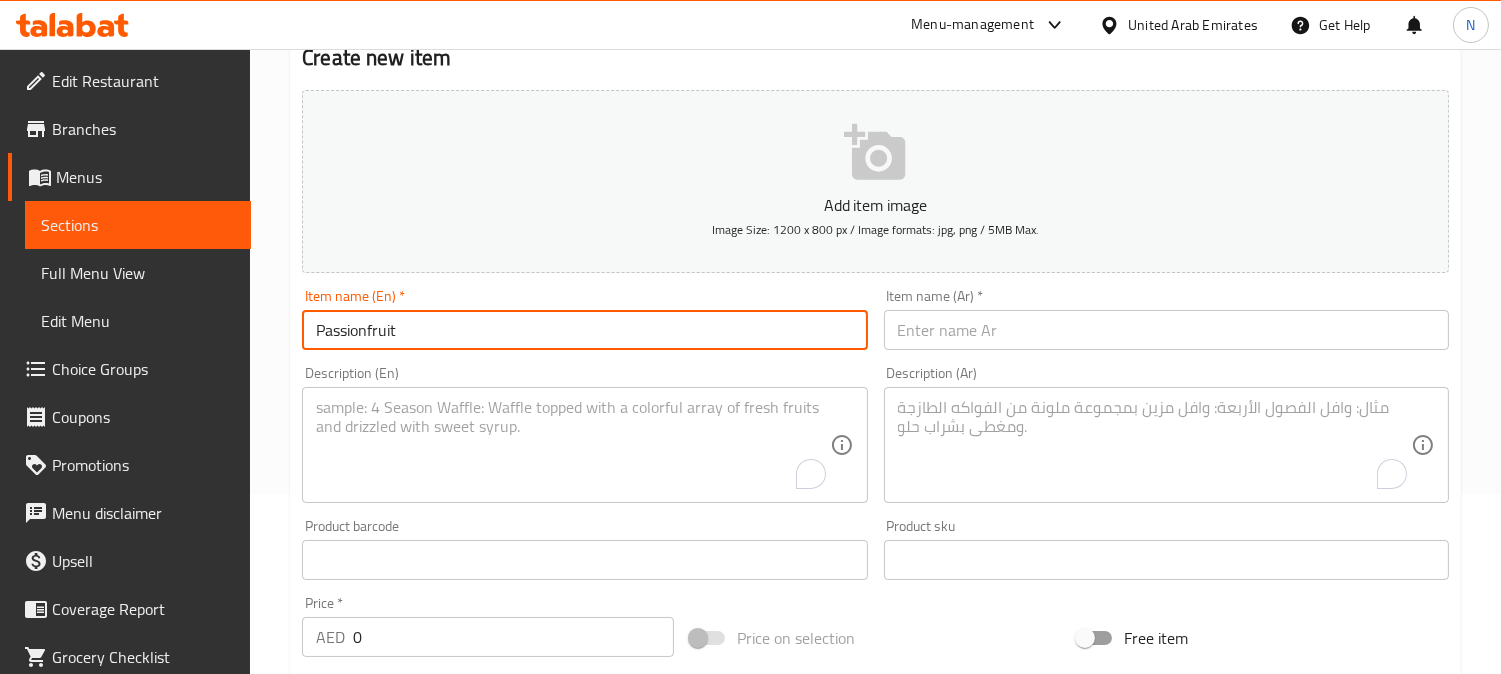 type on "Passionfruit" 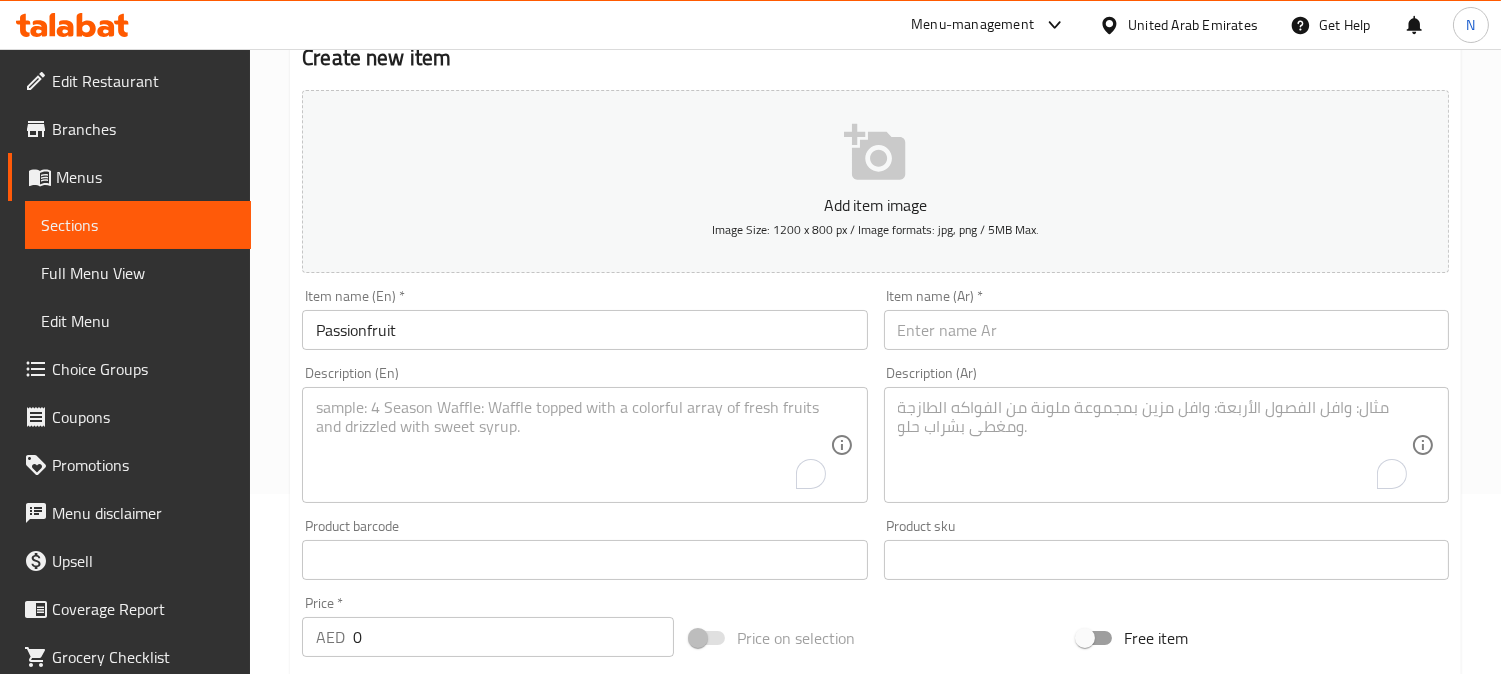 click on "Home / Restaurants management / Menus / Sections / item / create Protein Smoothies  section Create new item Add item image Image Size: 1200 x 800 px / Image formats: jpg, png / 5MB Max. Item name (En)   * Passionfruit Item name (En)  * Item name (Ar)   * Item name (Ar)  * Description (En) Description (En) Description (Ar) Description (Ar) Product barcode Product barcode Product sku Product sku Price   * AED 0 Price  * Price on selection Free item Start Date Start Date End Date End Date Available Days SU MO TU WE TH FR SA Available from ​ ​ Available to ​ ​ Status Active Inactive Exclude from GEM Variations & Choices Add variant ASSIGN CHOICE GROUP Create" at bounding box center [875, 551] 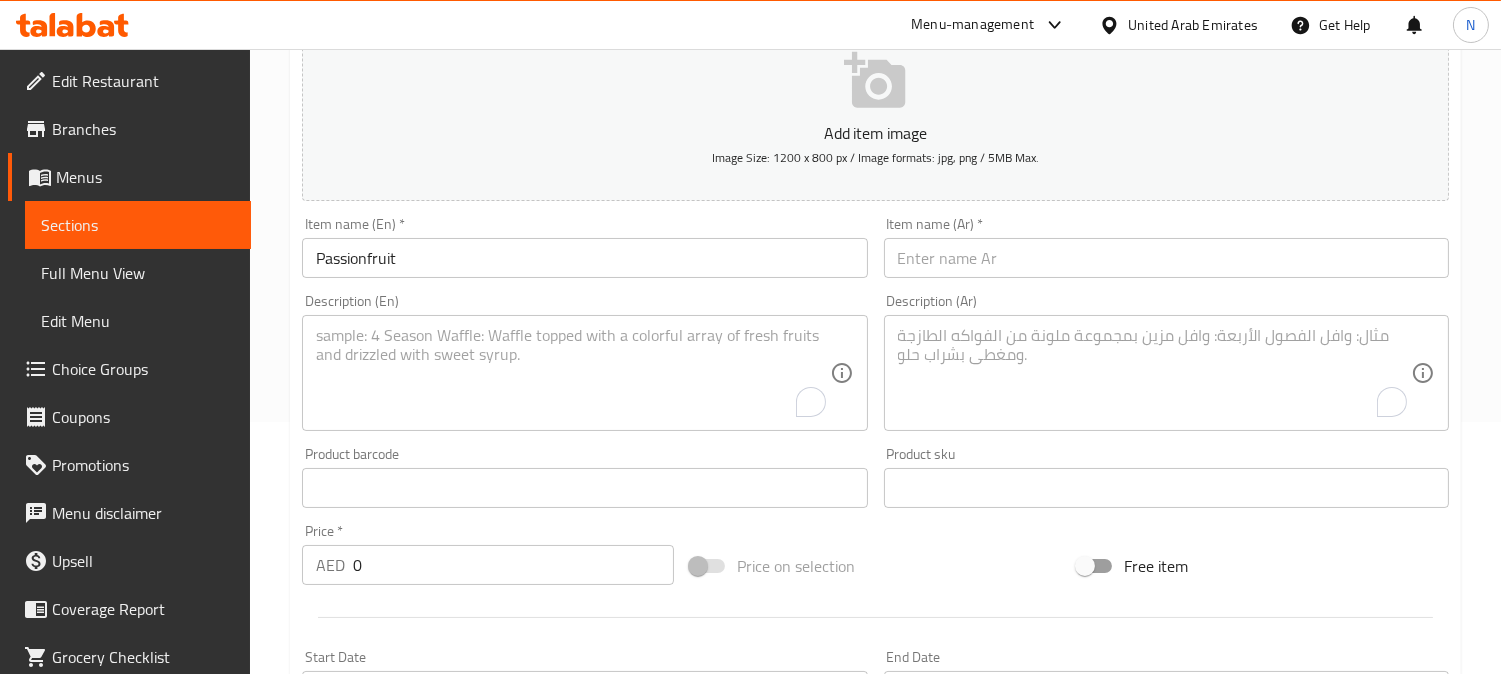 scroll, scrollTop: 291, scrollLeft: 0, axis: vertical 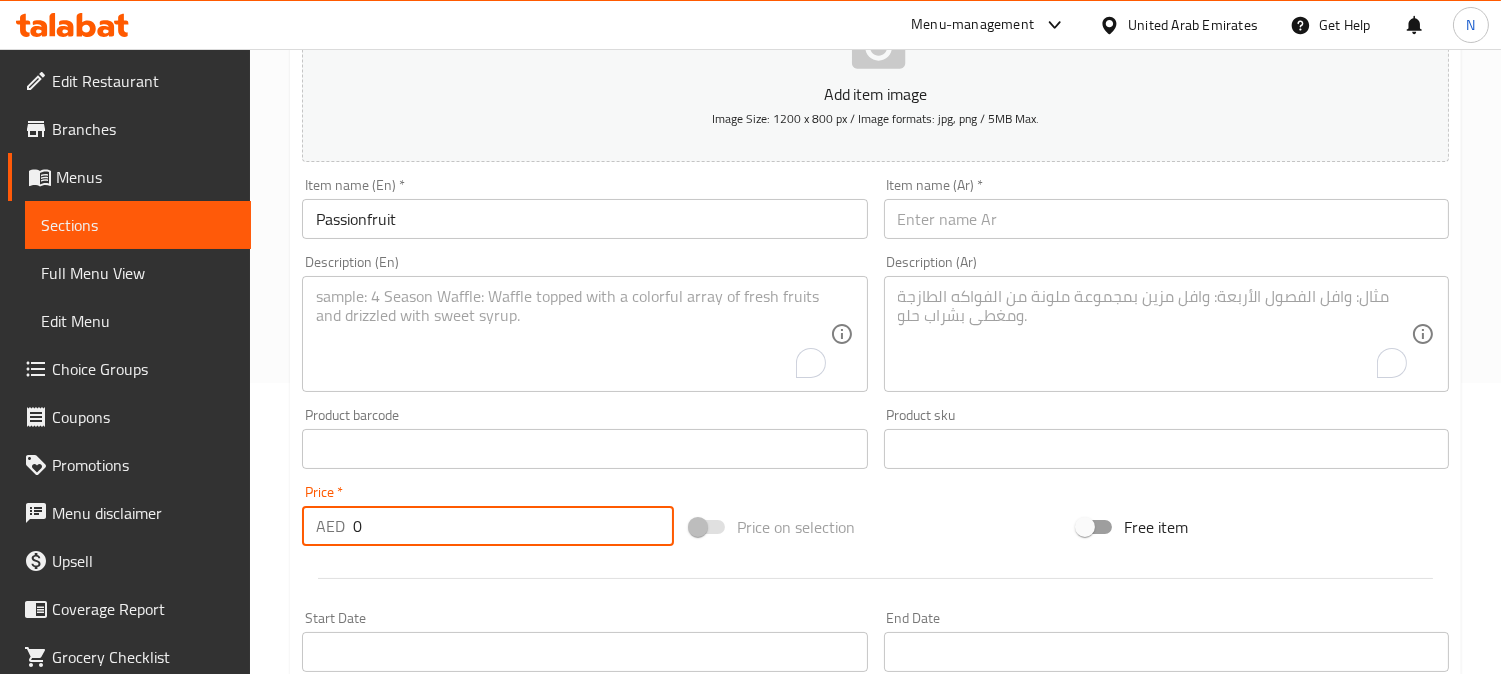 drag, startPoint x: 383, startPoint y: 512, endPoint x: 334, endPoint y: 537, distance: 55.00909 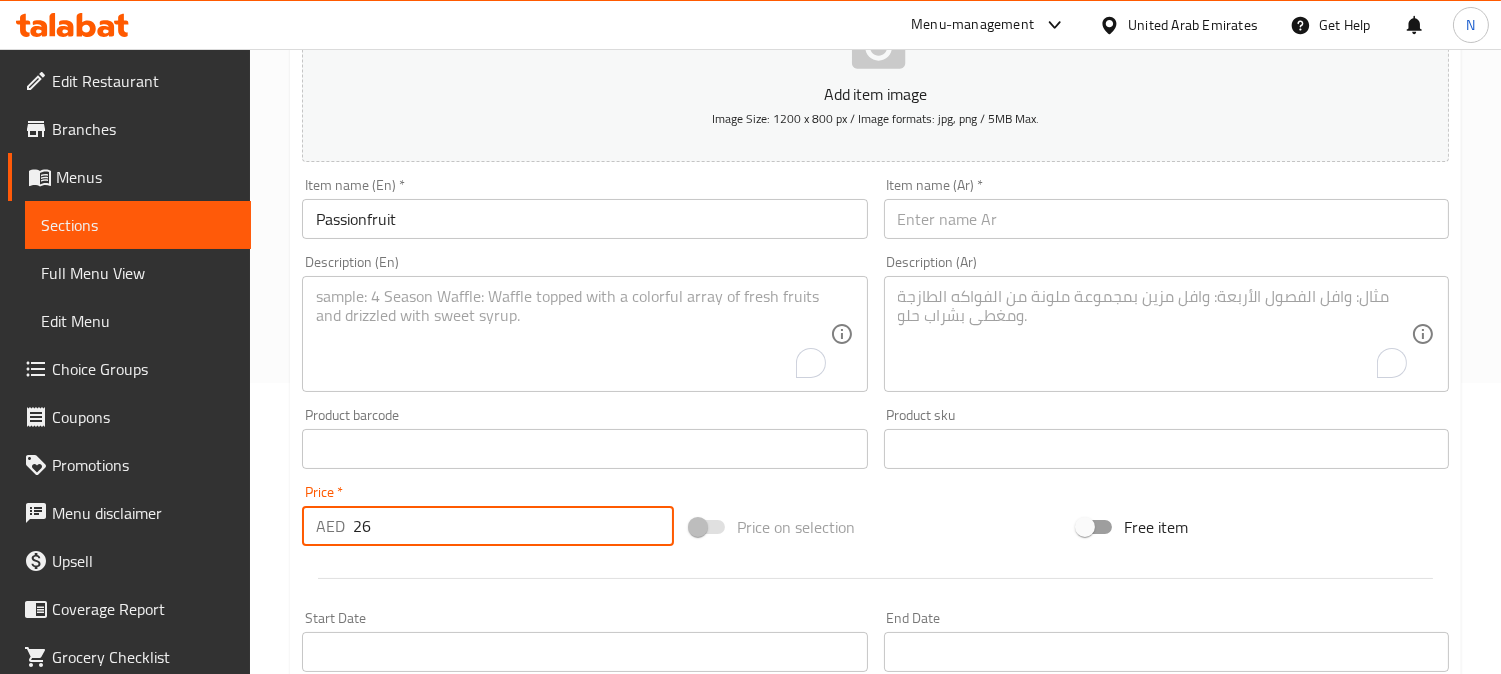 type on "26" 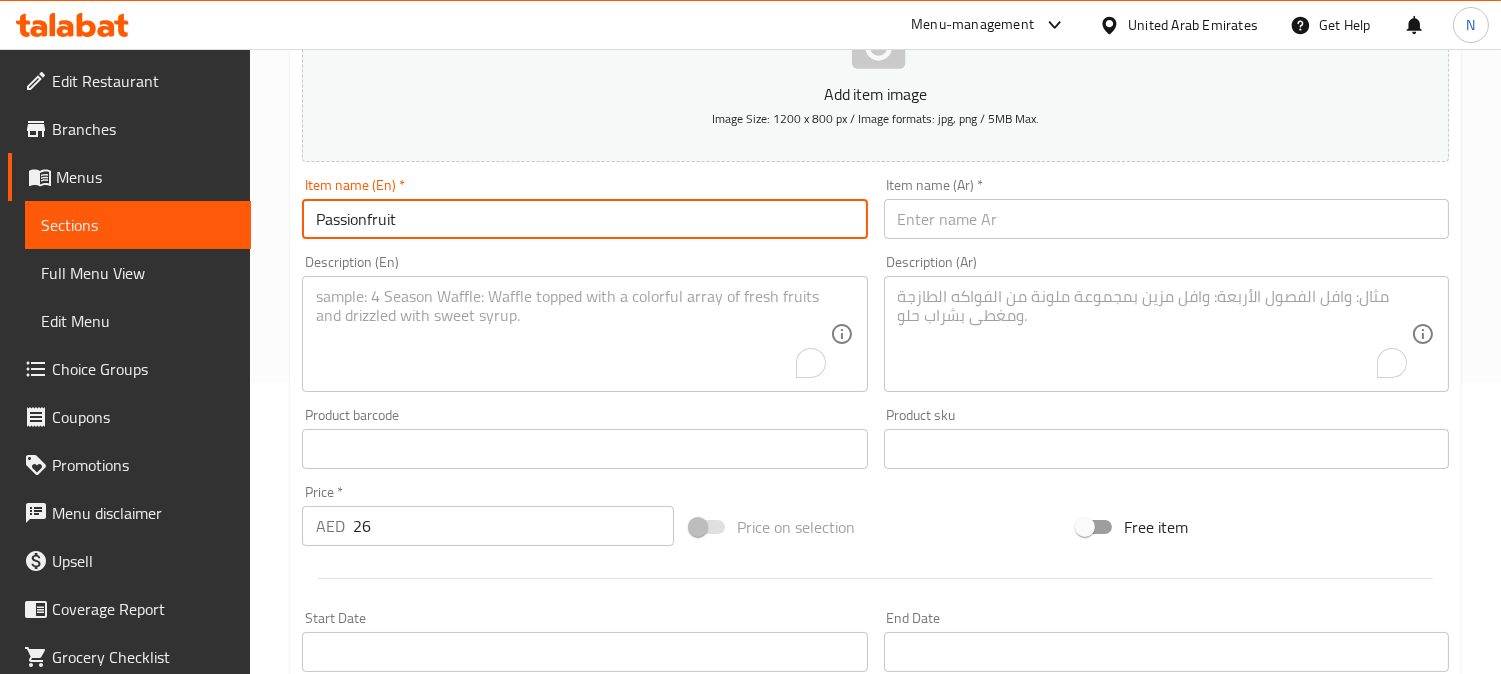 click on "Passionfruit" at bounding box center (584, 219) 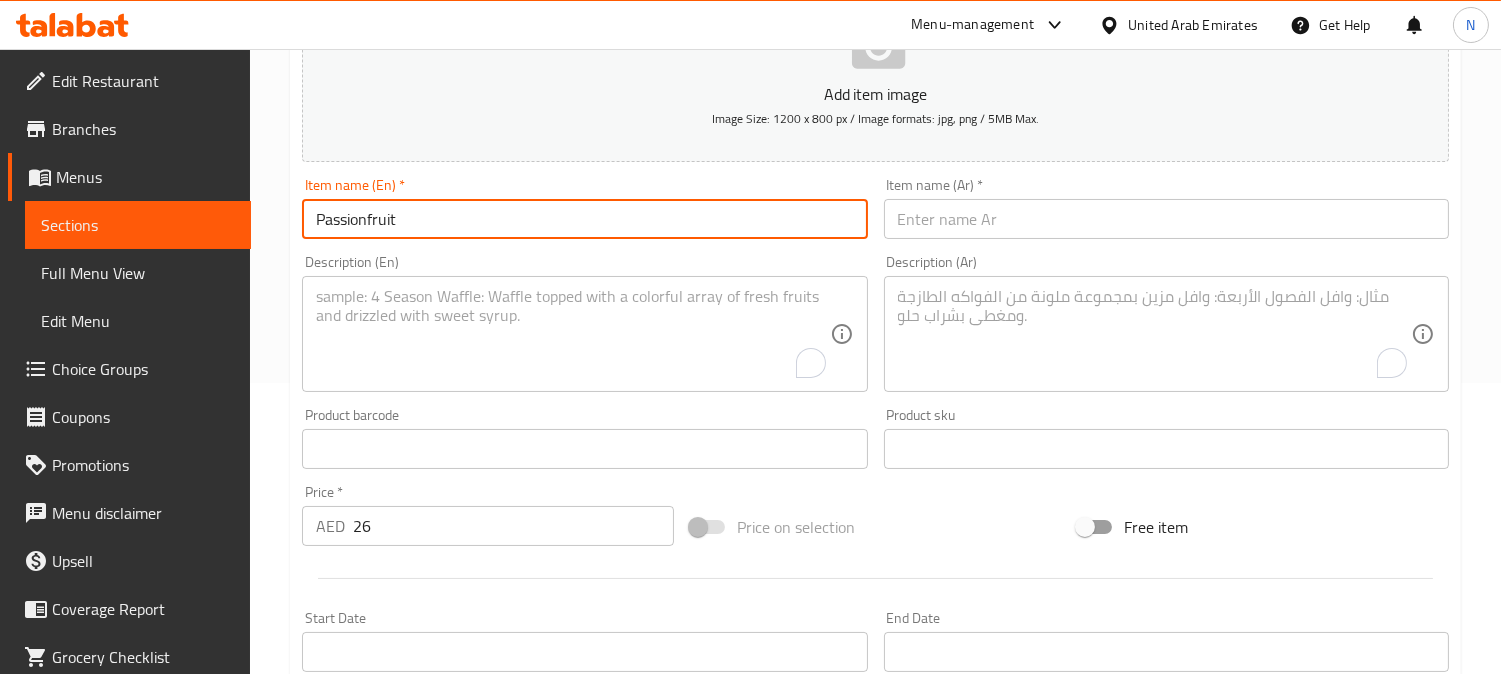 paste on "Fruit" 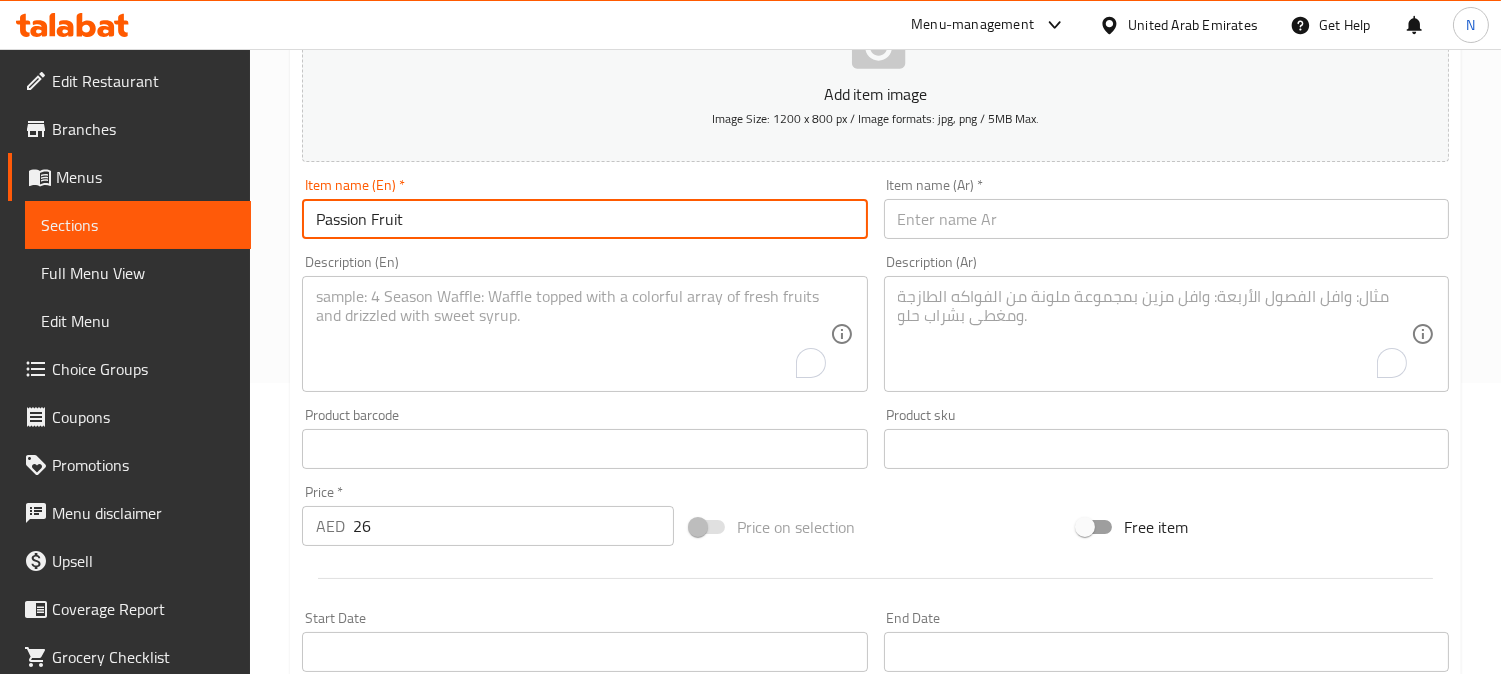 type on "Passion Fruit" 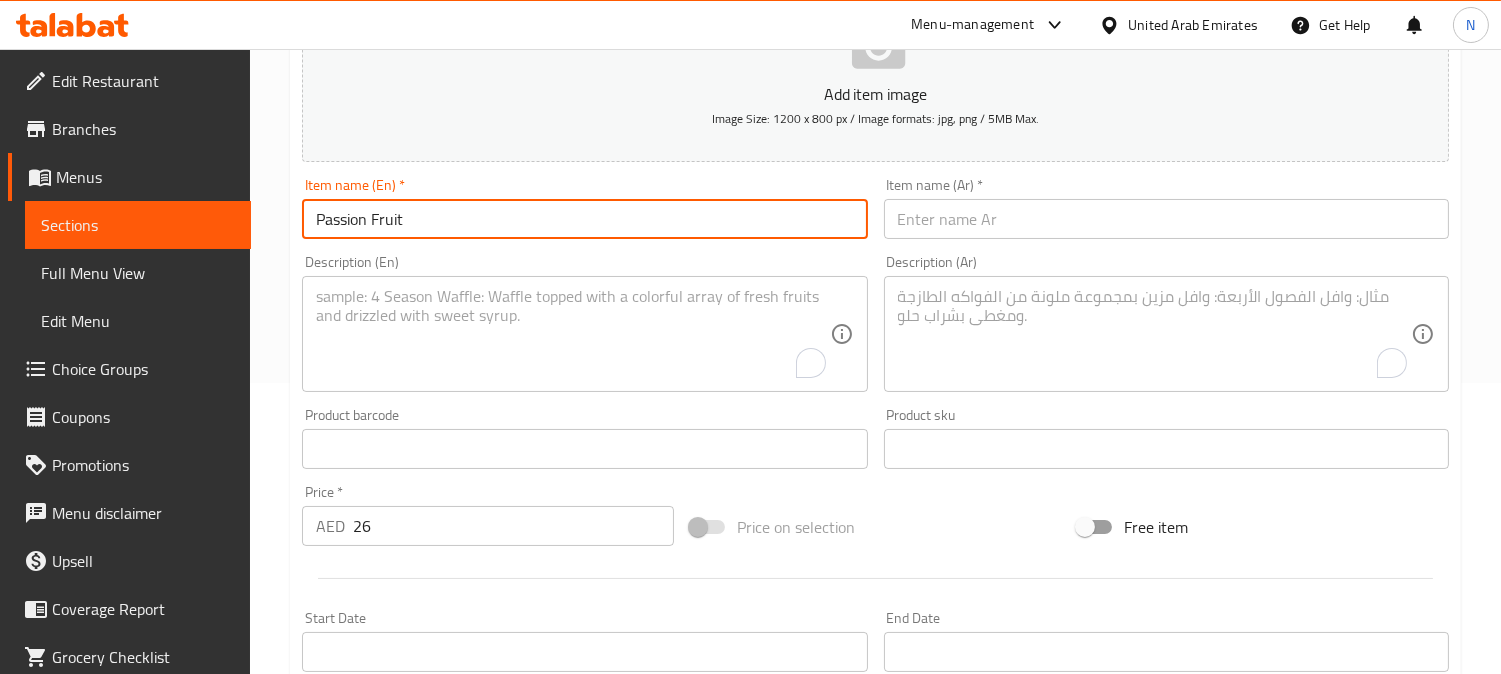 click at bounding box center [1166, 219] 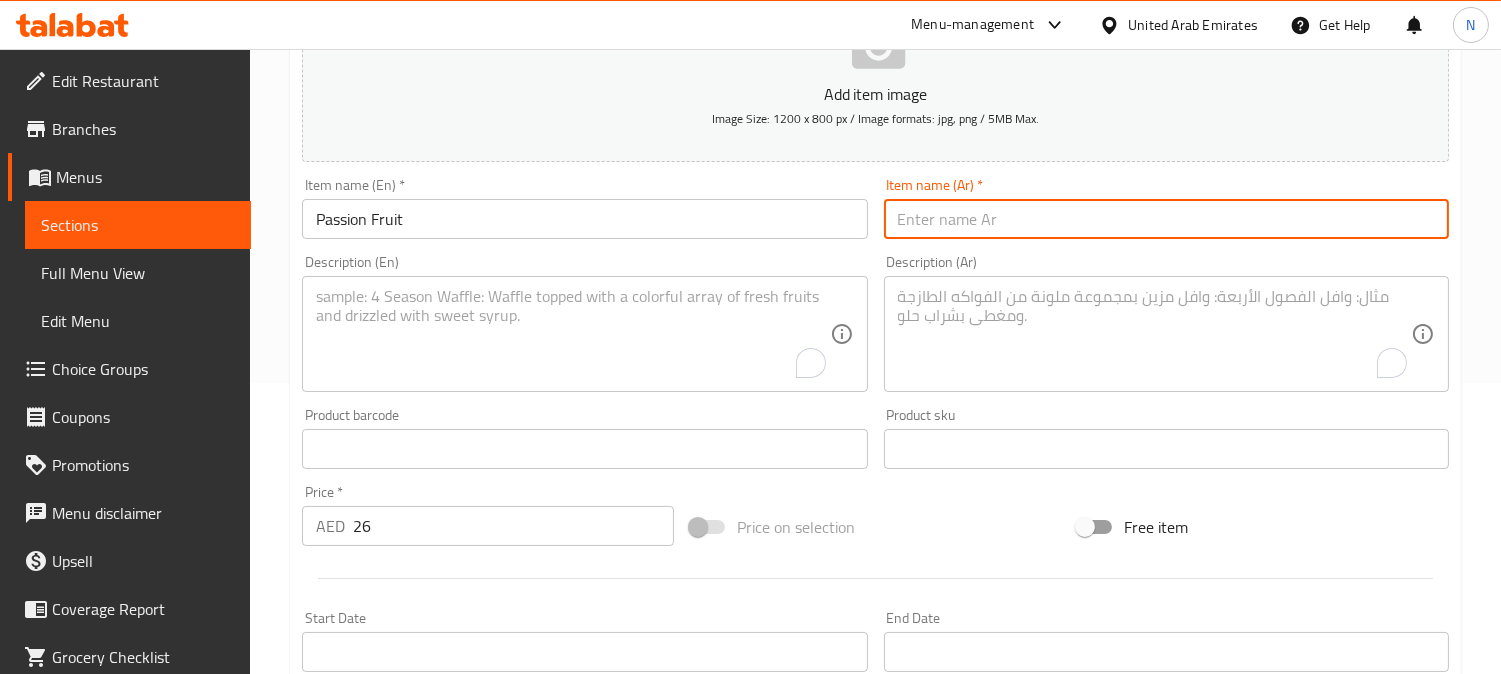 paste on "باشون فروت" 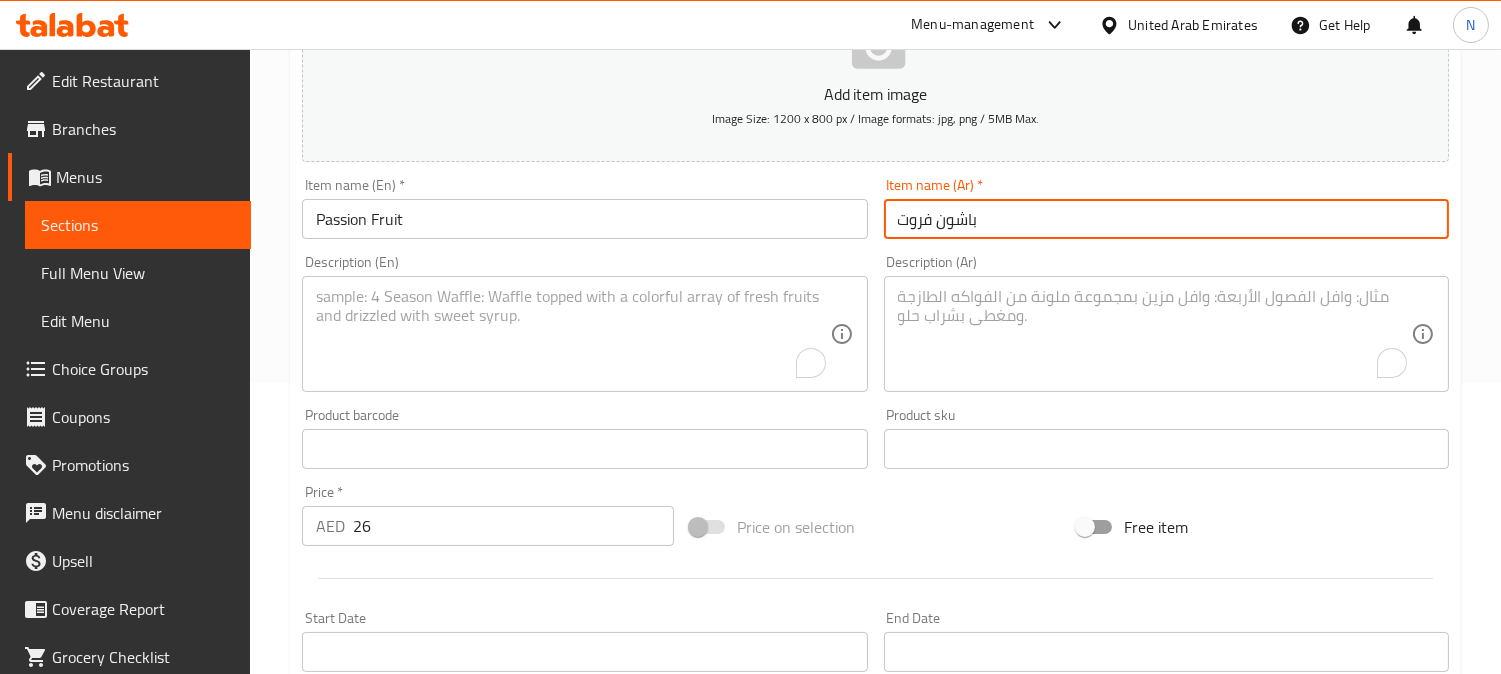type on "باشون فروت" 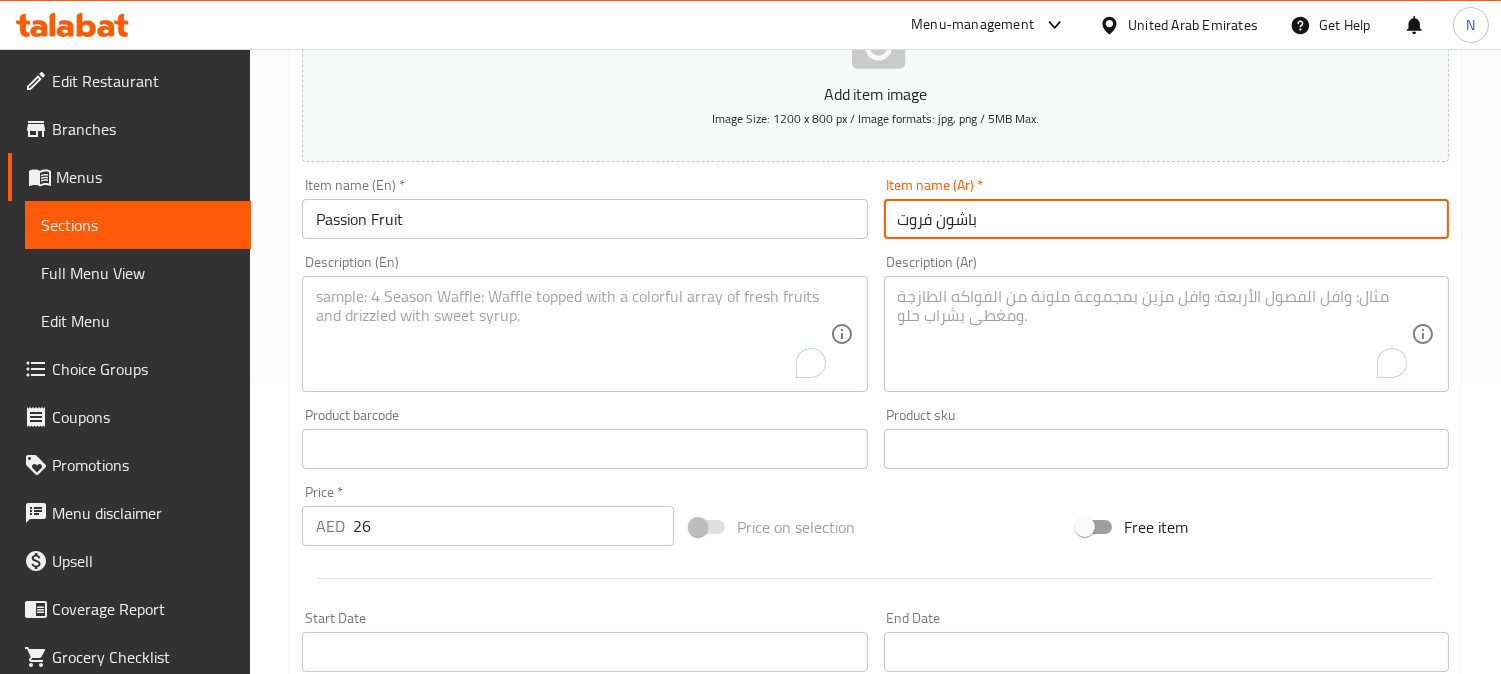 click at bounding box center (572, 334) 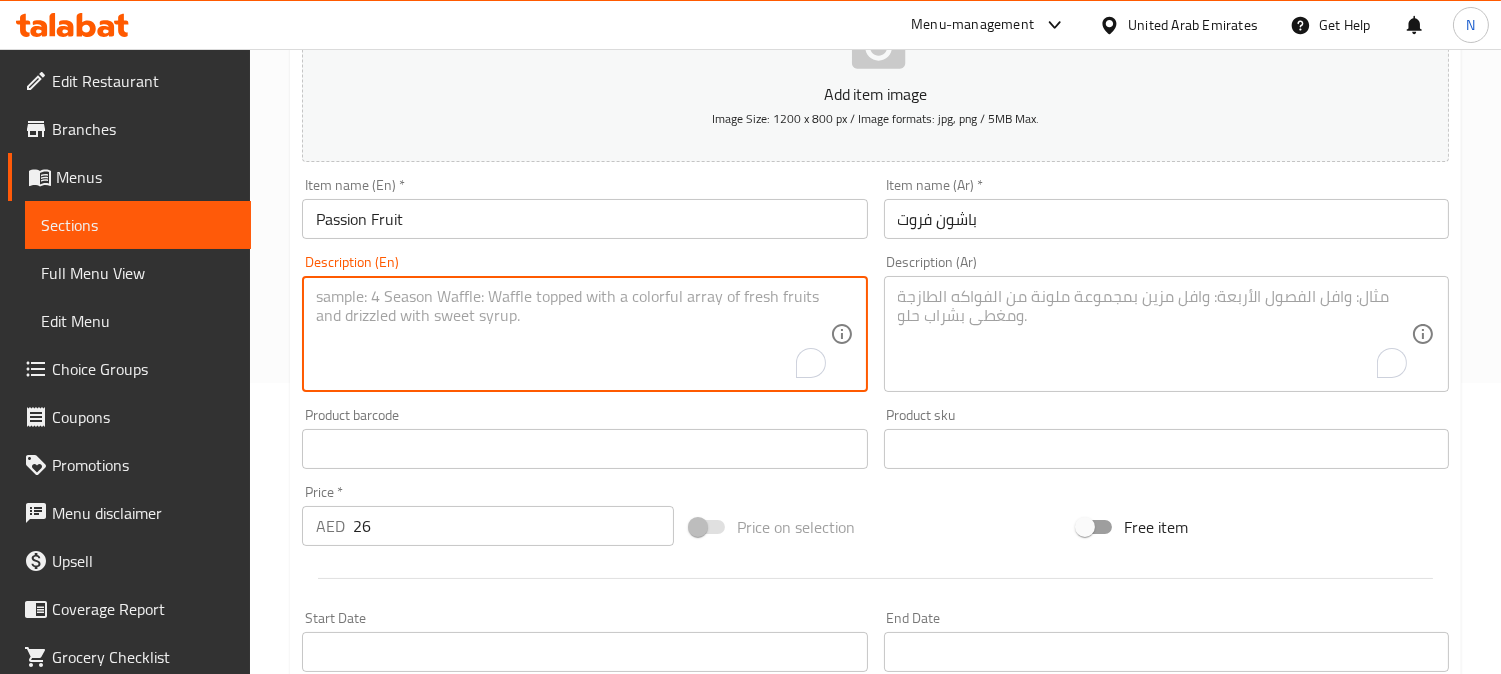 paste on "Chilled black tea with passionfruit puree" 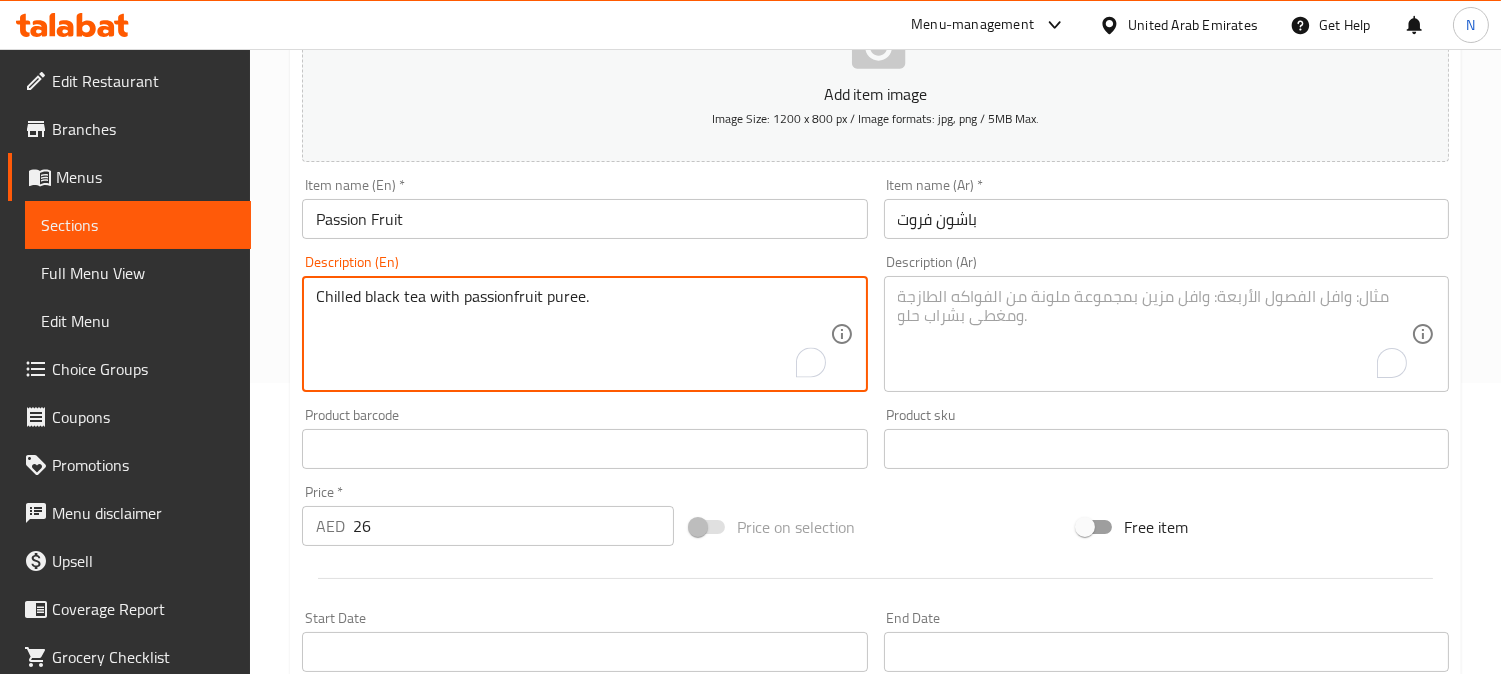 click on "Chilled black tea with passionfruit puree." at bounding box center (572, 334) 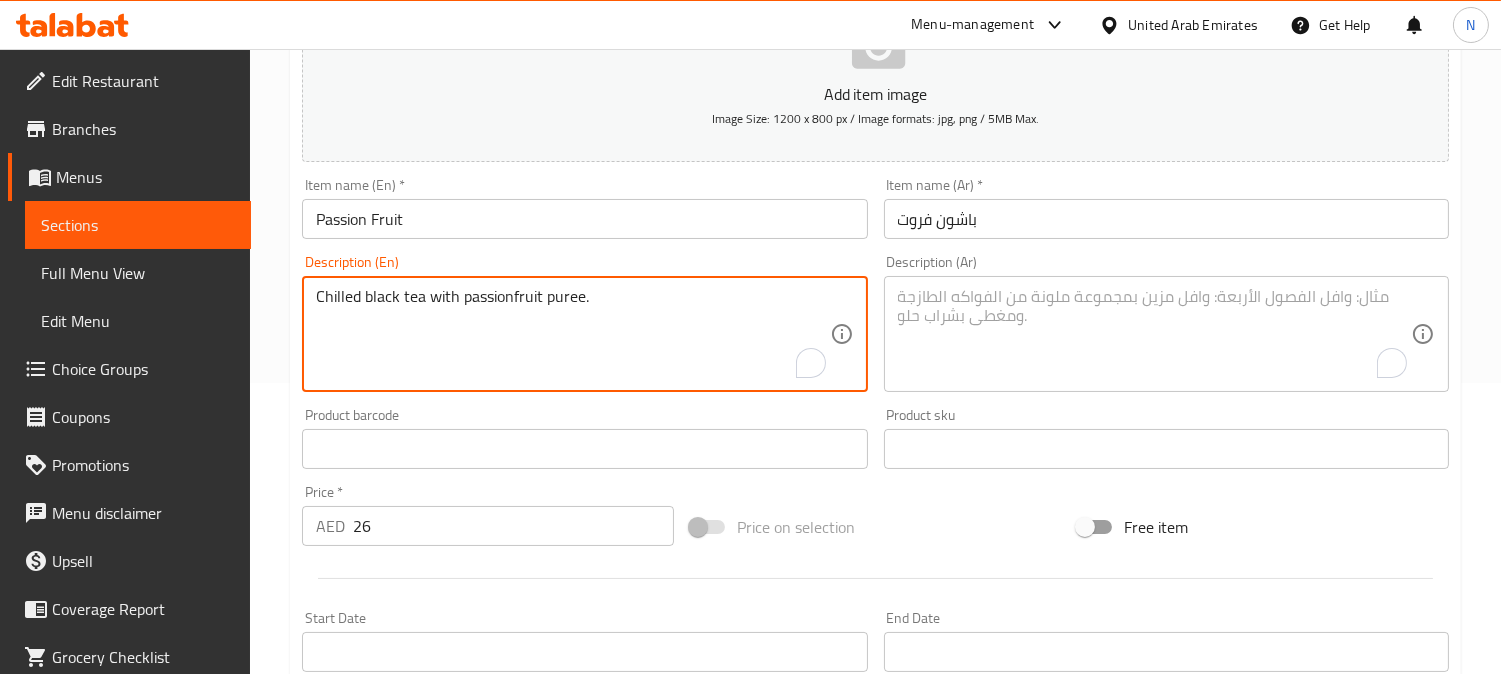 click on "Chilled black tea with passionfruit puree." at bounding box center [572, 334] 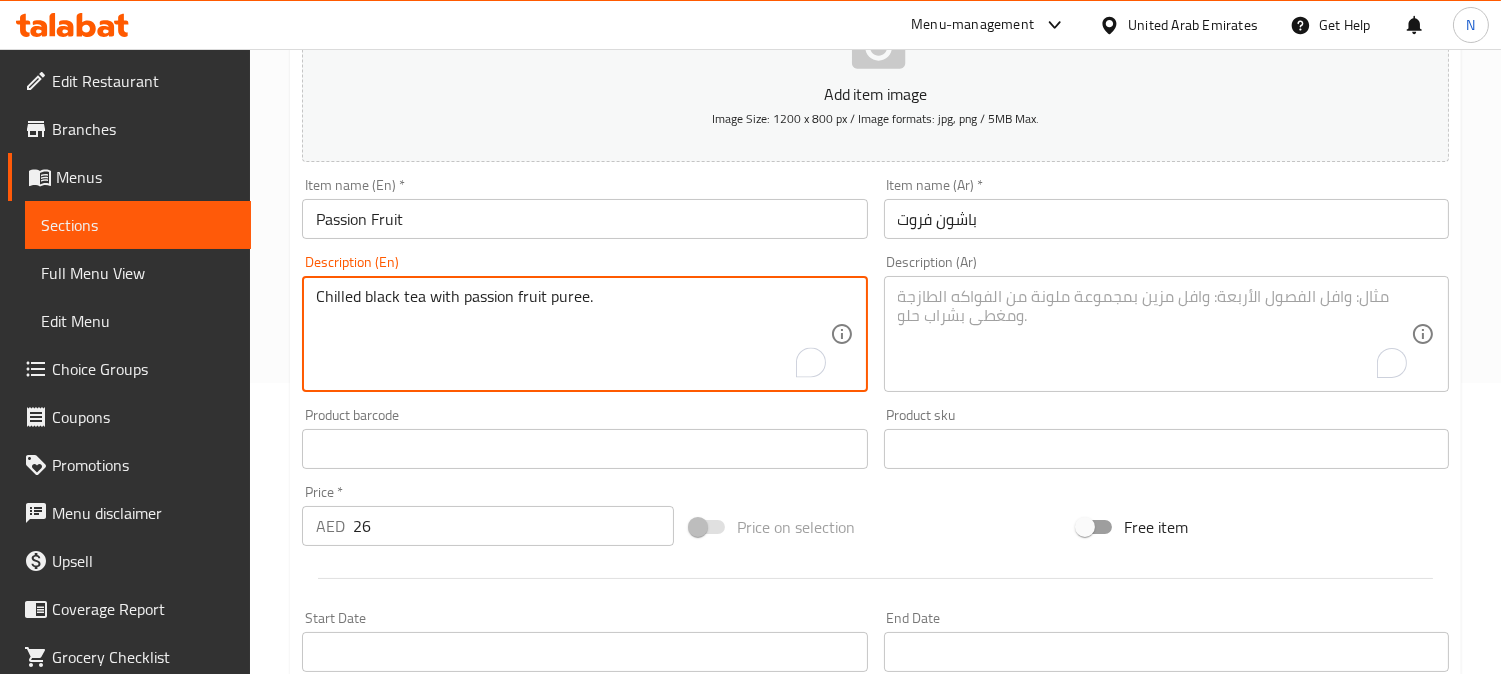 type on "Chilled black tea with passion fruit puree." 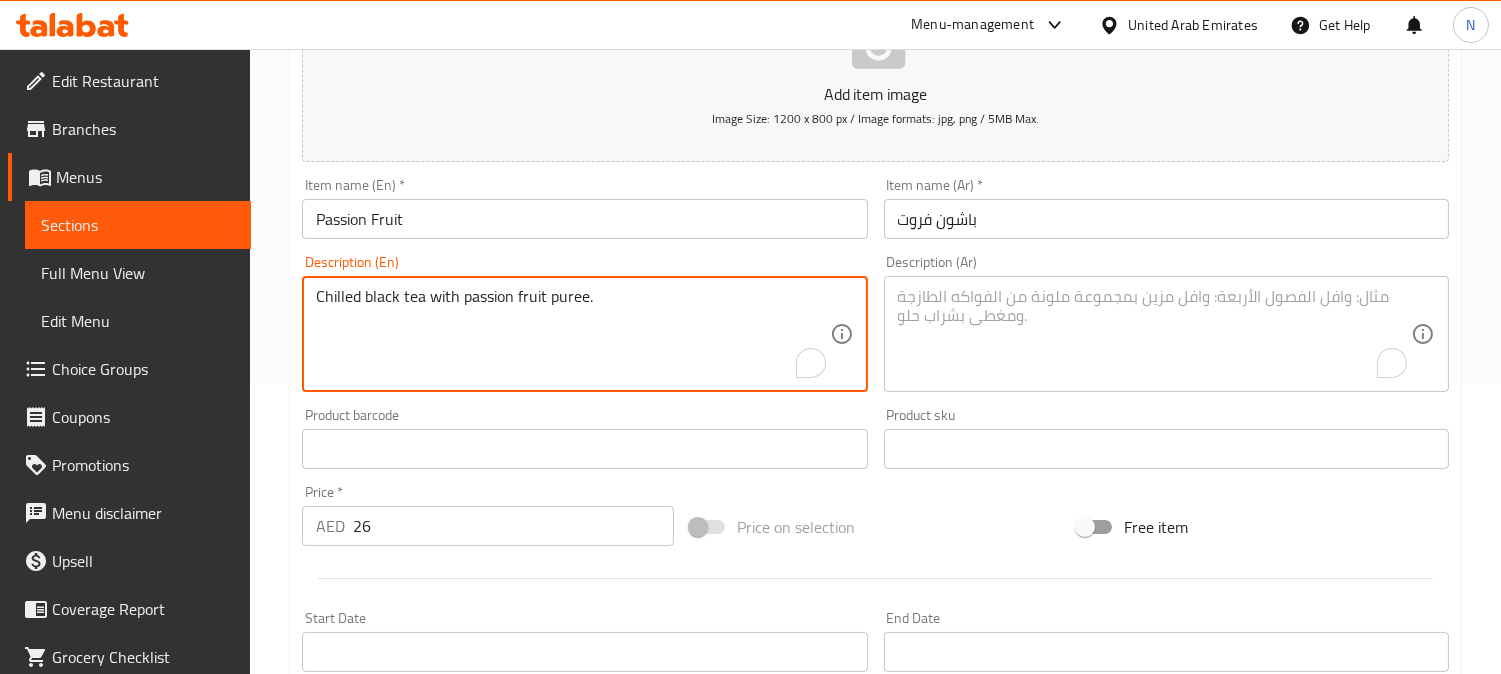 click on "Chilled black tea with passion fruit puree." at bounding box center (572, 334) 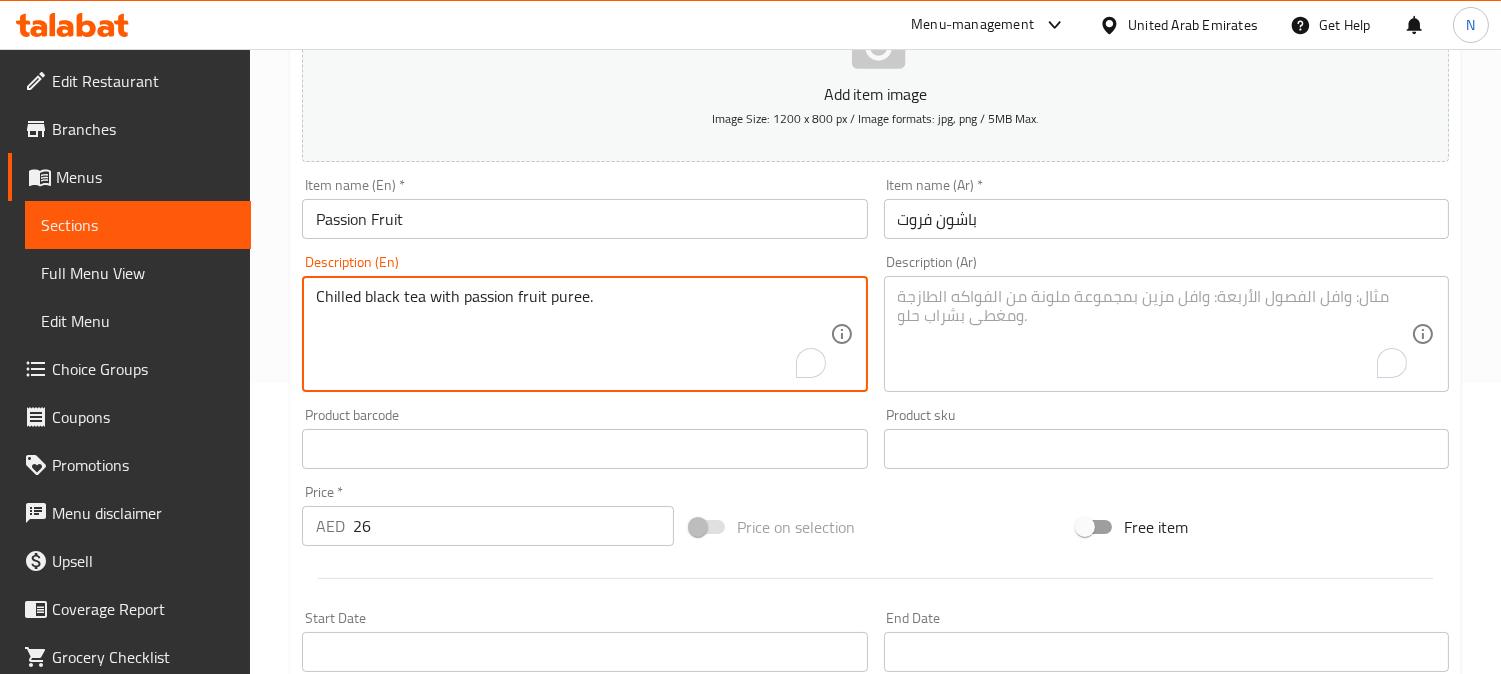 click on "Chilled black tea with passion fruit puree." at bounding box center (572, 334) 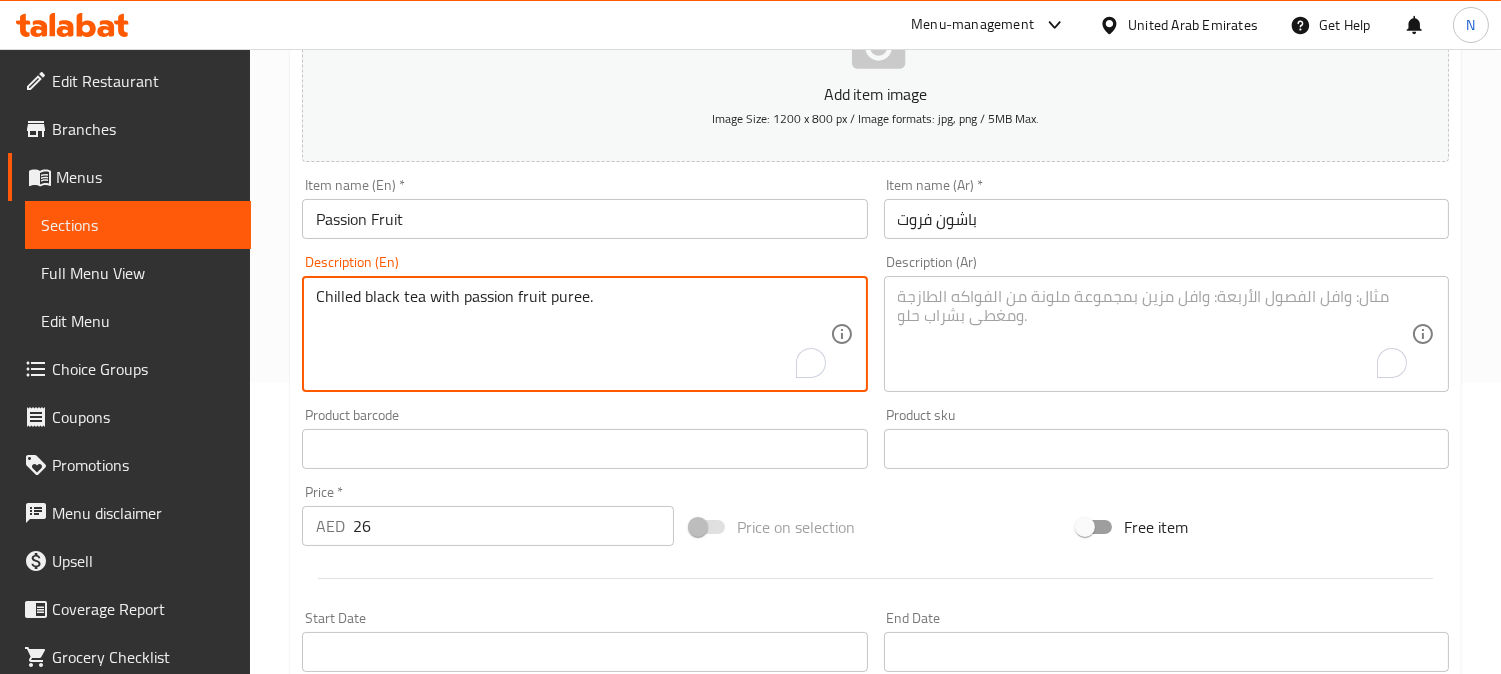 click at bounding box center (1154, 334) 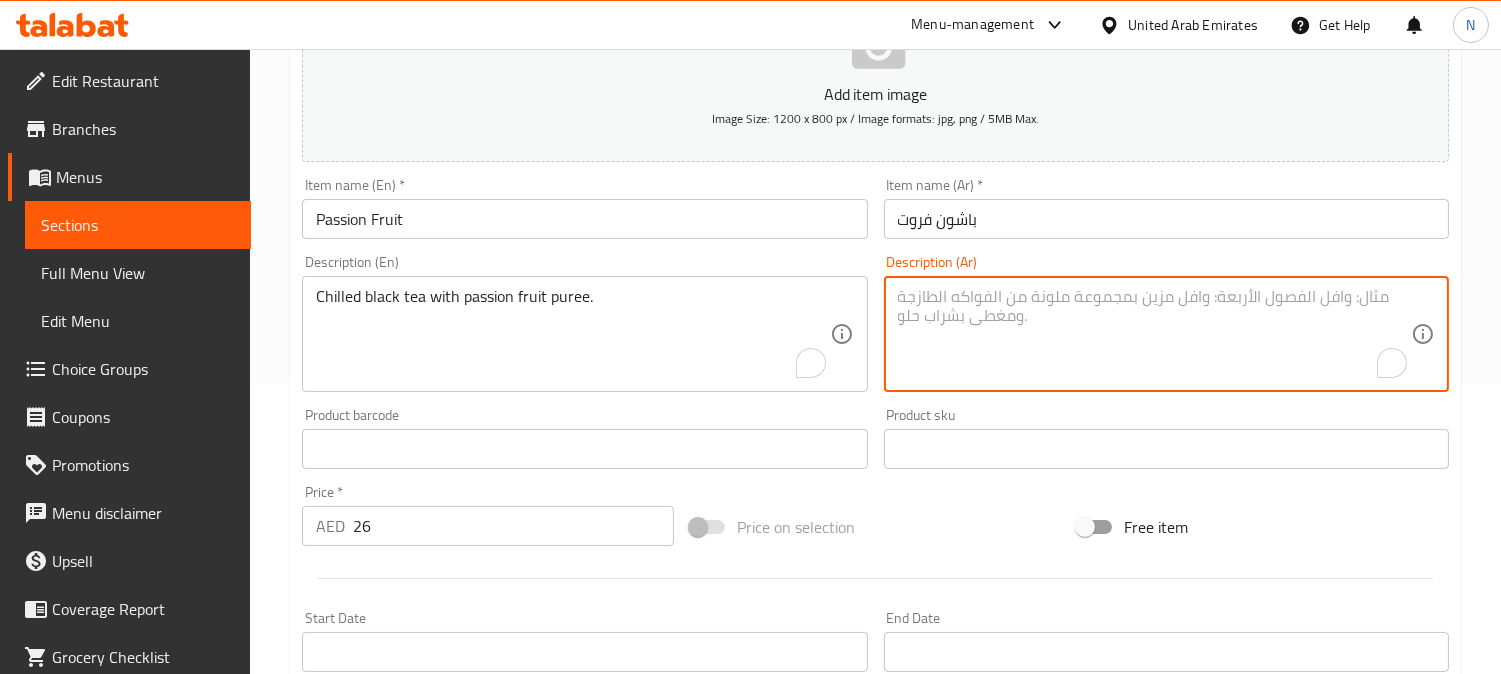paste on "شاي أسود بارد مع هريس فاكهة العاطفة." 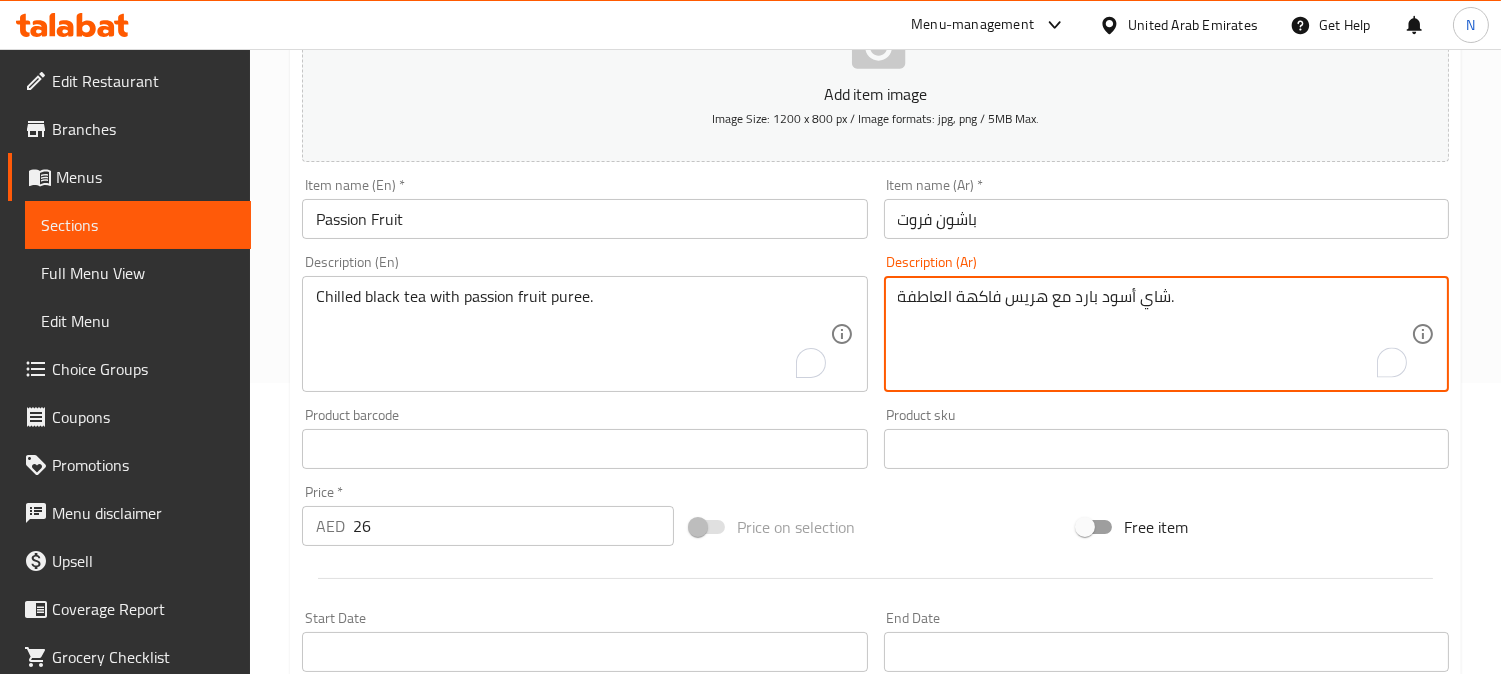 click on "شاي أسود بارد مع هريس فاكهة العاطفة." at bounding box center (1154, 334) 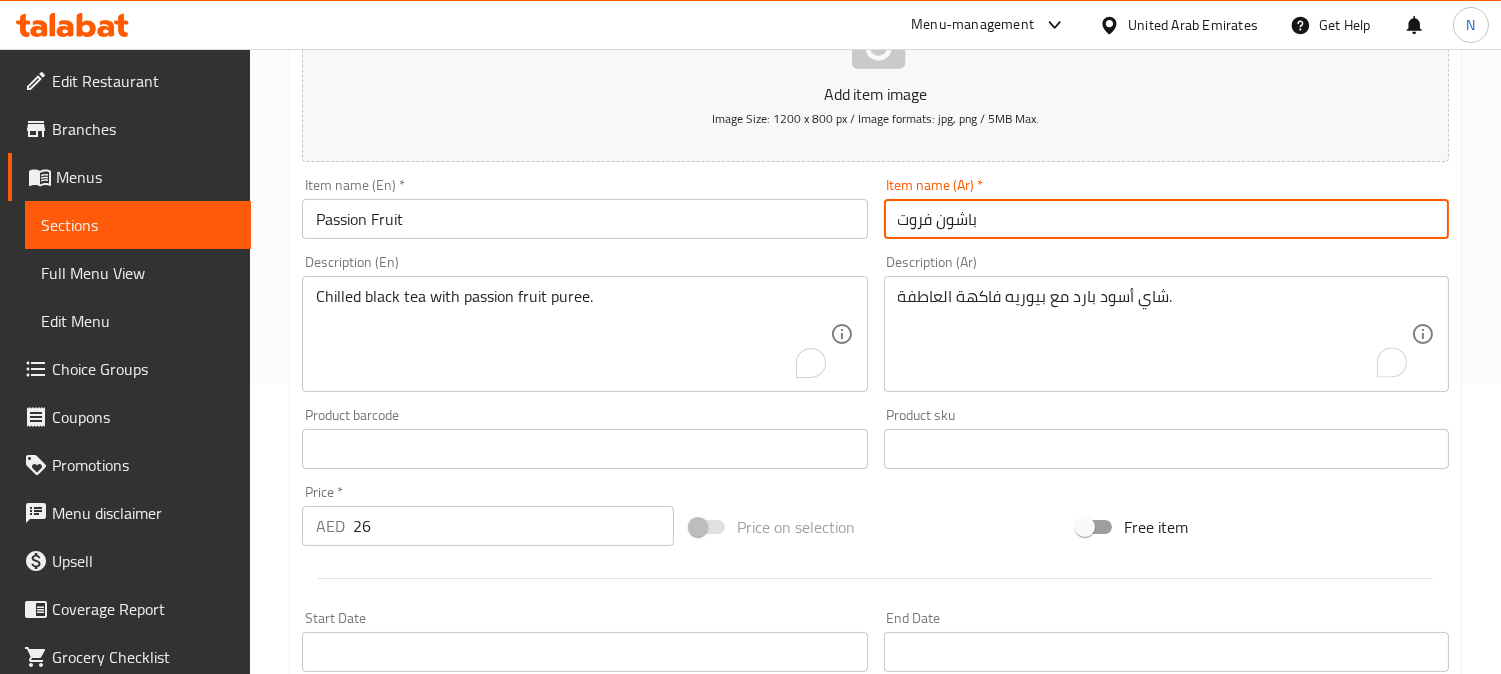 click on "باشون فروت" at bounding box center [1166, 219] 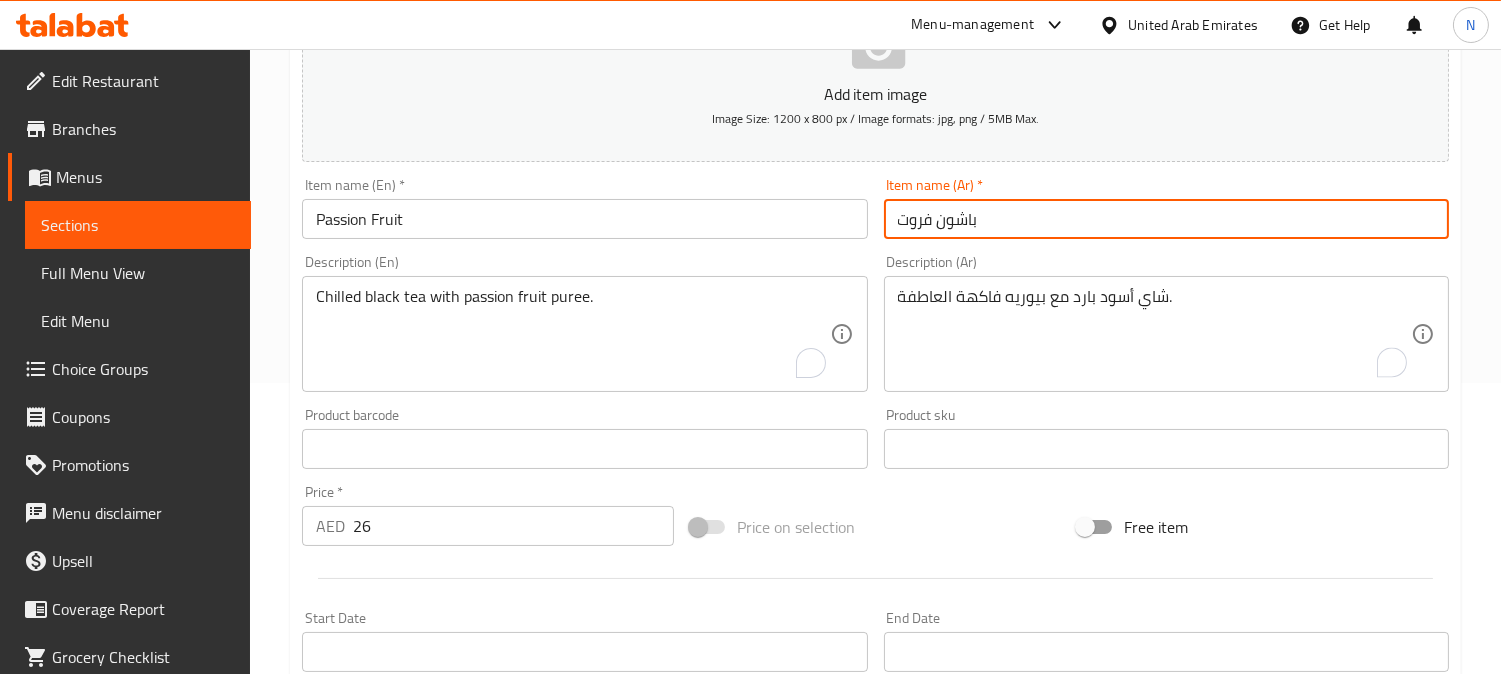 click on "باشون فروت" at bounding box center (1166, 219) 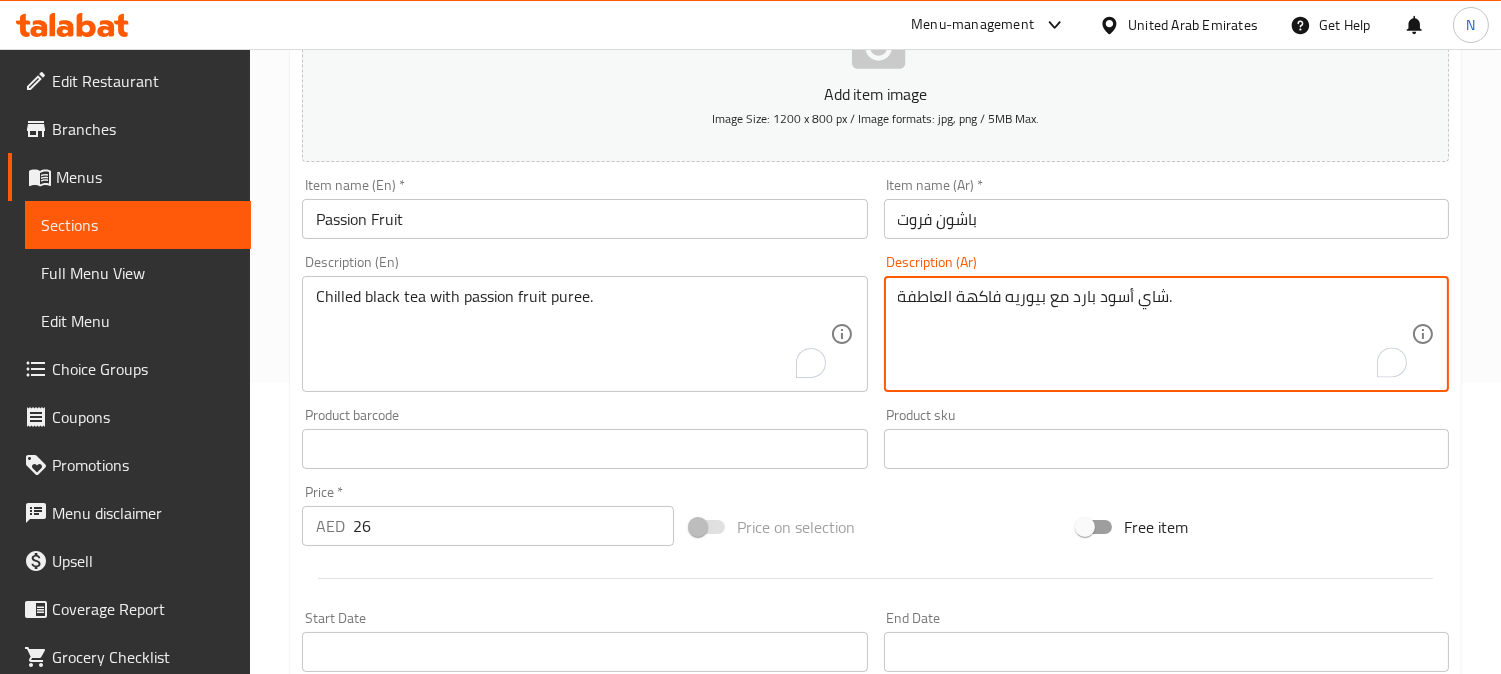 click on "شاي أسود بارد مع بيوريه فاكهة العاطفة." at bounding box center (1154, 334) 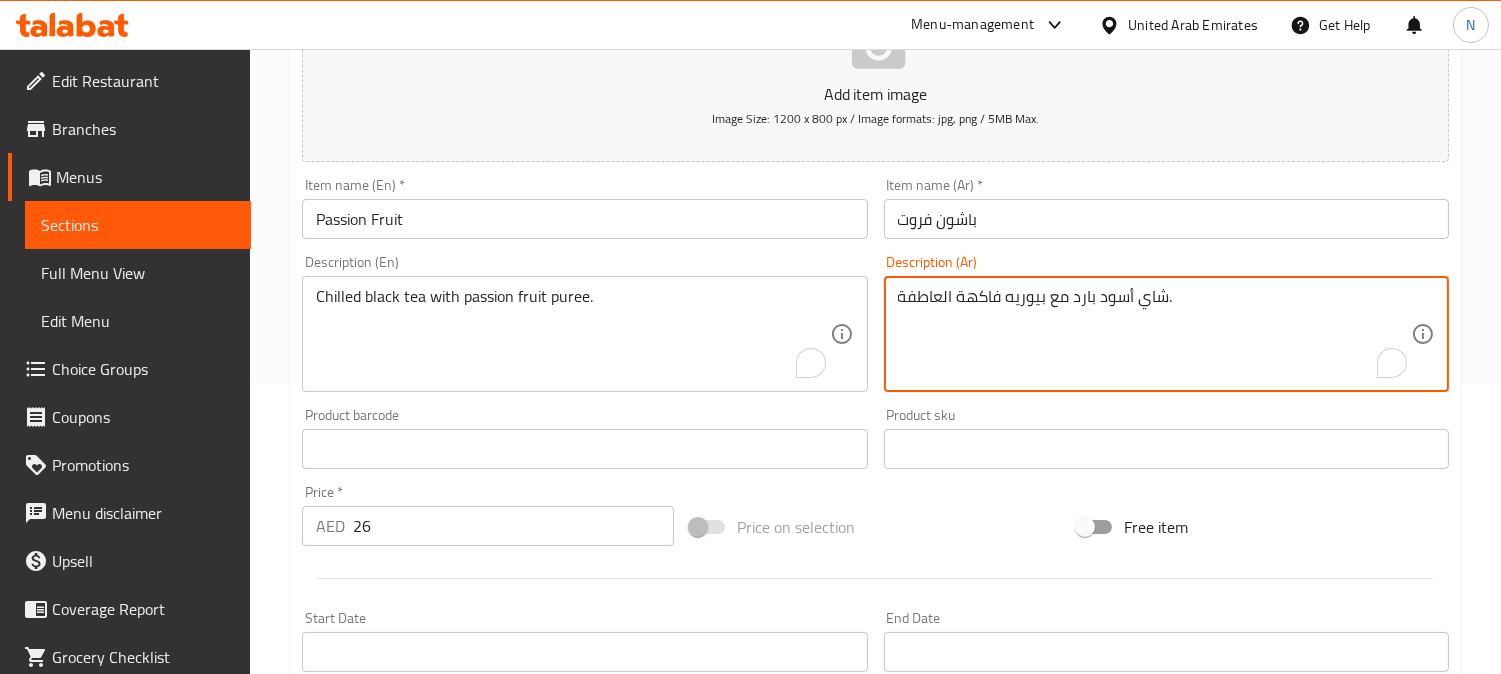 drag, startPoint x: 997, startPoint y: 302, endPoint x: 900, endPoint y: 297, distance: 97.128784 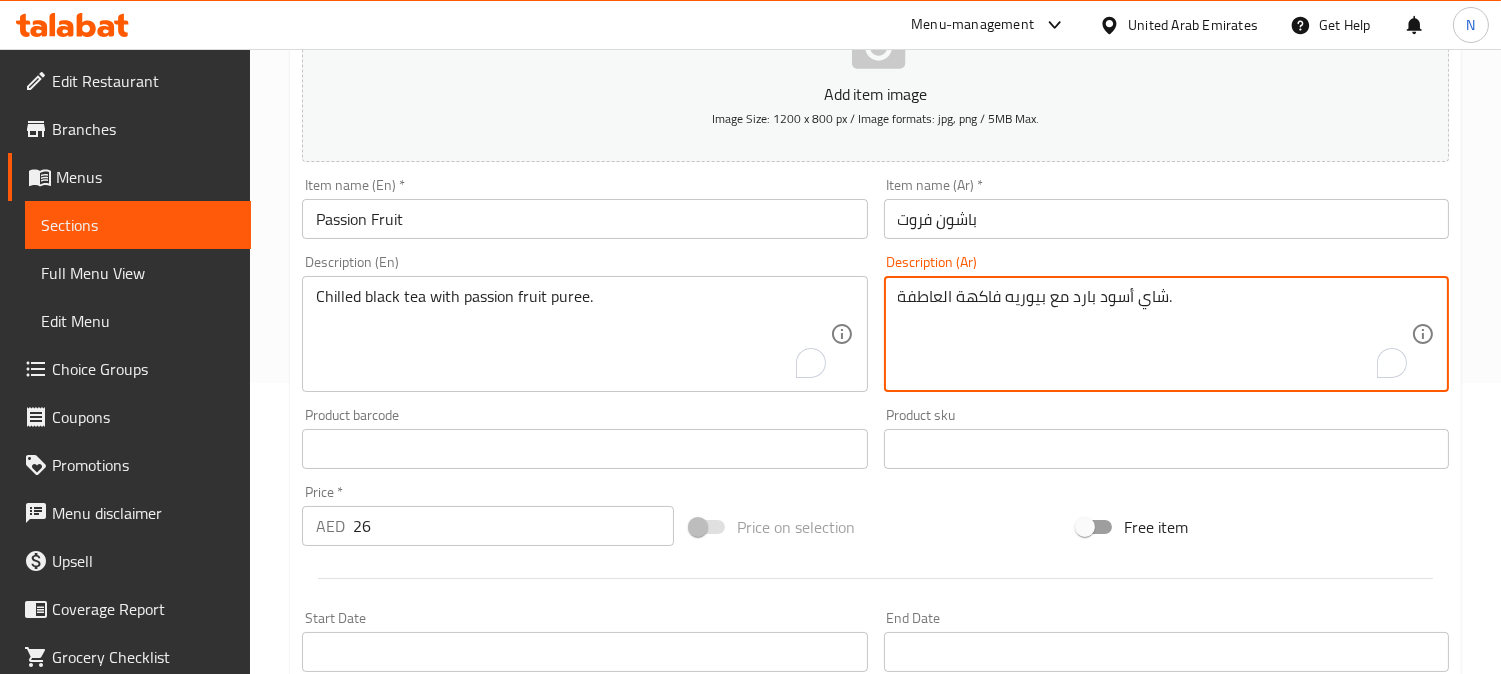 click on "شاي أسود بارد مع بيوريه فاكهة العاطفة." at bounding box center [1154, 334] 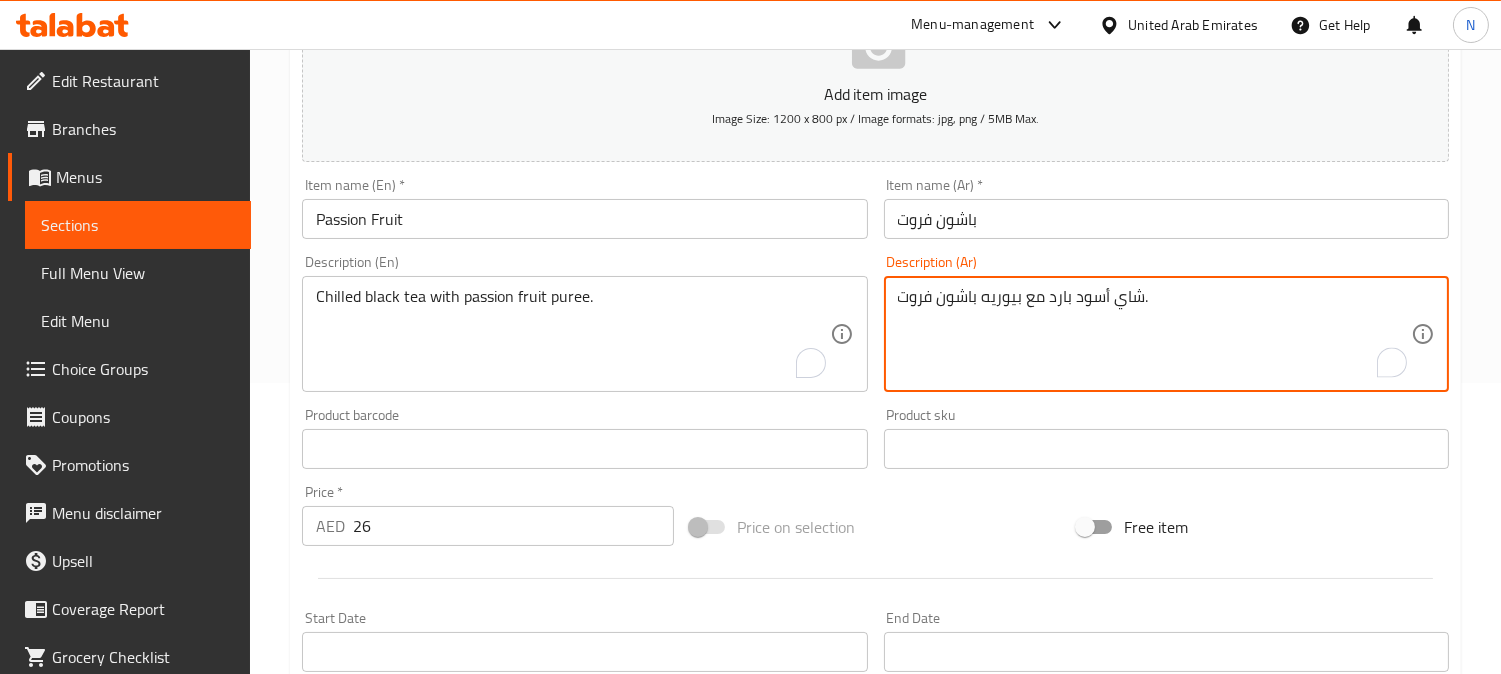 type on "شاي أسود بارد مع بيوريه باشون فروت." 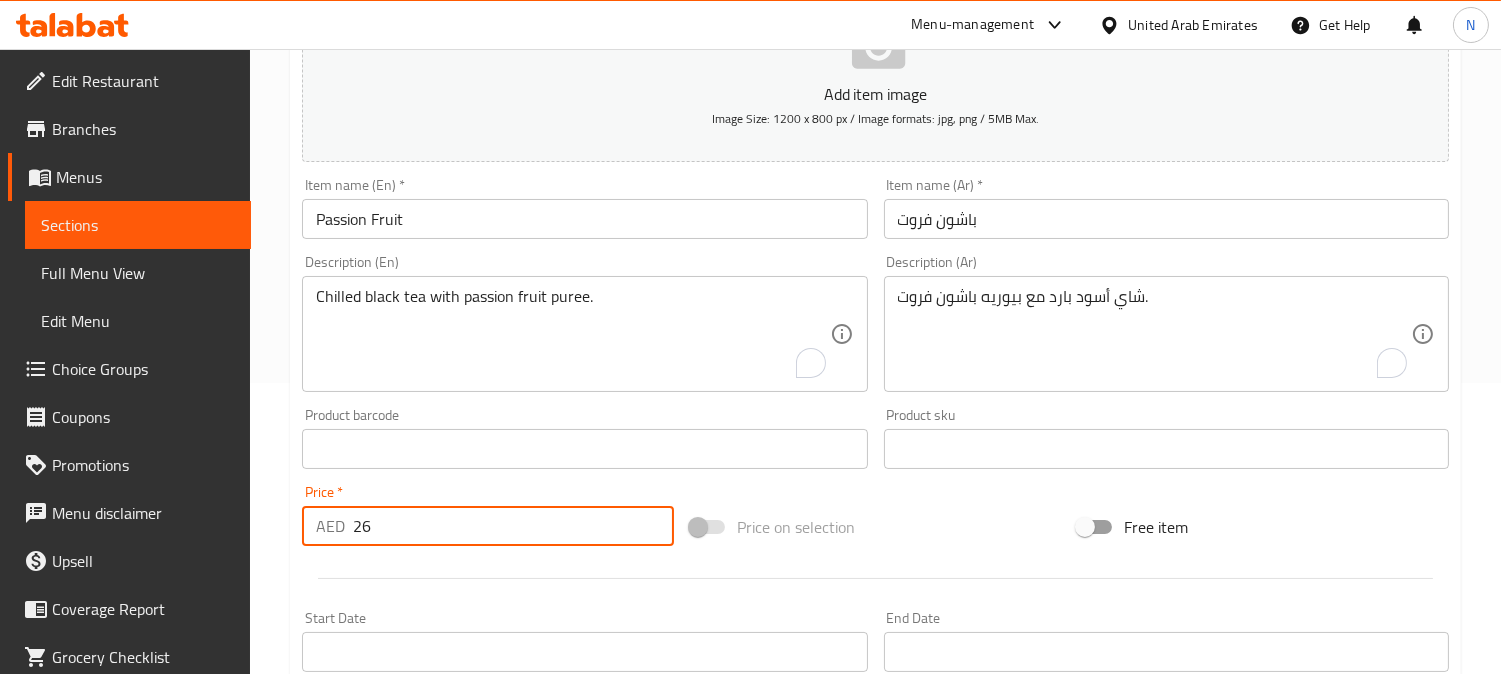 drag, startPoint x: 404, startPoint y: 532, endPoint x: 348, endPoint y: 550, distance: 58.821766 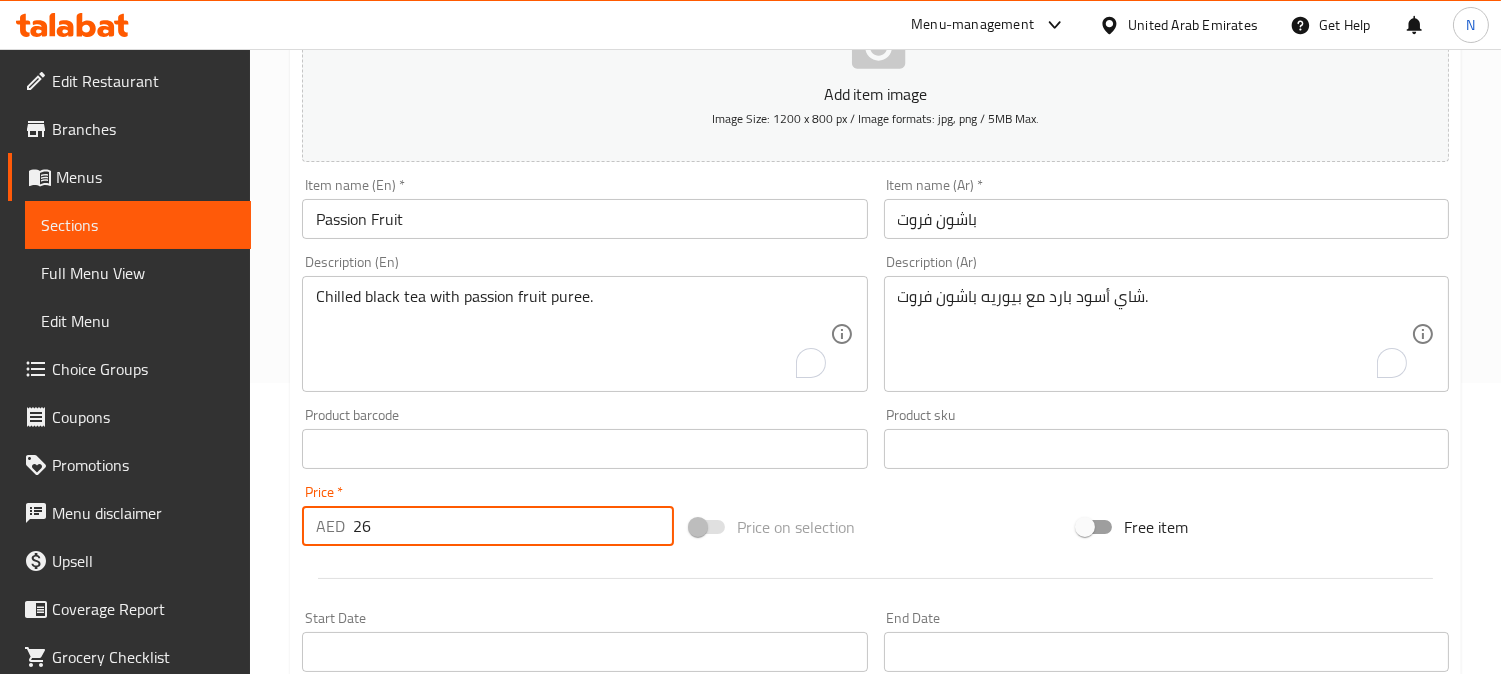 click on "Price   * AED 26 Price  *" at bounding box center [488, 515] 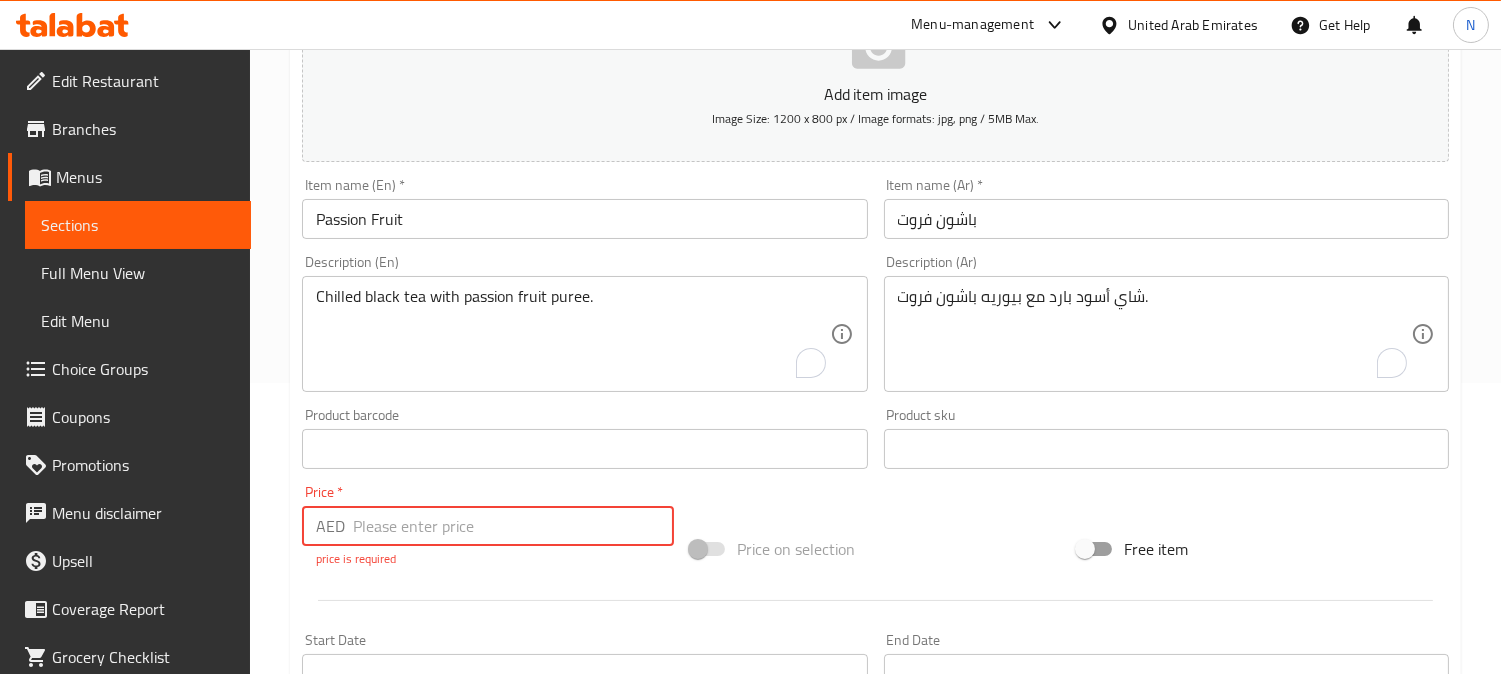 click at bounding box center (513, 526) 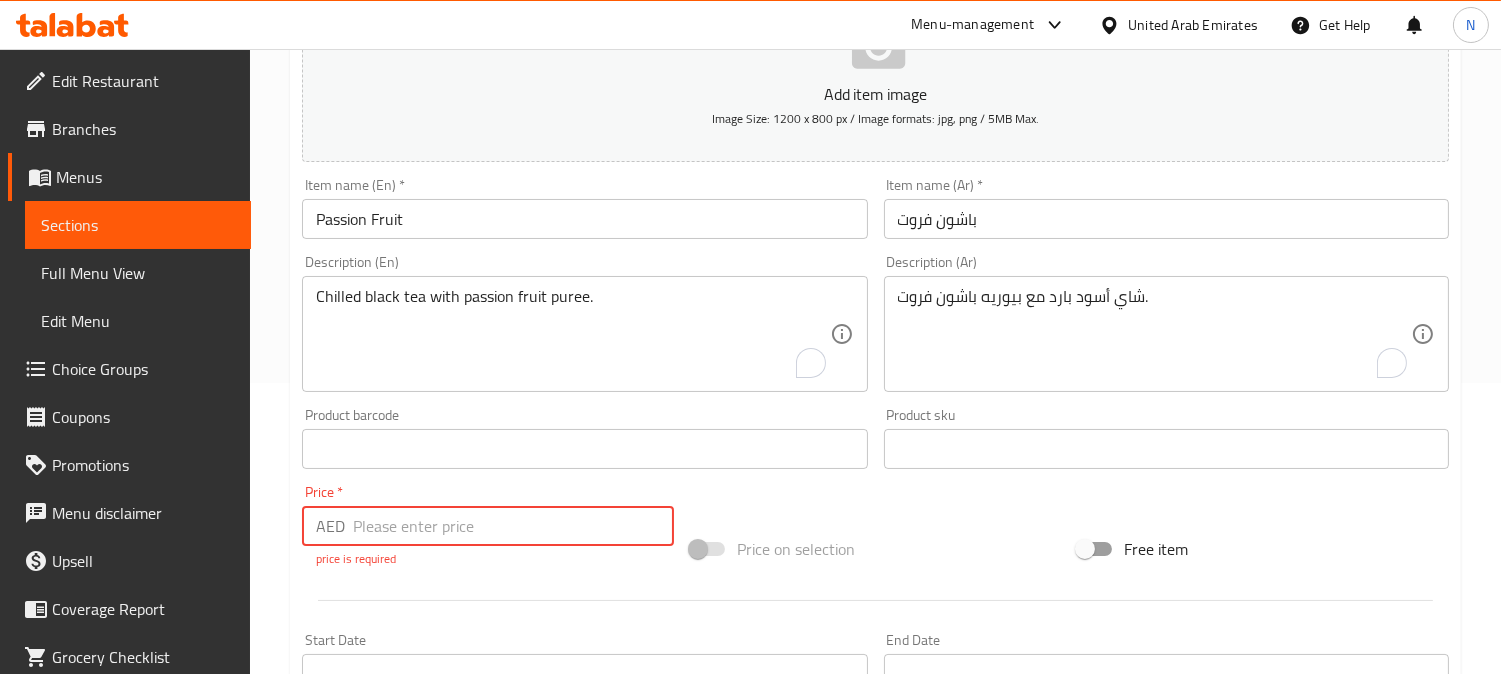 paste on "26" 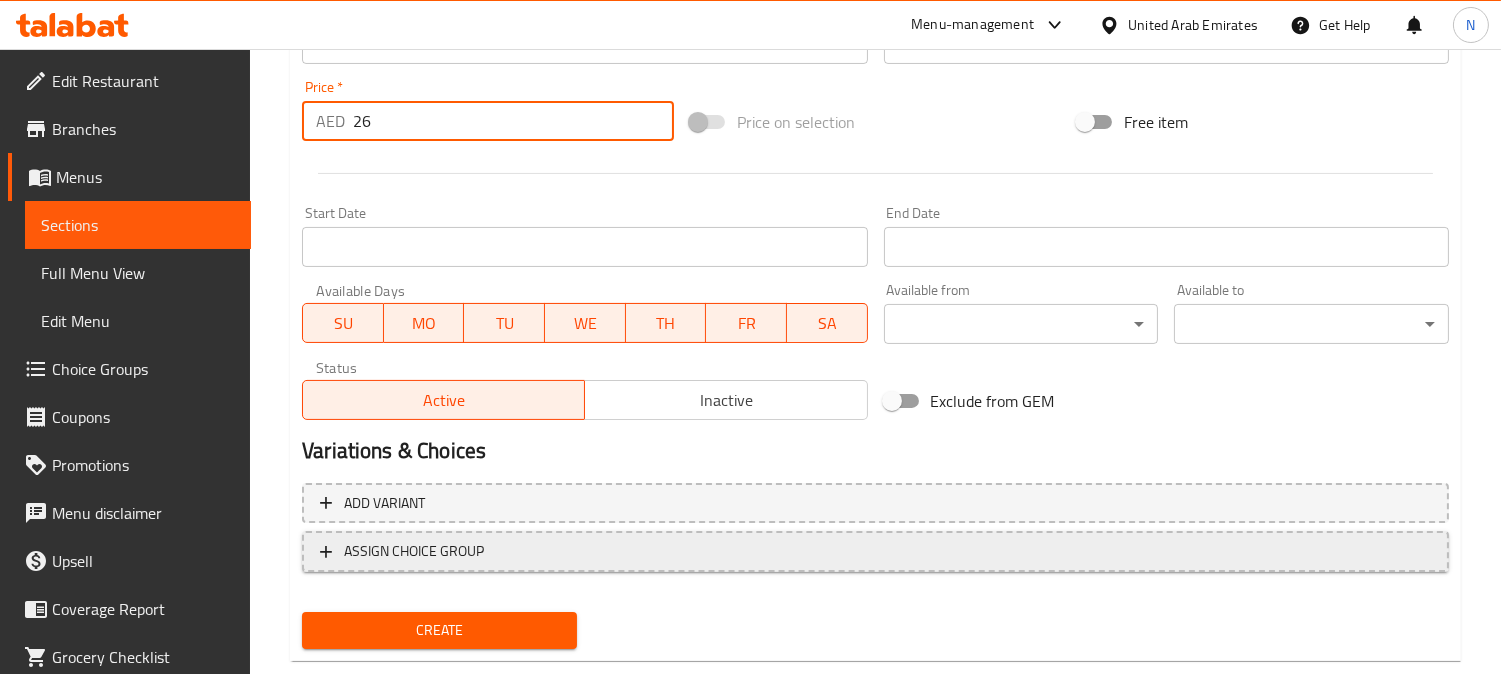 scroll, scrollTop: 735, scrollLeft: 0, axis: vertical 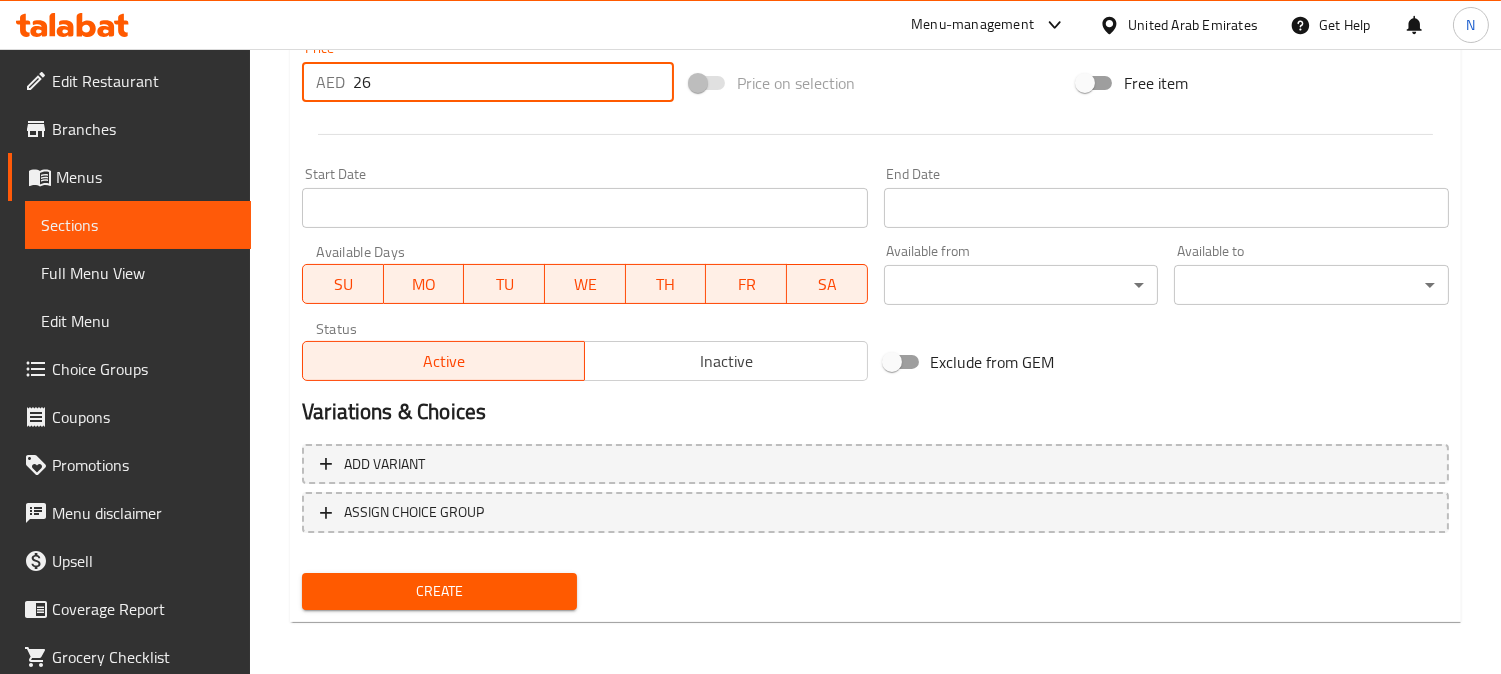 type on "26" 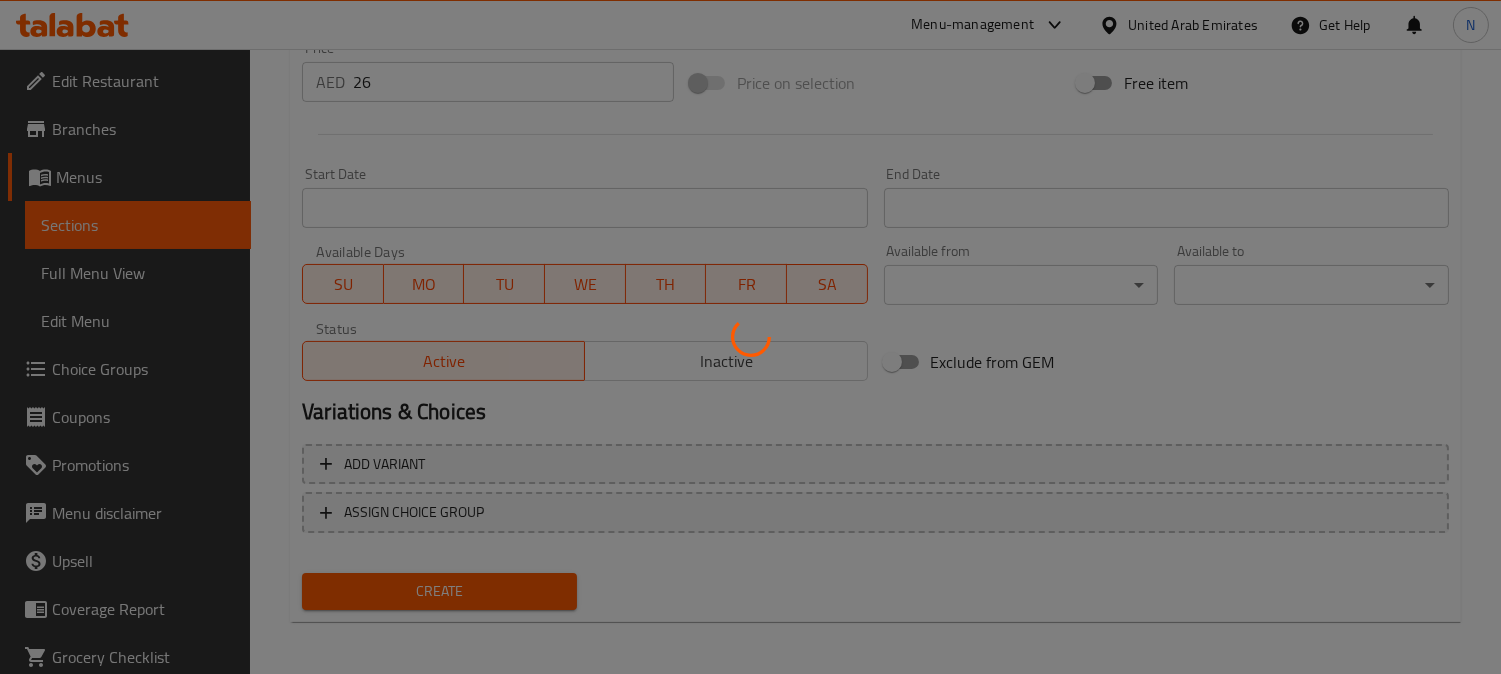 type 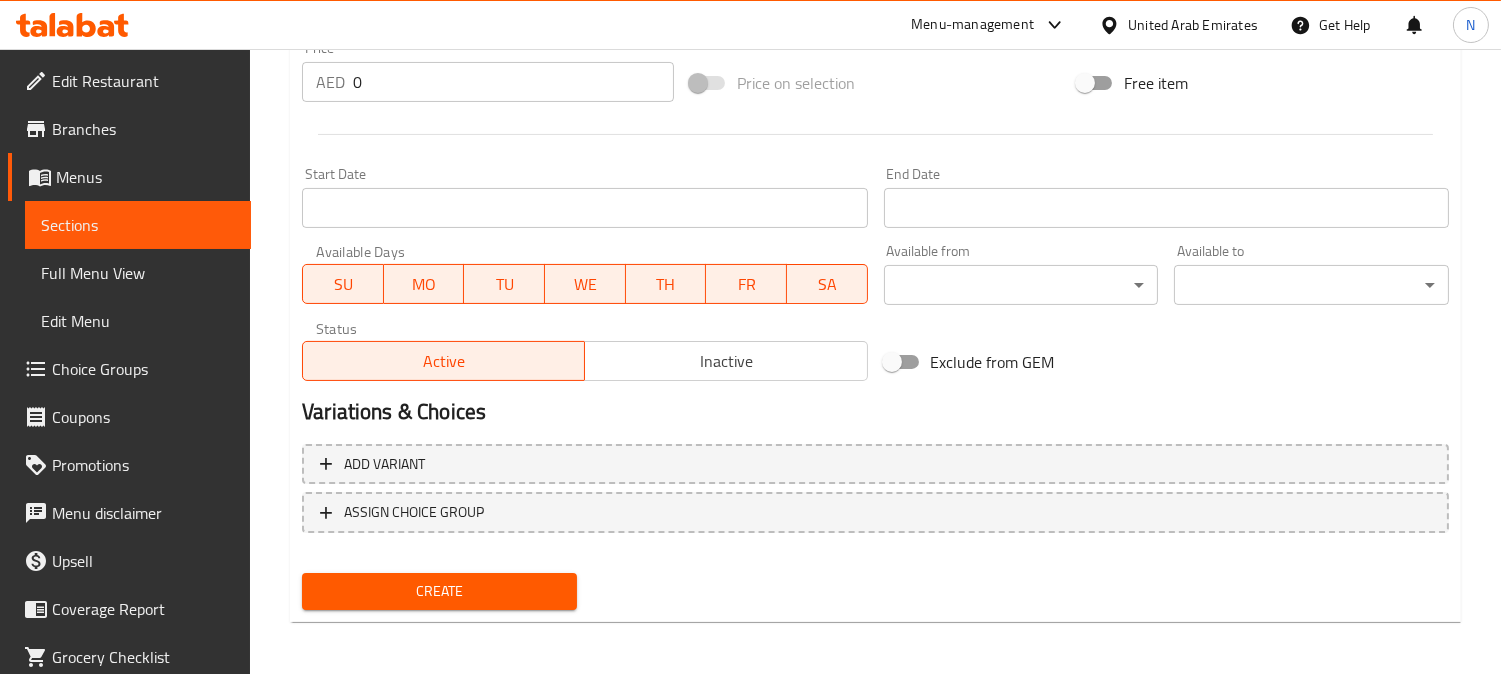 click on "Sections" at bounding box center [138, 225] 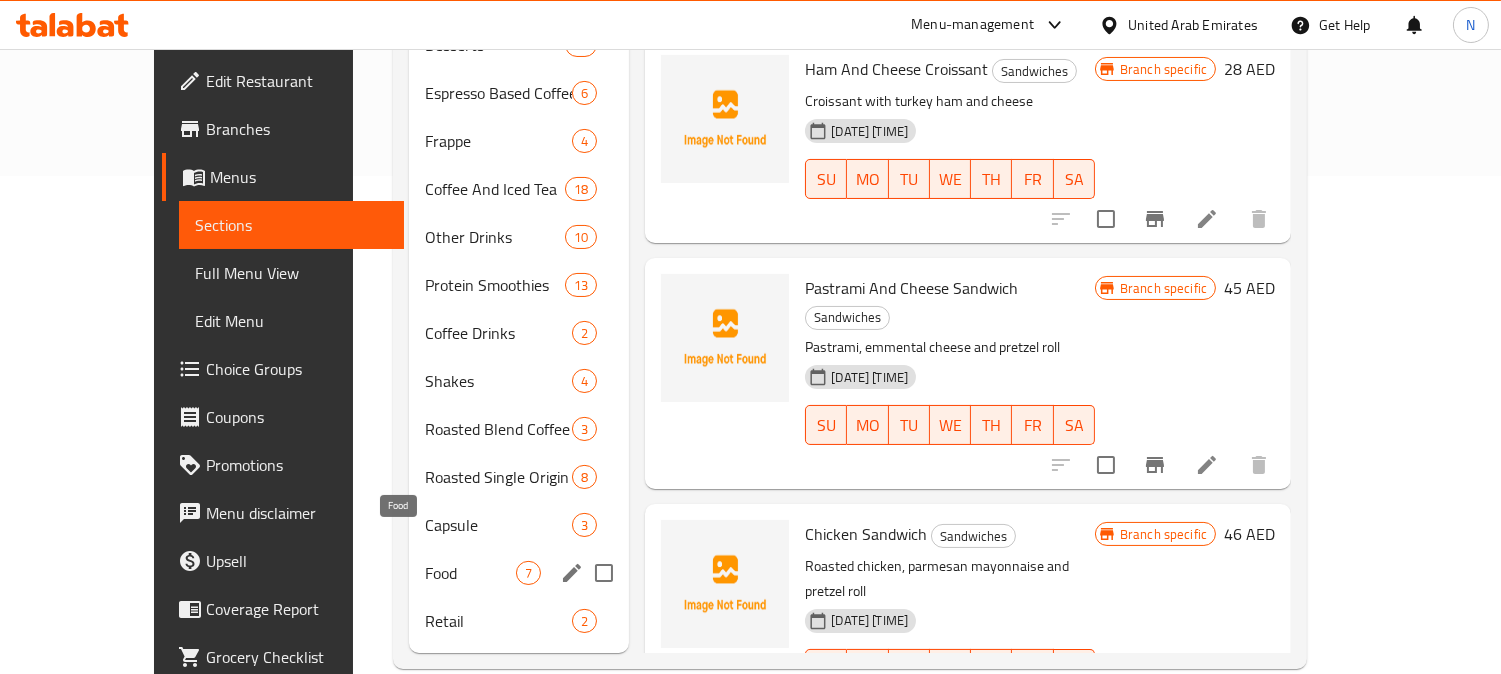 scroll, scrollTop: 502, scrollLeft: 0, axis: vertical 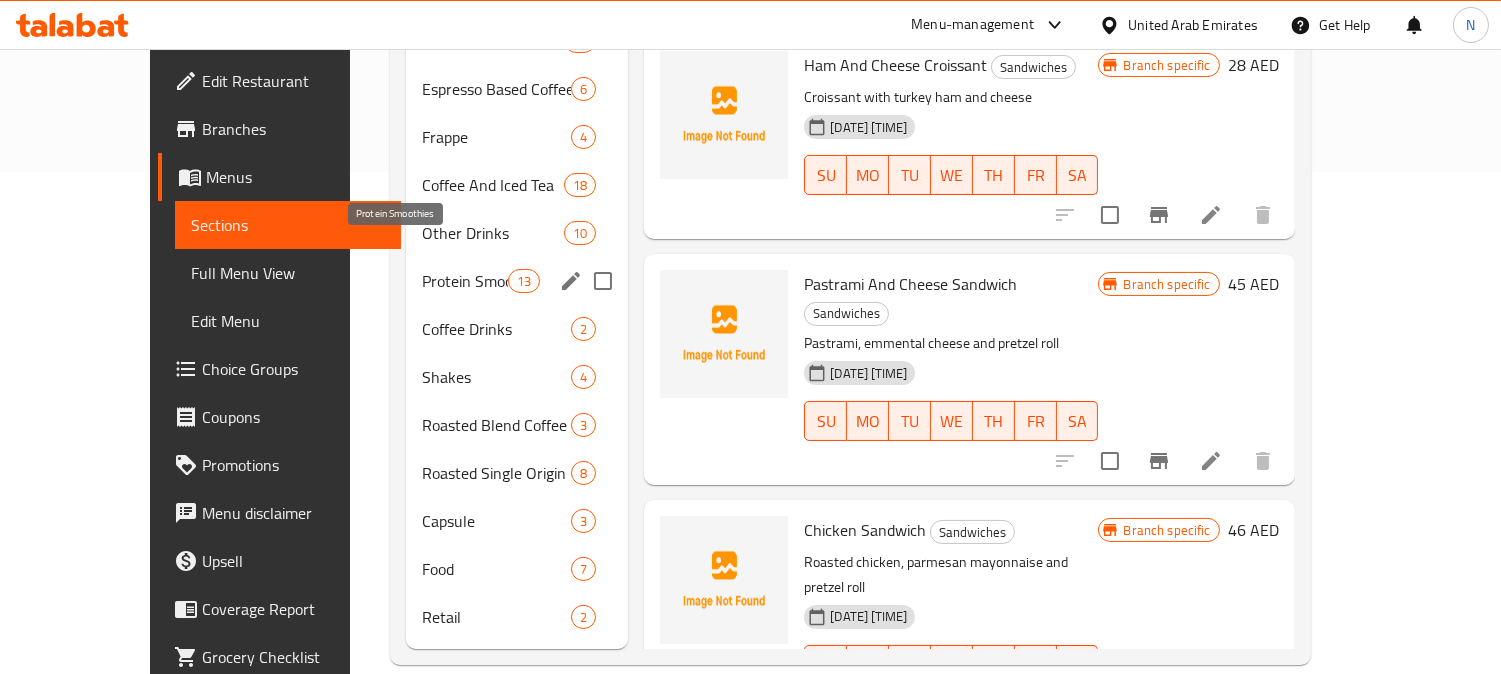 click on "Protein Smoothies" at bounding box center [465, 281] 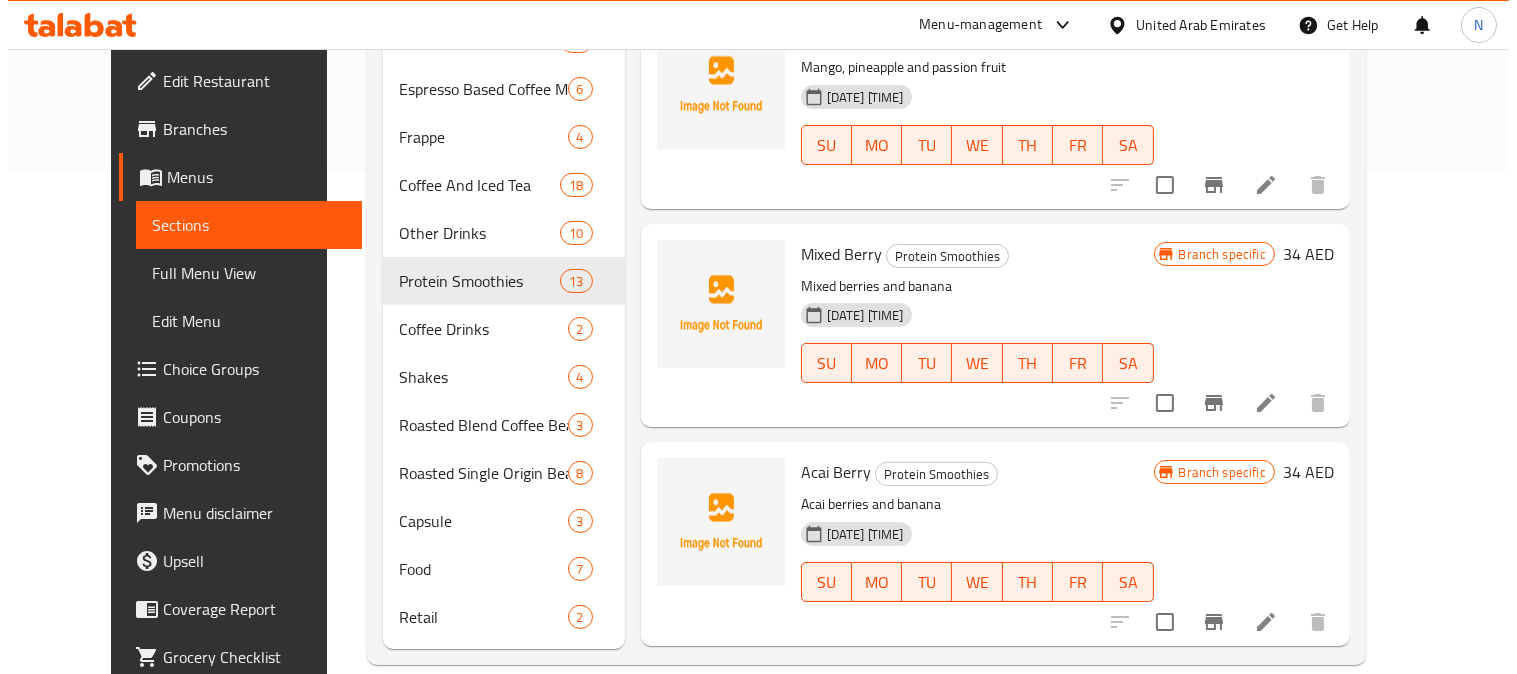 scroll, scrollTop: 952, scrollLeft: 0, axis: vertical 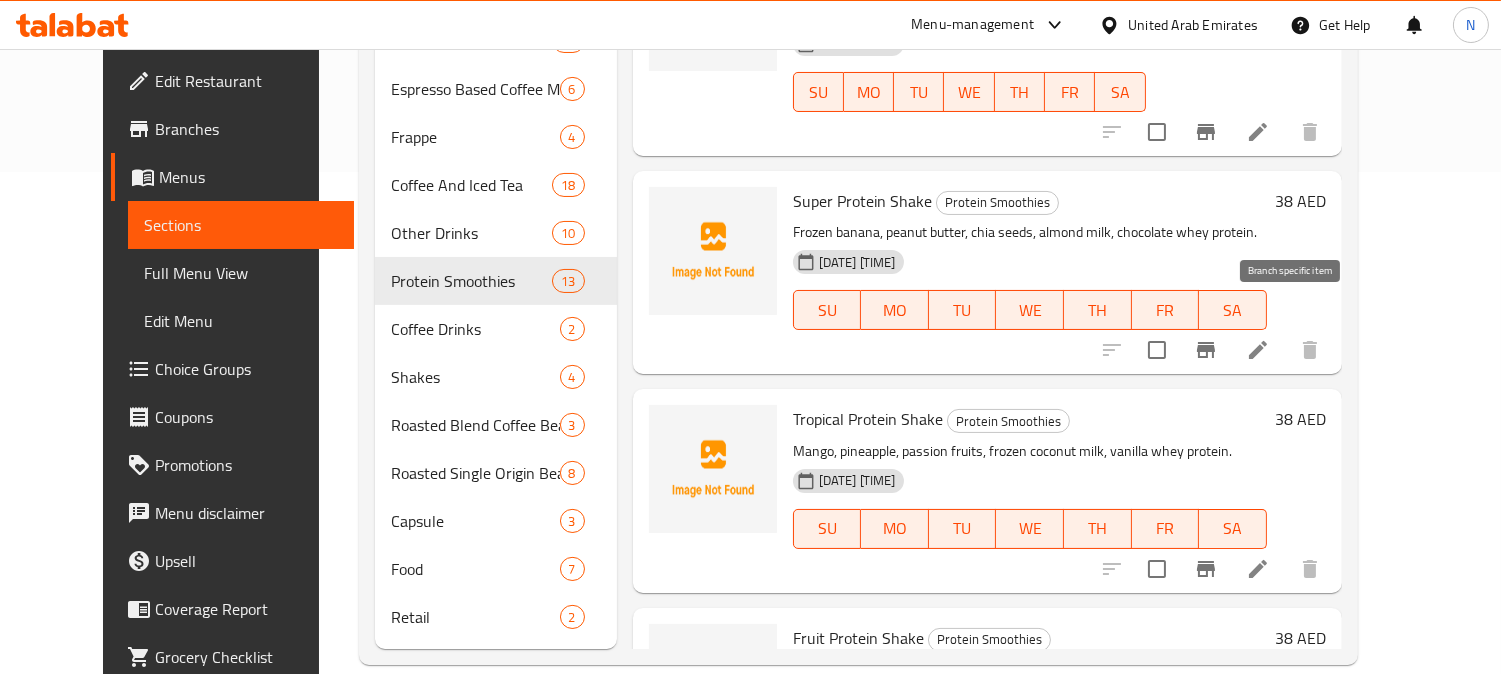click at bounding box center [1206, 350] 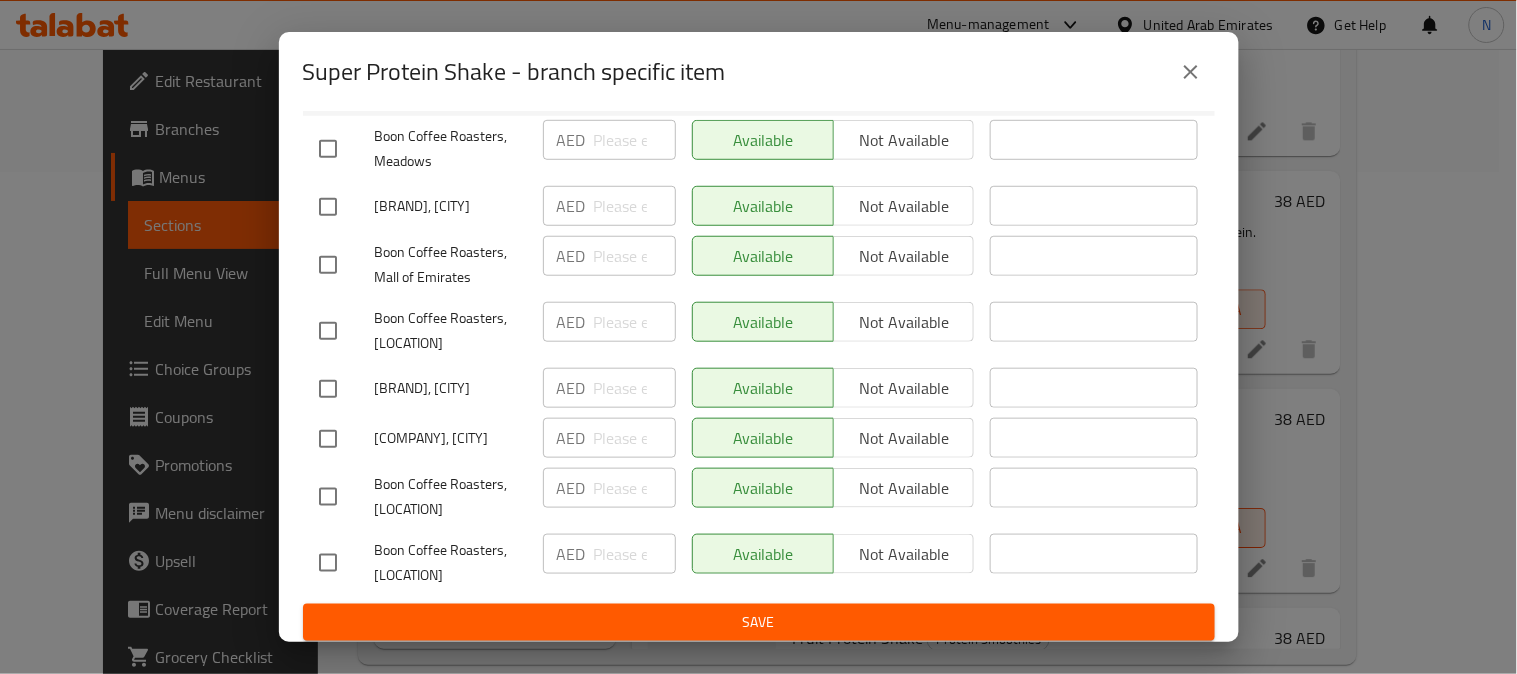scroll, scrollTop: 444, scrollLeft: 0, axis: vertical 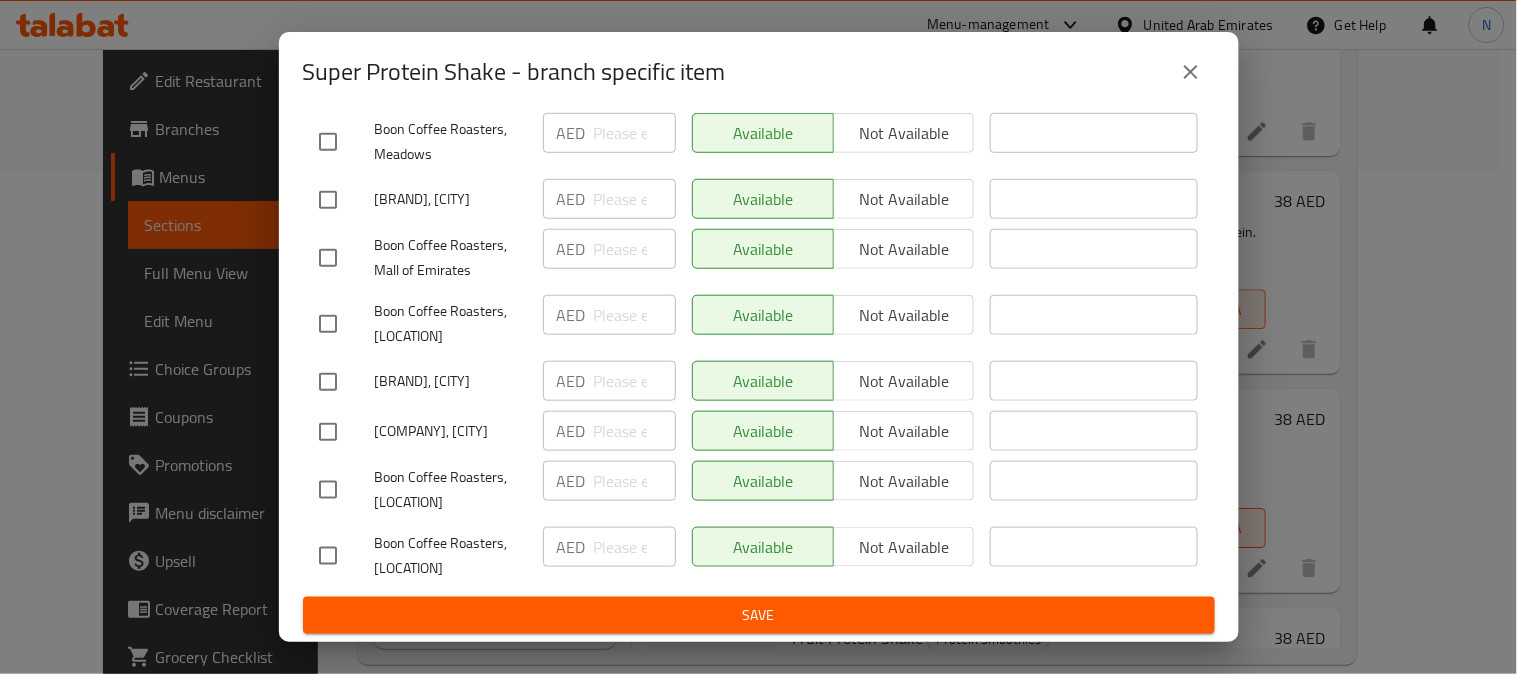 click at bounding box center (328, 556) 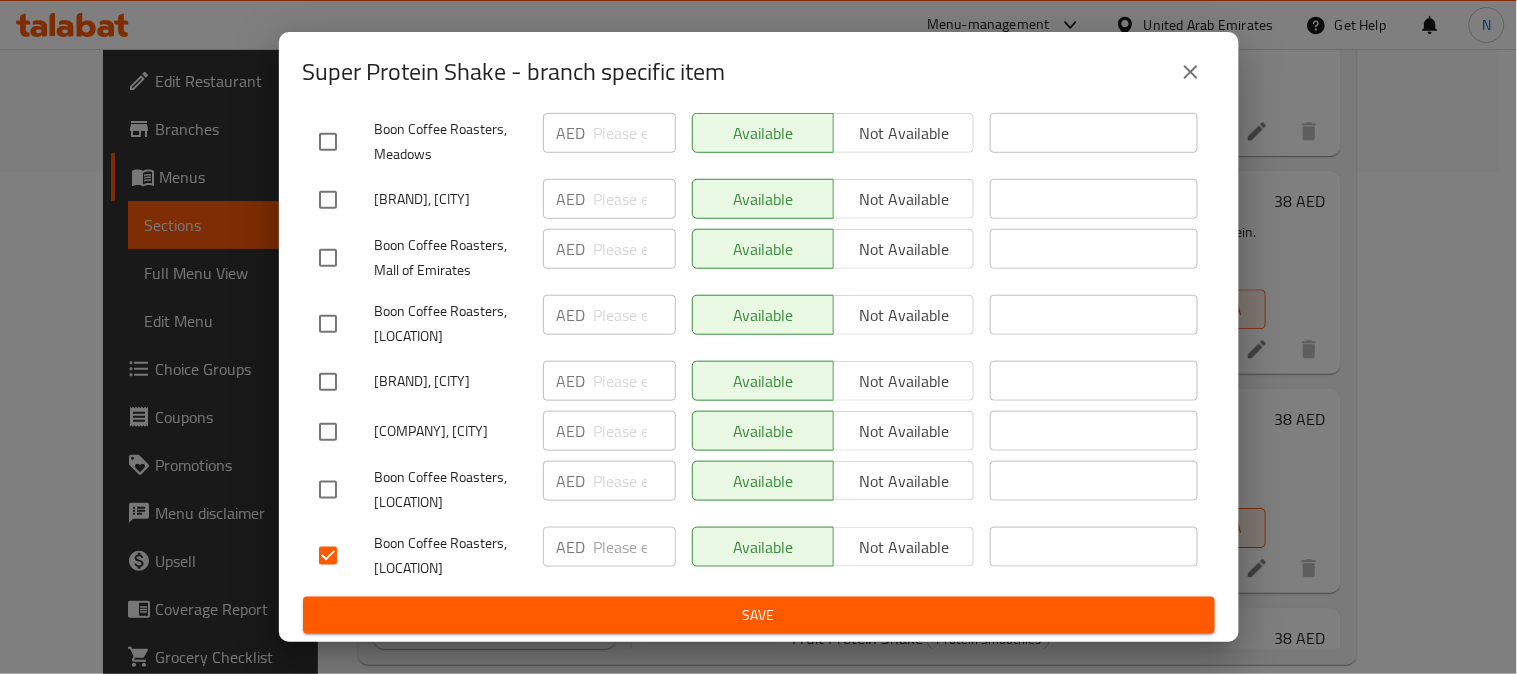 click on "Not available" at bounding box center (904, 547) 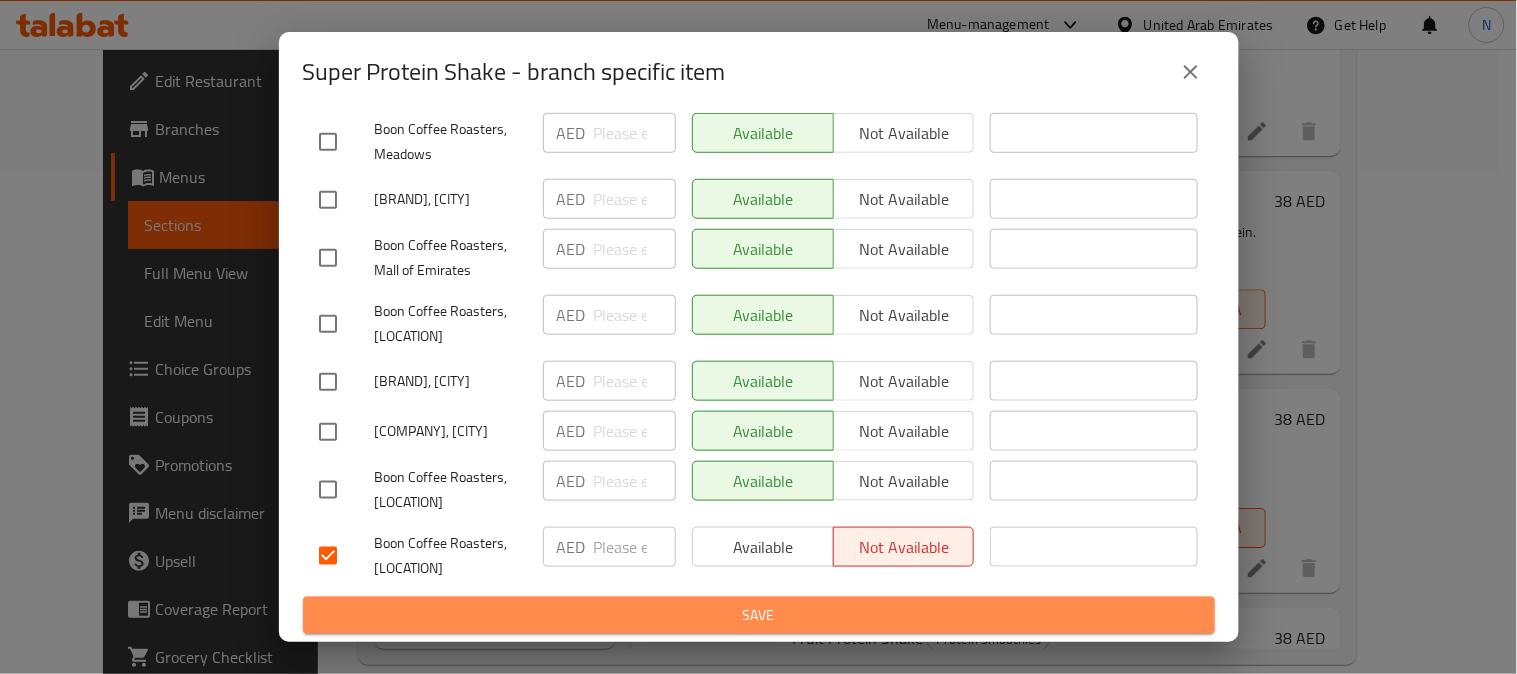 click on "Save" at bounding box center (759, 615) 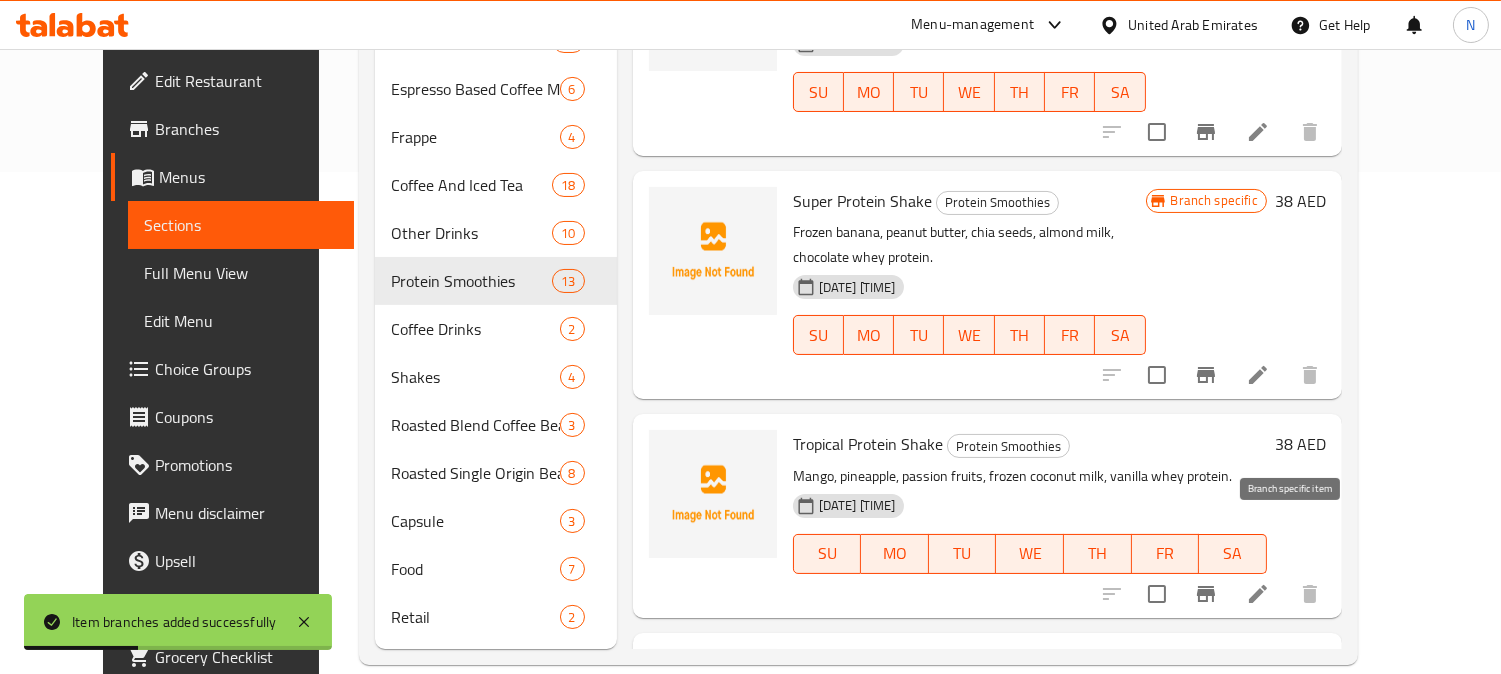 click at bounding box center [1206, 594] 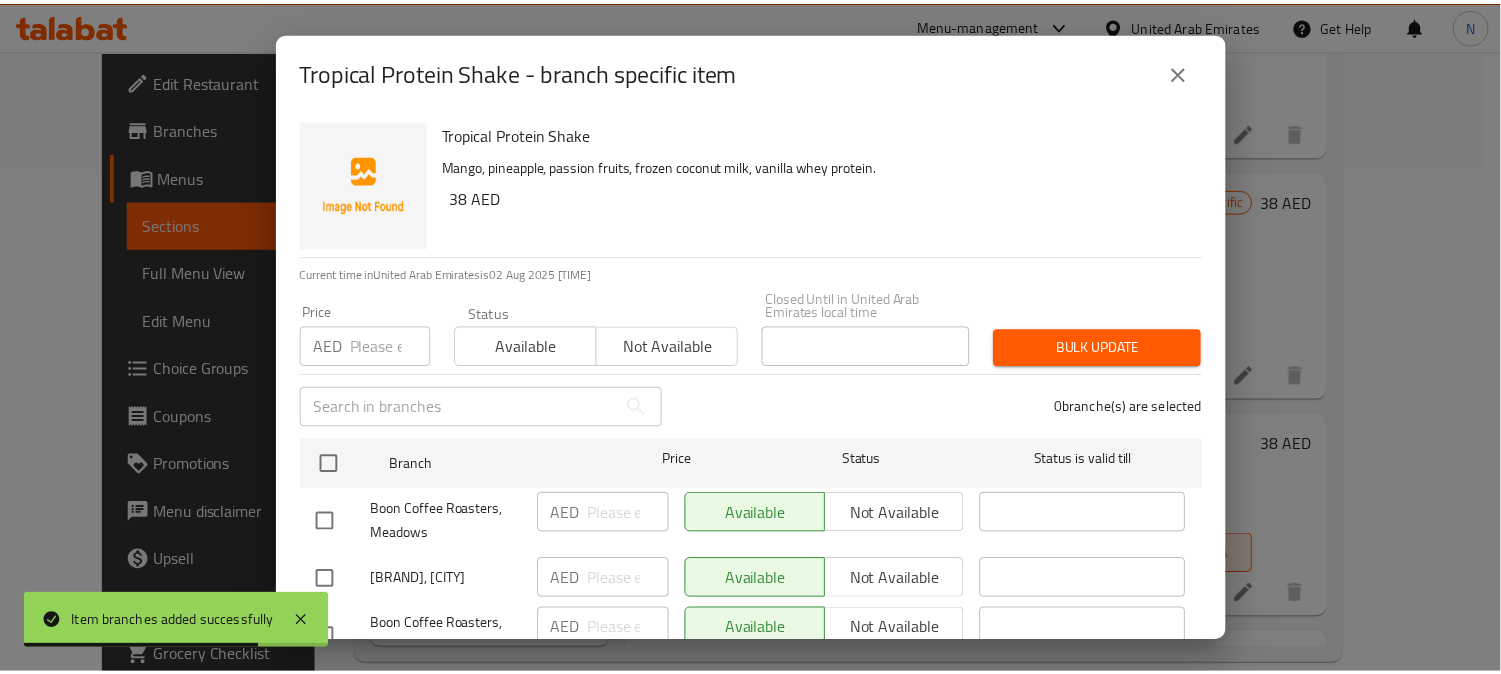 scroll, scrollTop: 452, scrollLeft: 0, axis: vertical 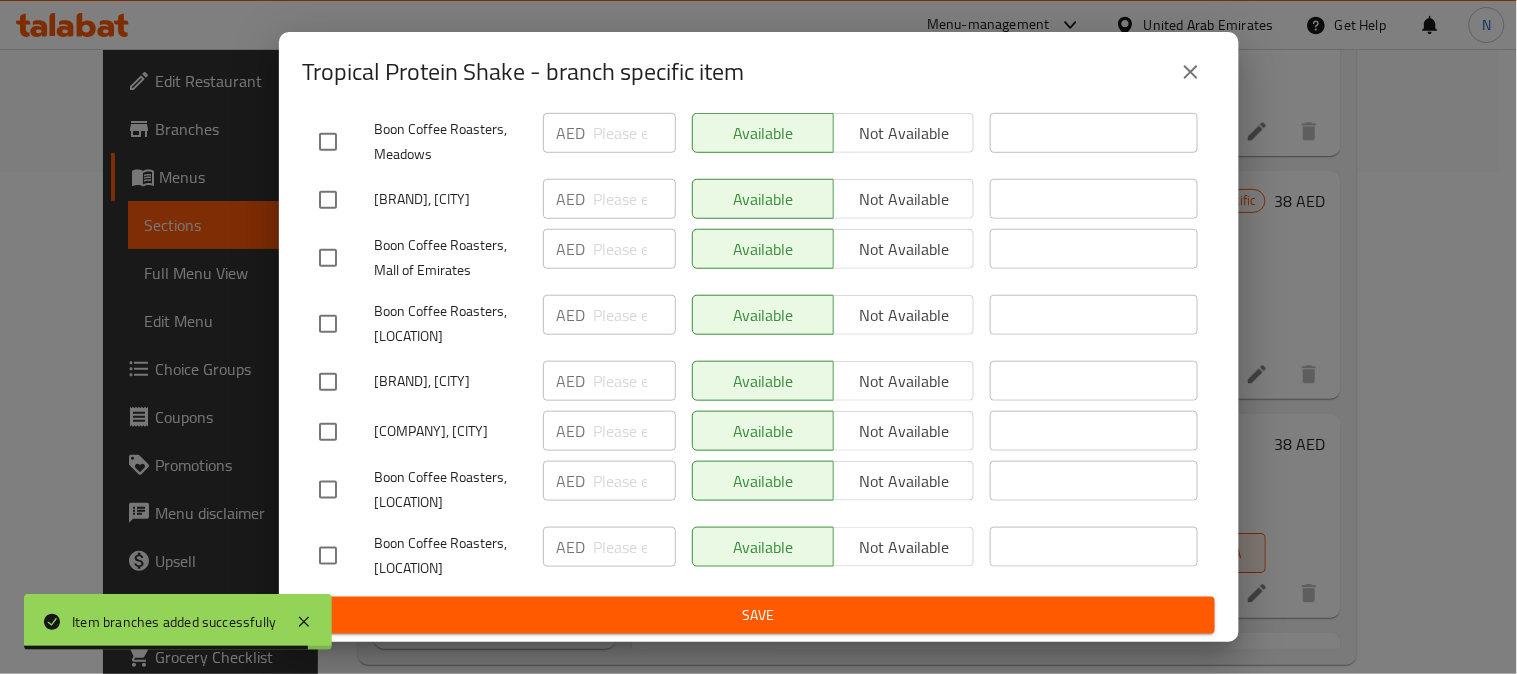 click at bounding box center [328, 556] 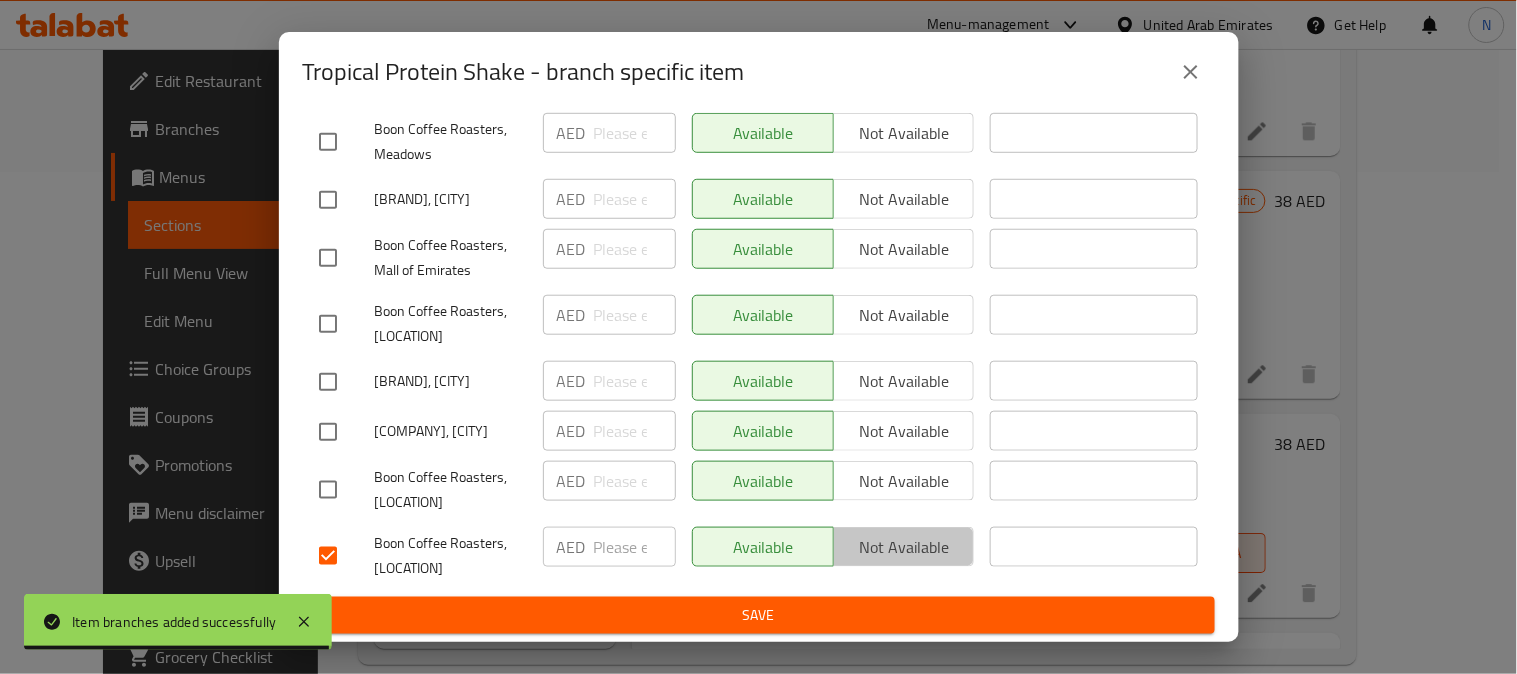 click on "Not available" at bounding box center (904, 547) 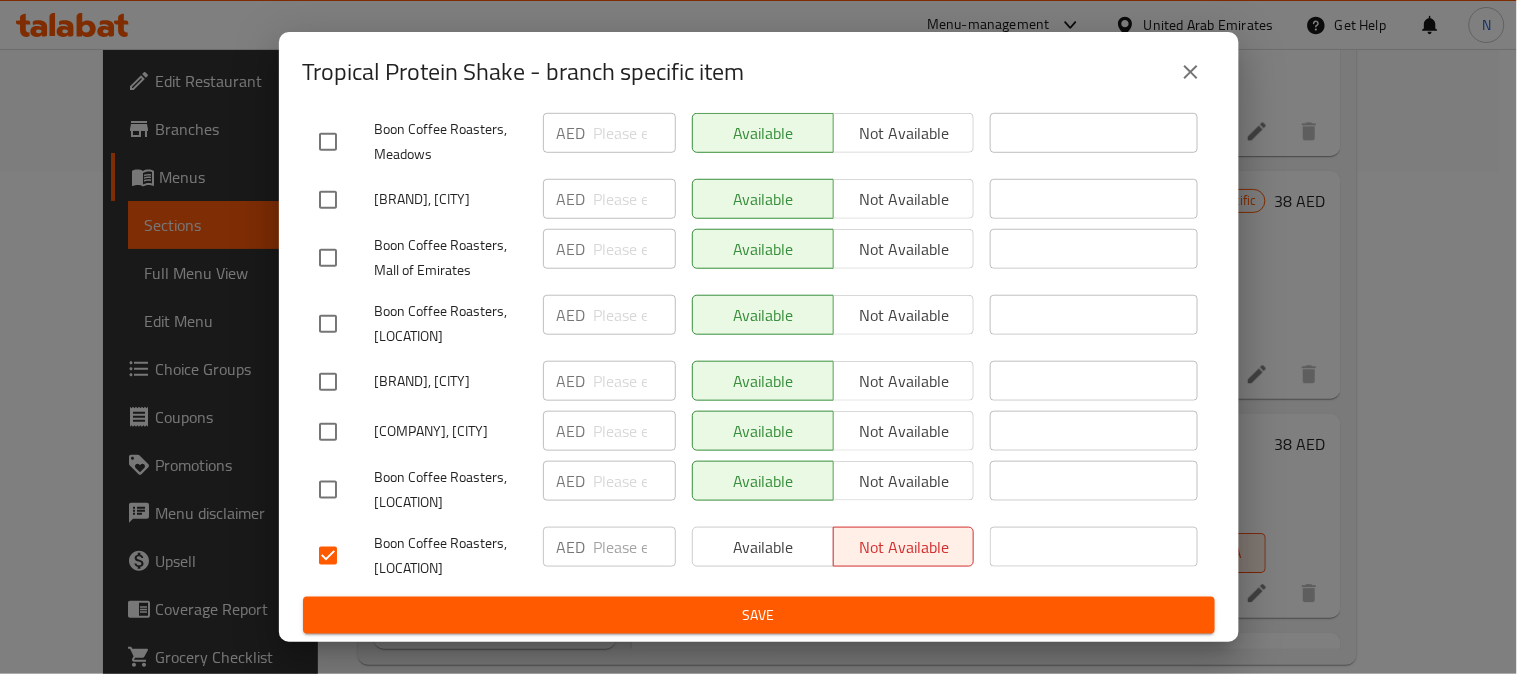 click on "Save" at bounding box center [759, 615] 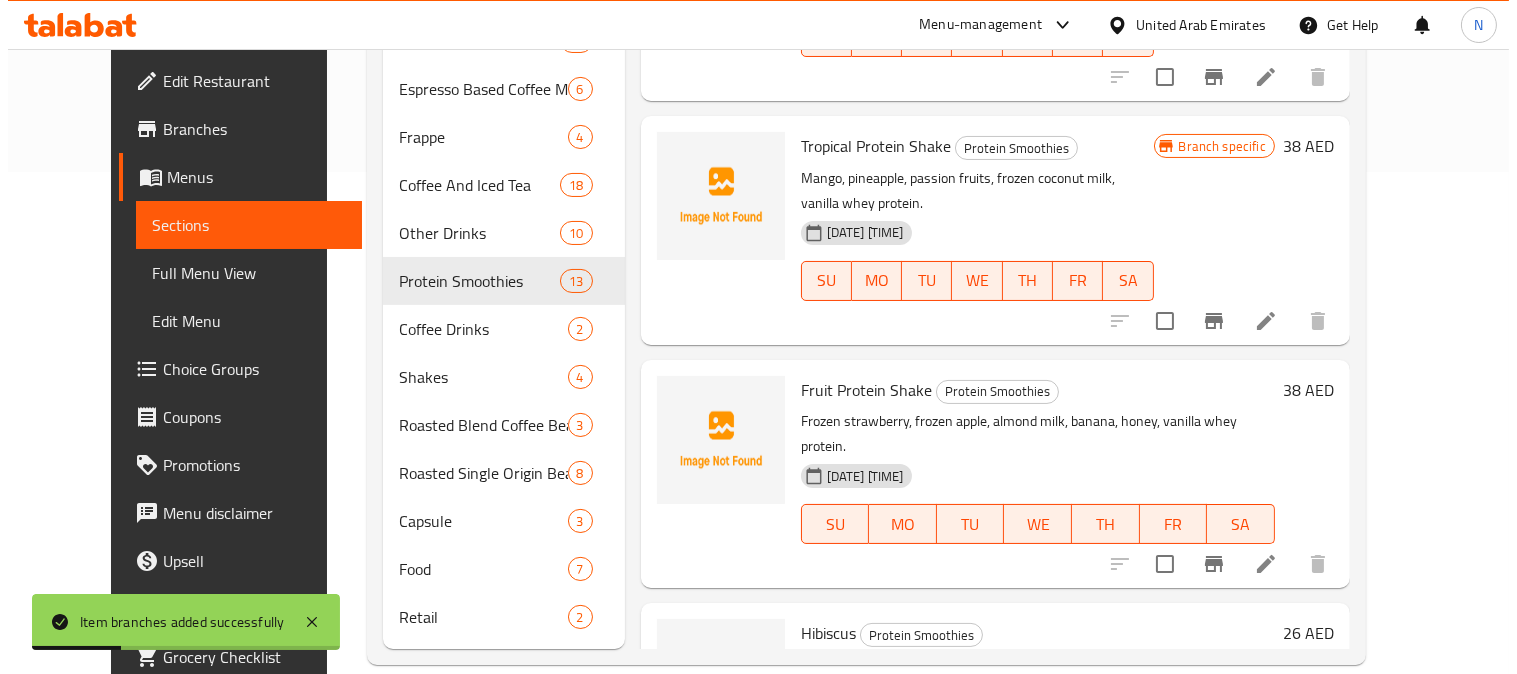 scroll, scrollTop: 1285, scrollLeft: 0, axis: vertical 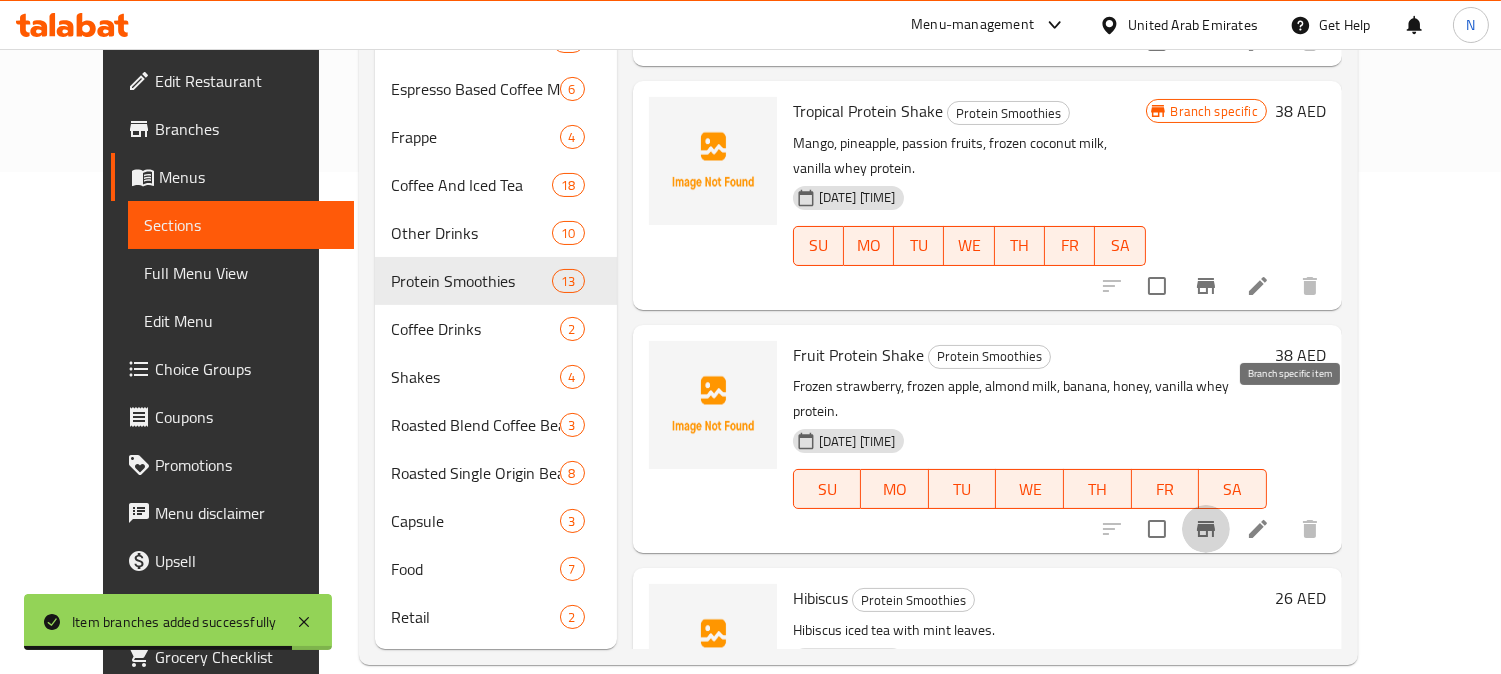 click 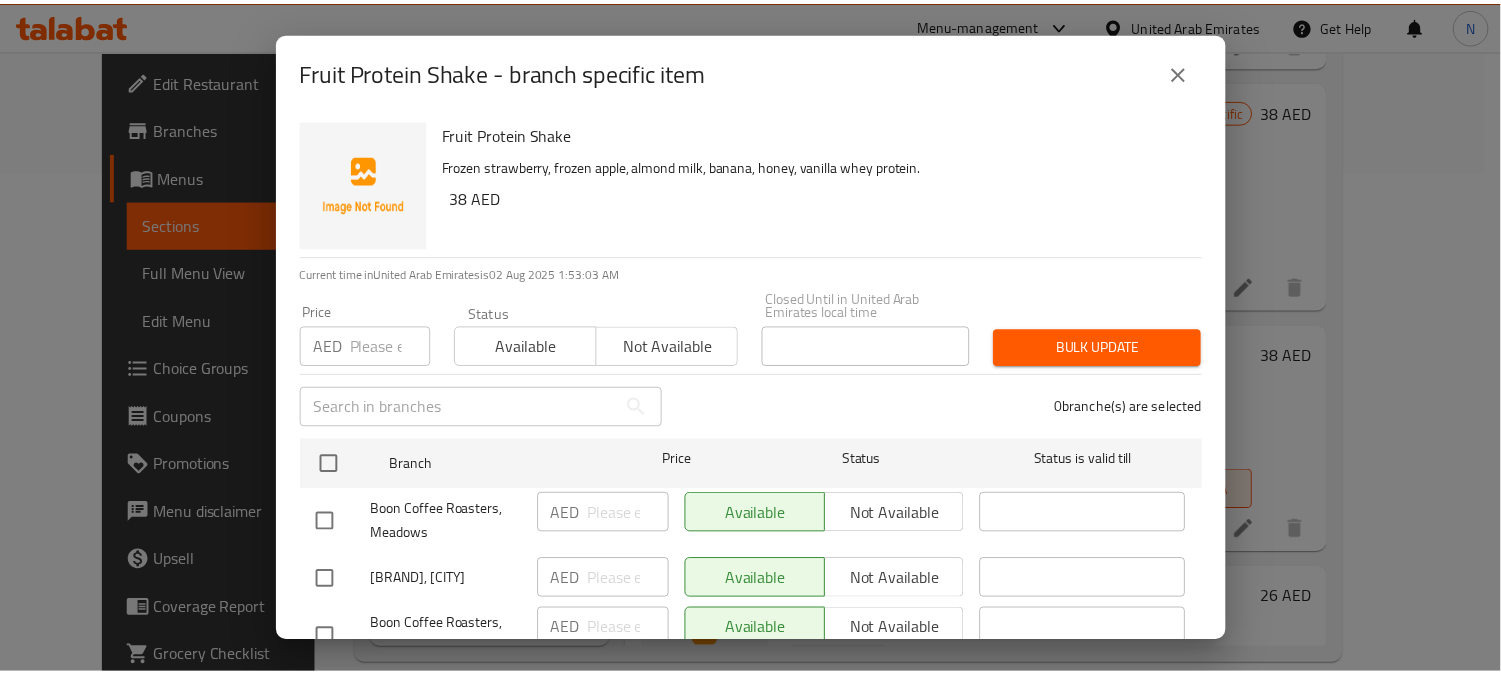 scroll, scrollTop: 452, scrollLeft: 0, axis: vertical 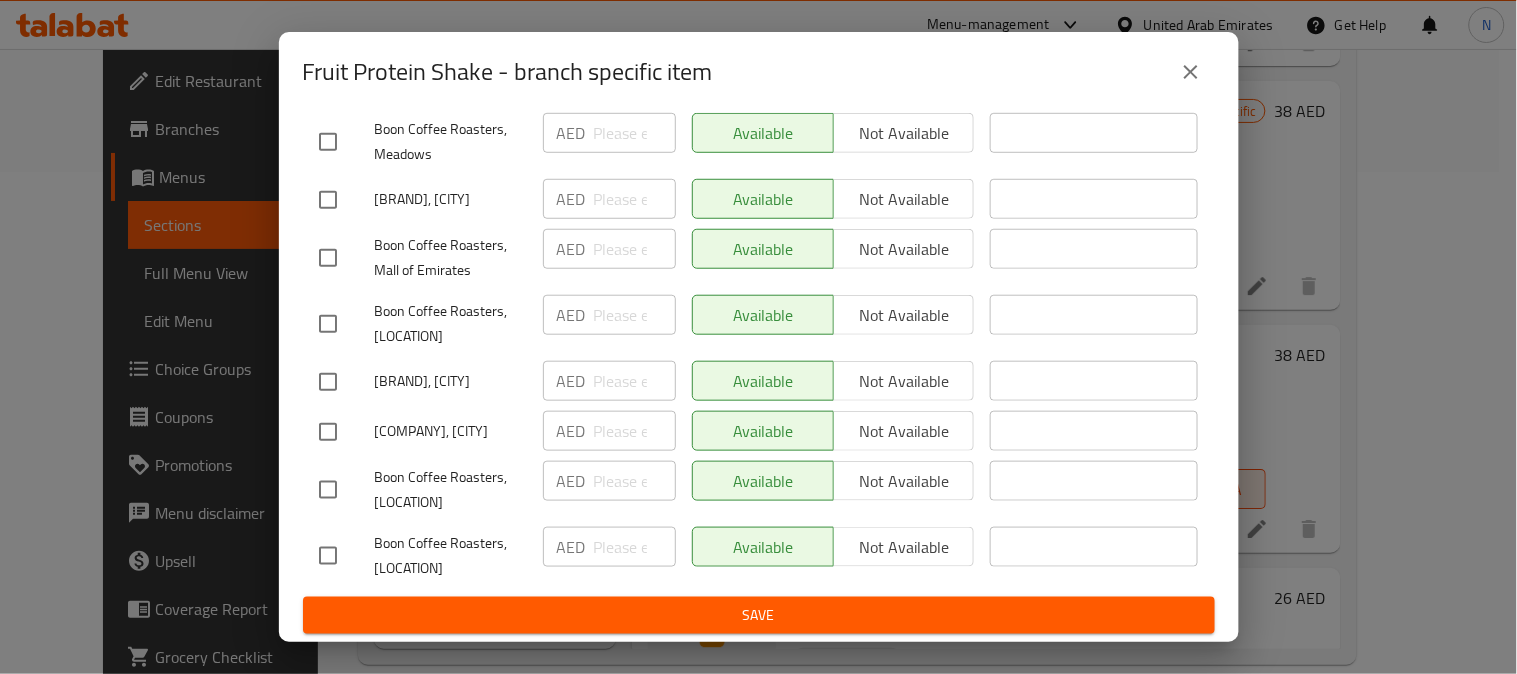click at bounding box center [328, 556] 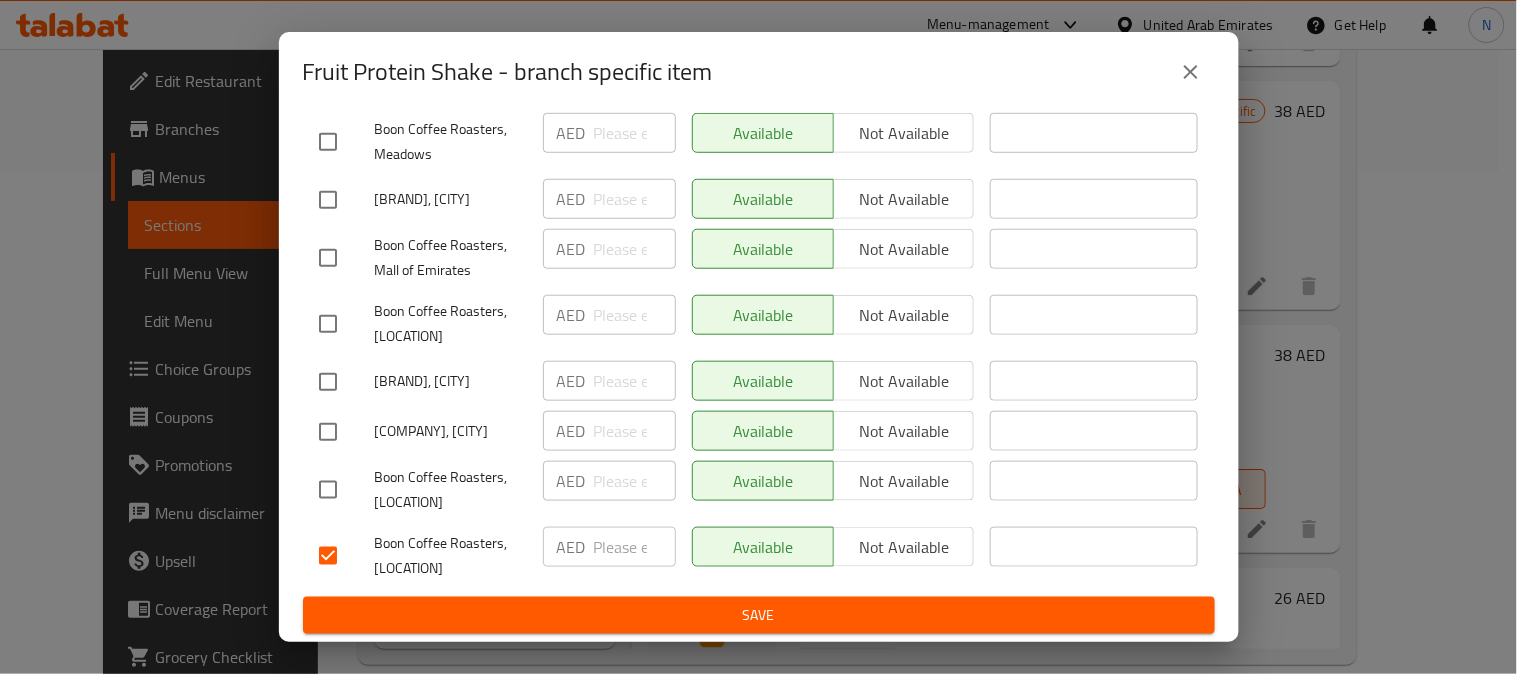 drag, startPoint x: 872, startPoint y: 534, endPoint x: 872, endPoint y: 565, distance: 31 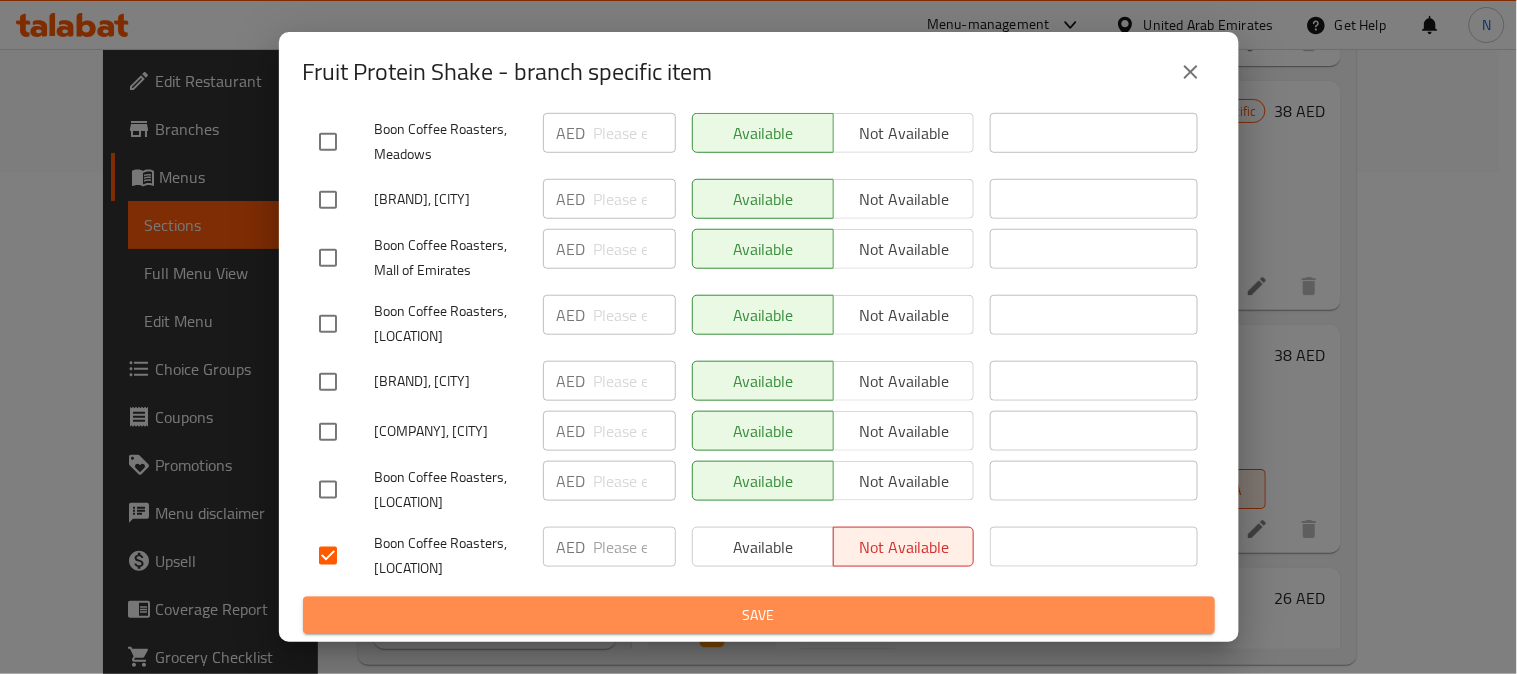 click on "Save" at bounding box center [759, 615] 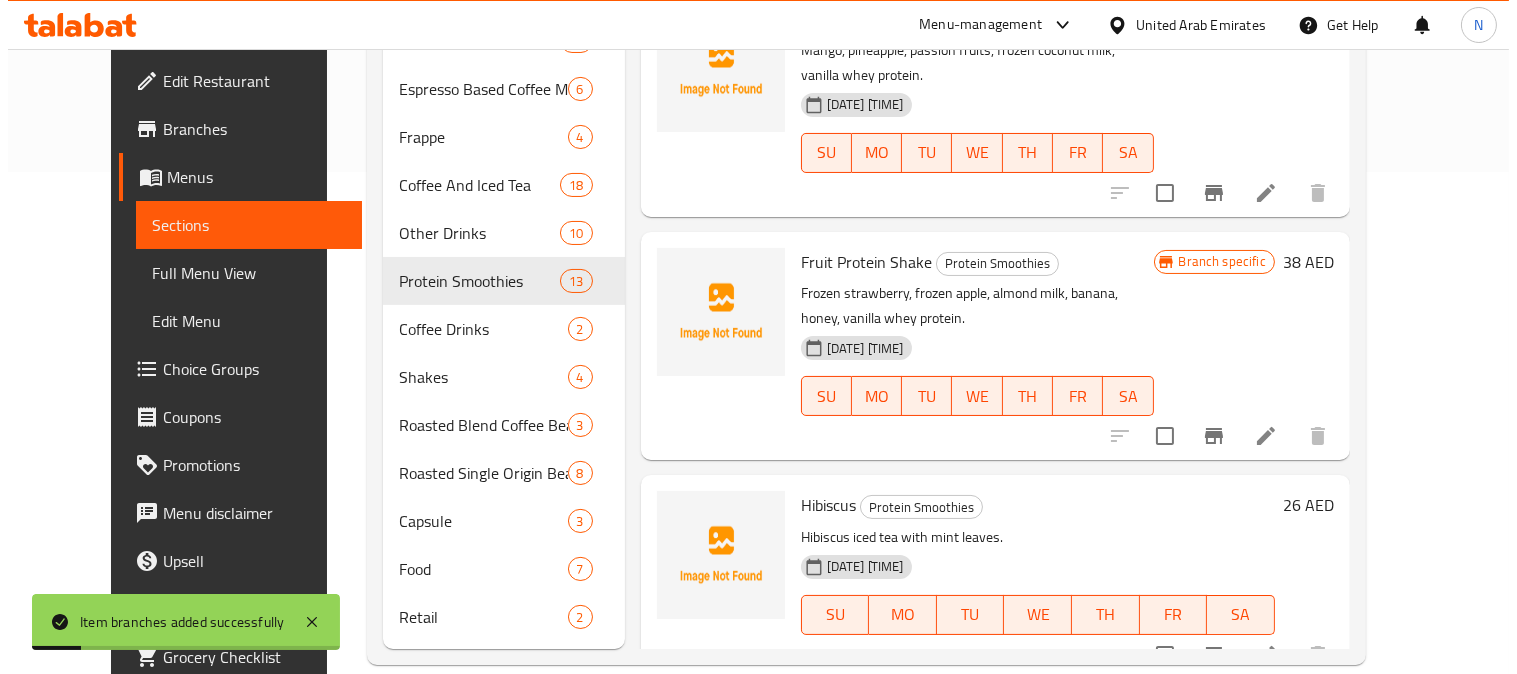 scroll, scrollTop: 1507, scrollLeft: 0, axis: vertical 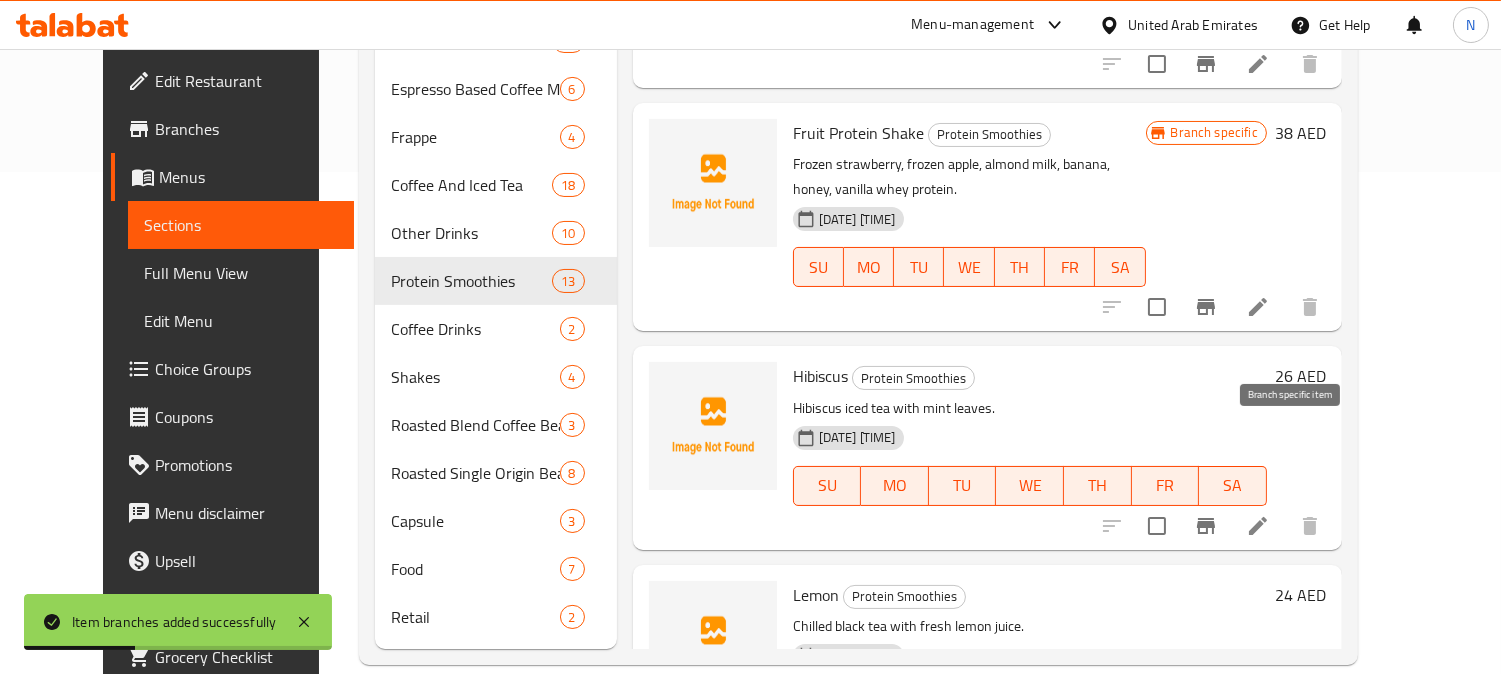 click 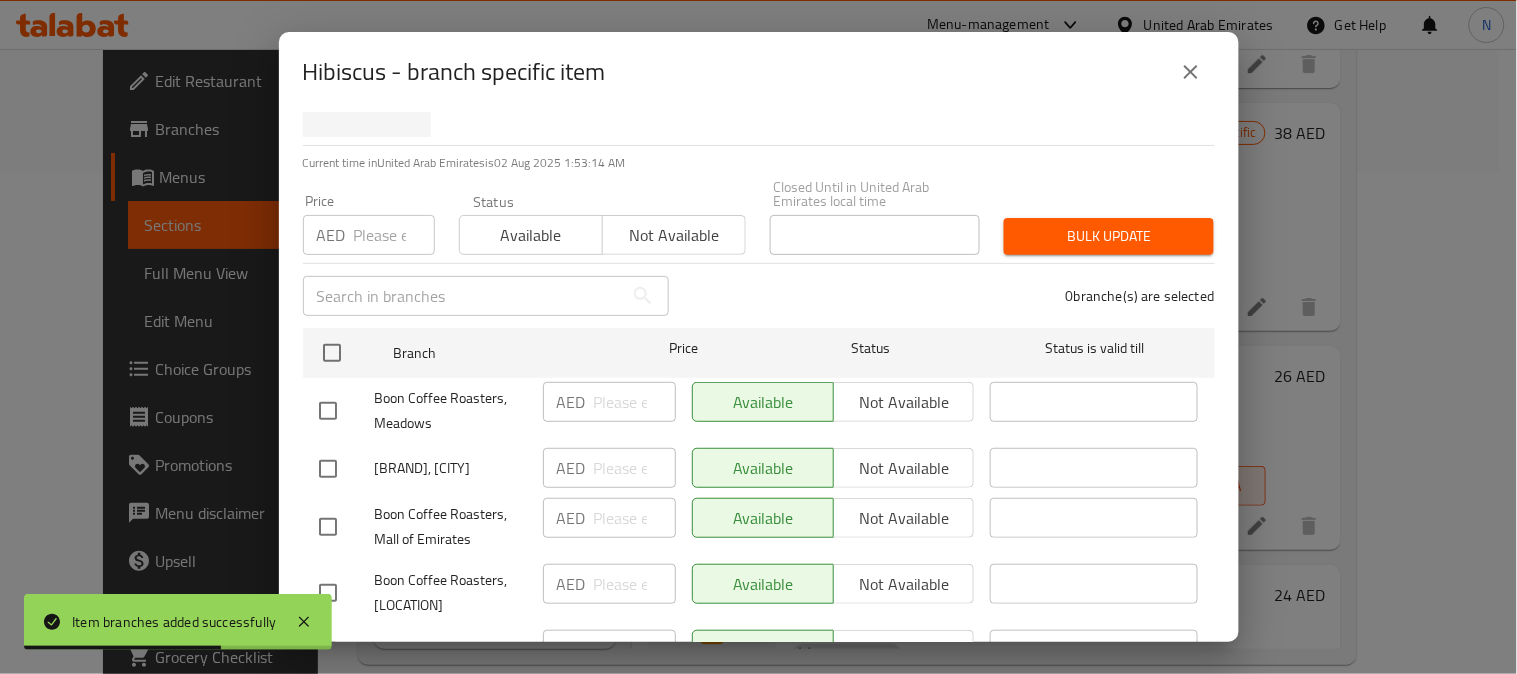 scroll, scrollTop: 452, scrollLeft: 0, axis: vertical 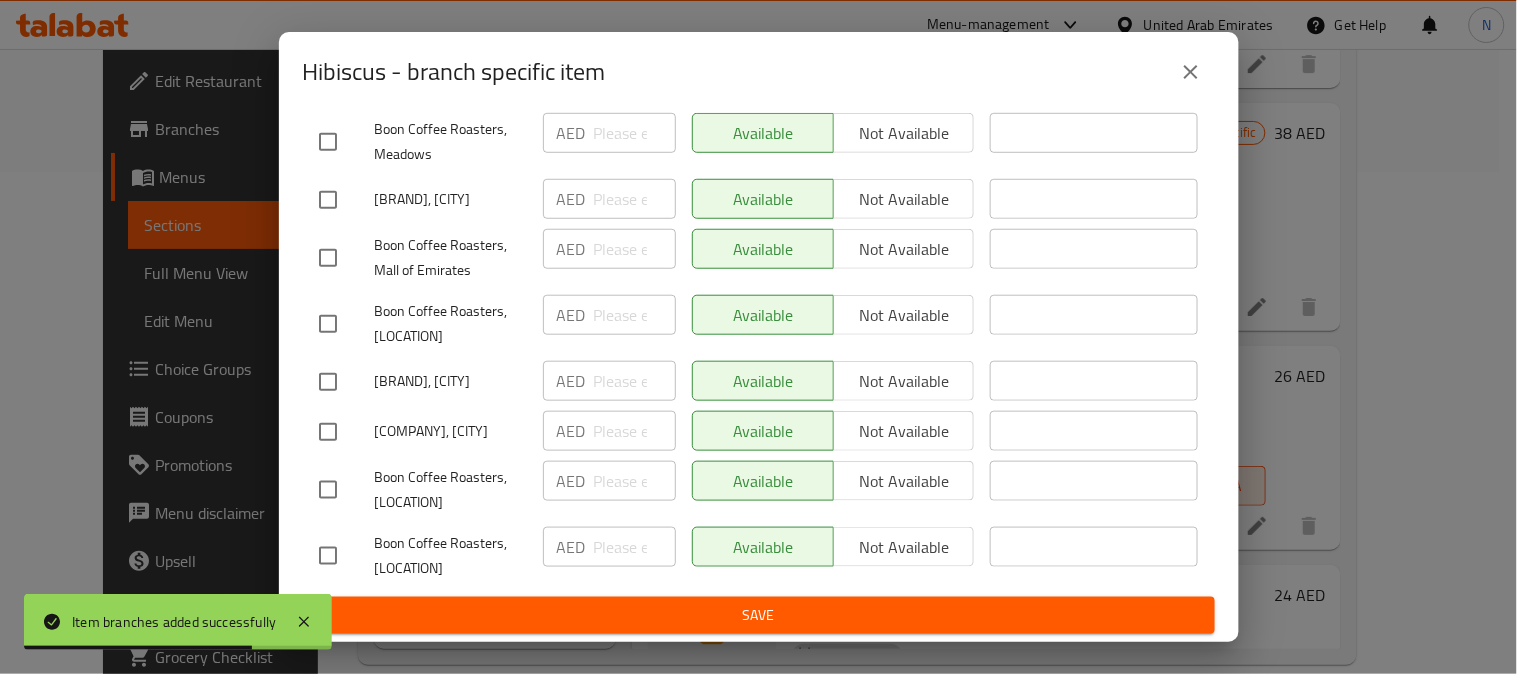 click at bounding box center [328, 556] 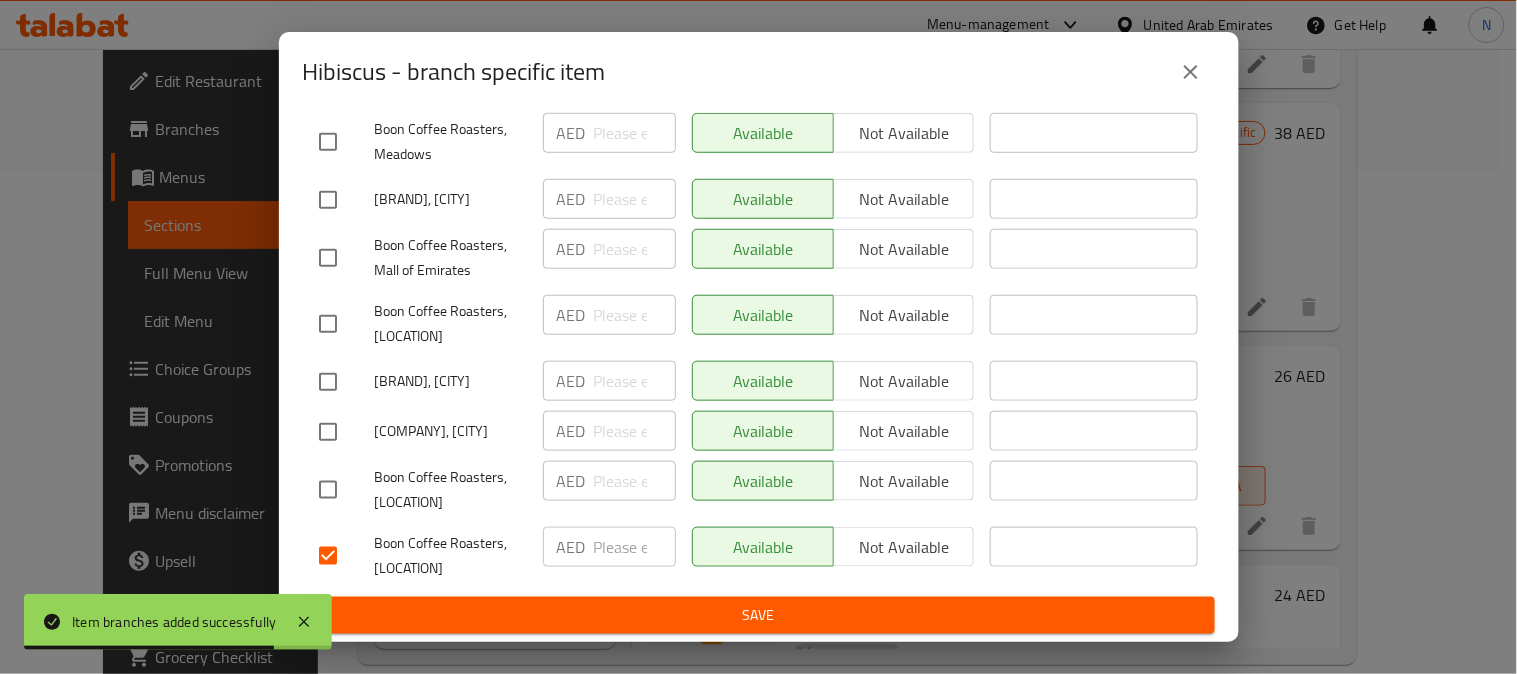 click on "Not available" at bounding box center (904, 547) 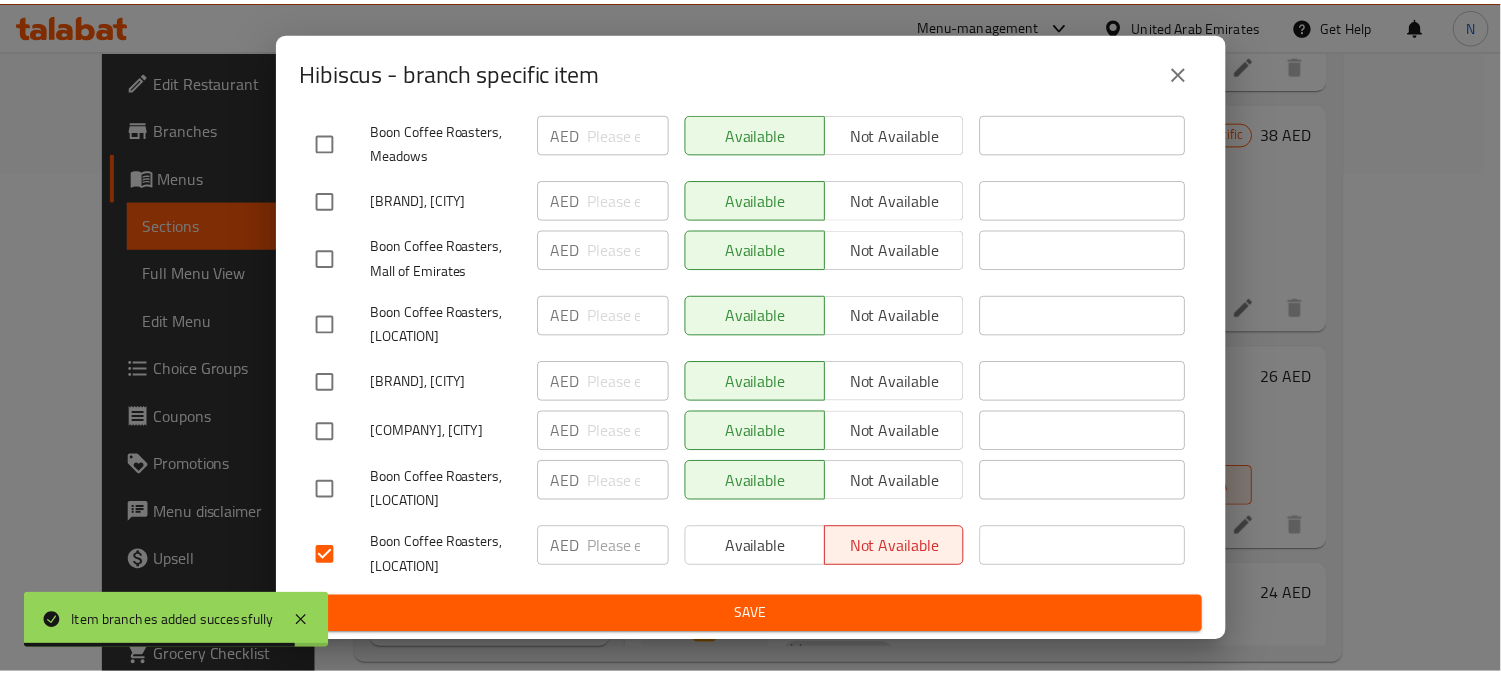scroll, scrollTop: 451, scrollLeft: 0, axis: vertical 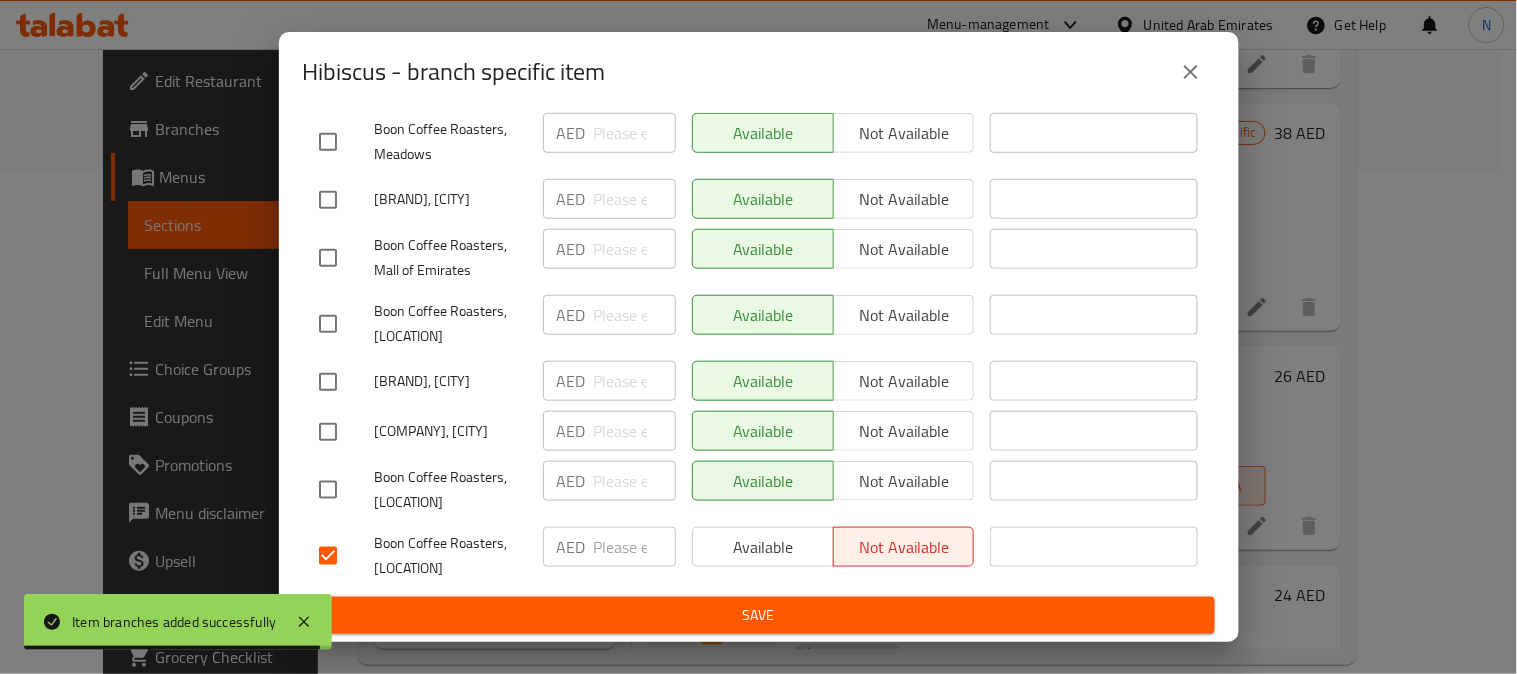 click on "Save" at bounding box center (759, 615) 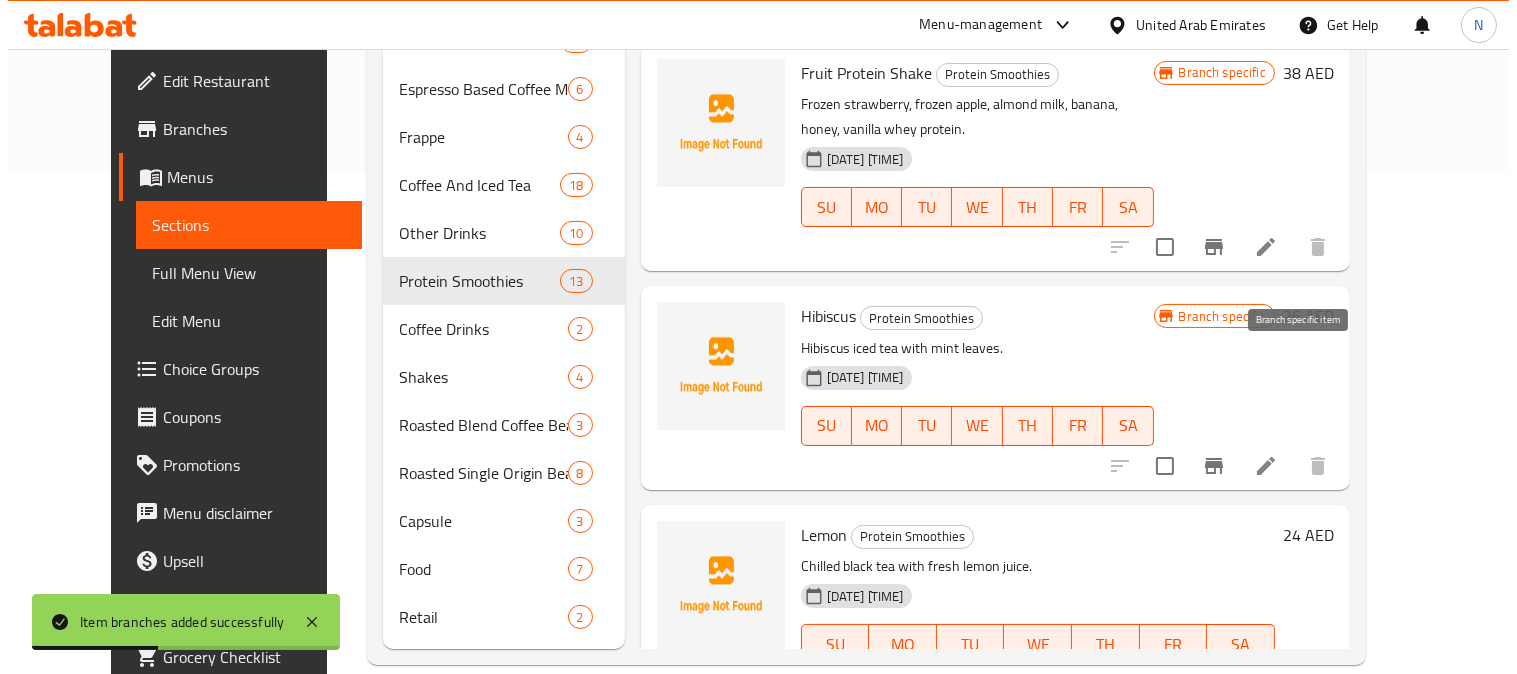 scroll, scrollTop: 1678, scrollLeft: 0, axis: vertical 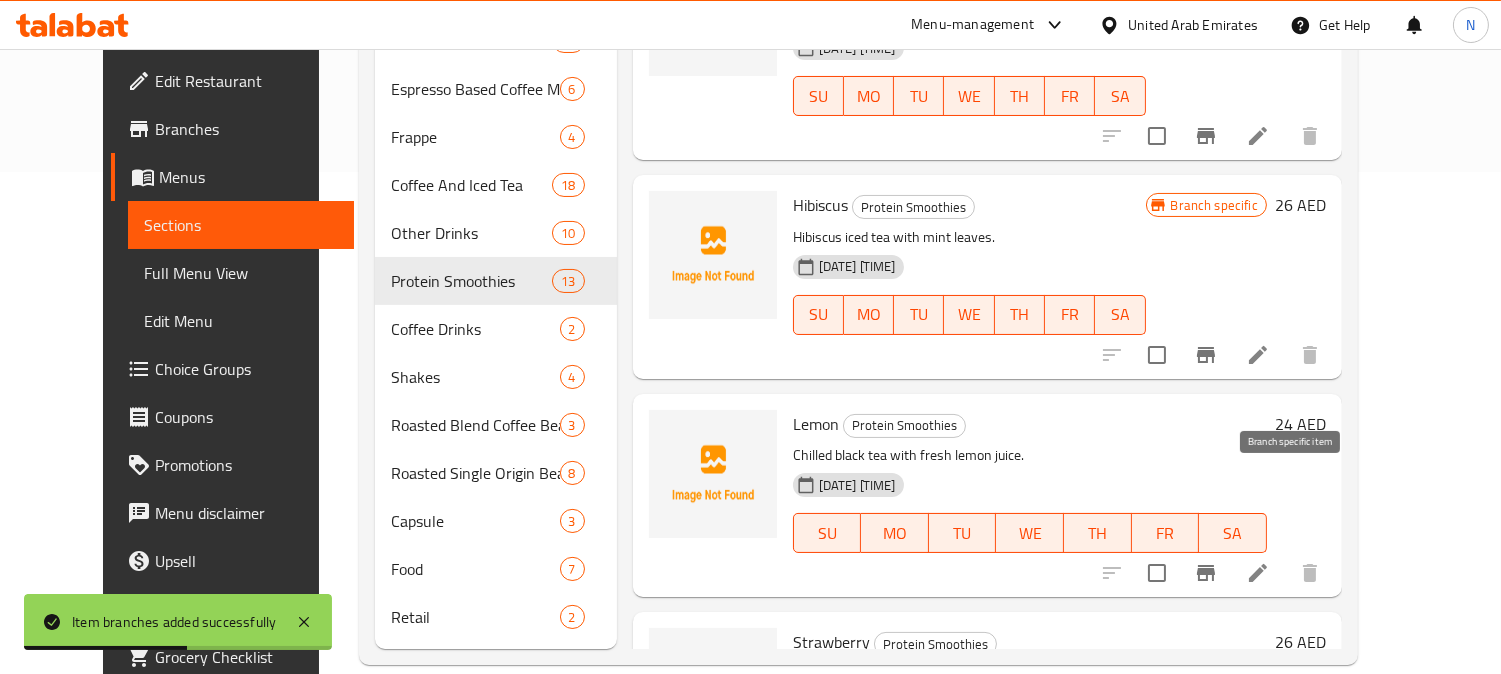 click 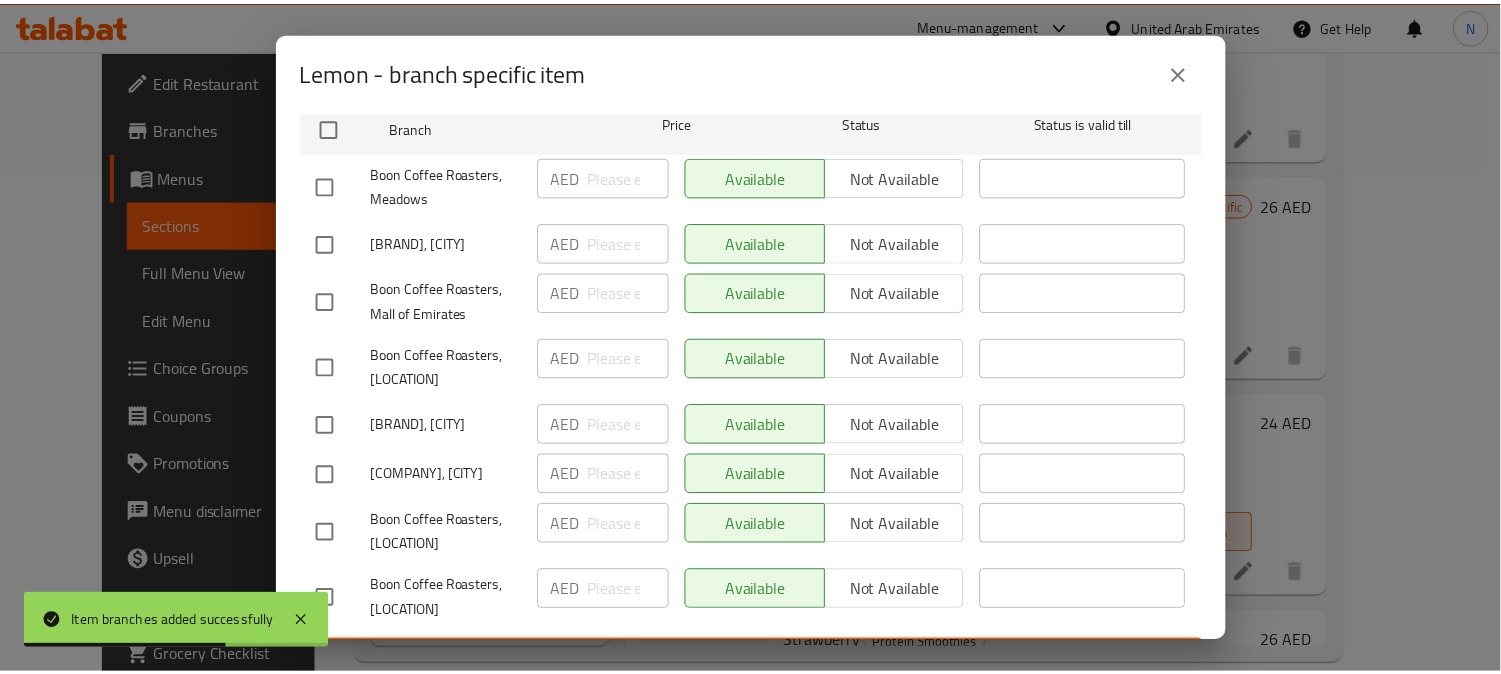 scroll, scrollTop: 451, scrollLeft: 0, axis: vertical 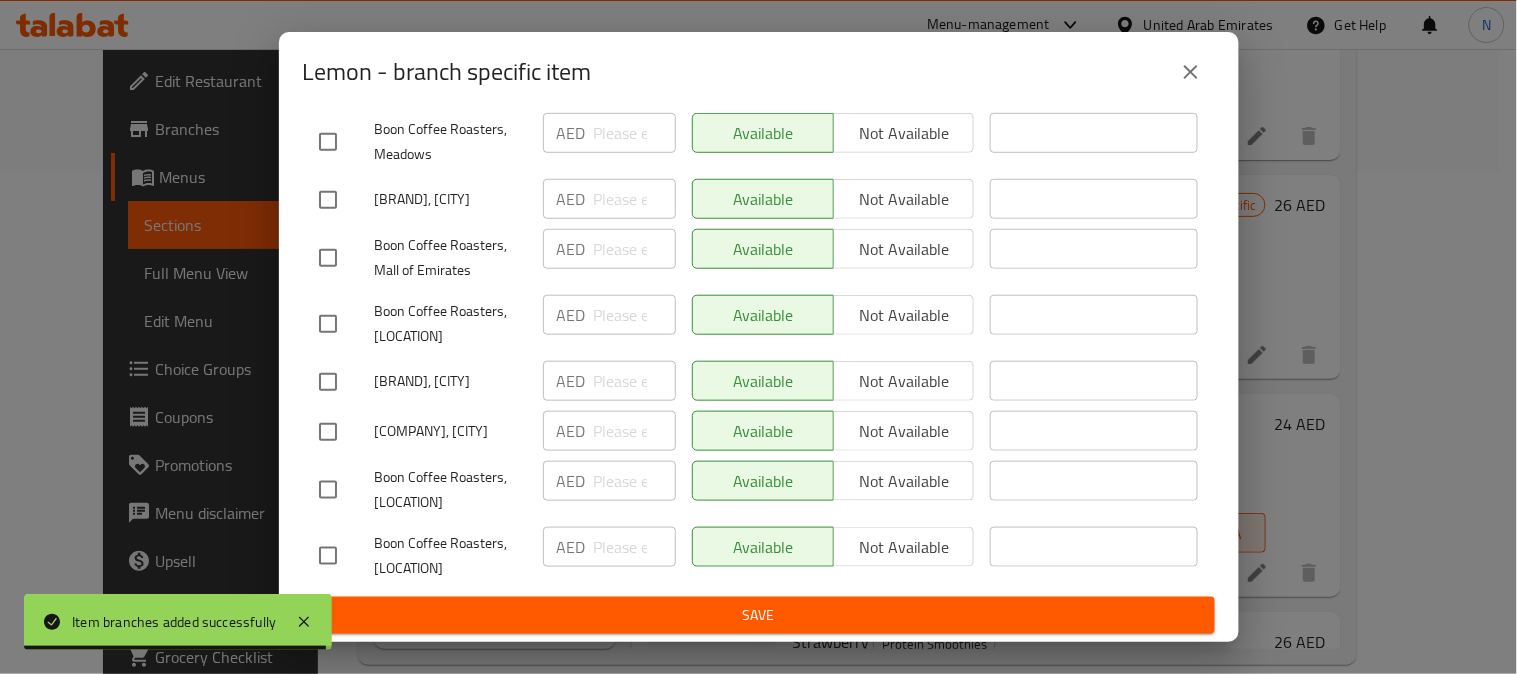 click at bounding box center [328, 556] 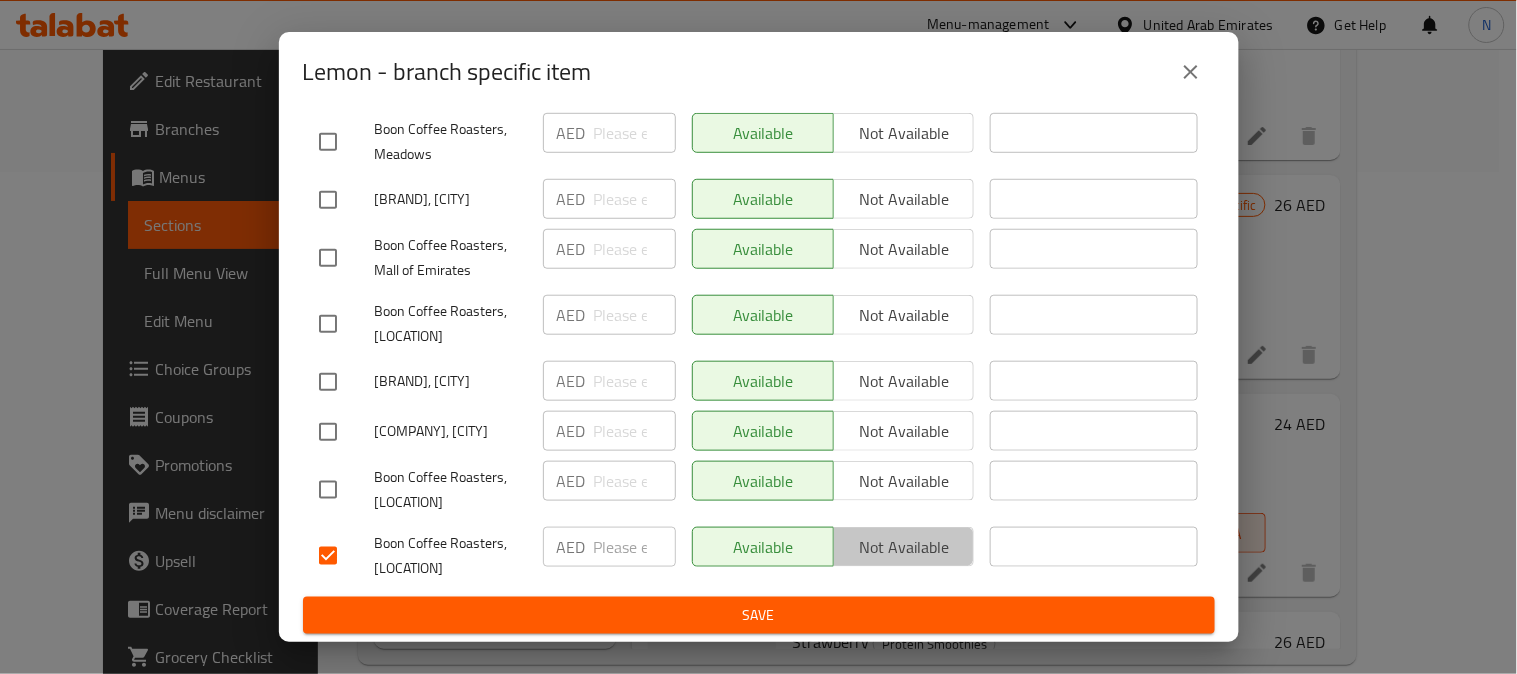 click on "Not available" at bounding box center (904, 547) 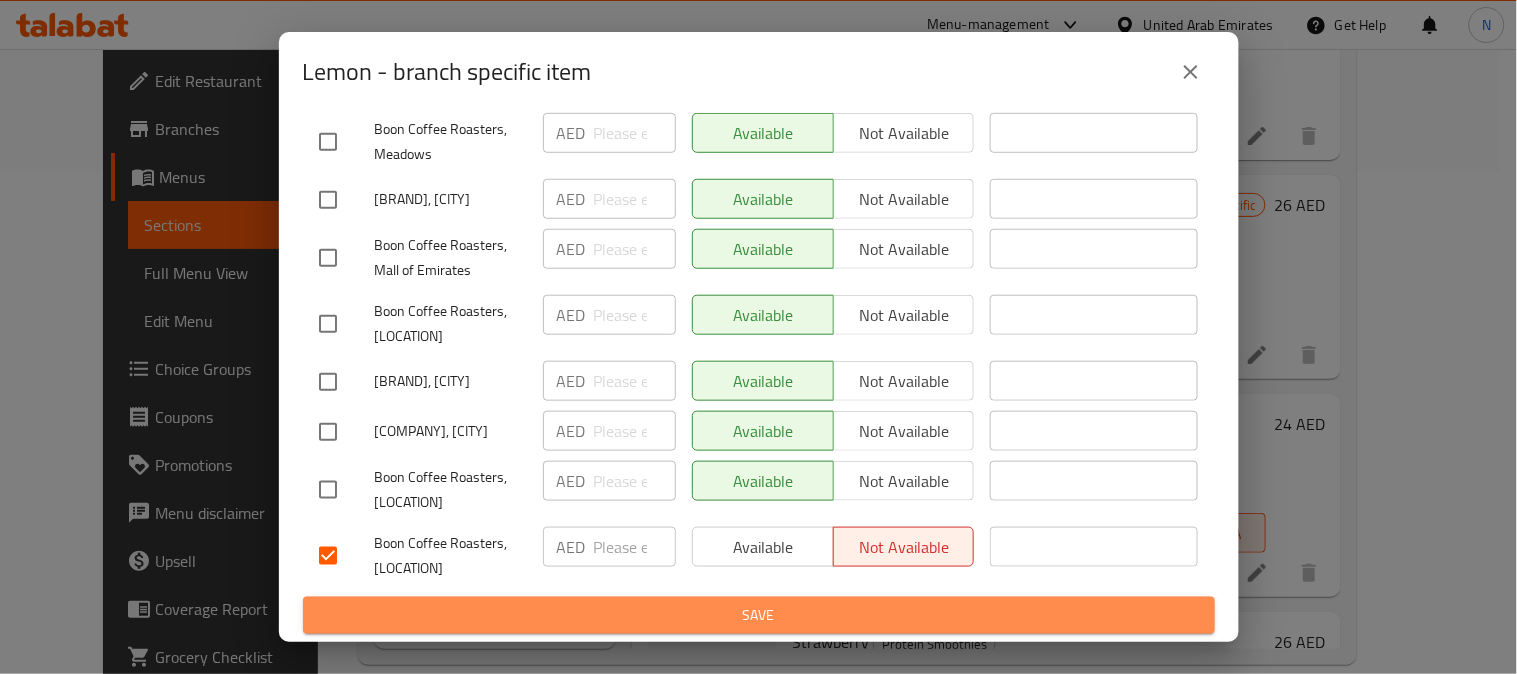click on "Save" at bounding box center (759, 615) 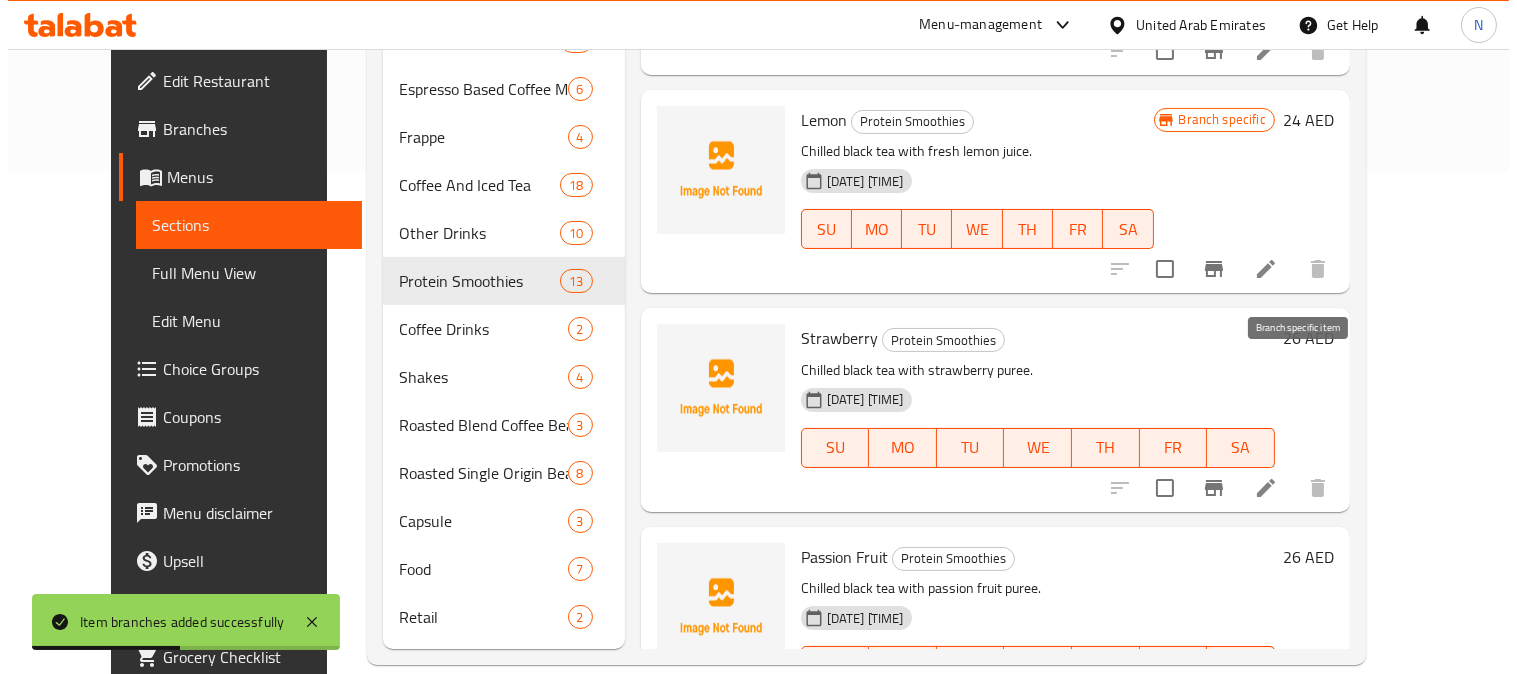 scroll, scrollTop: 2012, scrollLeft: 0, axis: vertical 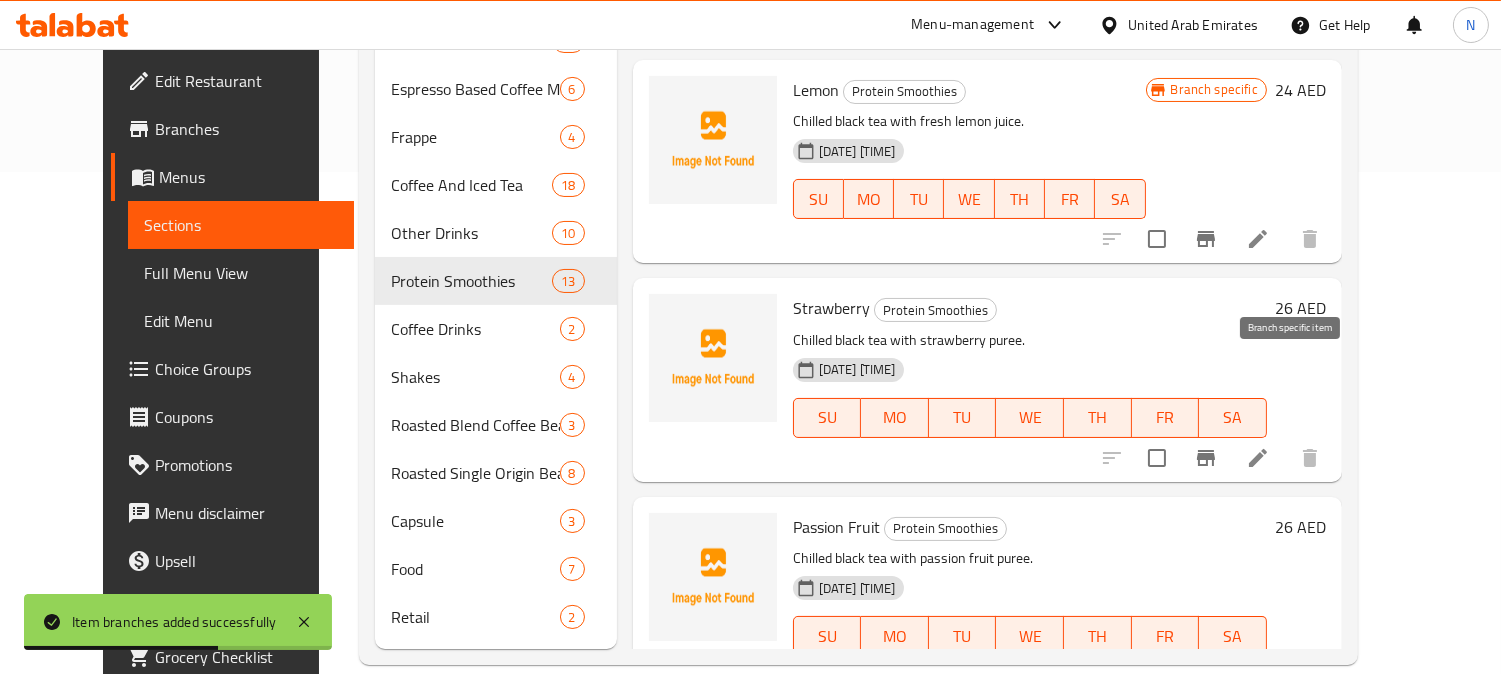 click 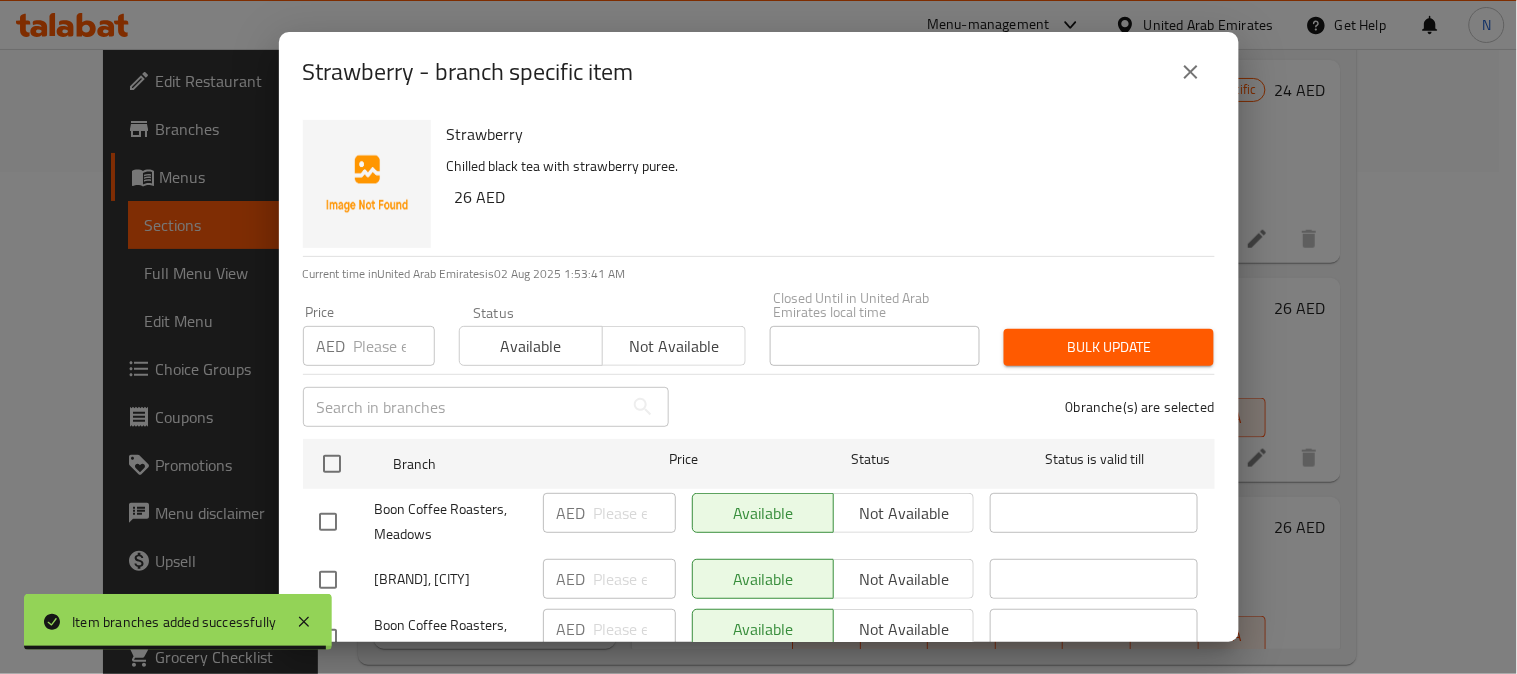 scroll, scrollTop: 452, scrollLeft: 0, axis: vertical 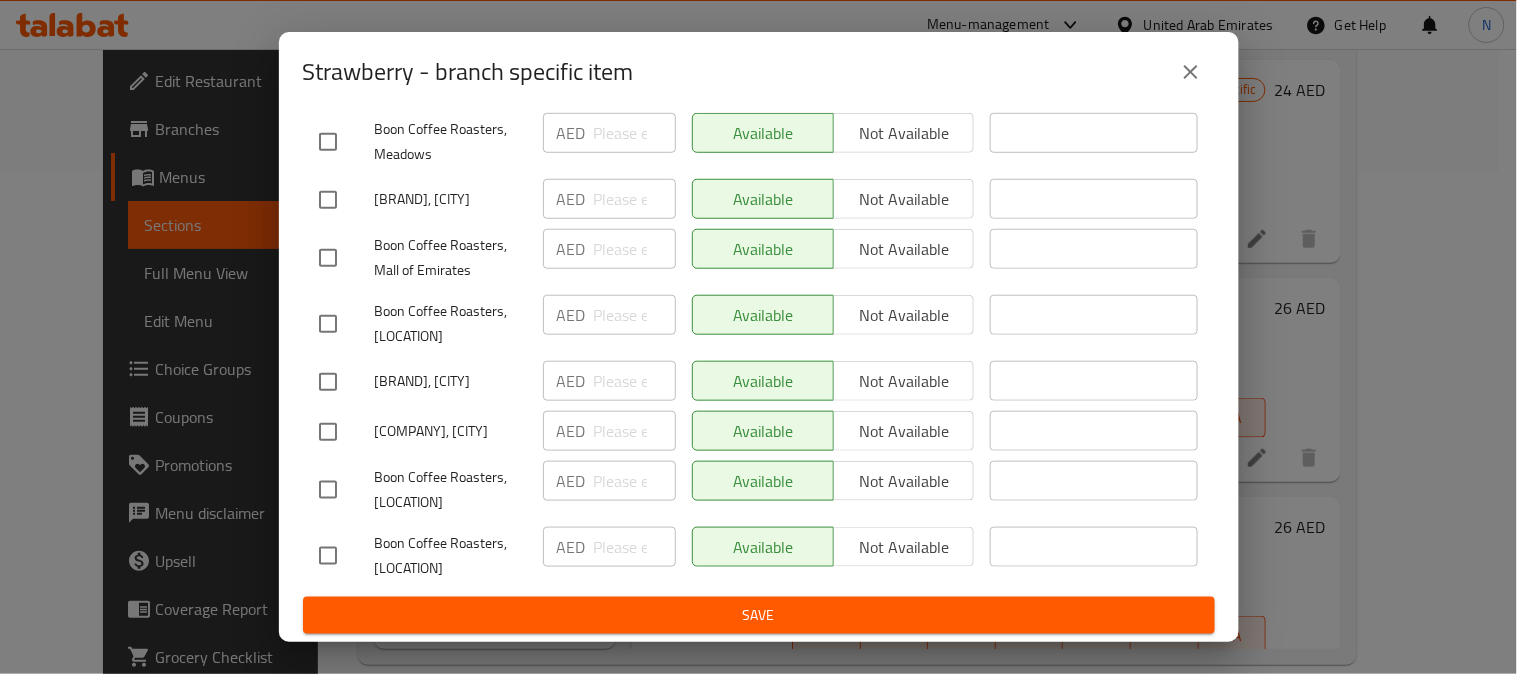 click at bounding box center (328, 556) 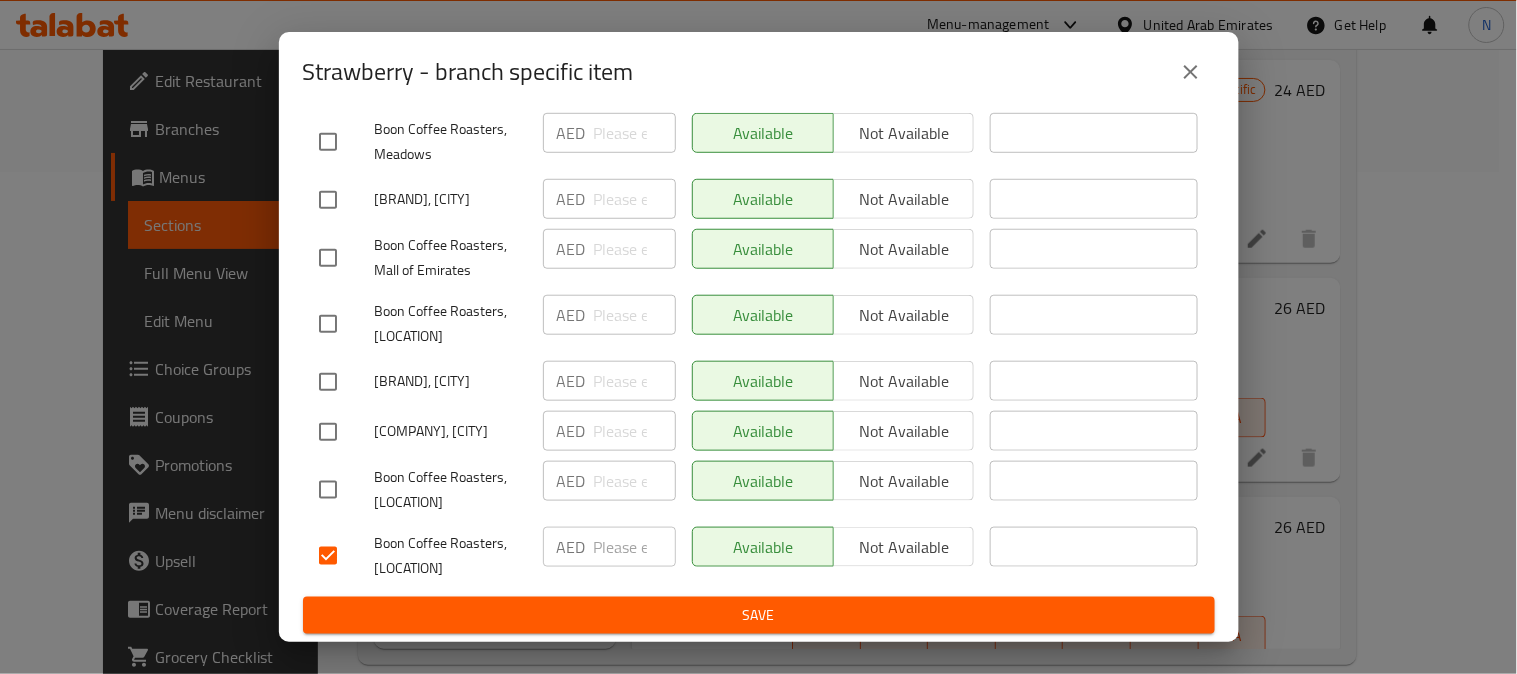 click on "Not available" at bounding box center [904, 547] 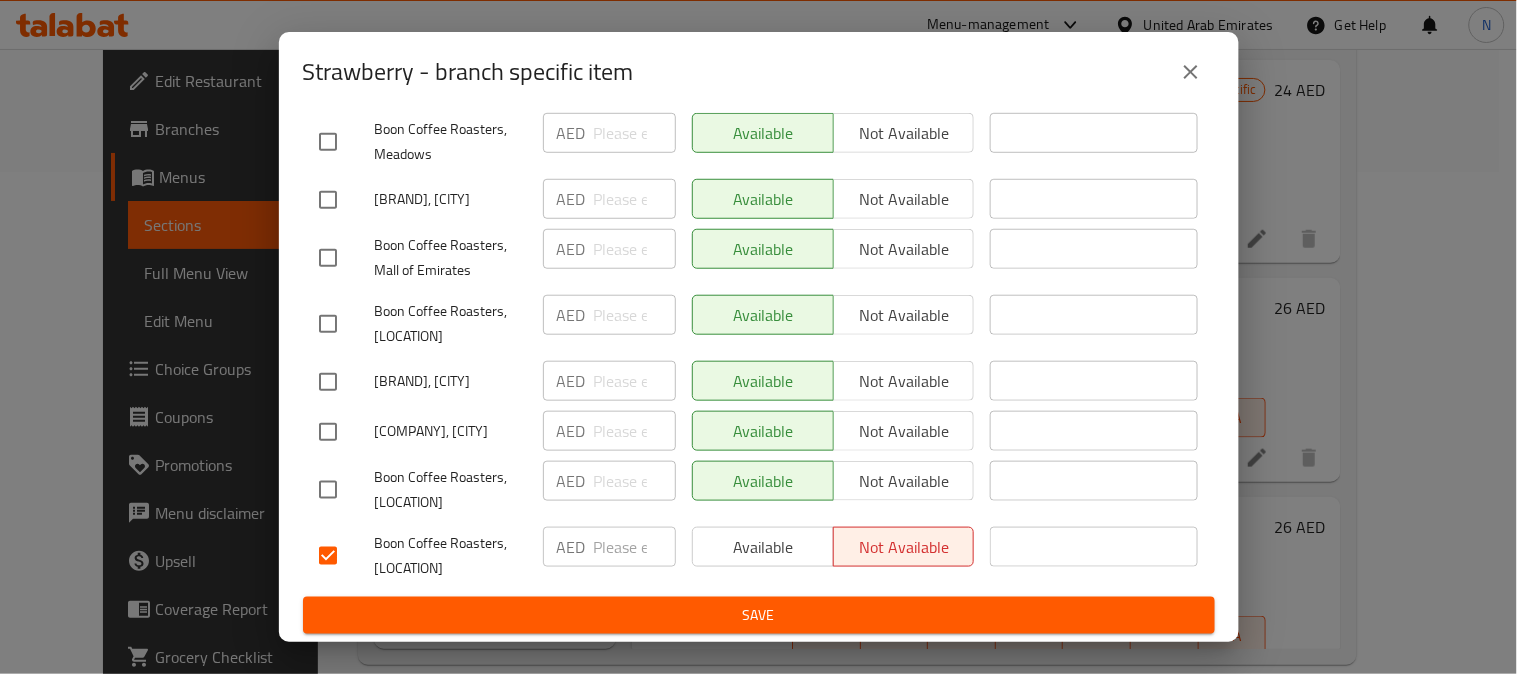 click on "Save" at bounding box center [759, 615] 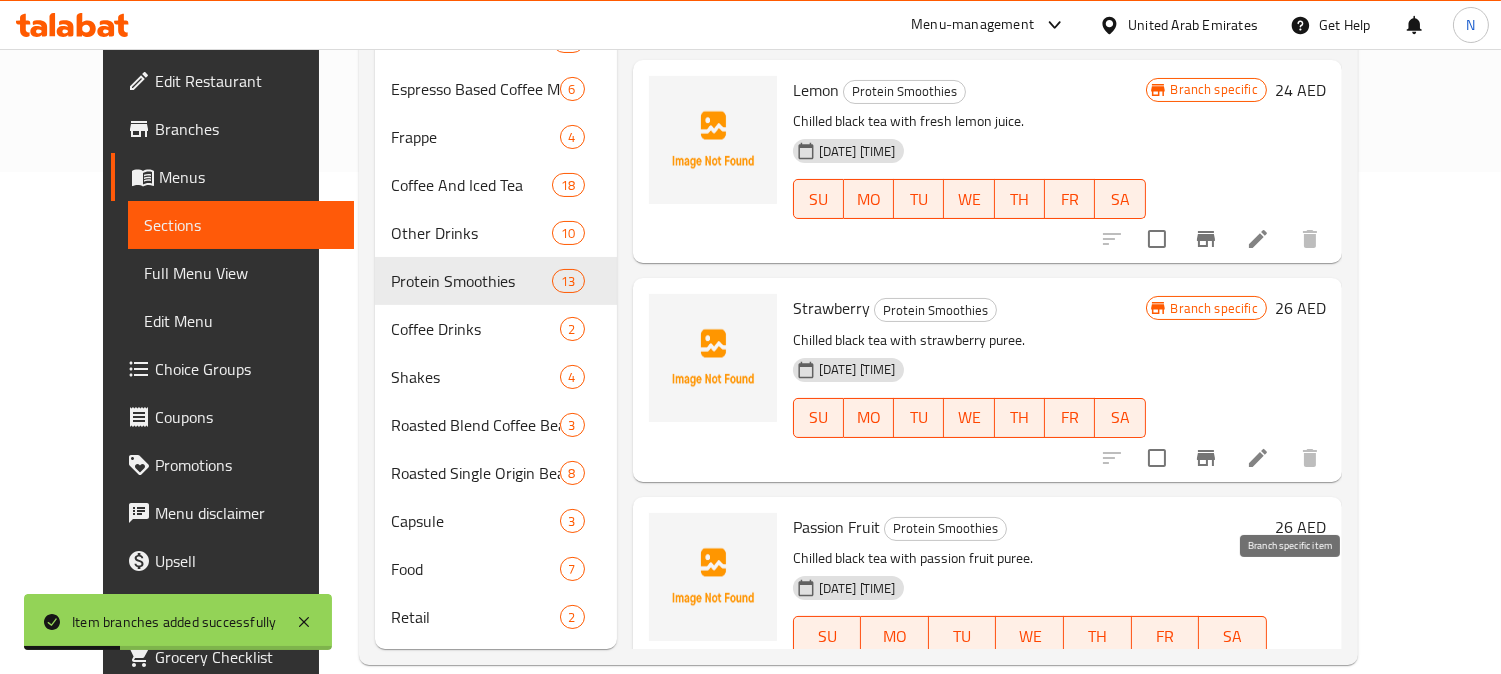 click 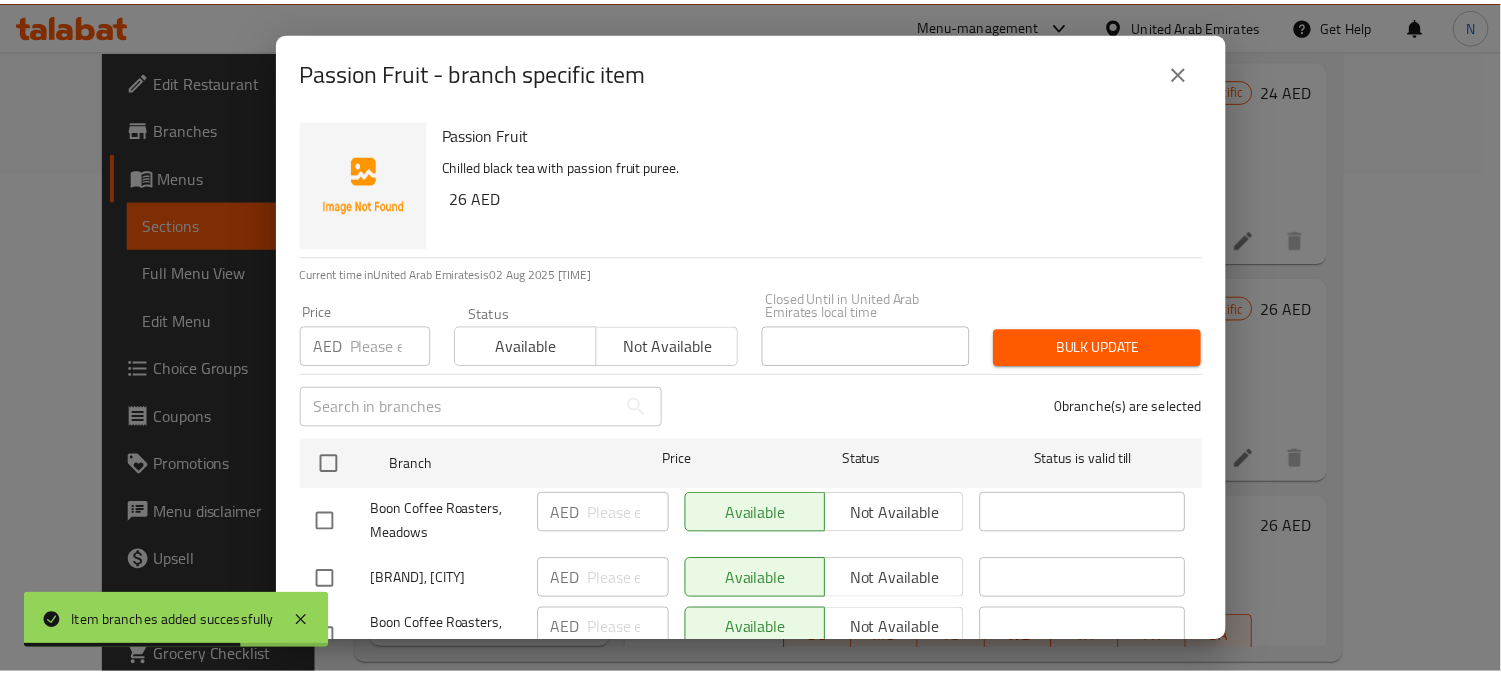 scroll, scrollTop: 452, scrollLeft: 0, axis: vertical 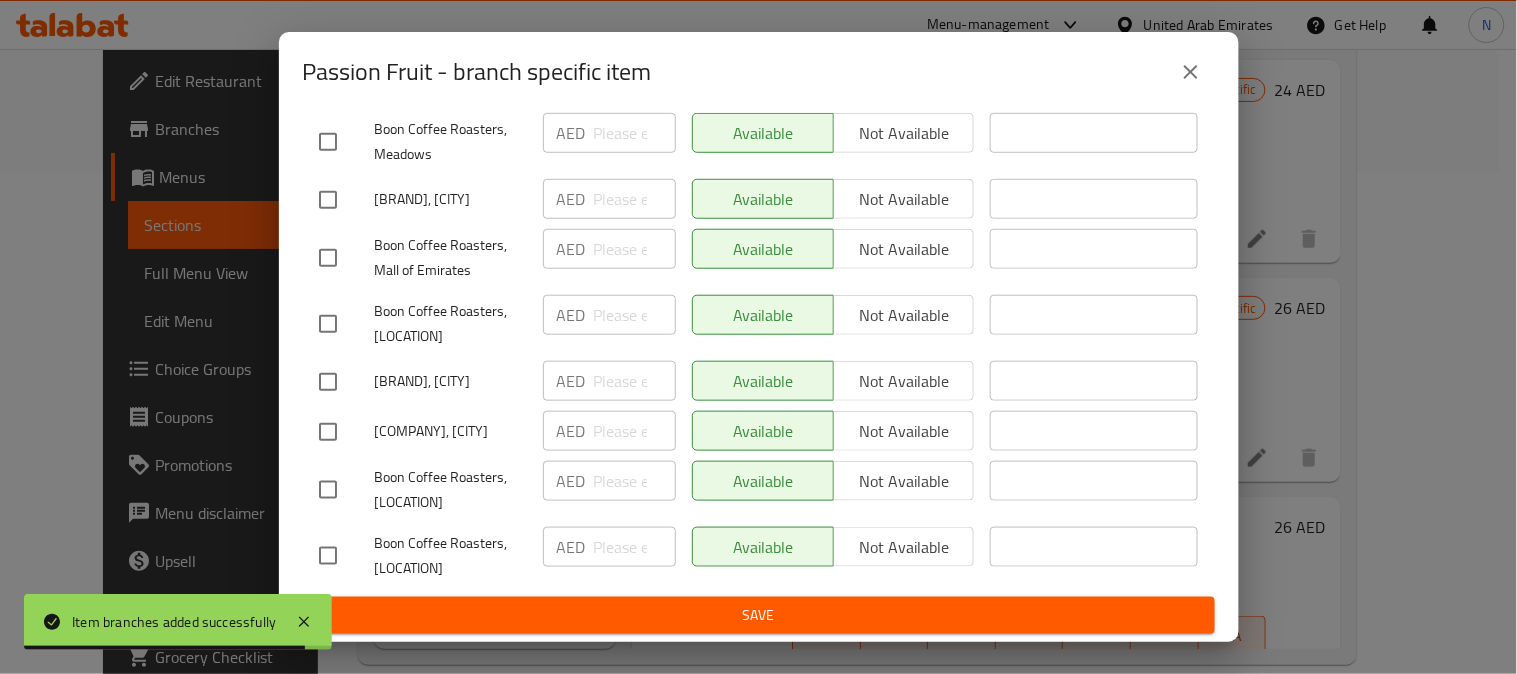 drag, startPoint x: 321, startPoint y: 554, endPoint x: 353, endPoint y: 554, distance: 32 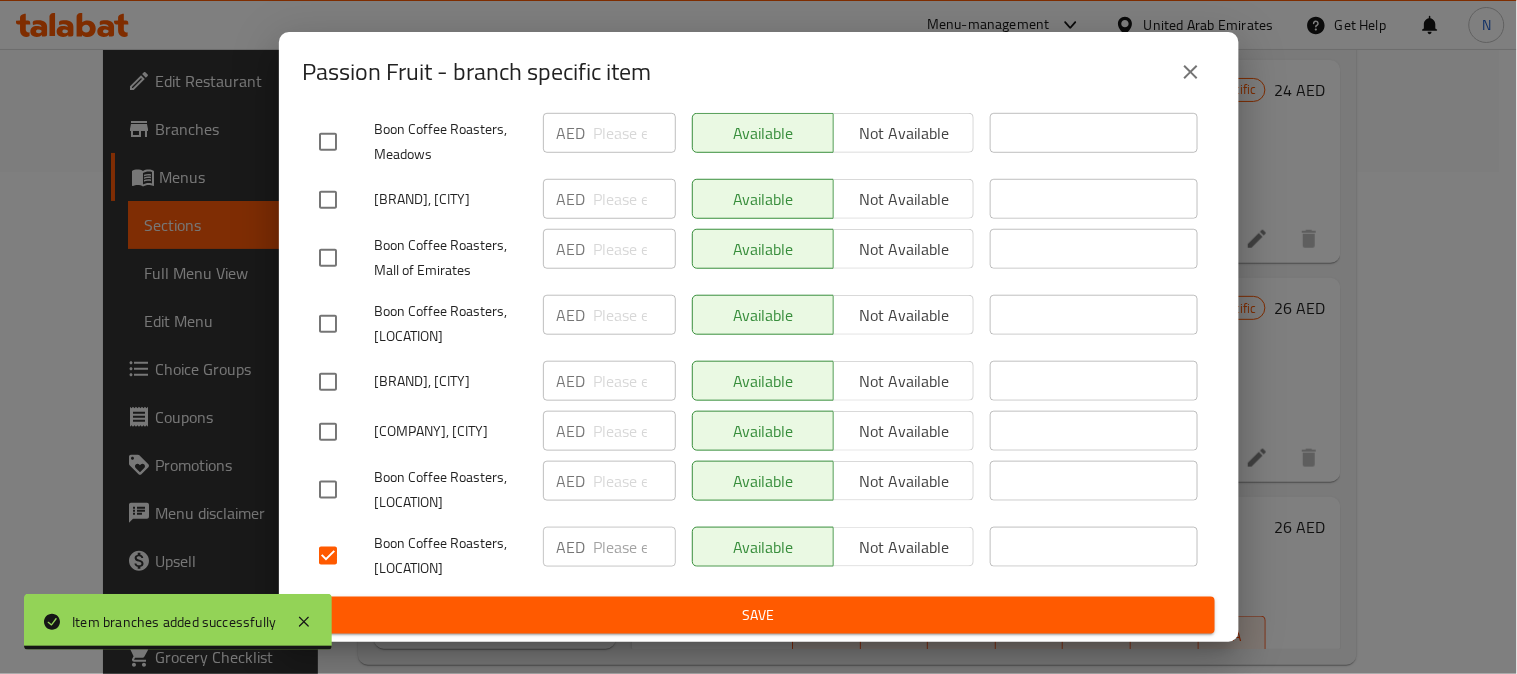 click on "Not available" at bounding box center (904, 547) 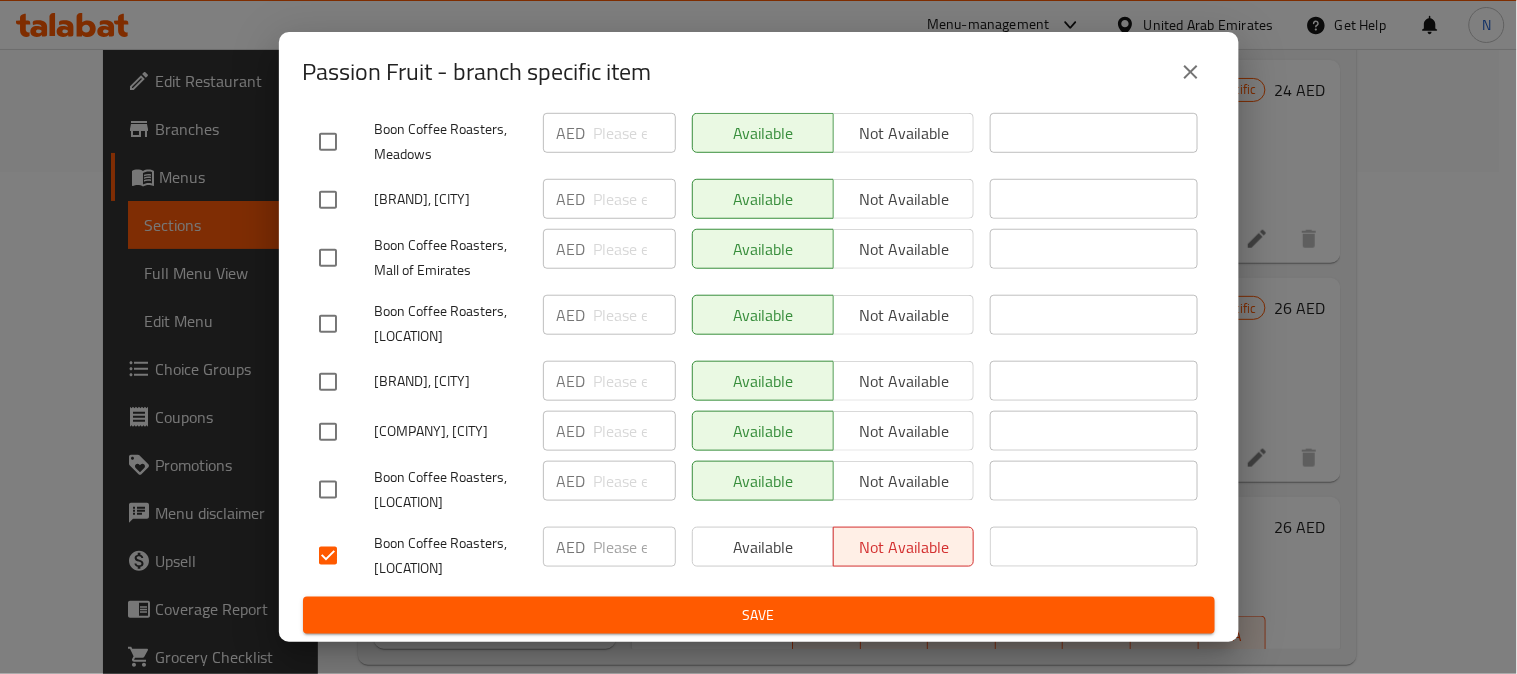 click on "Save" at bounding box center [759, 615] 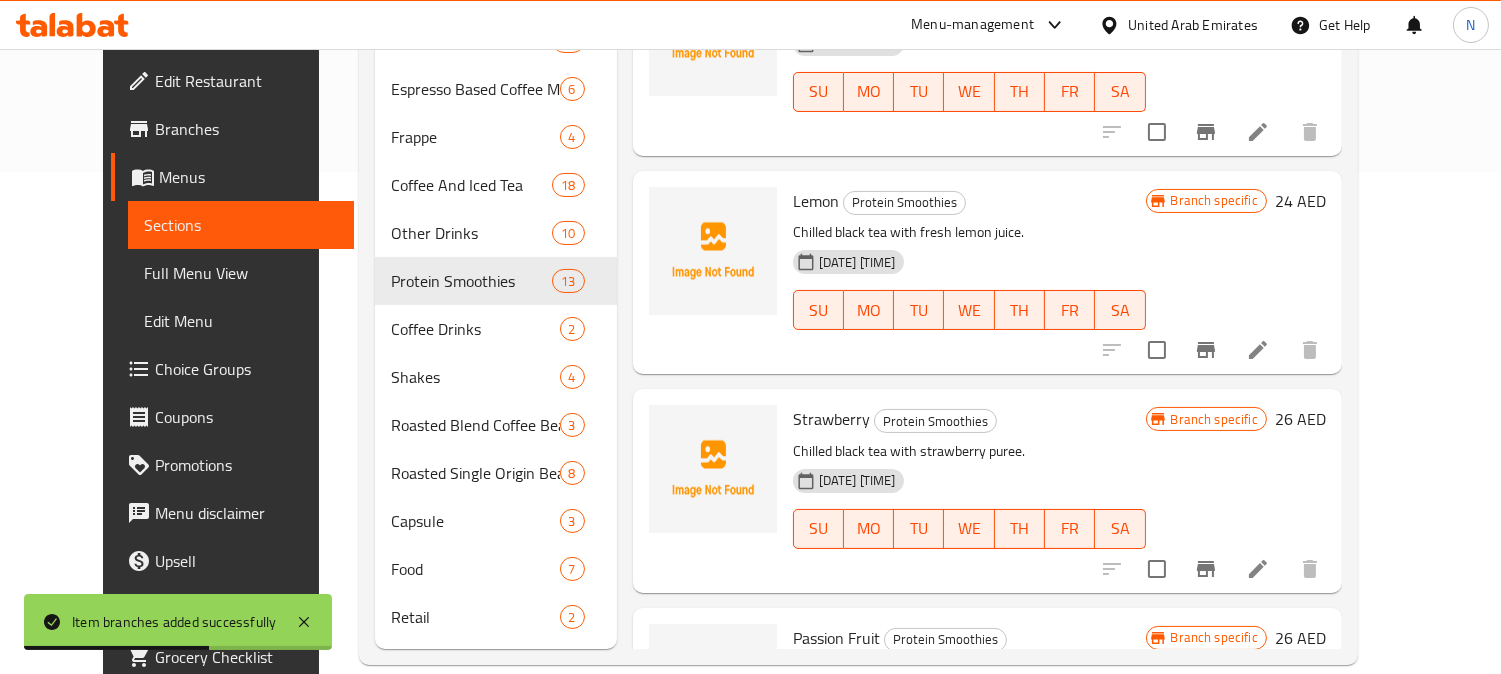 scroll, scrollTop: 2012, scrollLeft: 0, axis: vertical 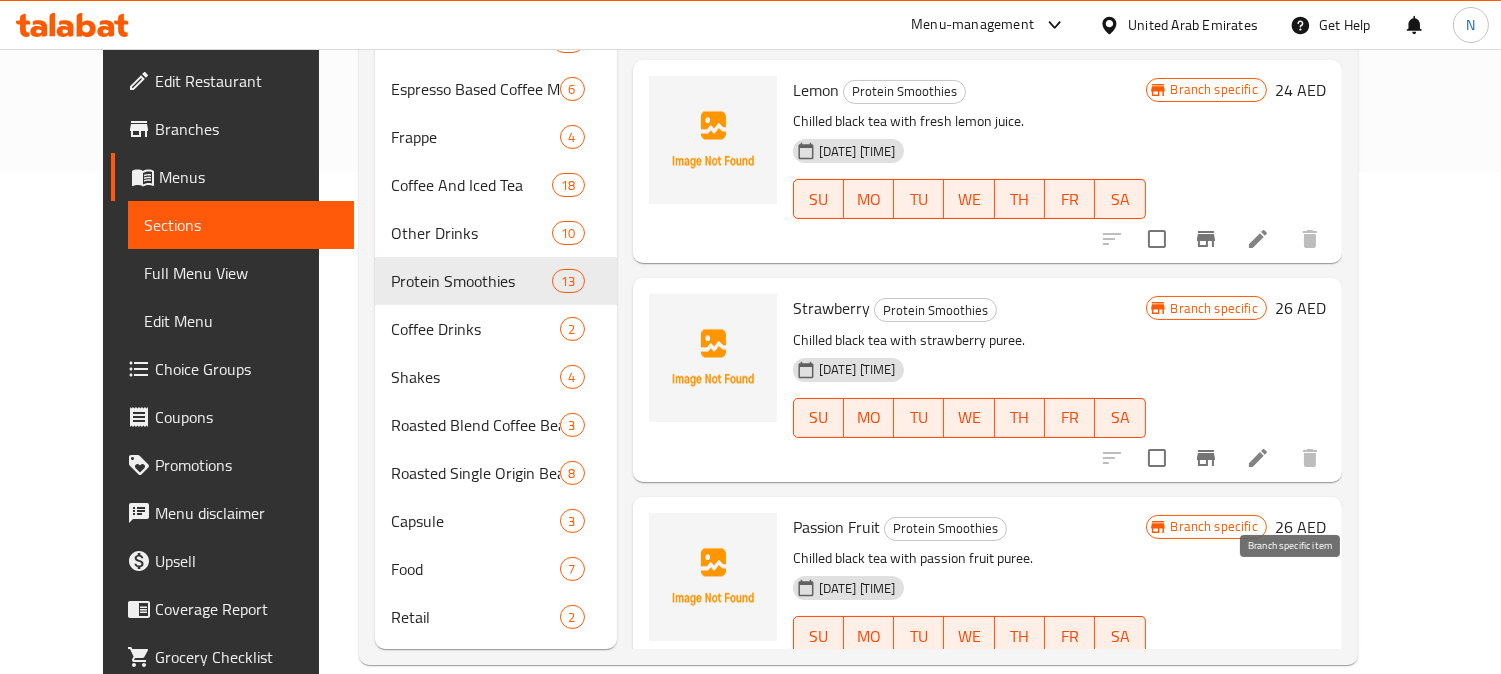 click 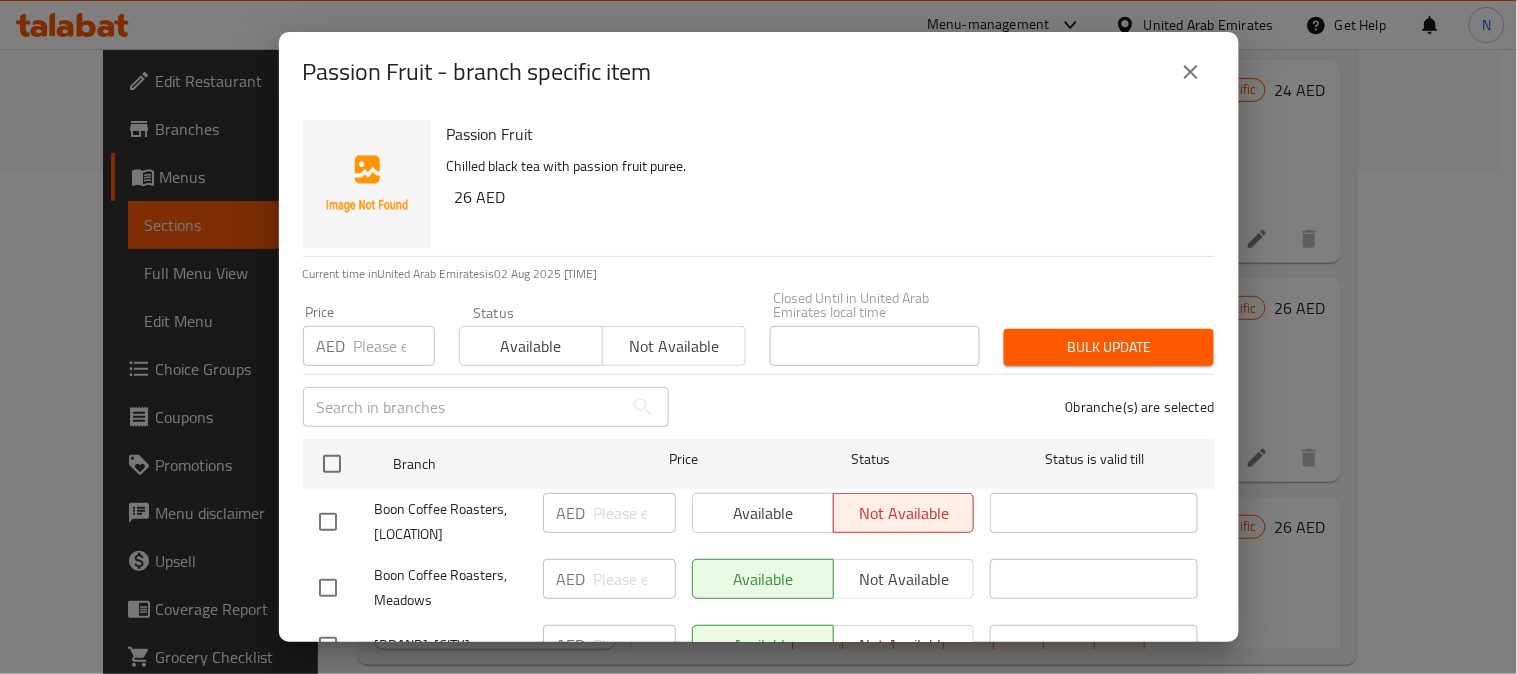 click 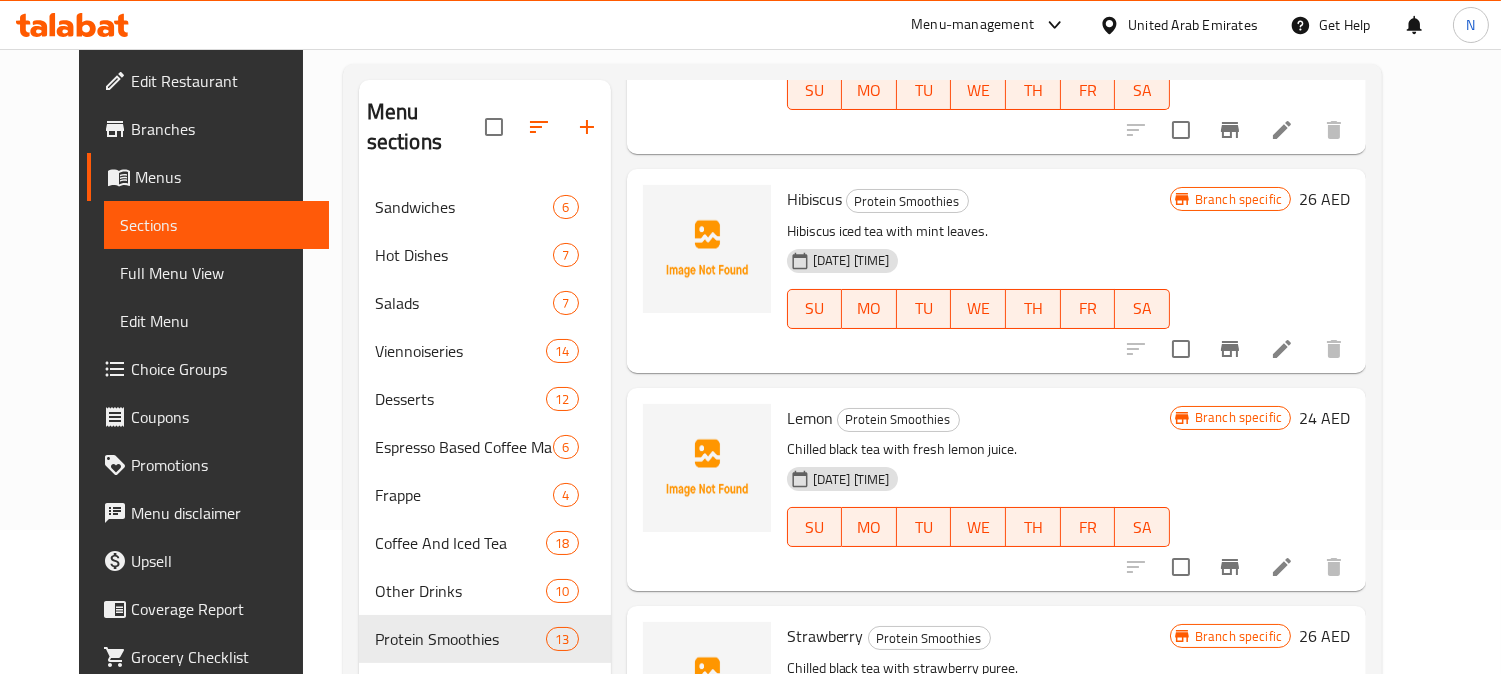 scroll, scrollTop: 0, scrollLeft: 0, axis: both 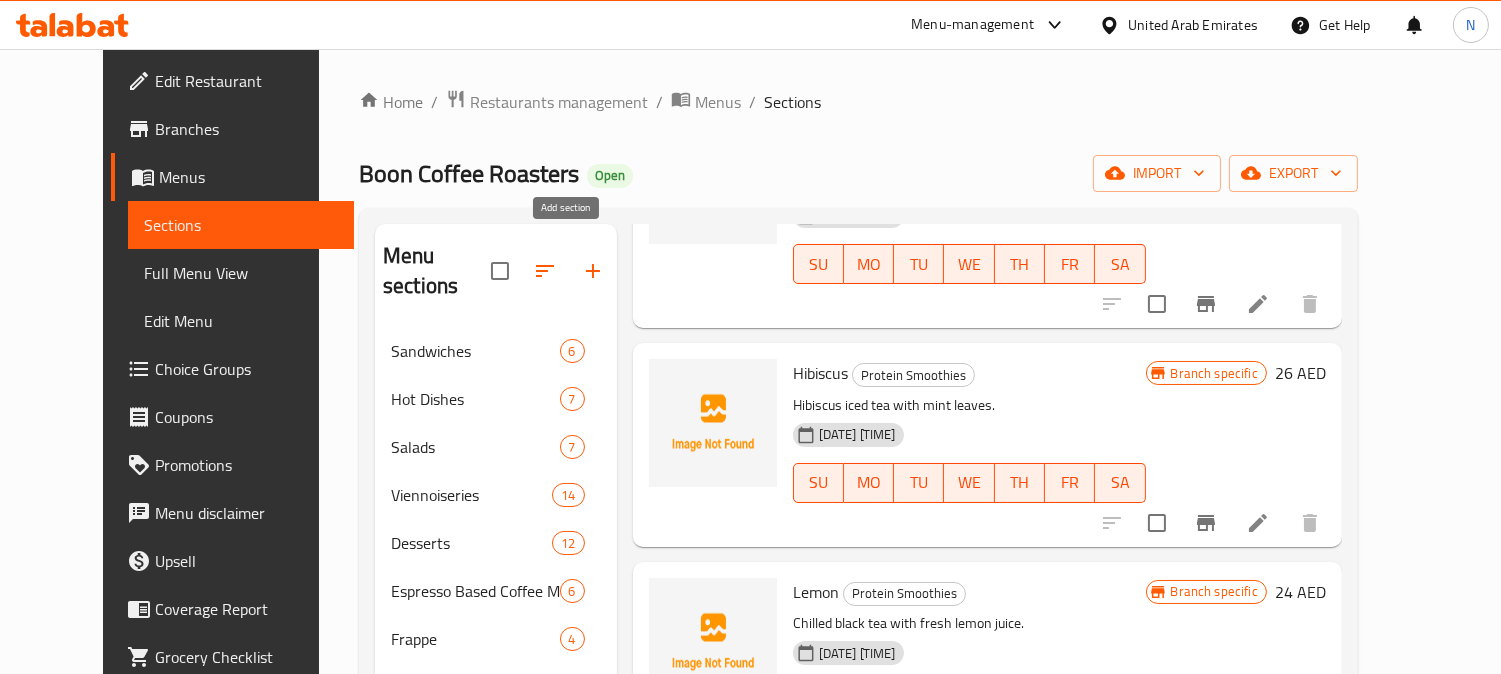 click at bounding box center [593, 271] 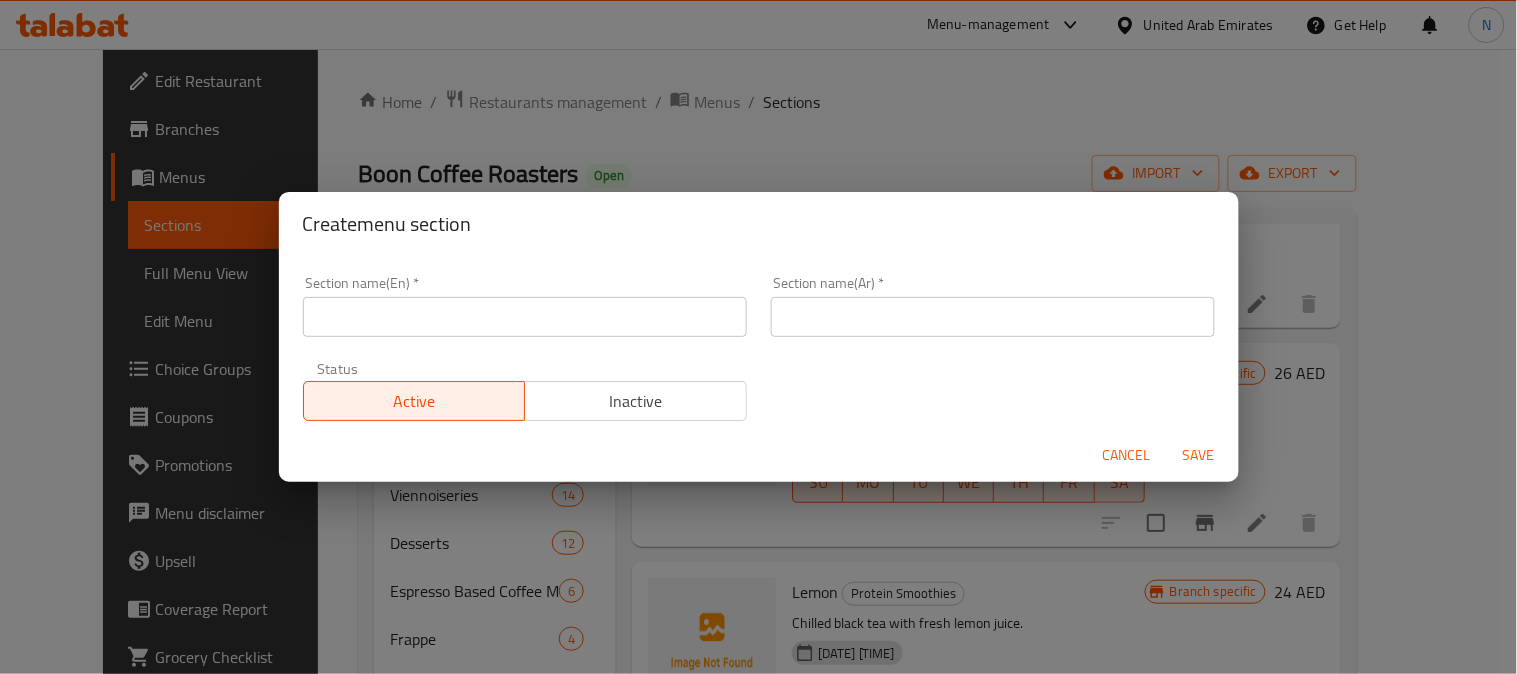 click on "Section name(En)   * Section name(En)  *" at bounding box center (525, 306) 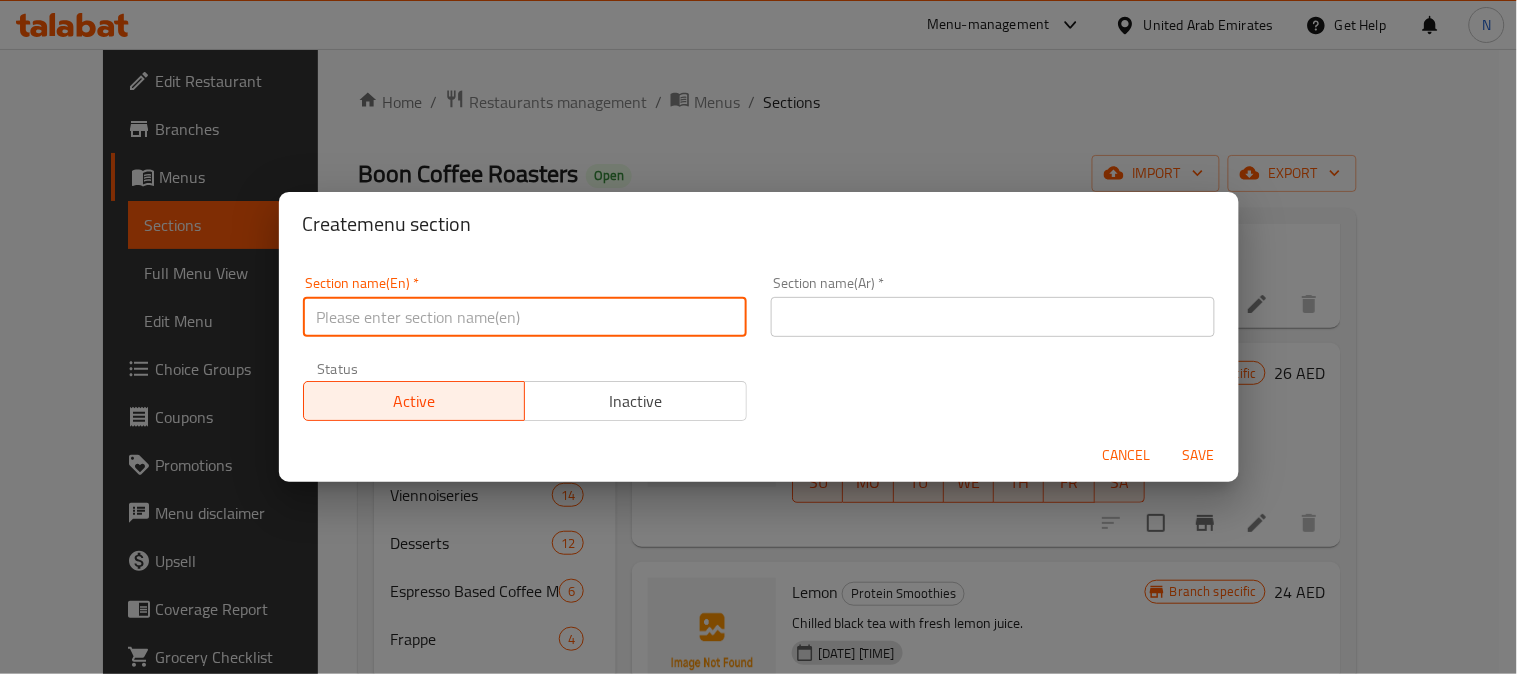 click at bounding box center [525, 317] 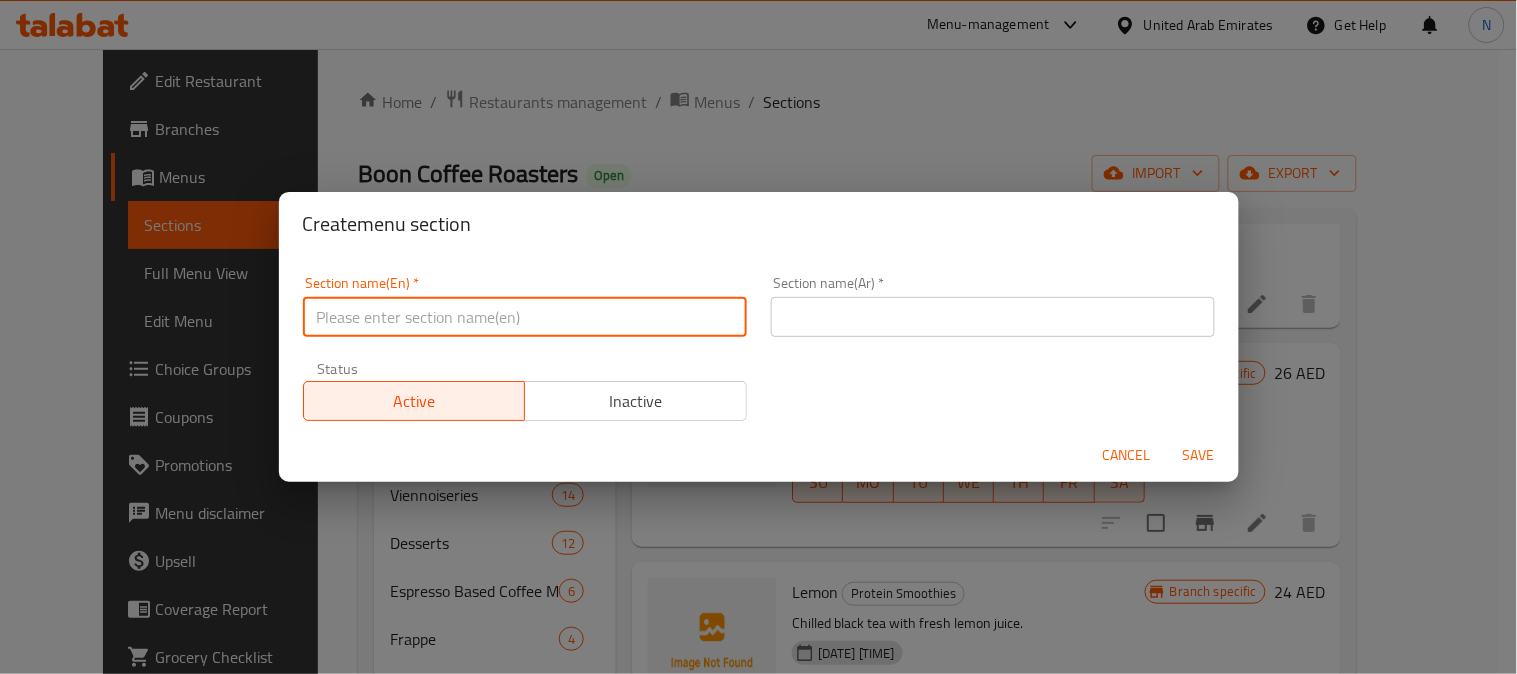 paste on "Lemonade" 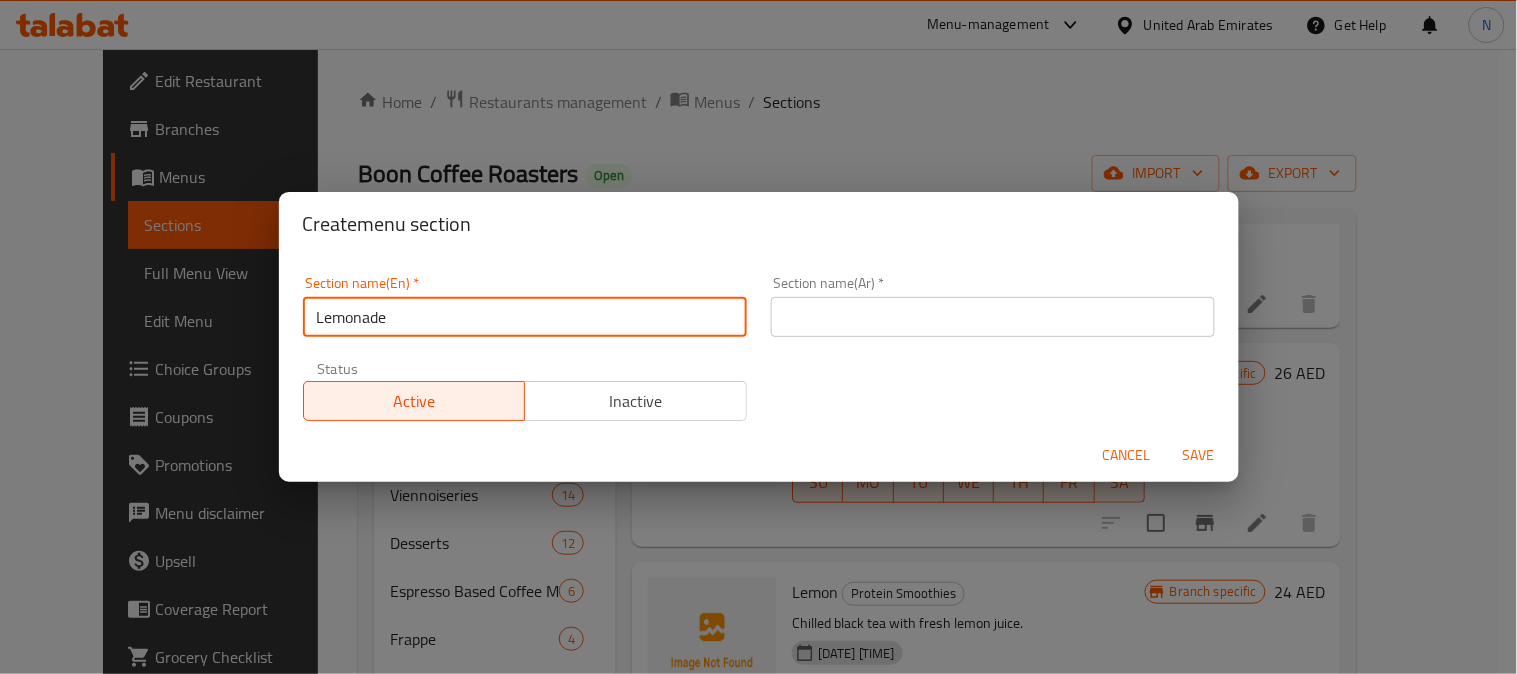 type on "Lemonade" 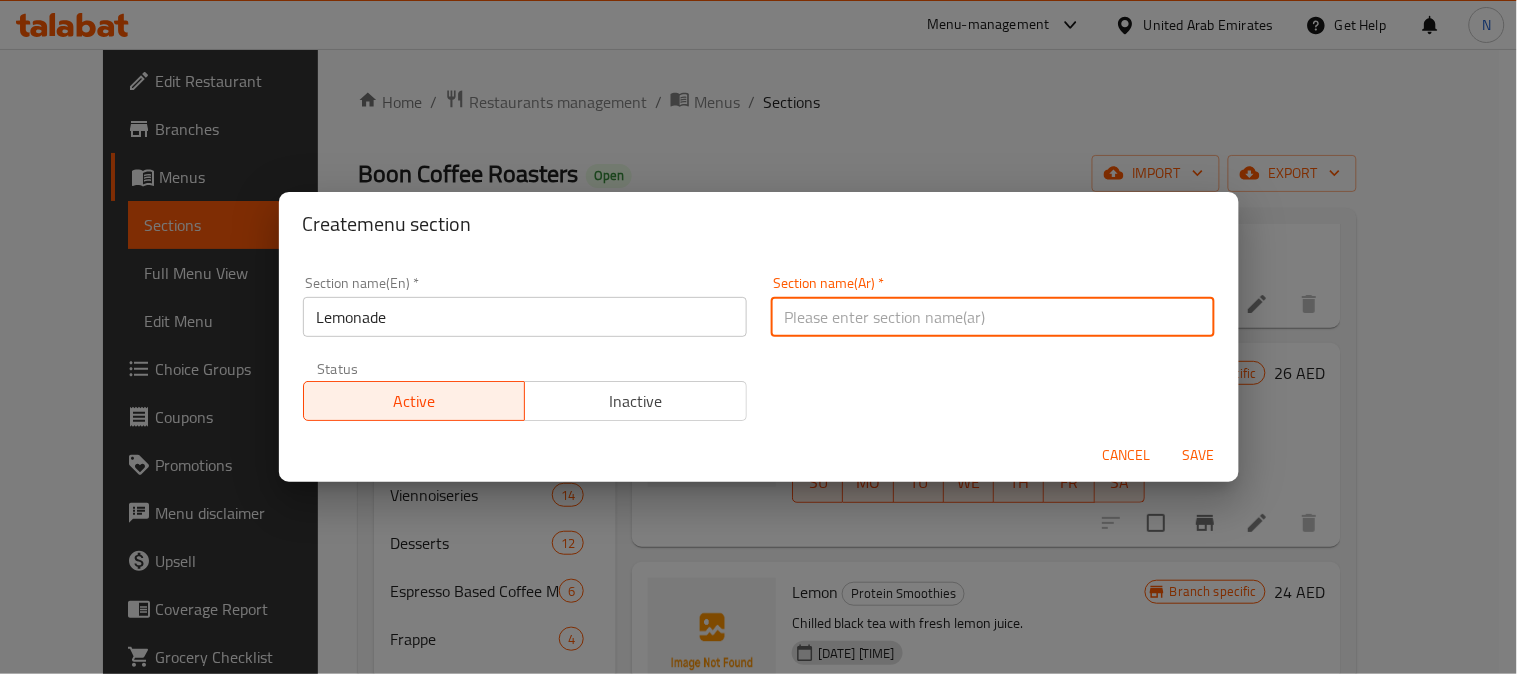 click at bounding box center (993, 317) 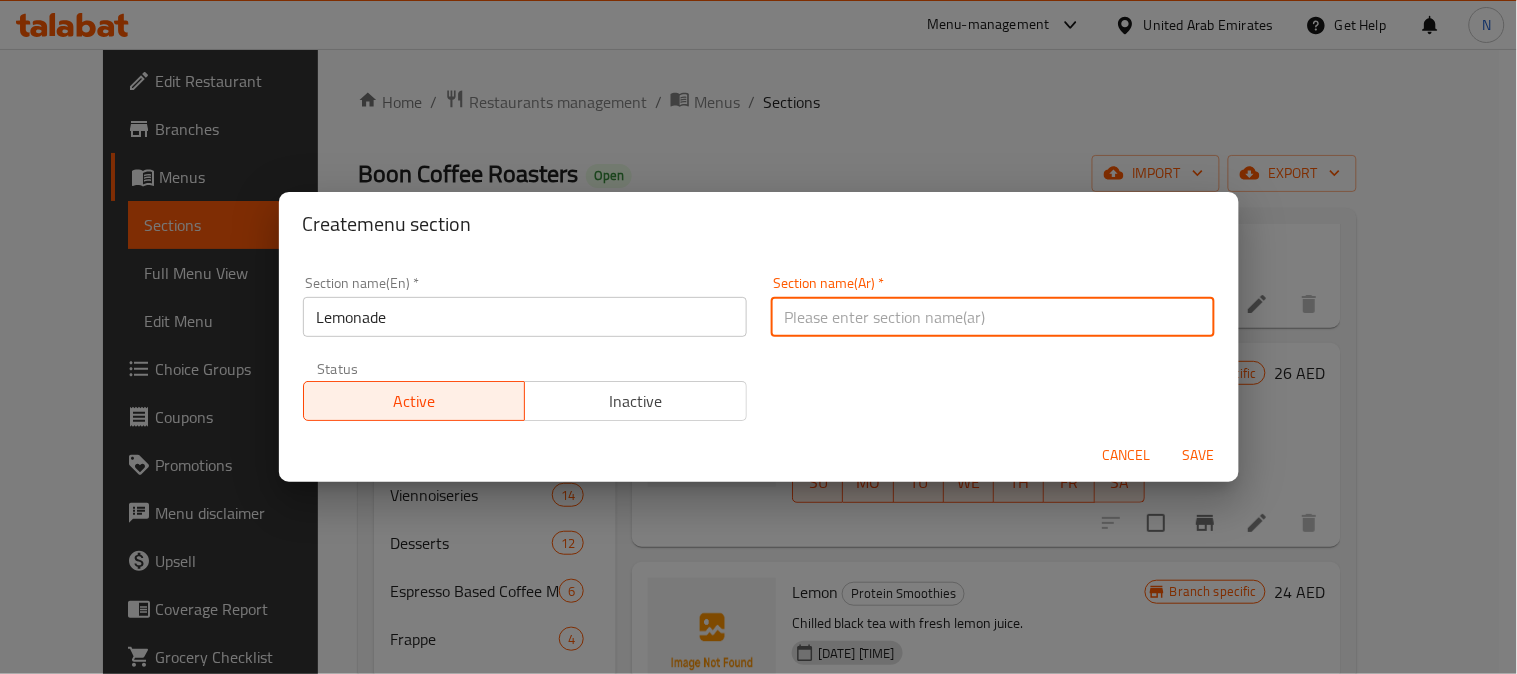 click at bounding box center (993, 317) 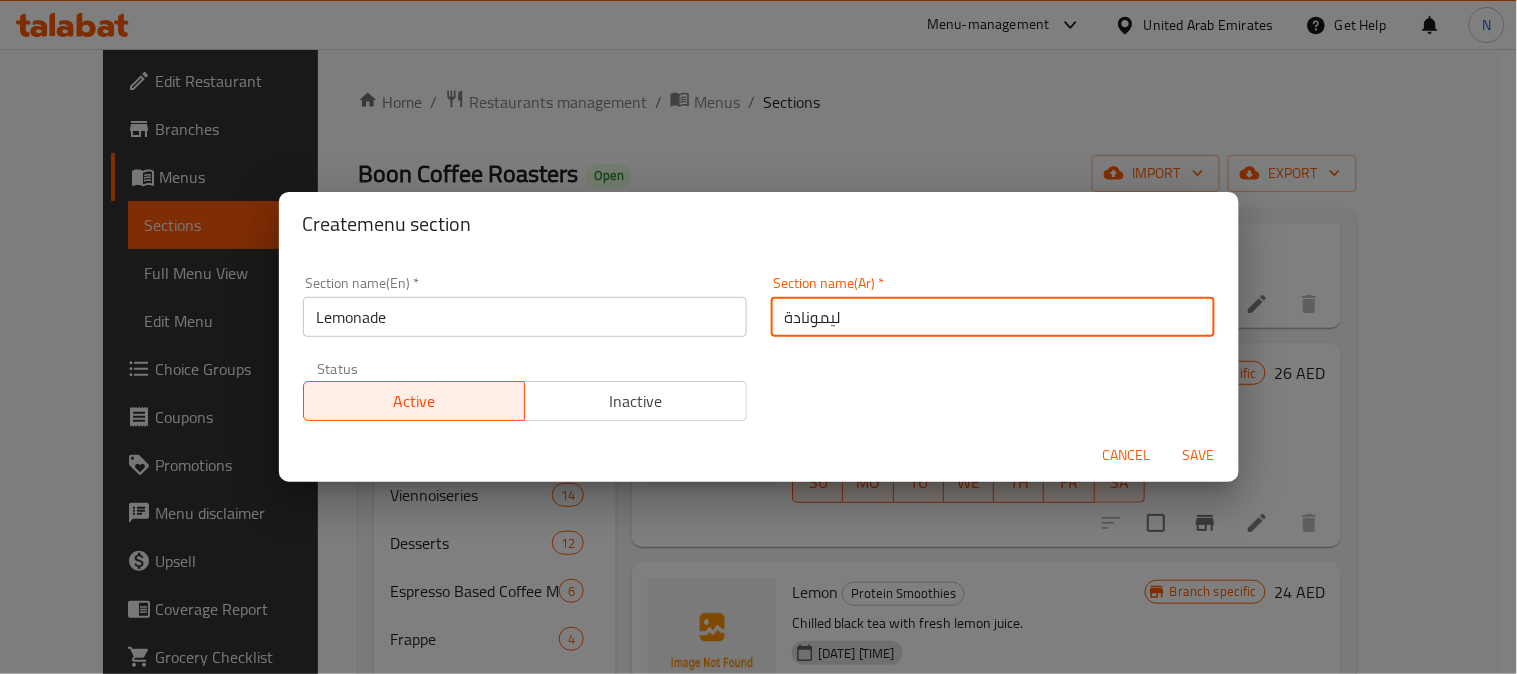 drag, startPoint x: 833, startPoint y: 324, endPoint x: 854, endPoint y: 320, distance: 21.377558 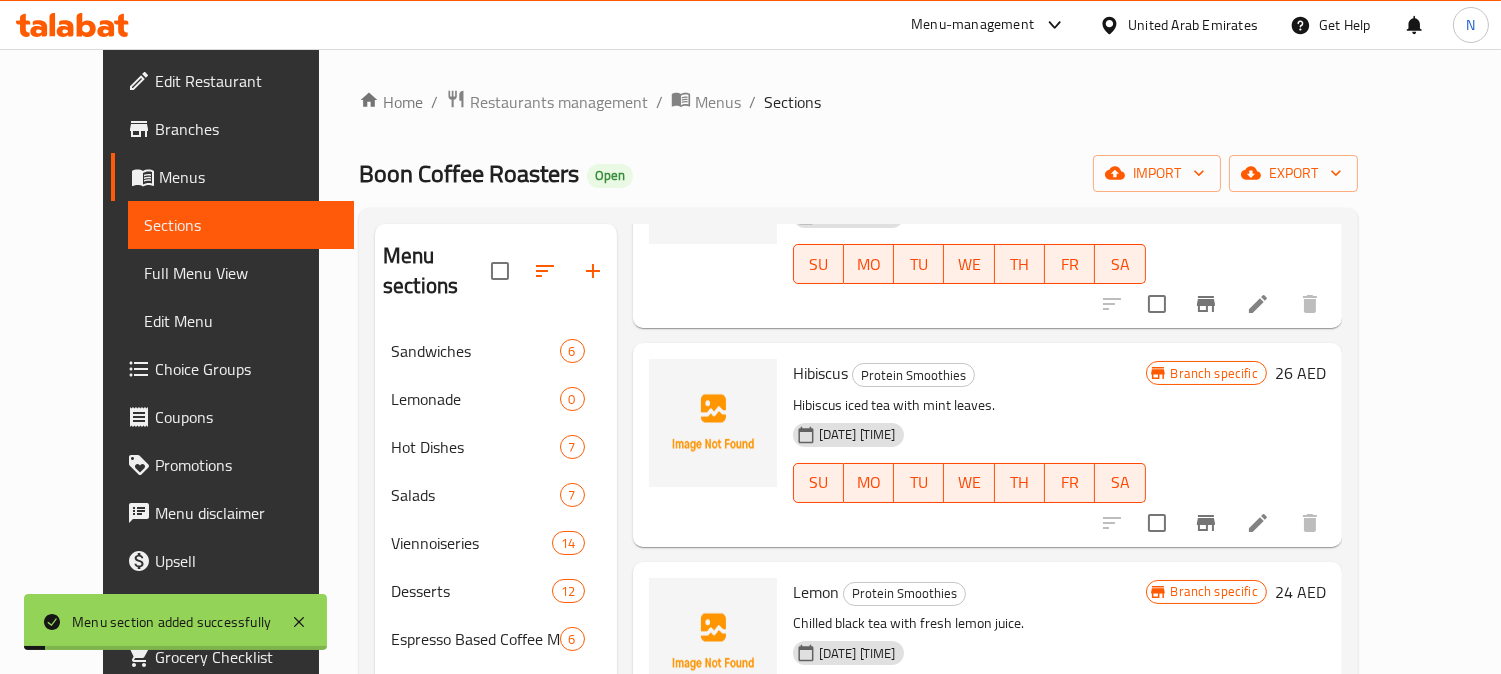 scroll, scrollTop: 1964, scrollLeft: 0, axis: vertical 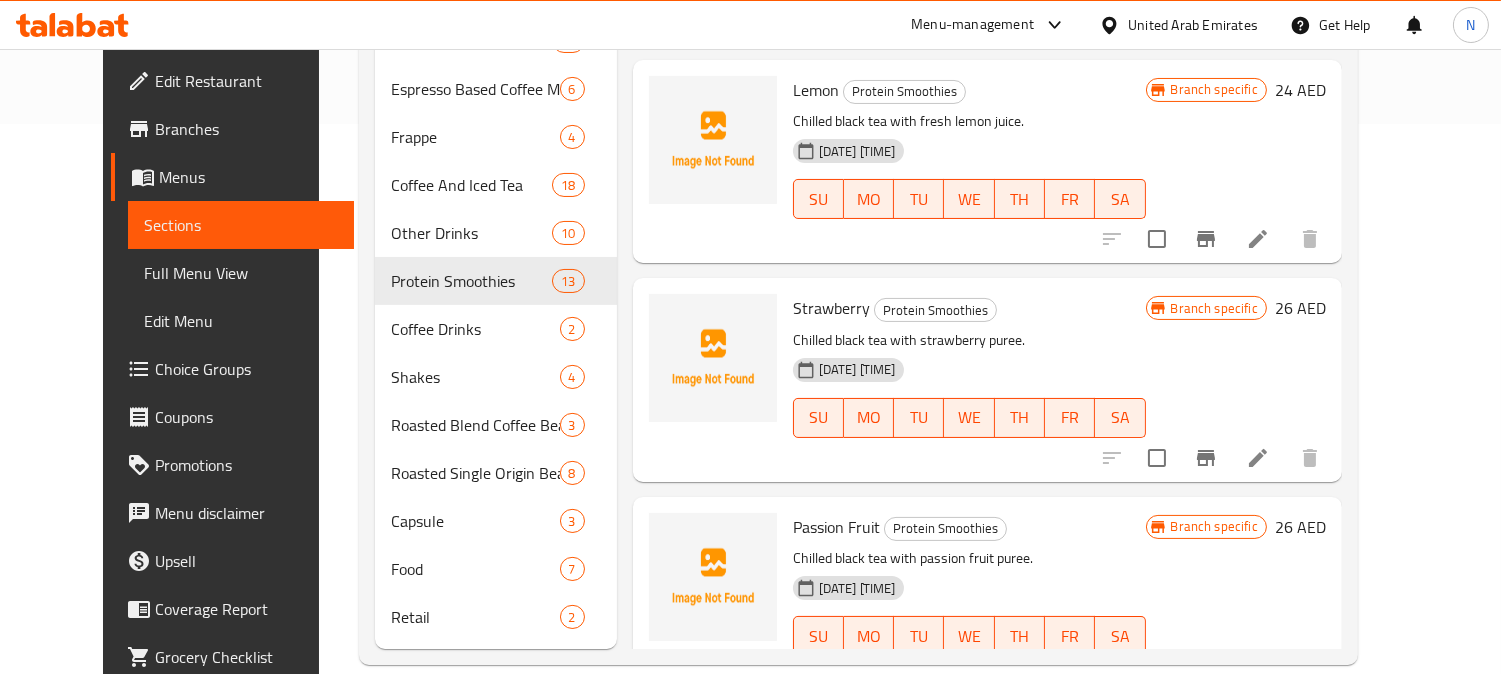 click on "Full Menu View" at bounding box center [241, 273] 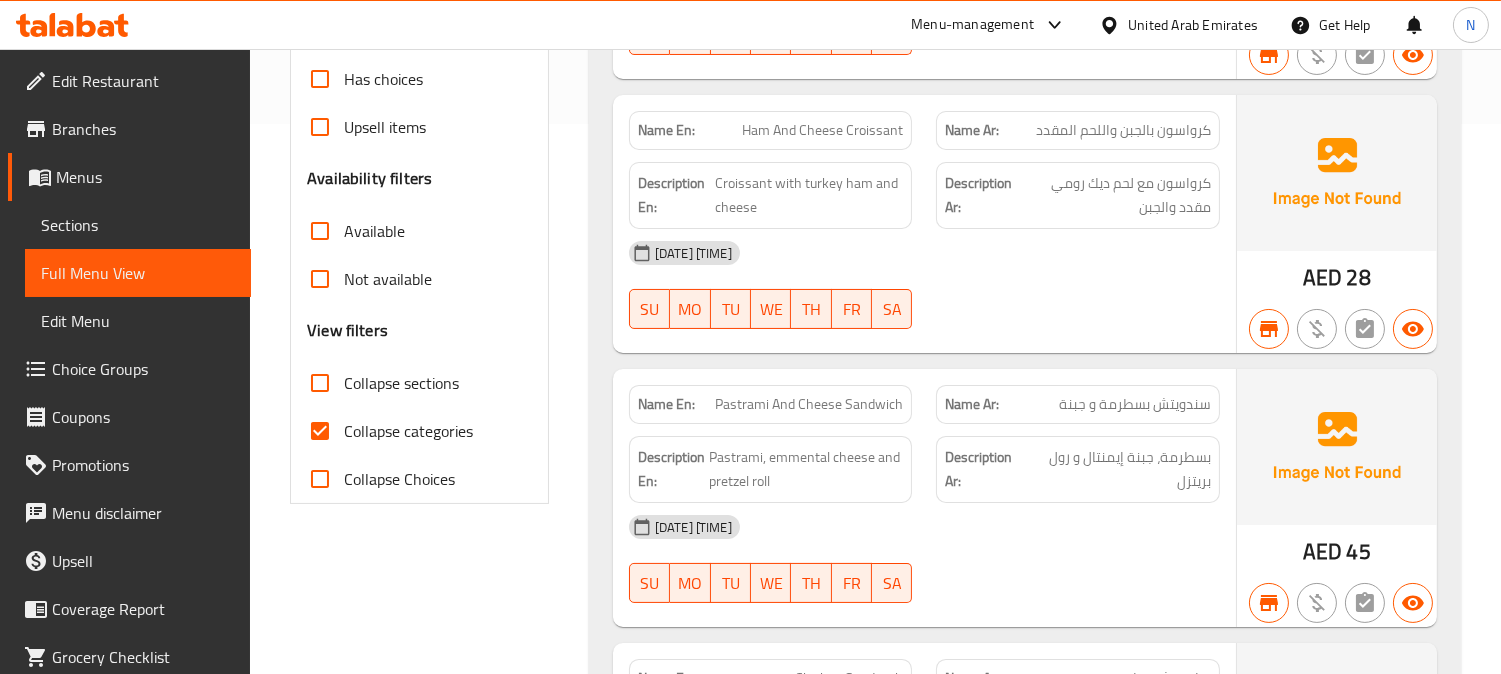 click on "Collapse categories" at bounding box center [320, 431] 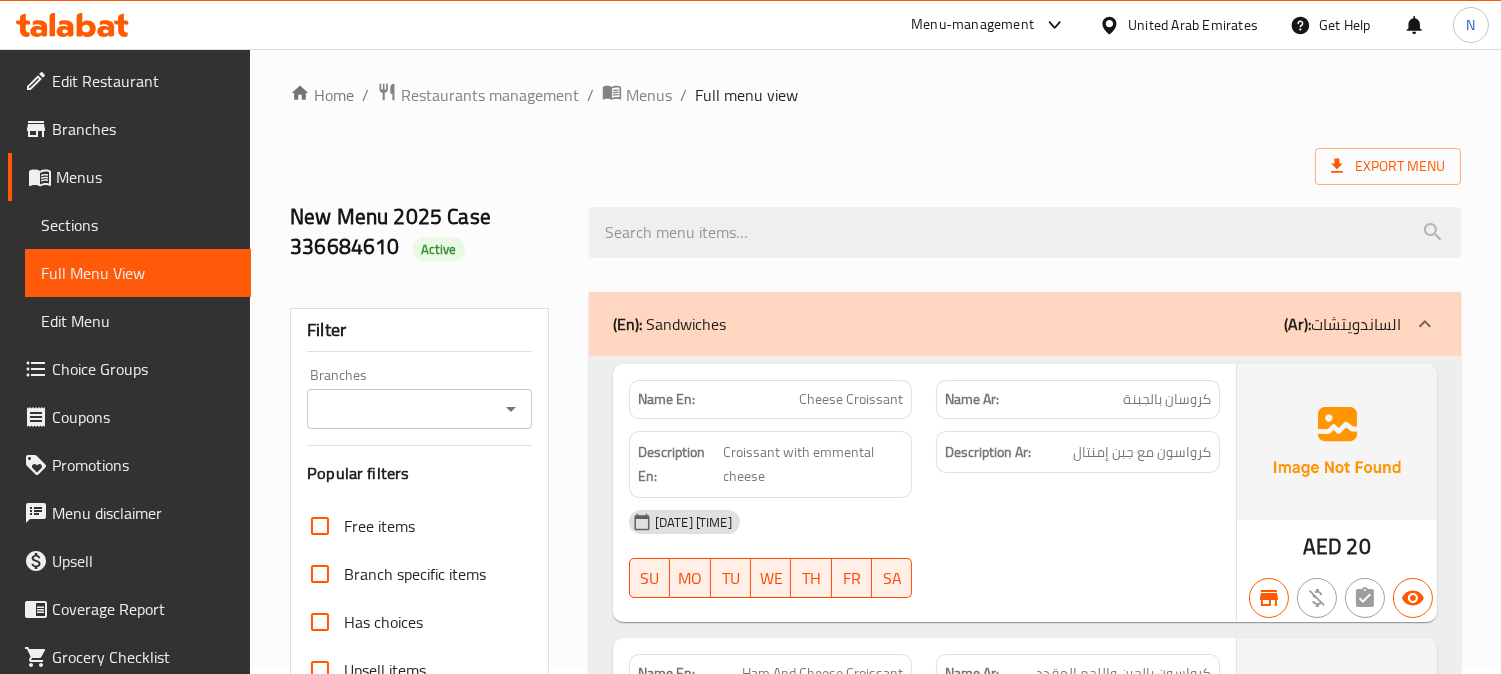 scroll, scrollTop: 0, scrollLeft: 0, axis: both 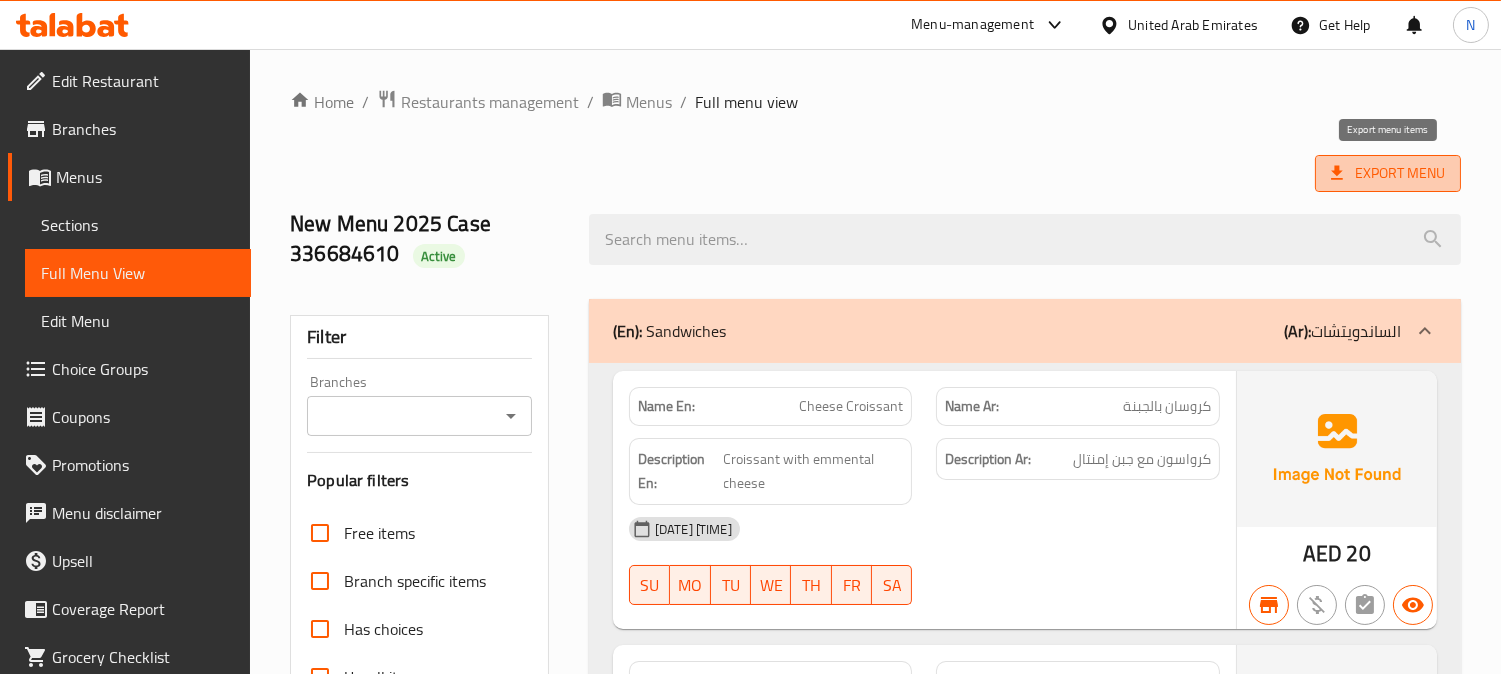 click on "Export Menu" at bounding box center (1388, 173) 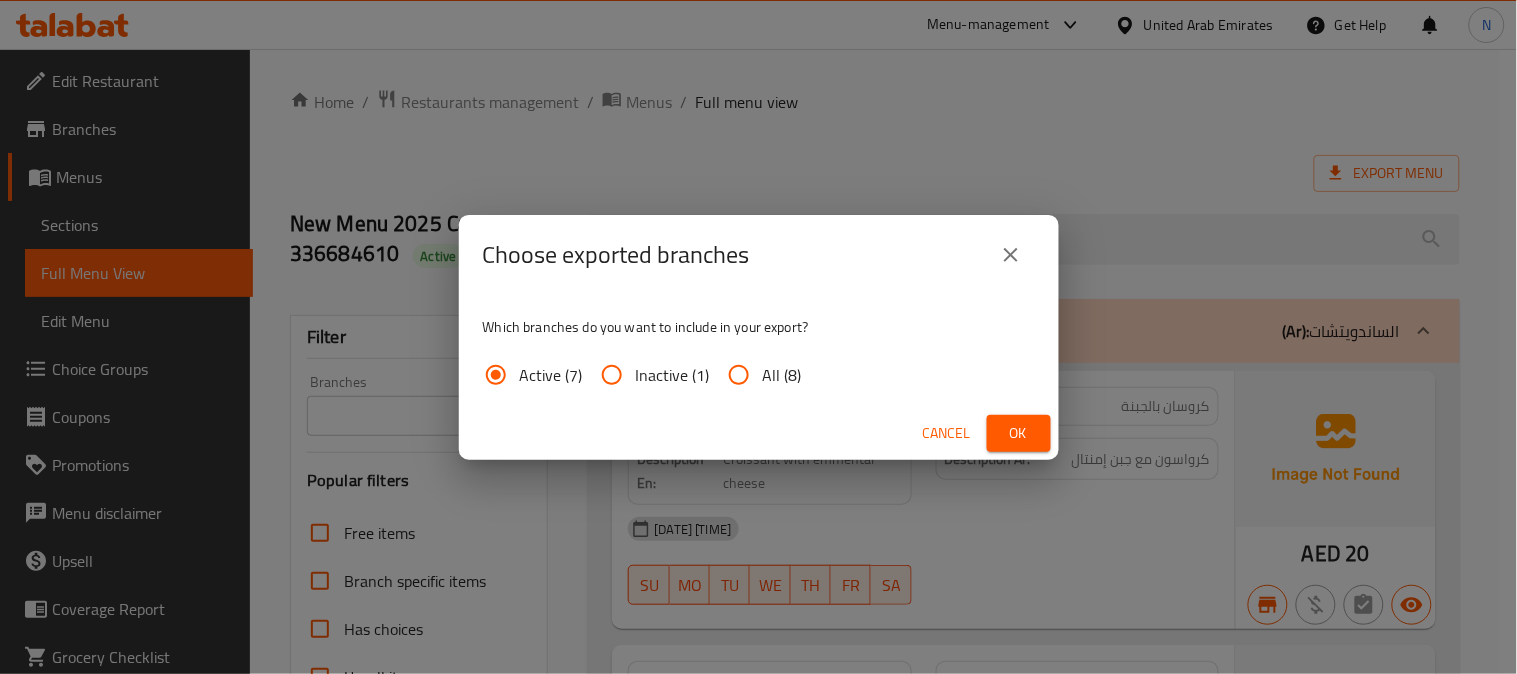 click on "All (8)" at bounding box center [739, 375] 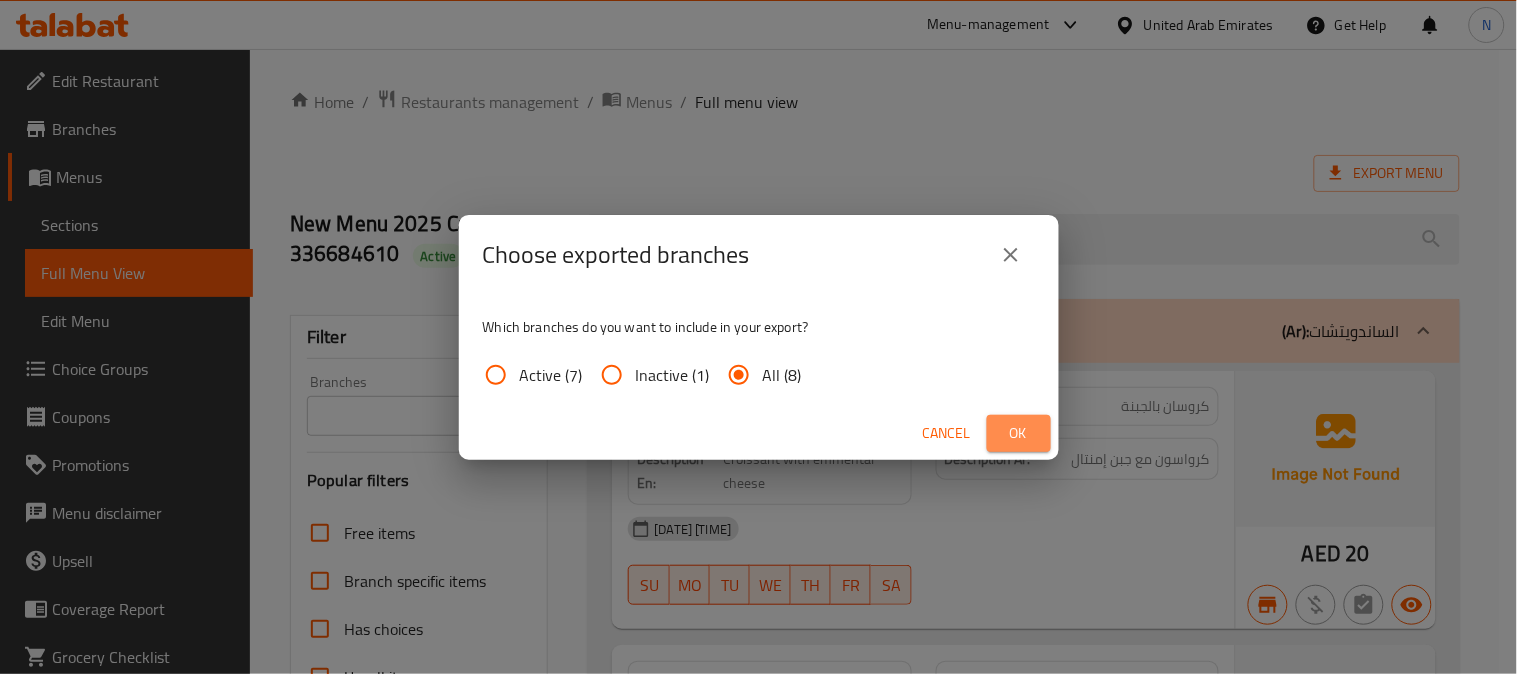 click on "Ok" at bounding box center (1019, 433) 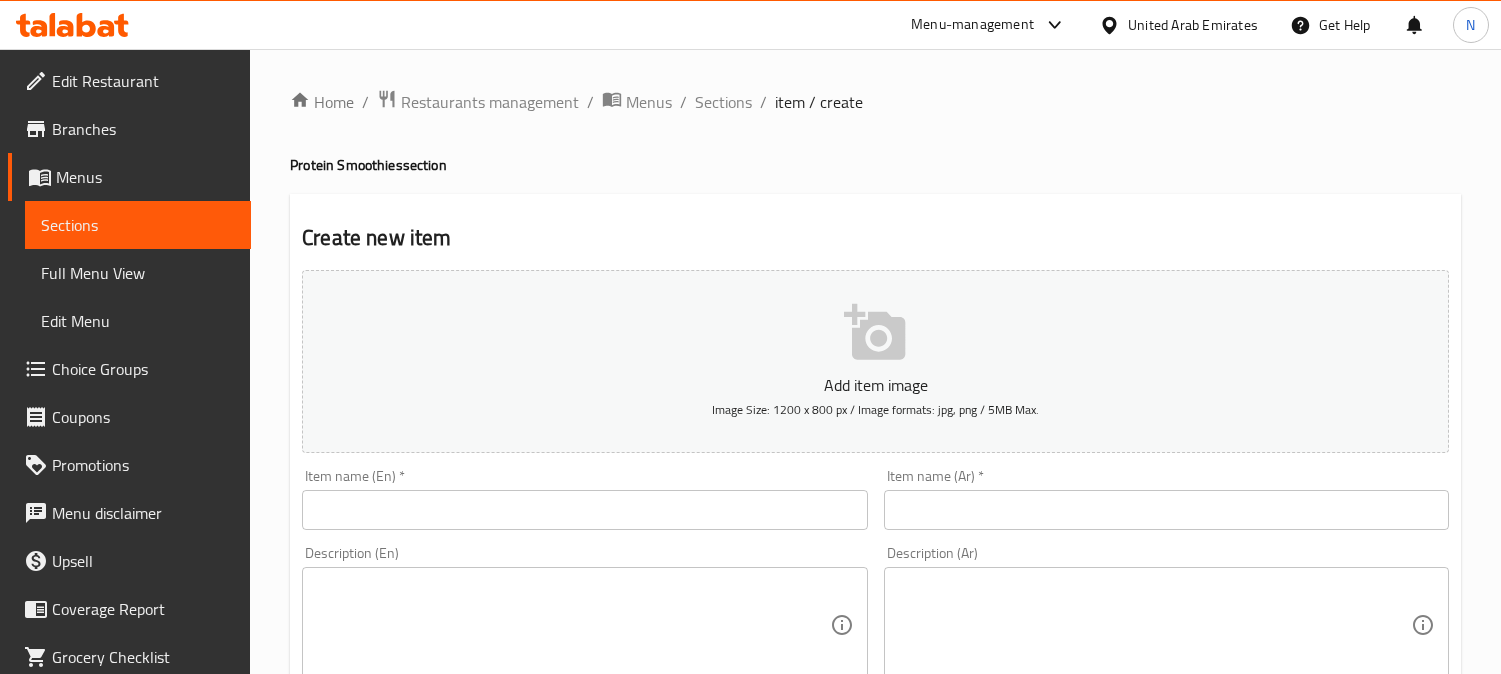 scroll, scrollTop: 0, scrollLeft: 0, axis: both 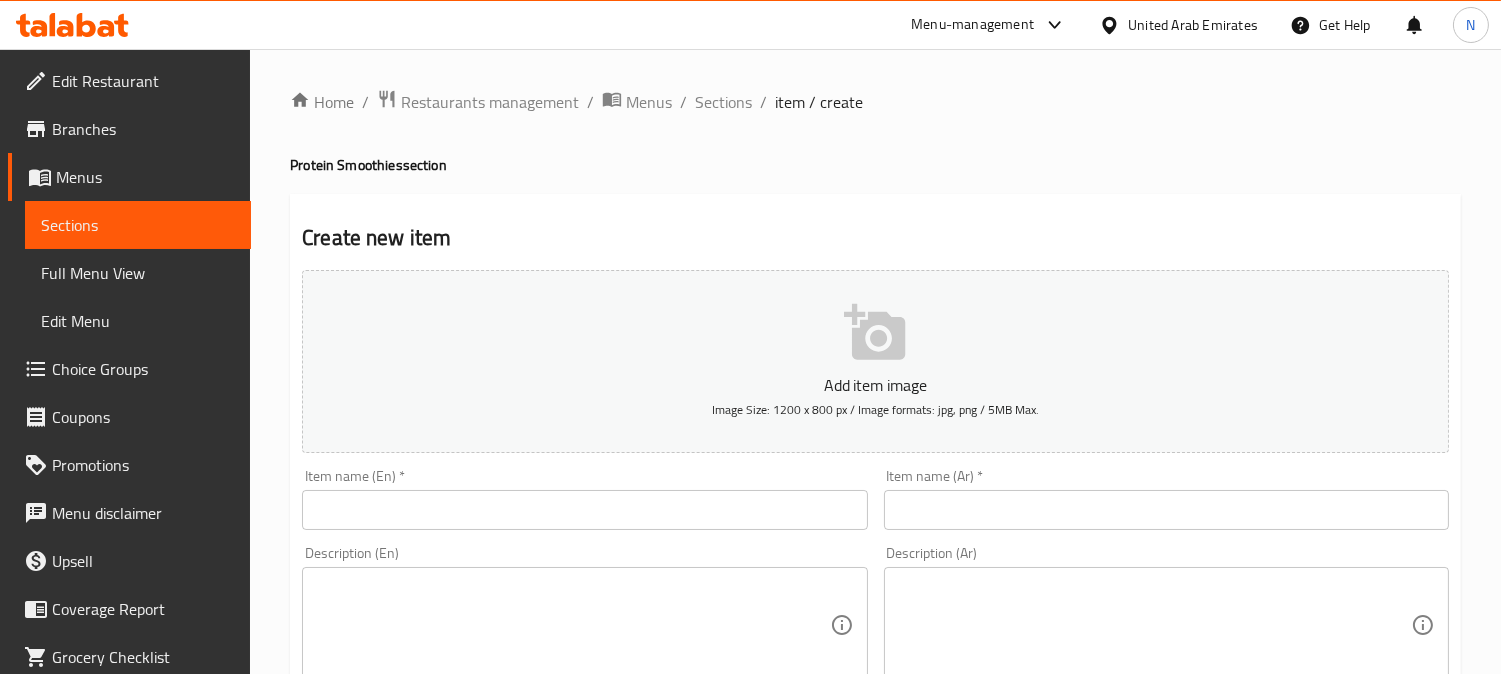 click on "Full Menu View" at bounding box center (138, 273) 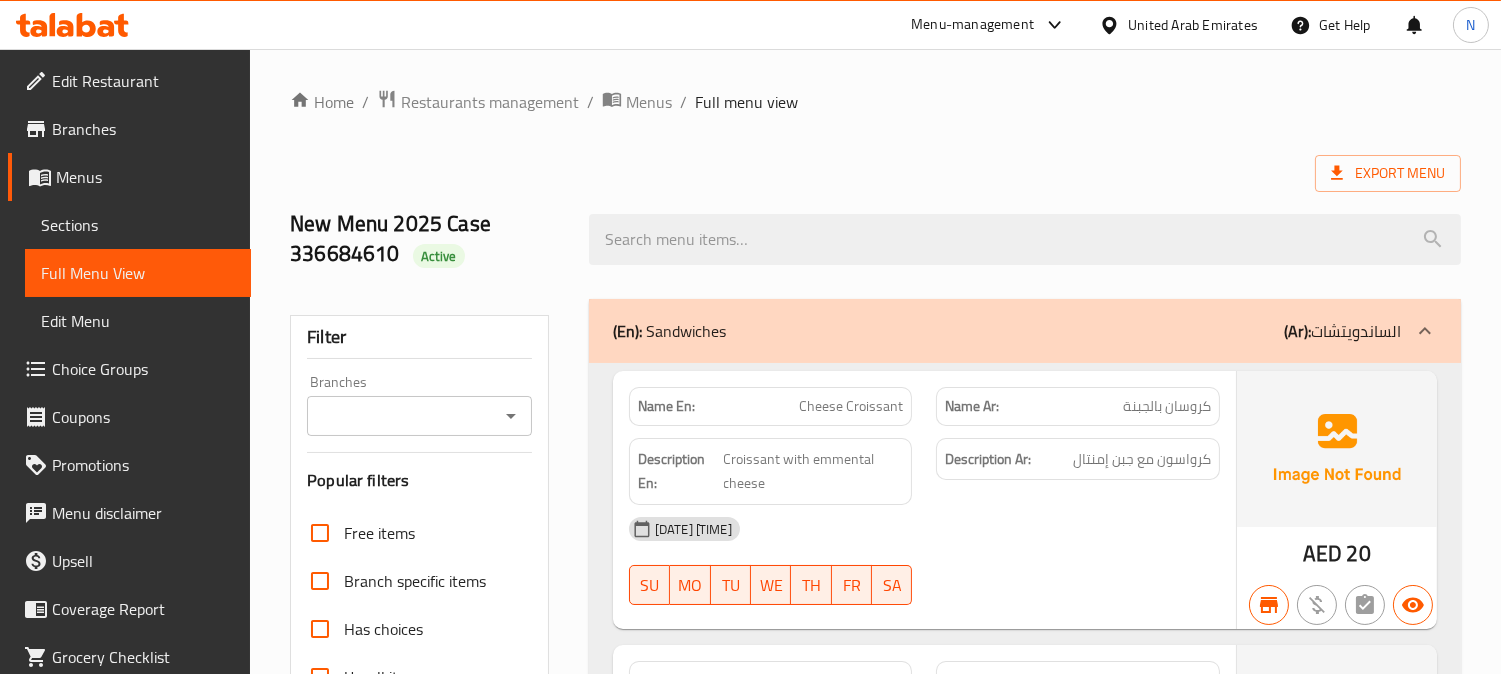 click on "Home / Restaurants management / Menus / Full menu view Export Menu New Menu [YYYY] Case [NUMBER] Active Filter Branches Branches Popular filters Free items Branch specific items Has choices Upsell items Availability filters Available Not available View filters Collapse sections Collapse categories Collapse Choices (En): Sandwiches (Ar): الساندويتشات Name En: Cheese Croissant Name Ar: كروسان بالجبنة Description En: Croissant with emmental cheese Description Ar: كروسان مع جبن إمنتال [DD]-[MM]-[YYYY] [HH]:[MM] [AM/PM] SU MO TU WE TH FR SA AED [PRICE] Name En: Ham And Cheese Croissant Name Ar: كروسان بالجبن واللحم المقدد Description En: Croissant with turkey ham and cheese Description Ar: كروسان مع لحم ديك رومي مقدد والجبن [DD]-[MM]-[YYYY] [HH]:[MM] [AM/PM] SU MO TU WE TH FR SA AED [PRICE] Name En: Pastrami And Cheese Sandwich Name Ar: سندويتش بسطرمة و جبنة Description En: Pastrami, emmental cheese and pretzel roll Description Ar: بسطرمة، جبنة إيمنتال و رول بريتزل" at bounding box center (875, 19876) 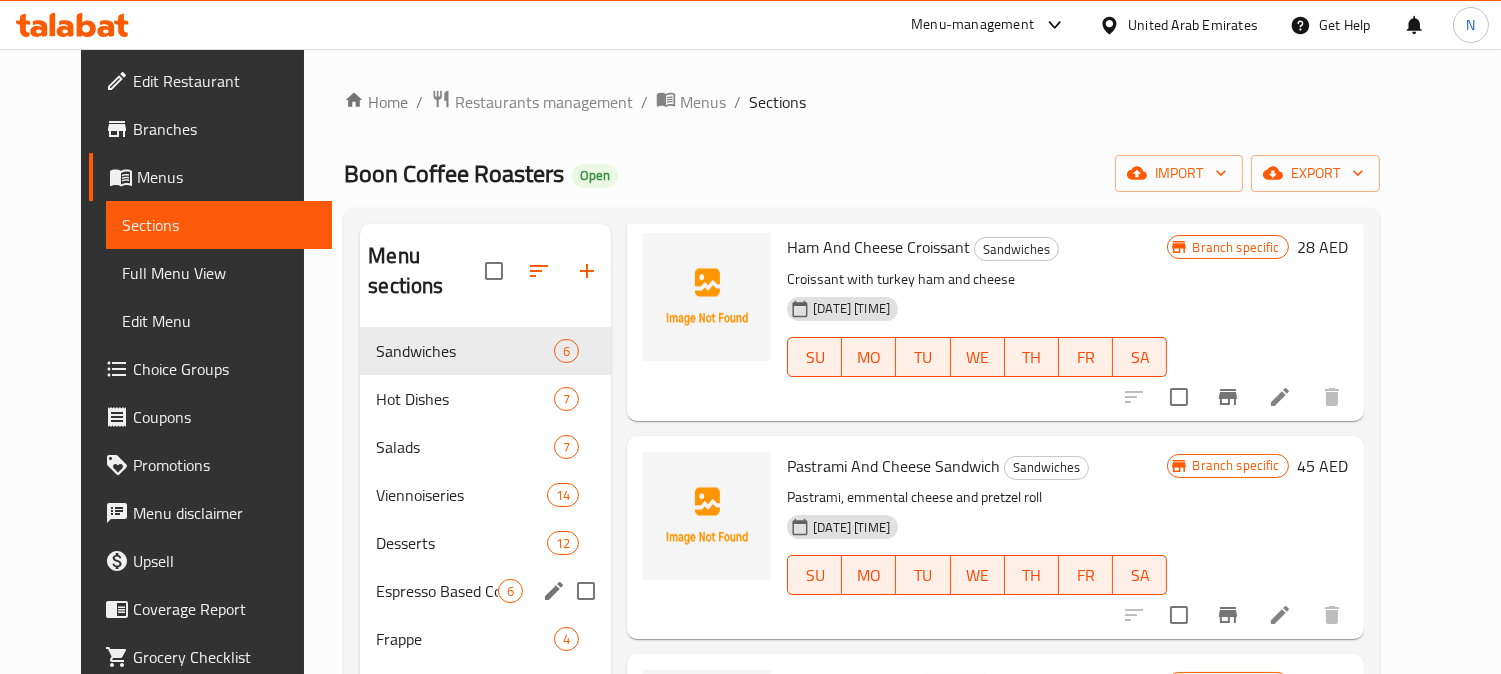 scroll, scrollTop: 333, scrollLeft: 0, axis: vertical 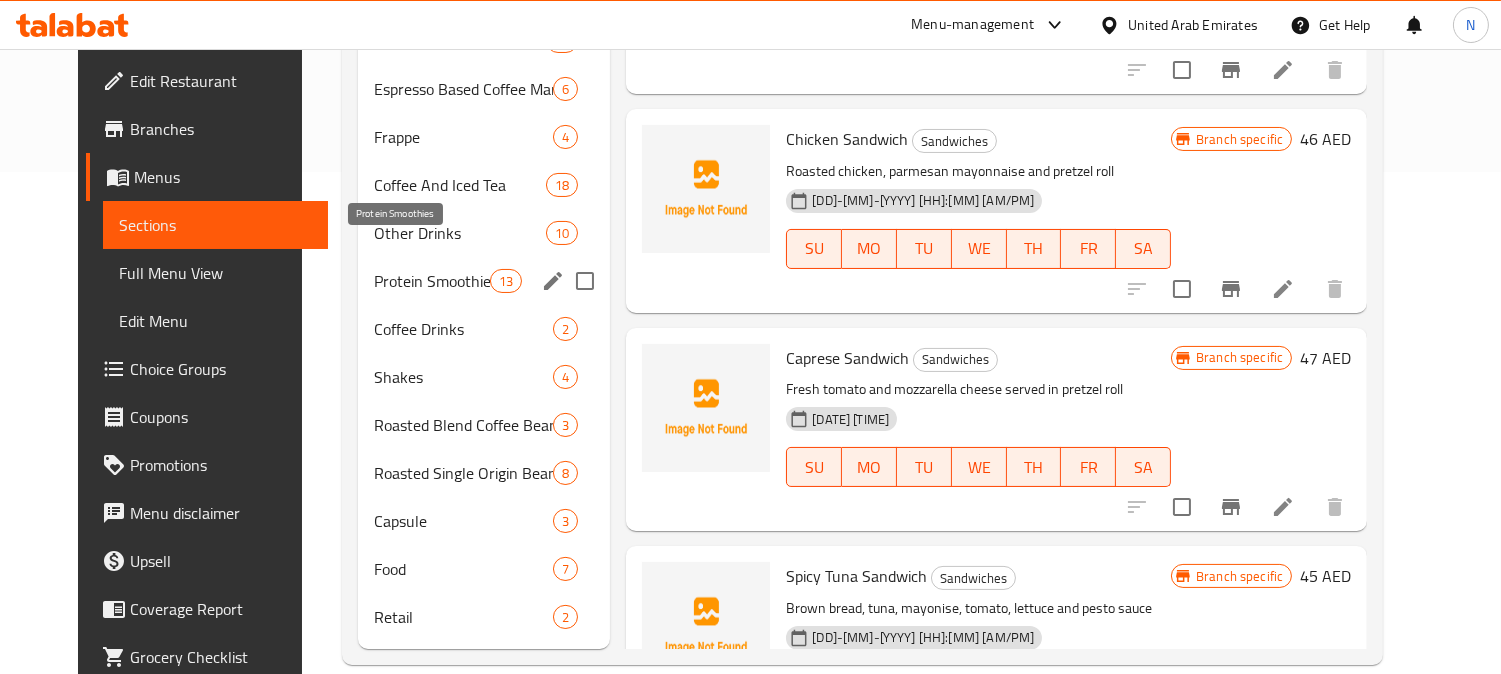 click on "Protein Smoothies" at bounding box center [432, 281] 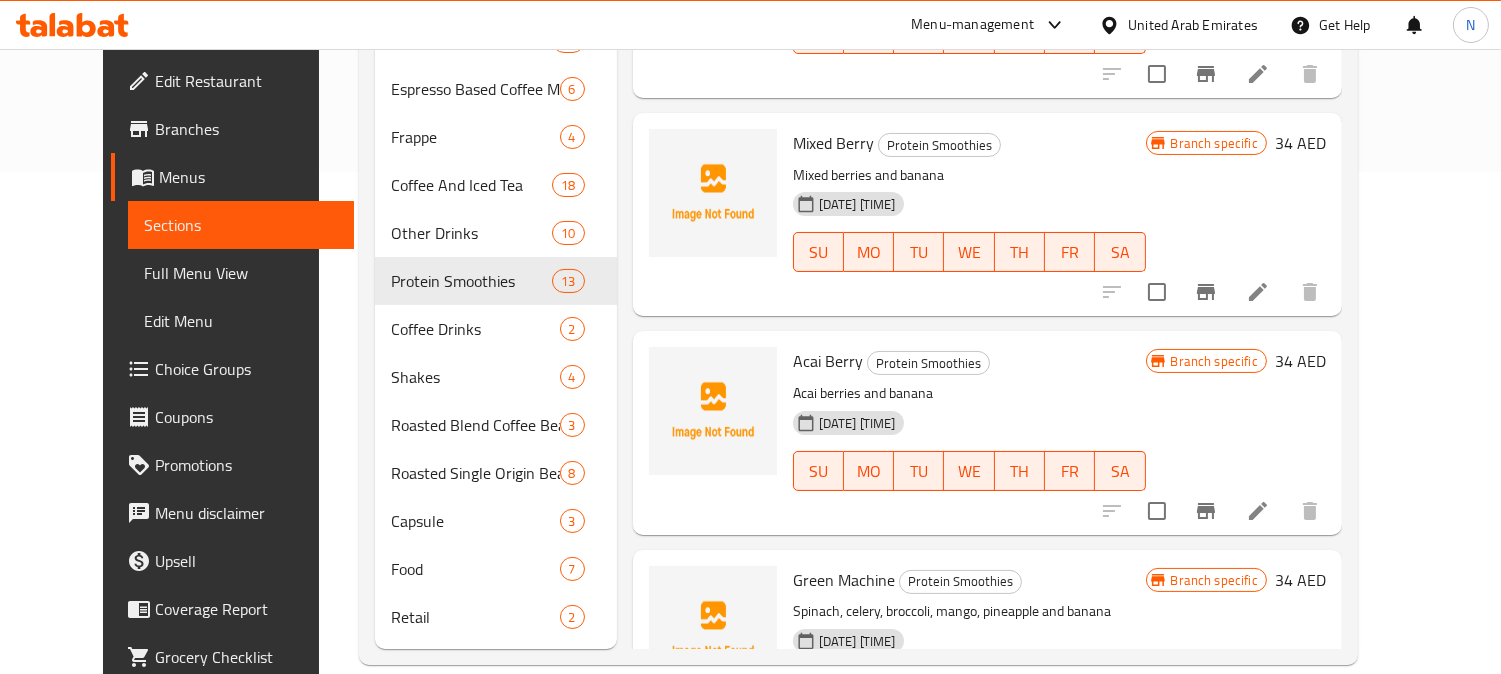 scroll, scrollTop: 0, scrollLeft: 0, axis: both 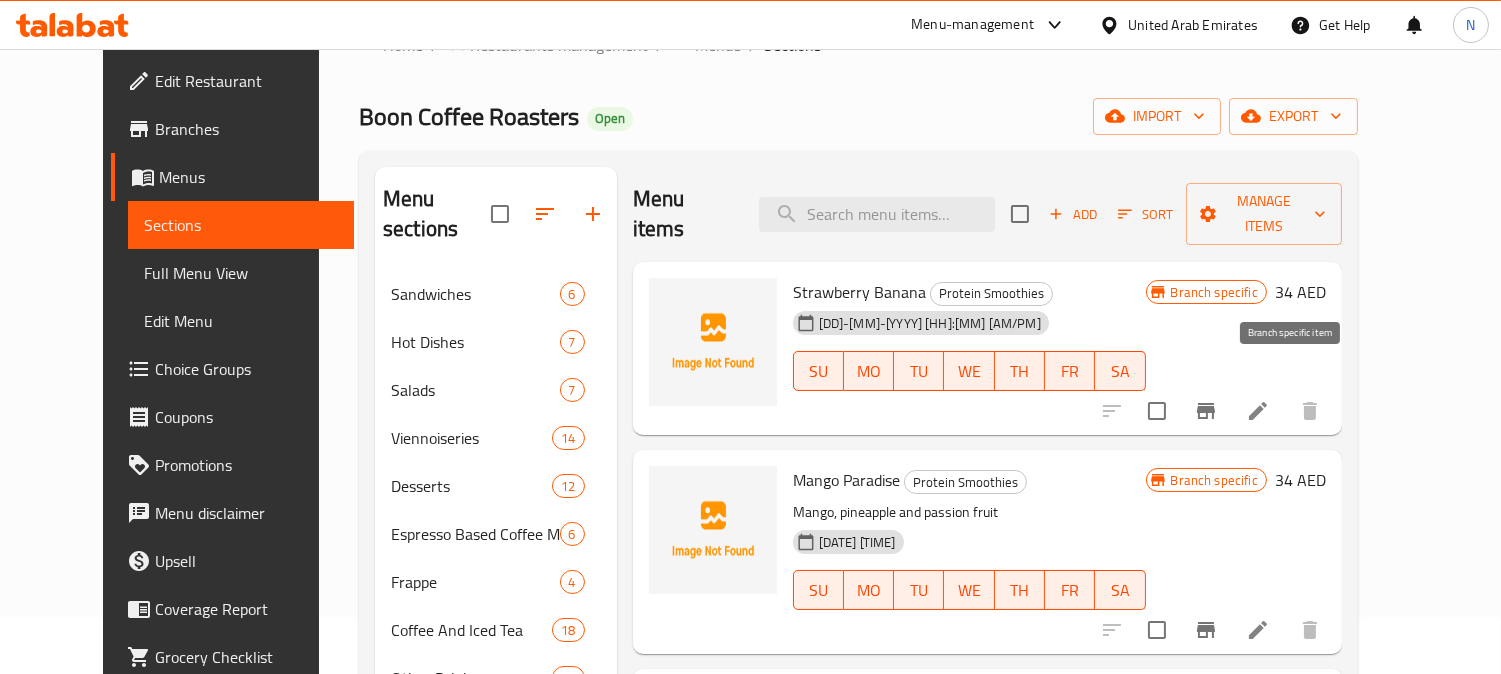 click 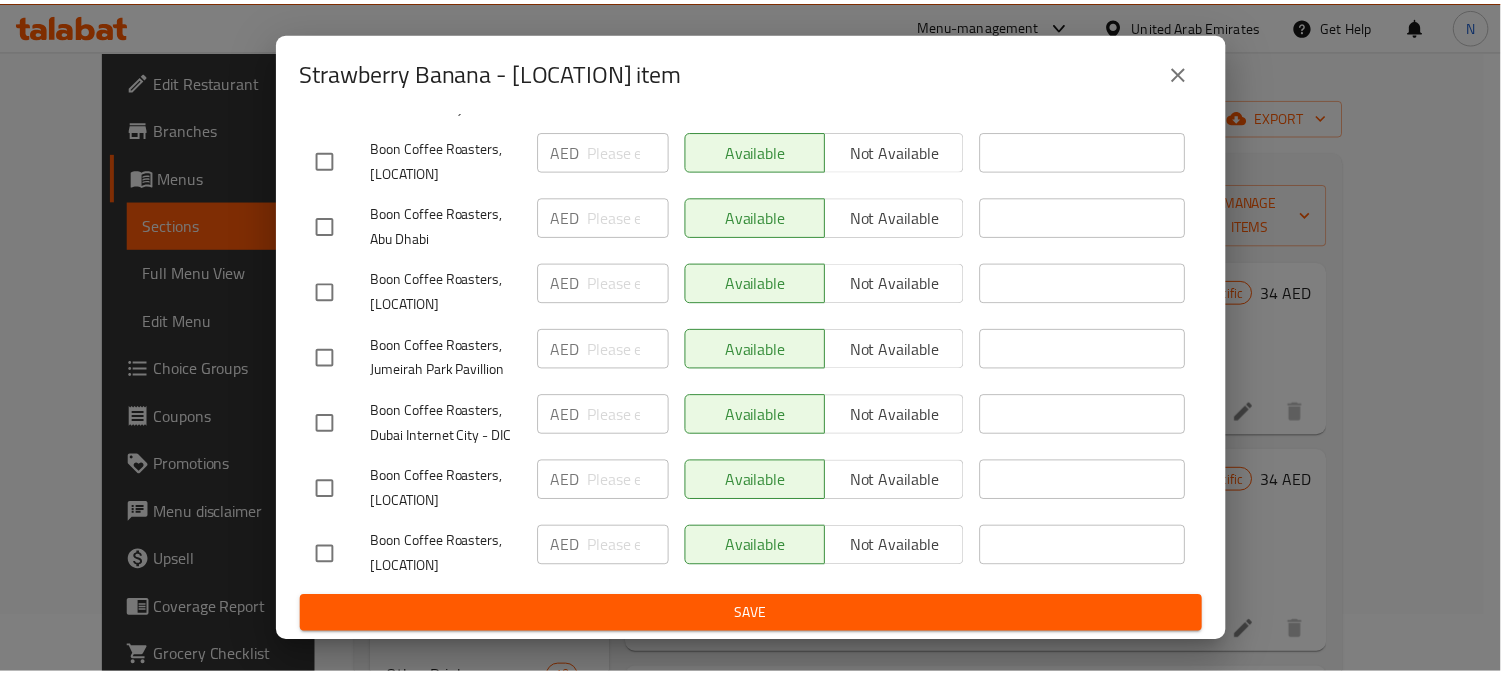 scroll, scrollTop: 451, scrollLeft: 0, axis: vertical 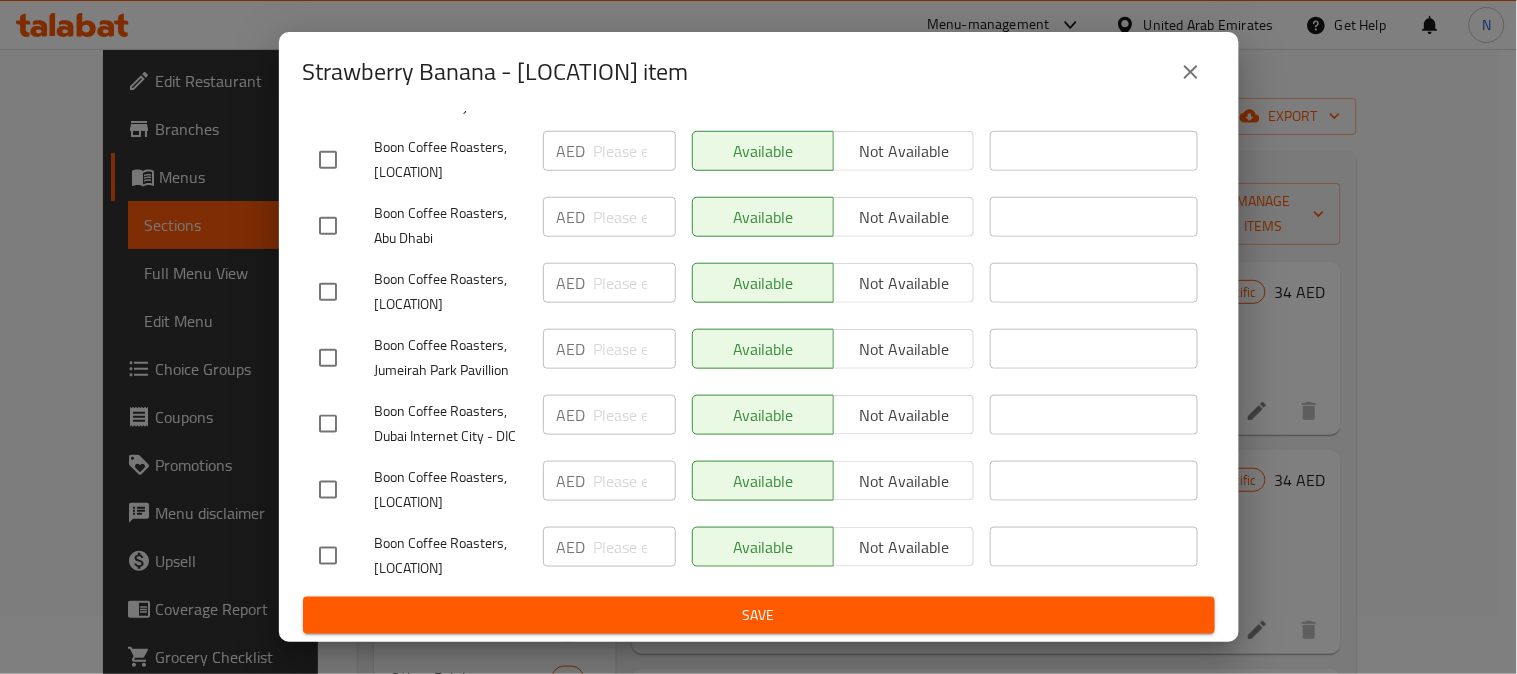 click 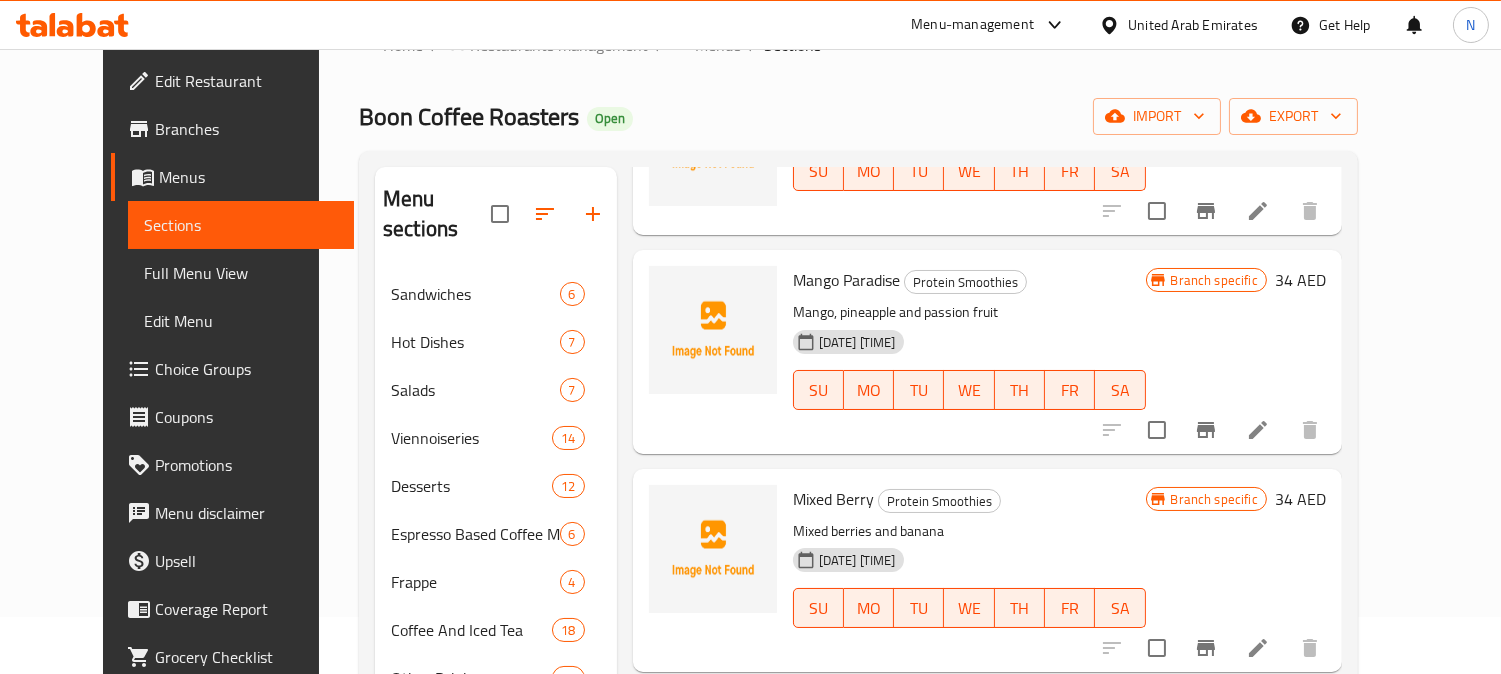 scroll, scrollTop: 222, scrollLeft: 0, axis: vertical 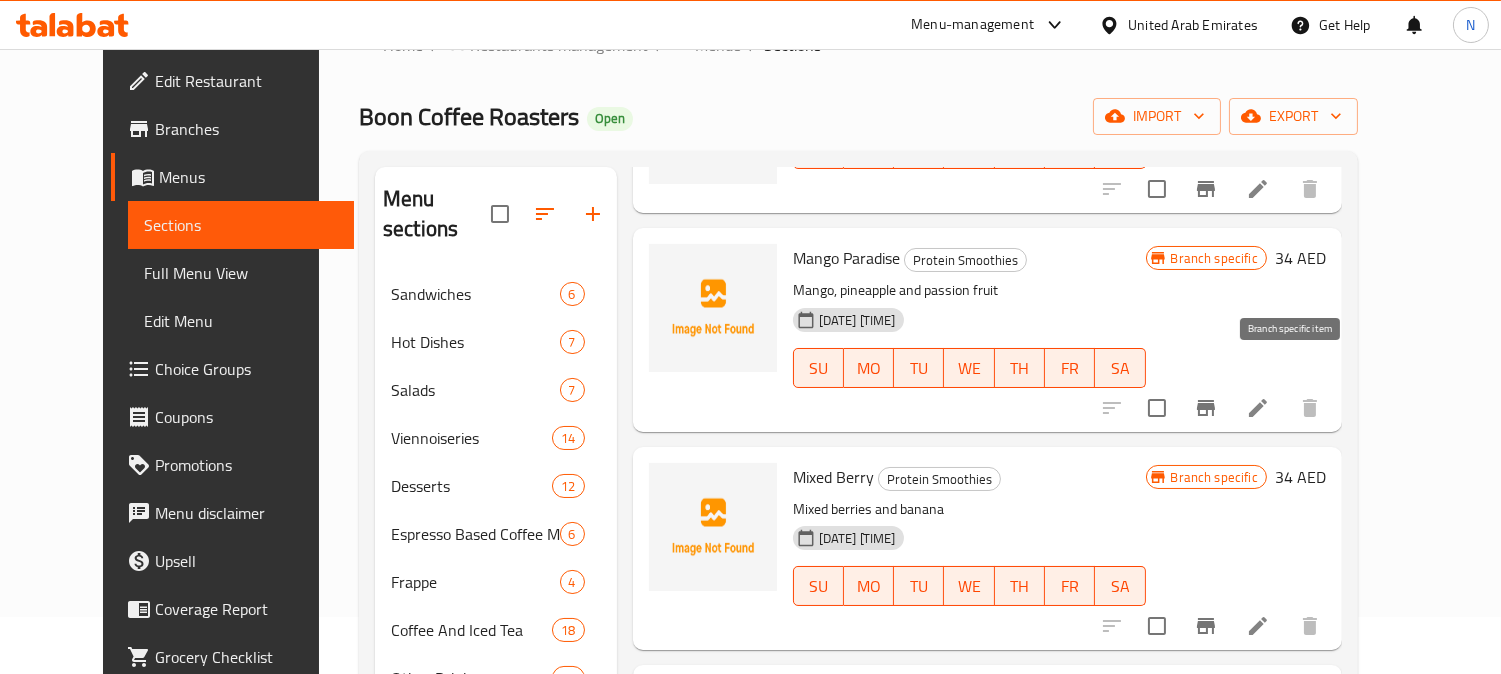 click 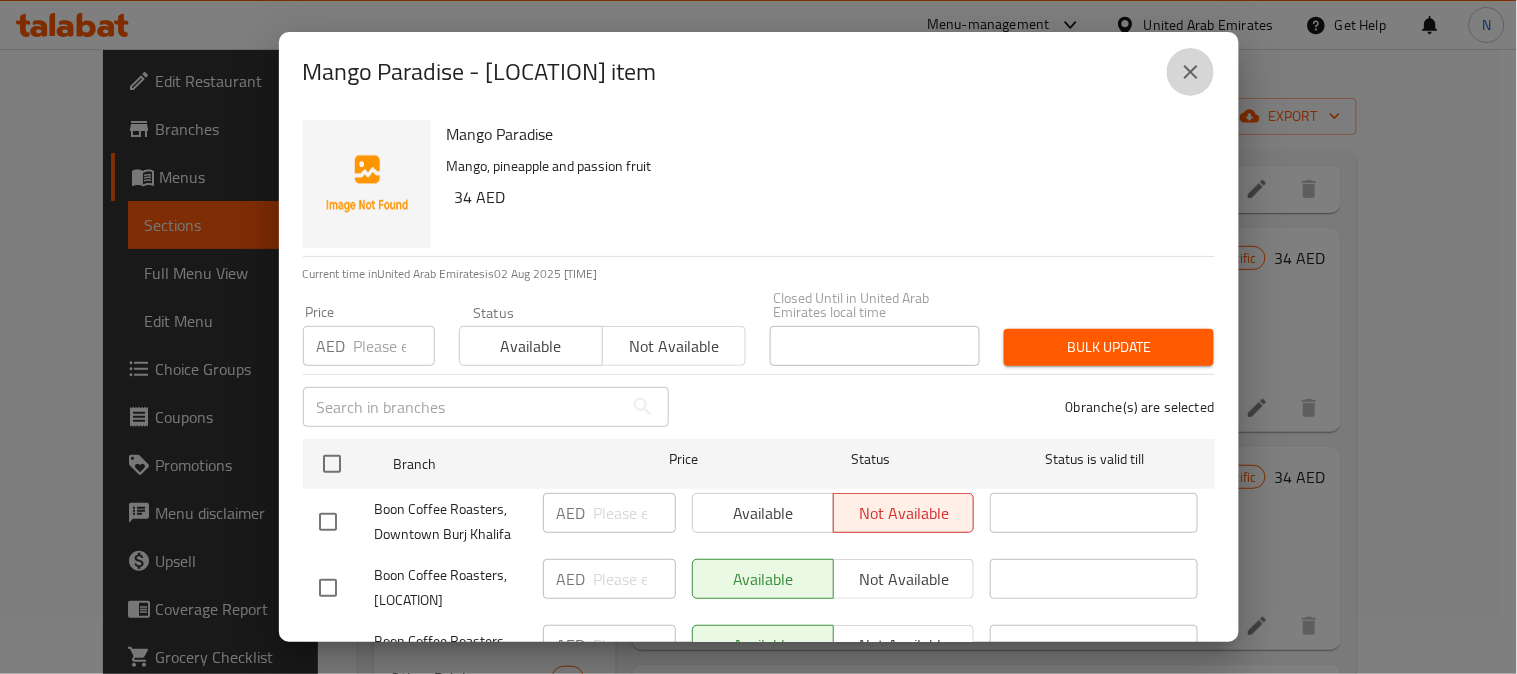 click 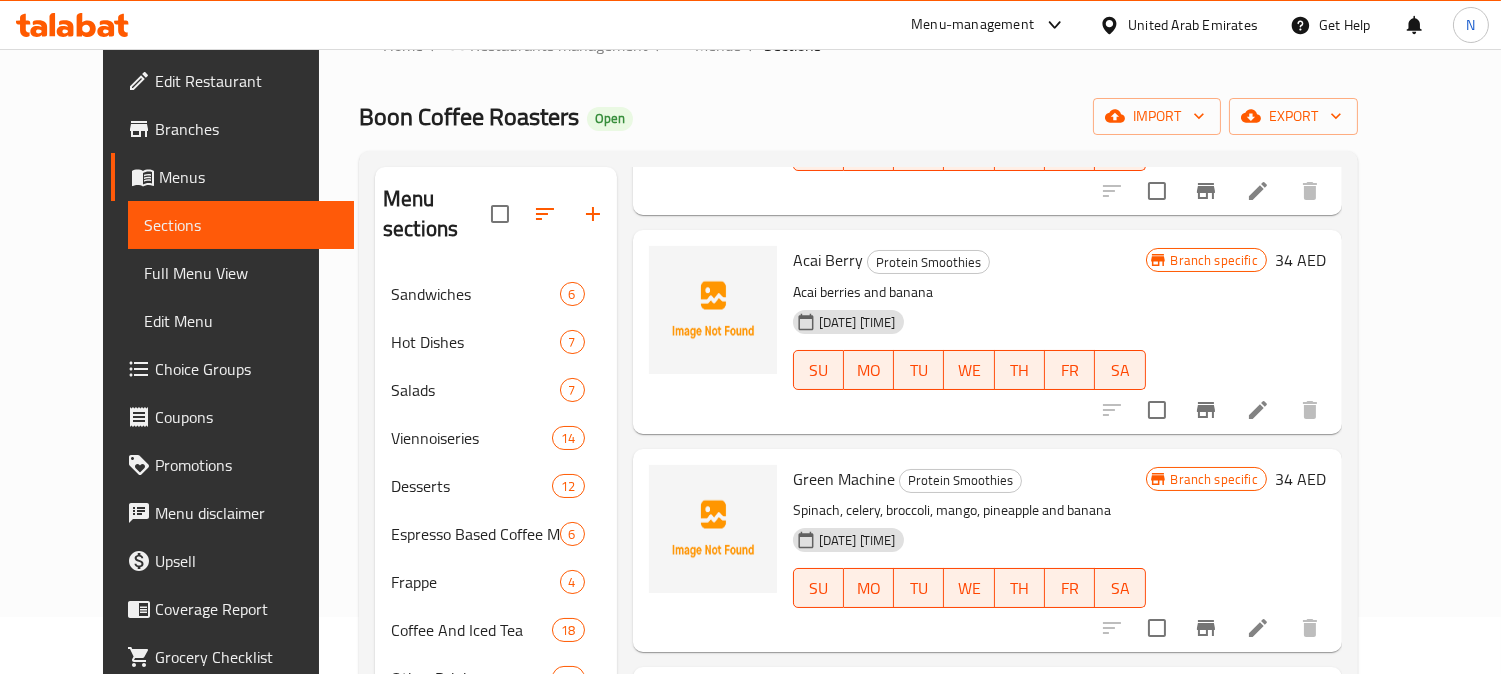 scroll, scrollTop: 666, scrollLeft: 0, axis: vertical 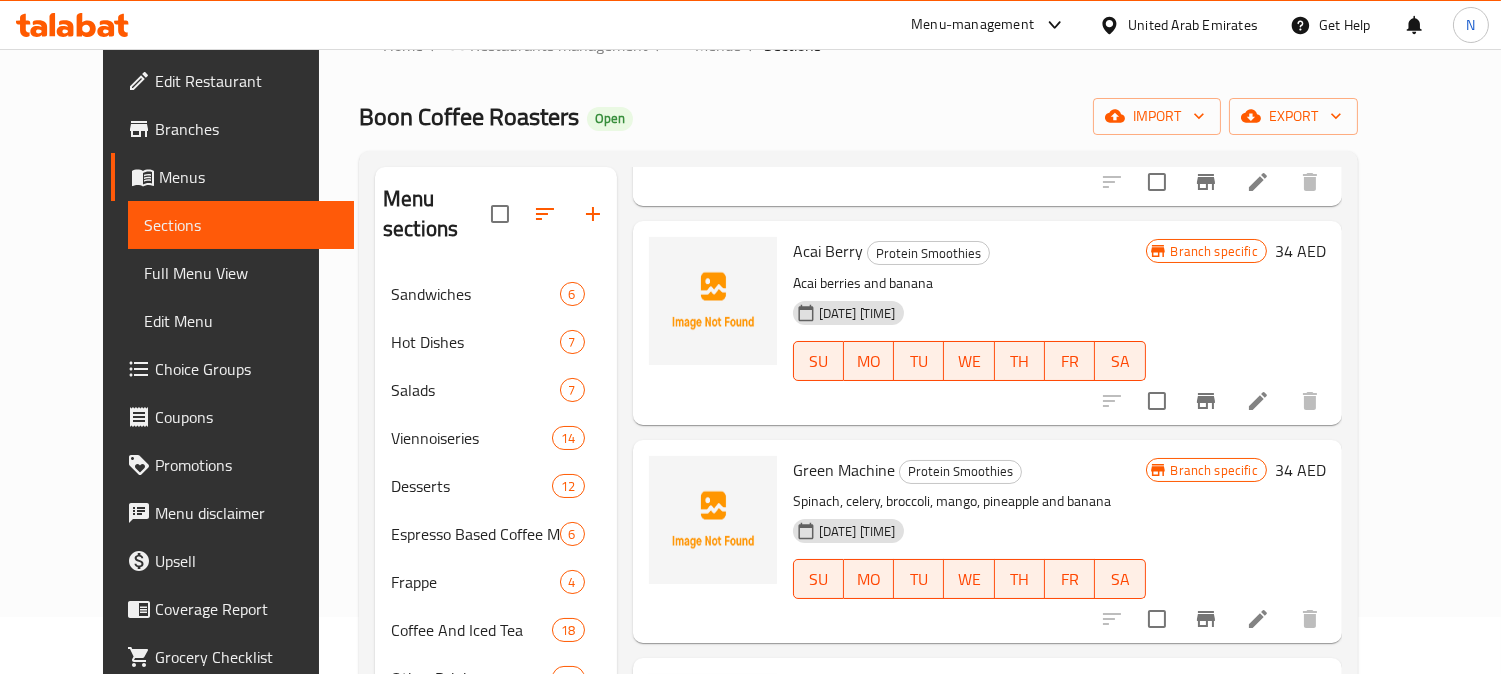 click on "Full Menu View" at bounding box center (241, 273) 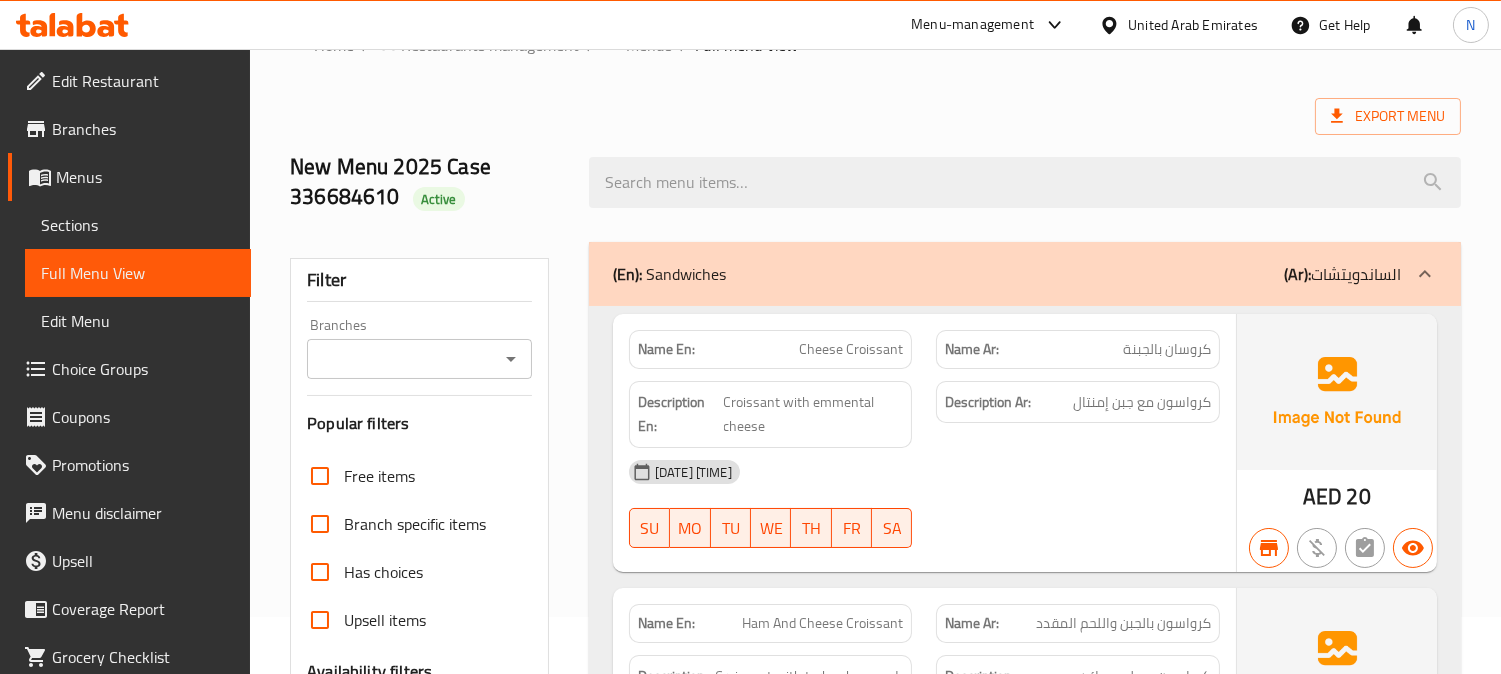 click on "Export Menu" at bounding box center (875, 116) 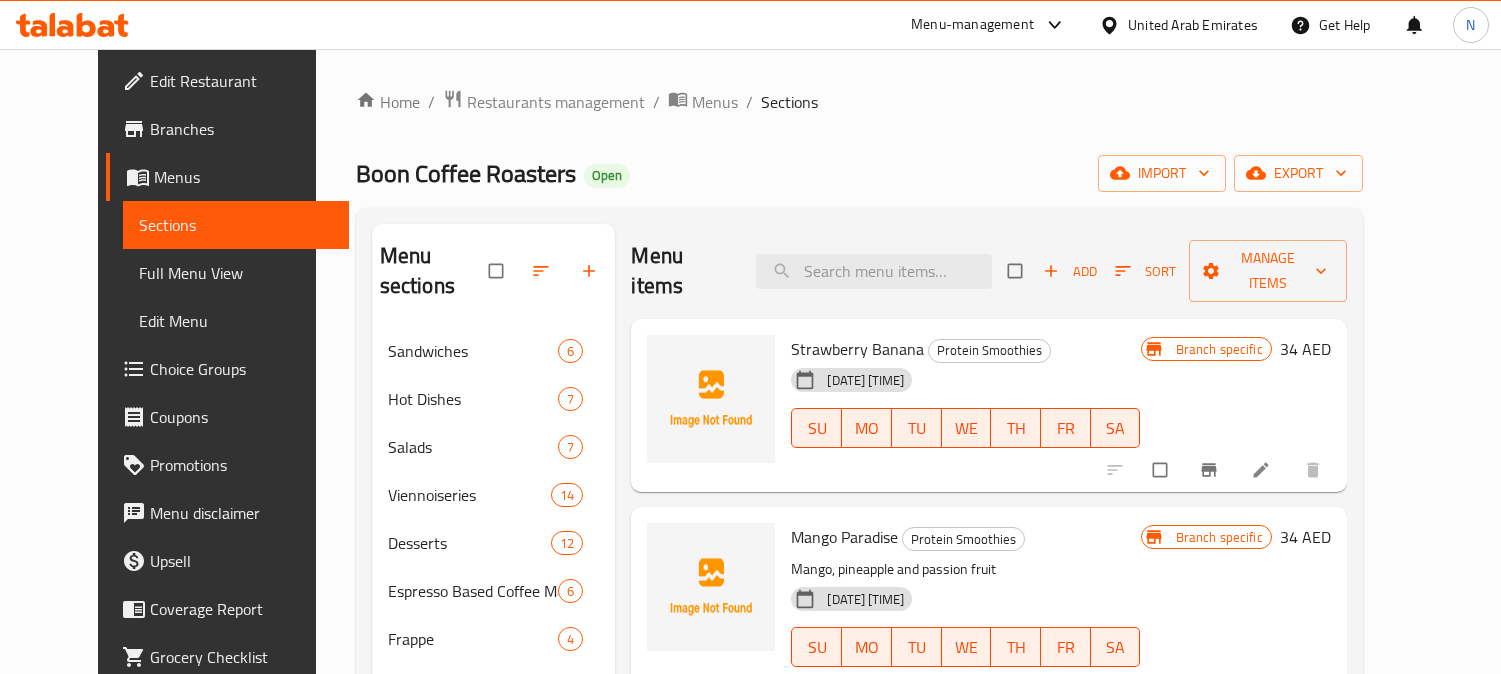 scroll, scrollTop: 0, scrollLeft: 0, axis: both 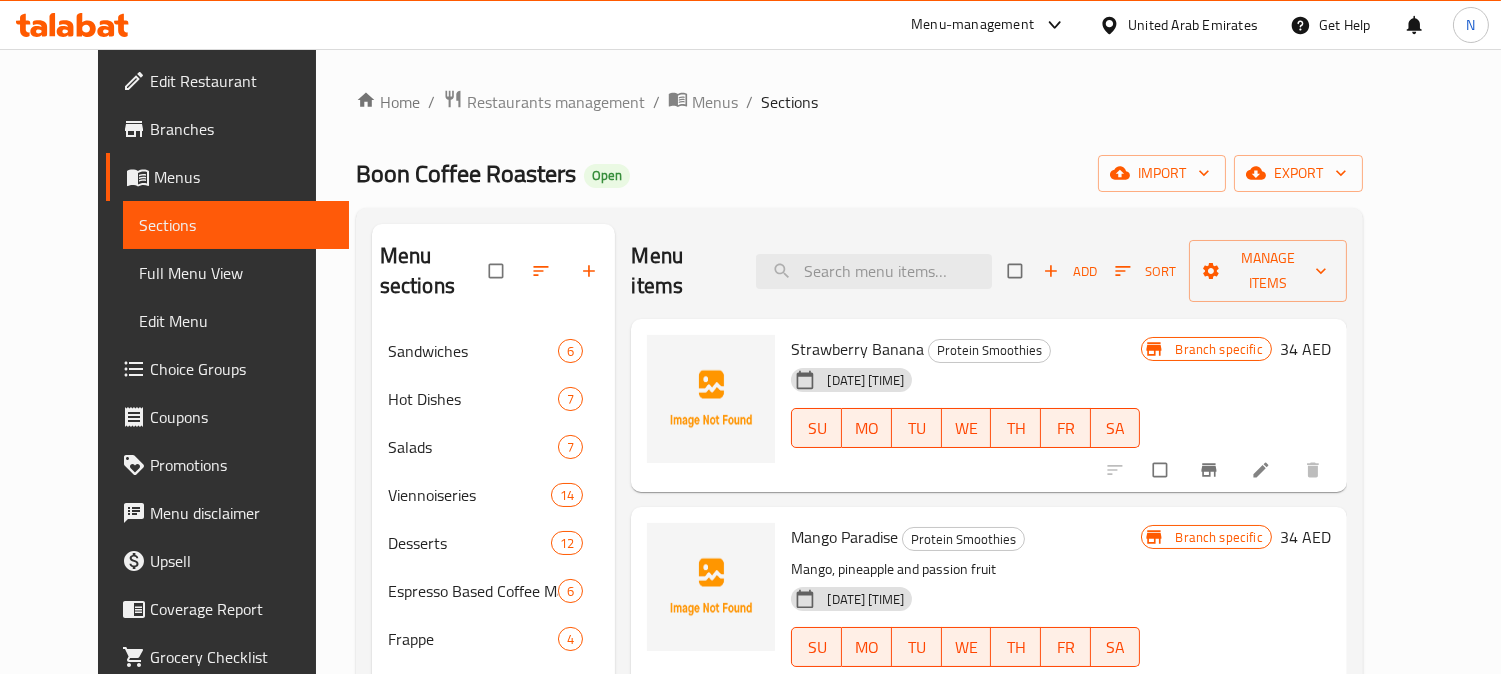 click on "Branches" at bounding box center (241, 129) 